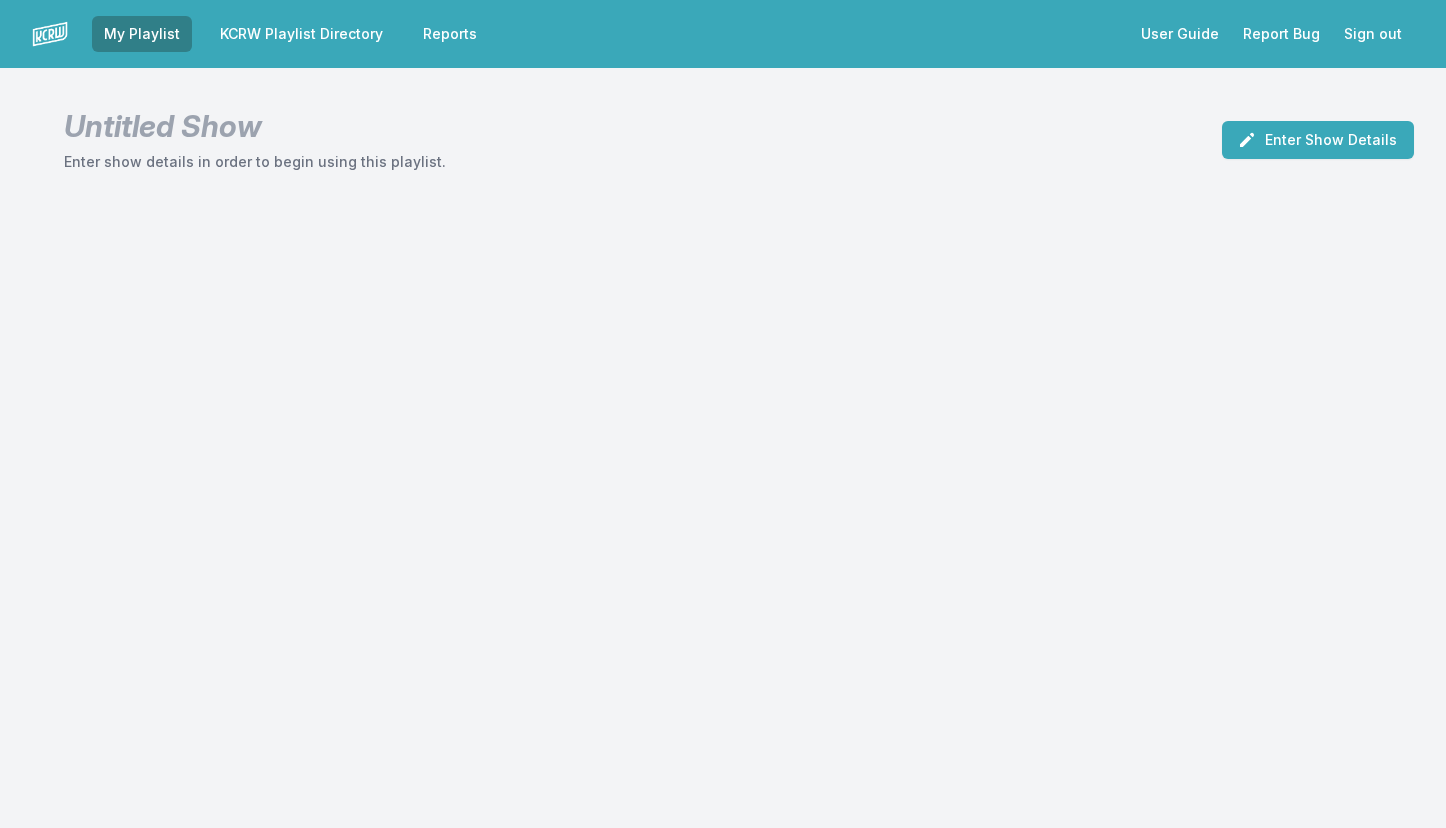 scroll, scrollTop: 0, scrollLeft: 0, axis: both 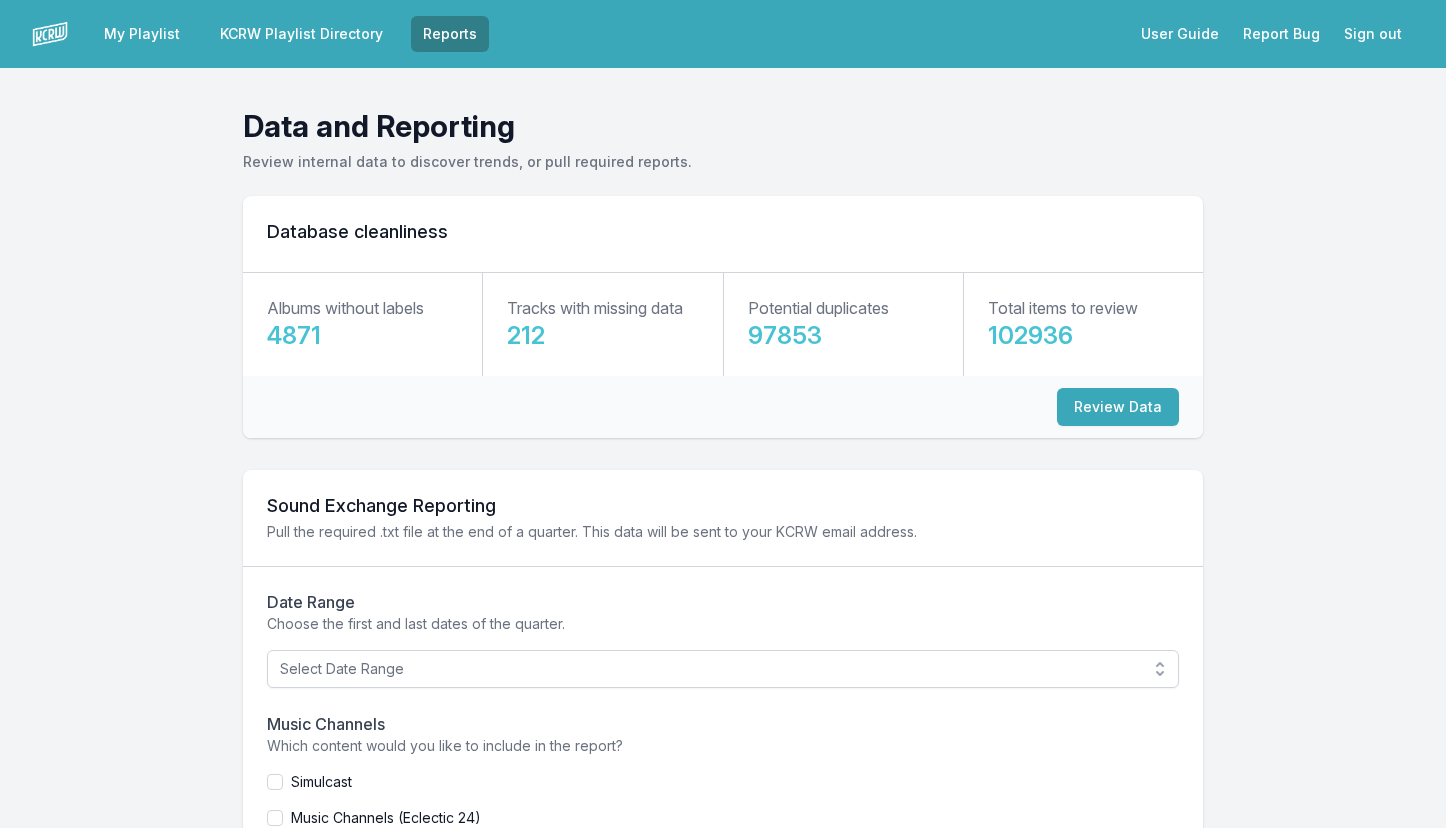click on "KCRW Playlist Directory" at bounding box center [301, 34] 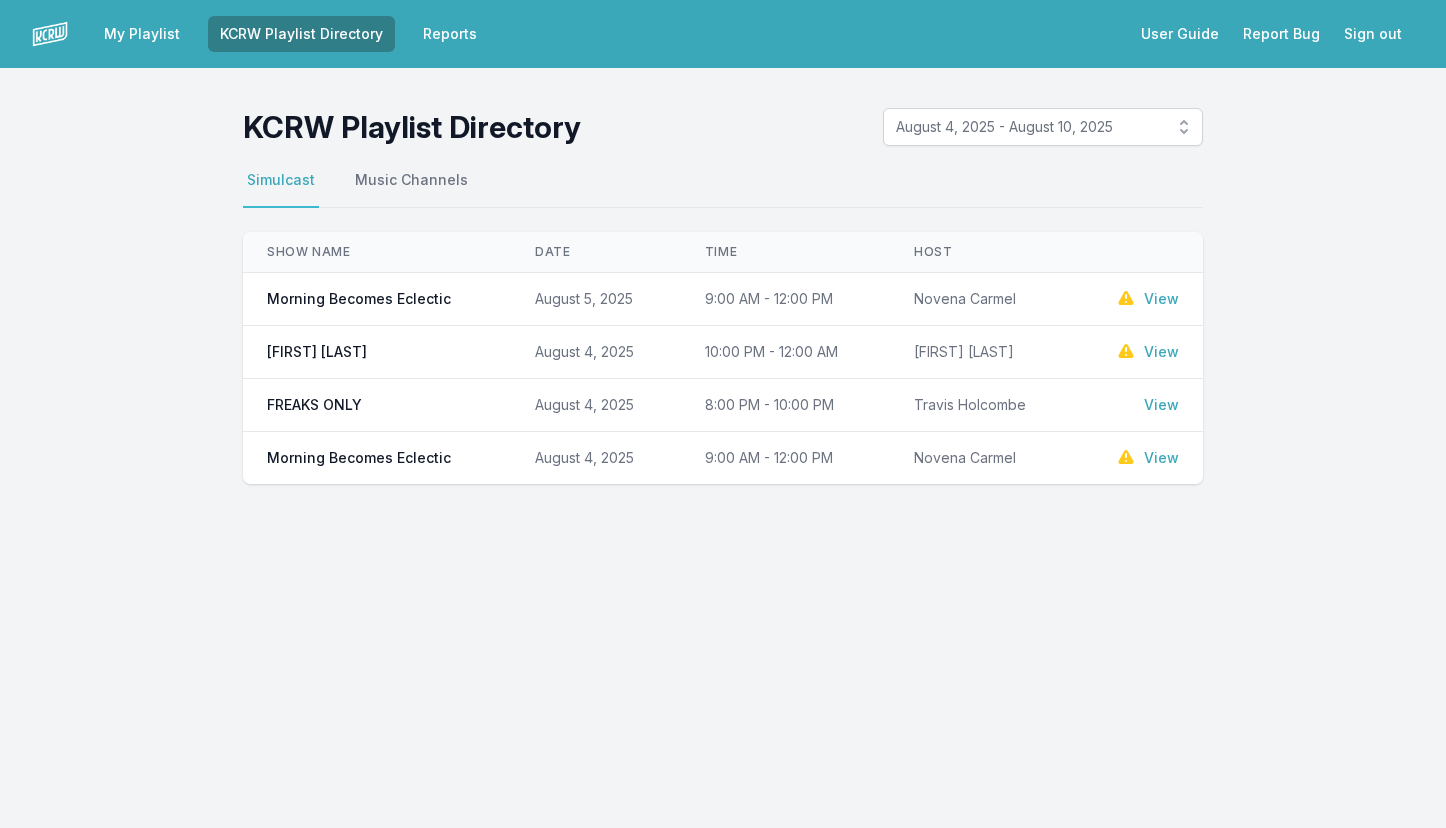 click on "View" at bounding box center (1161, 299) 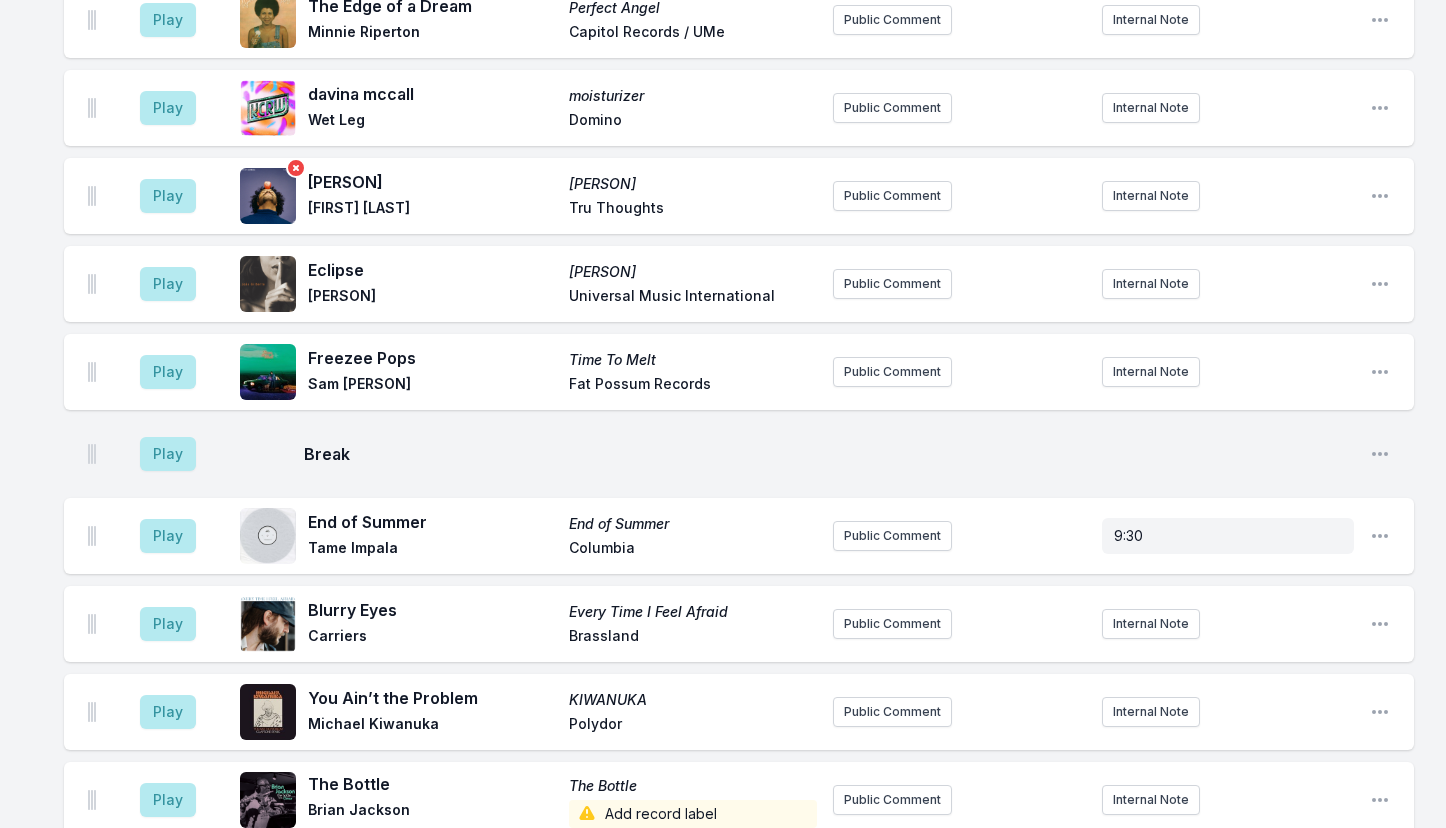 scroll, scrollTop: 0, scrollLeft: 0, axis: both 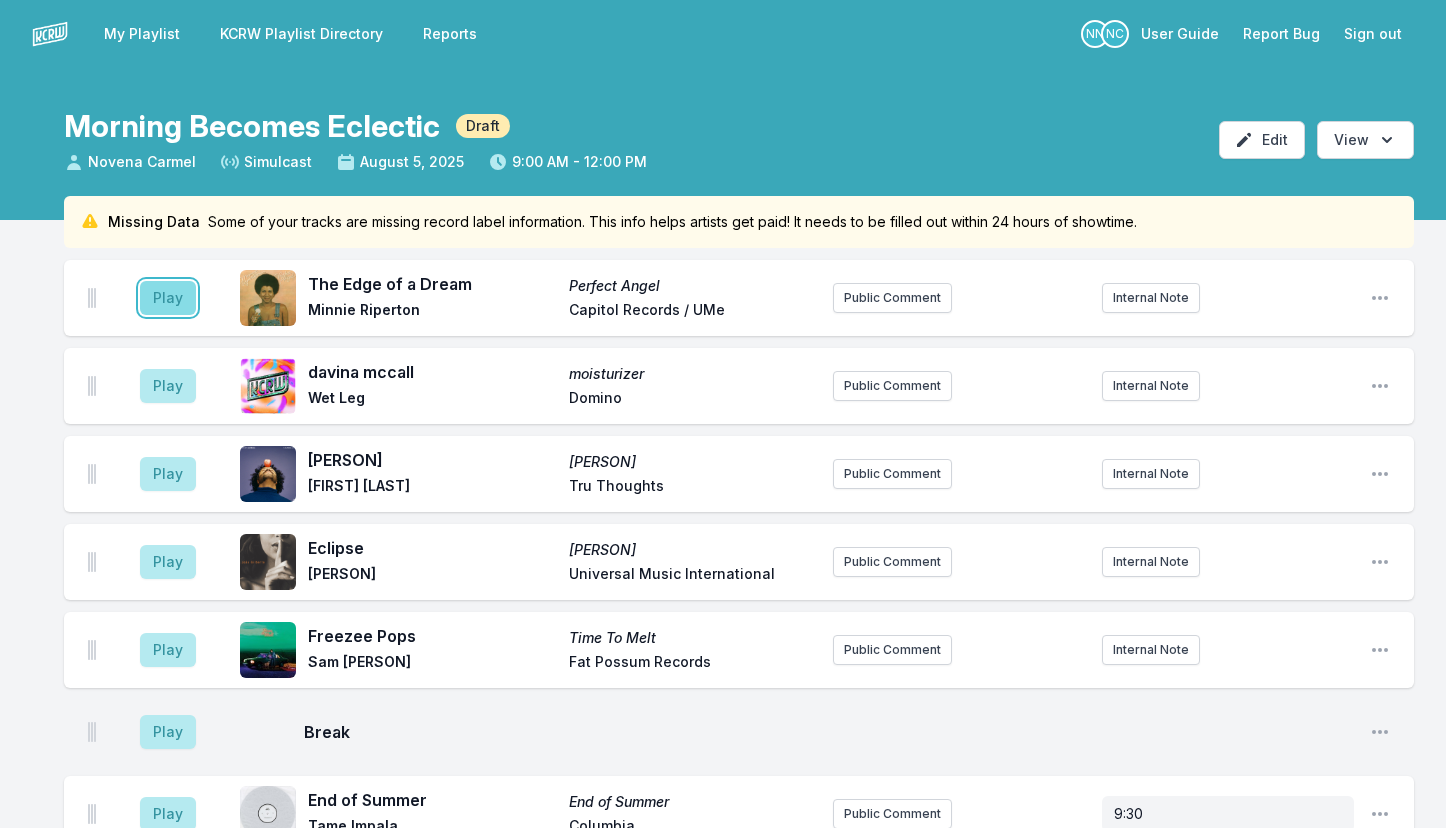 click on "Play" at bounding box center (168, 298) 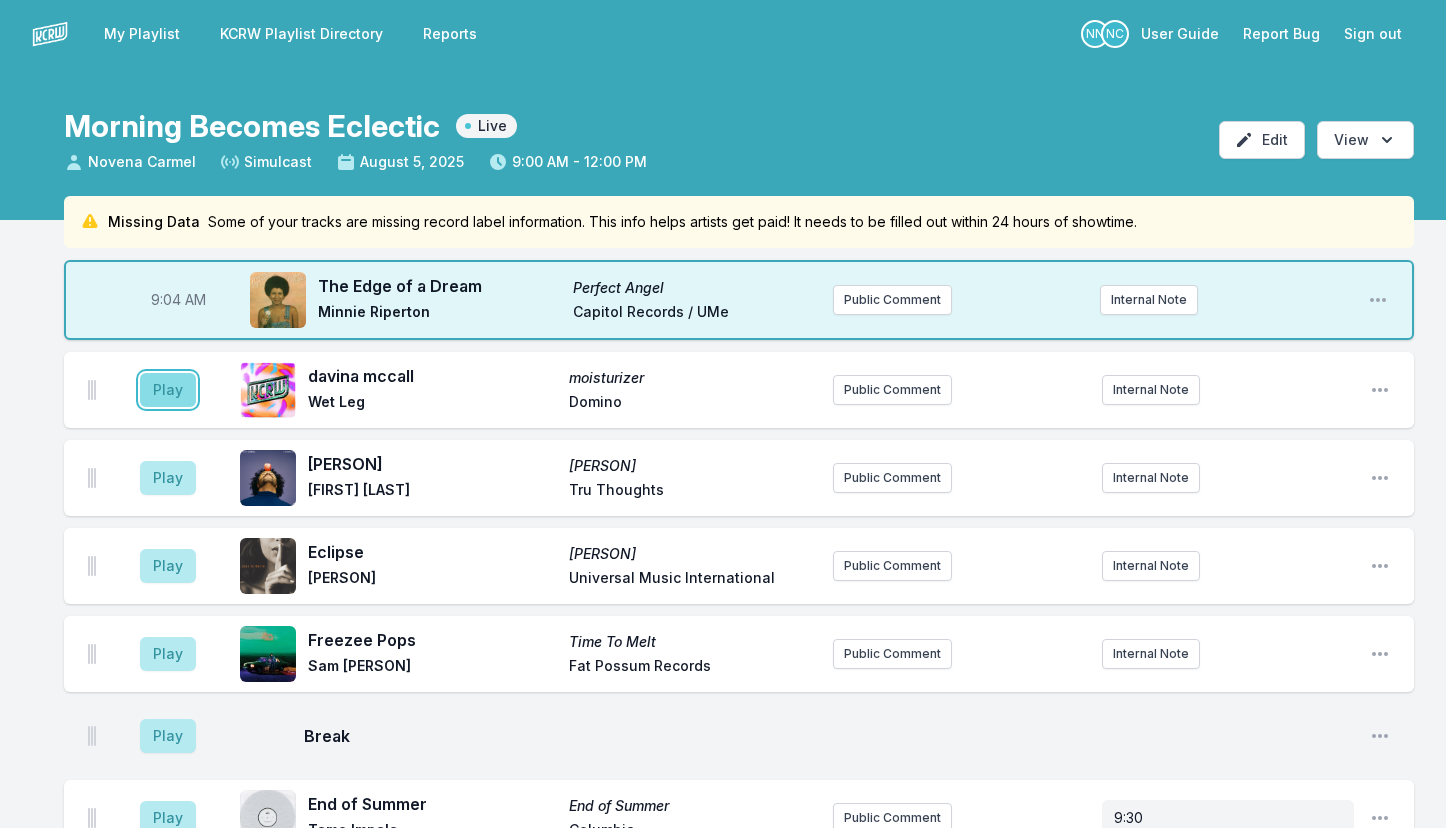 click on "Play" at bounding box center [168, 390] 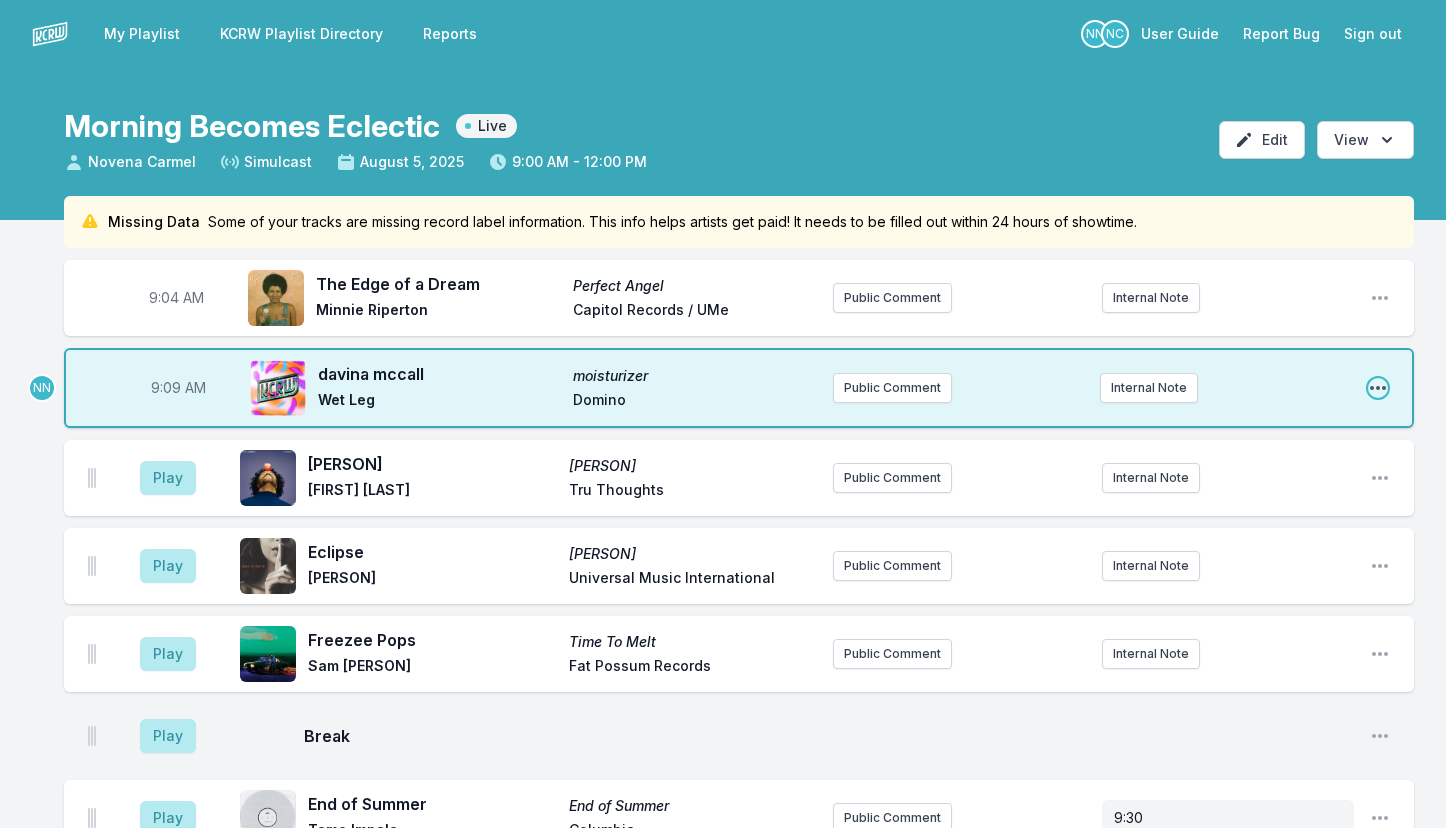 click 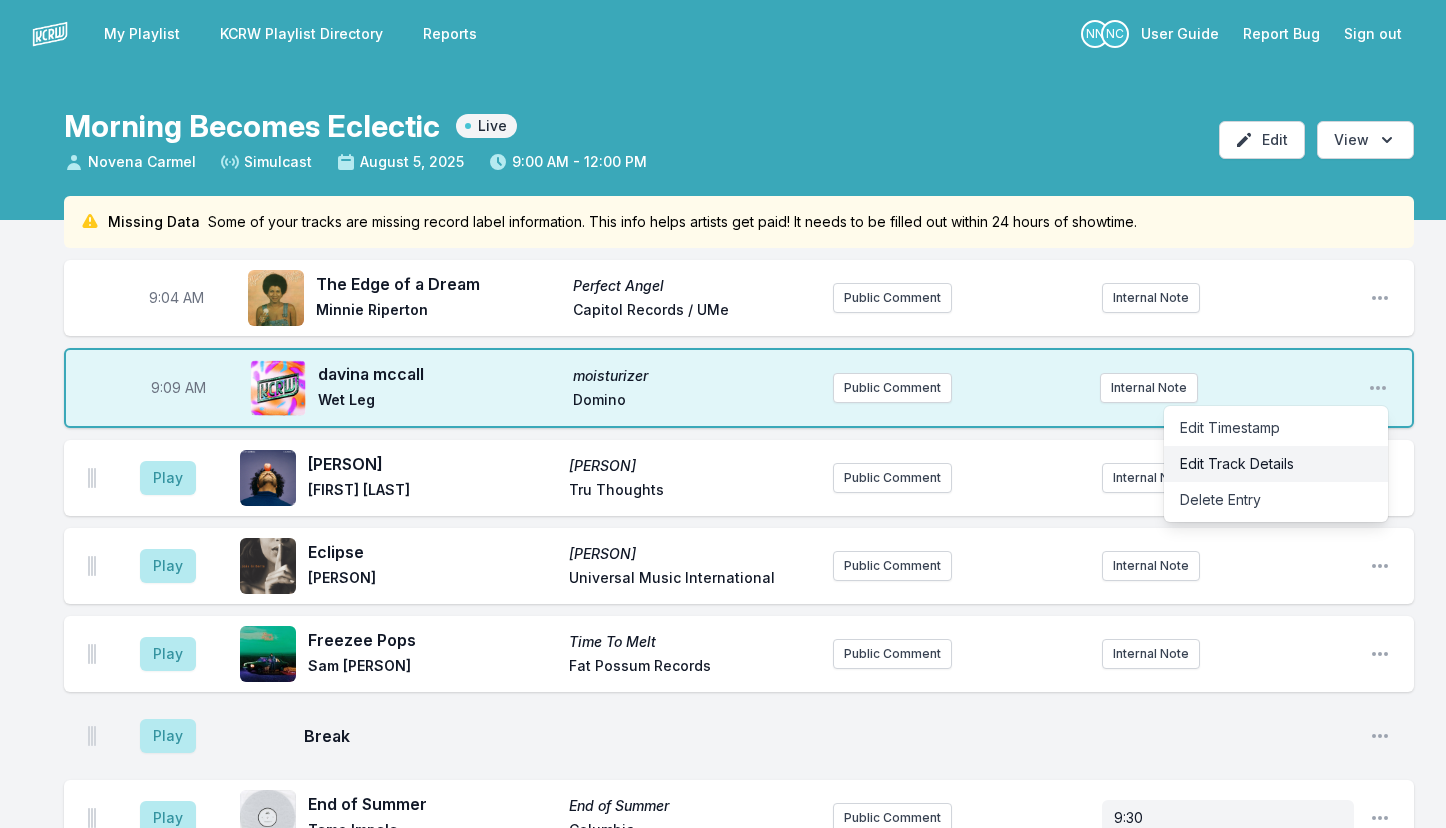 click on "Edit Track Details" at bounding box center [1276, 464] 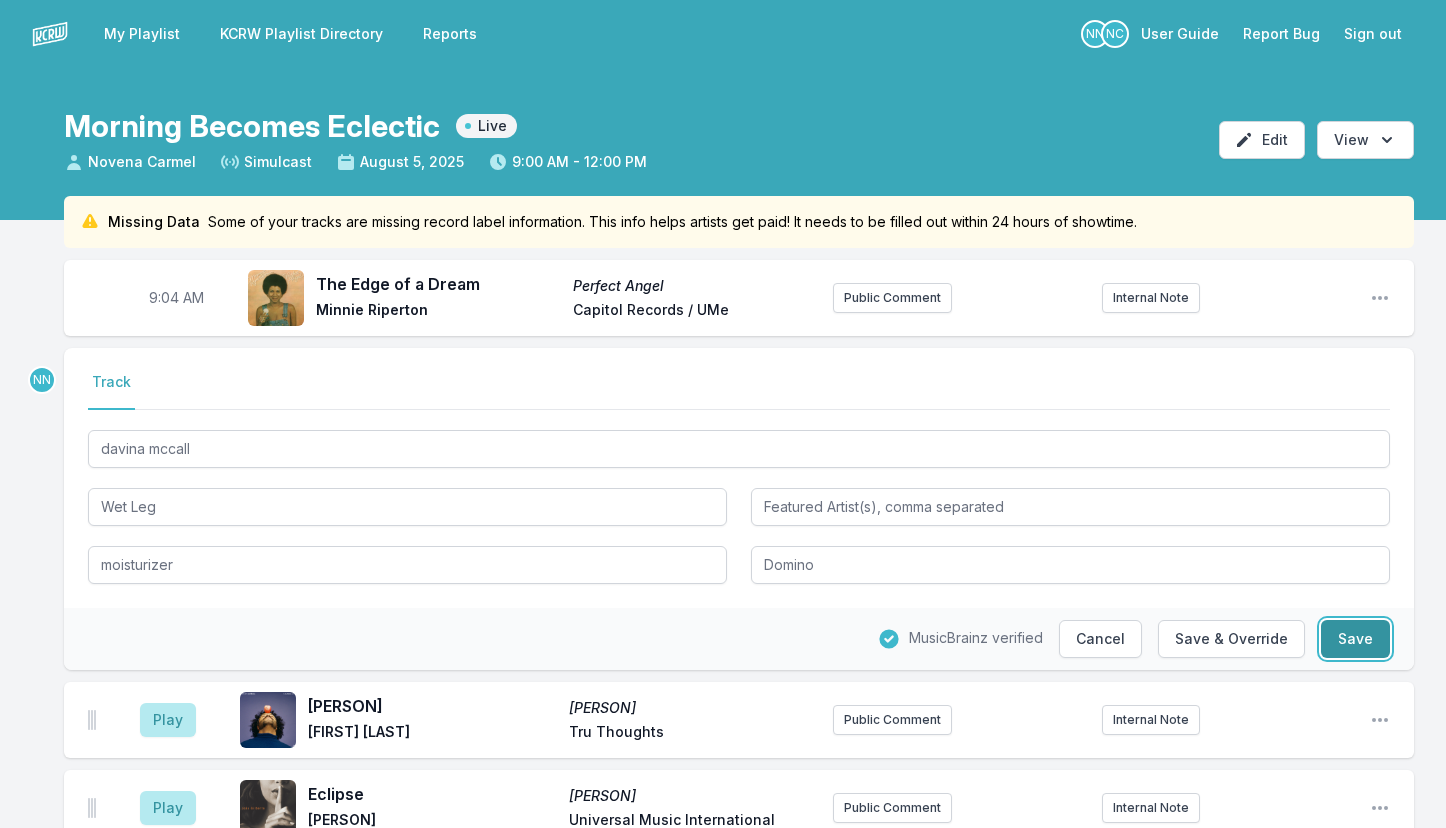 click on "Save" at bounding box center [1355, 639] 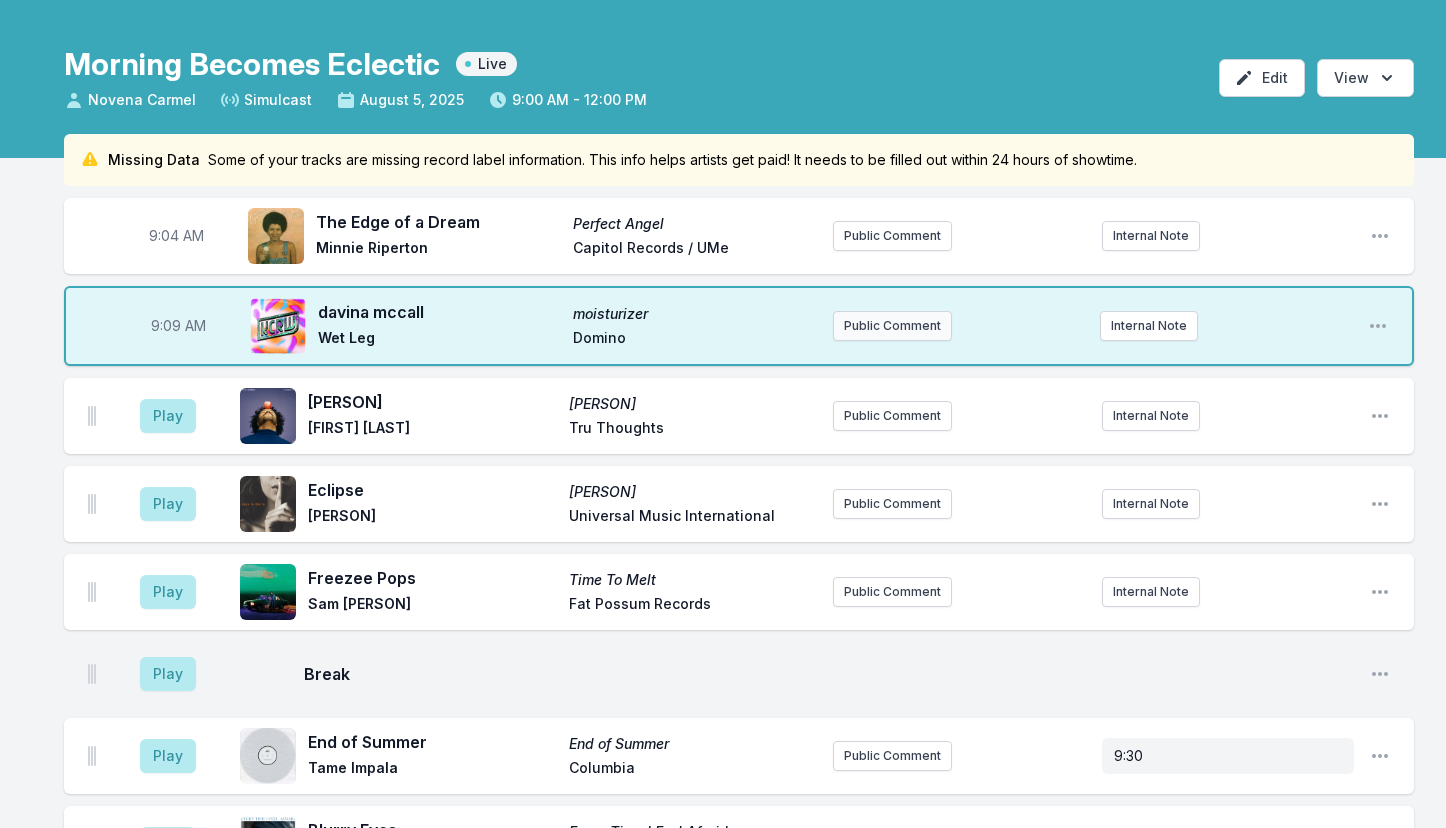 scroll, scrollTop: 63, scrollLeft: 0, axis: vertical 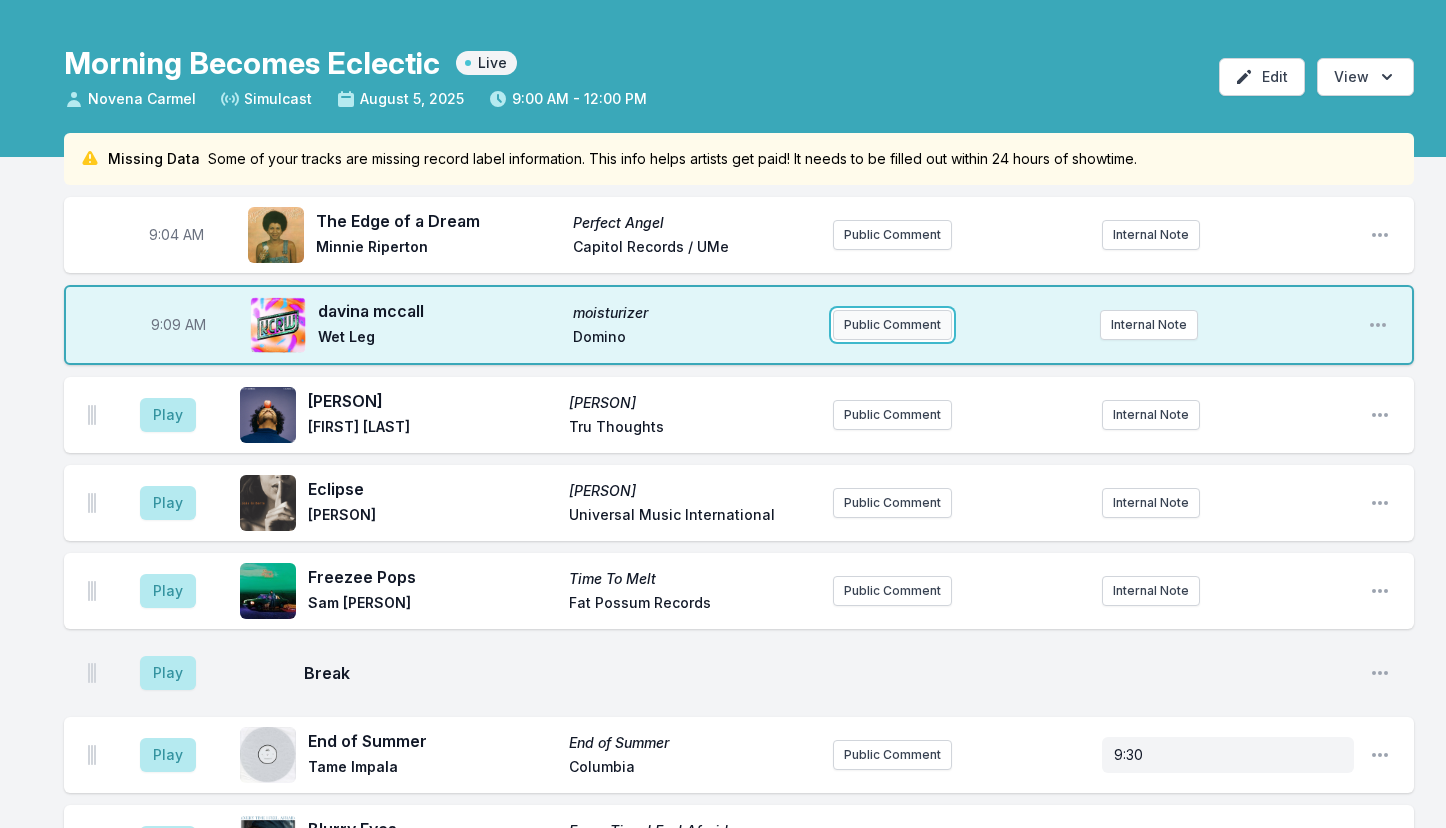 click on "Public Comment" at bounding box center (892, 325) 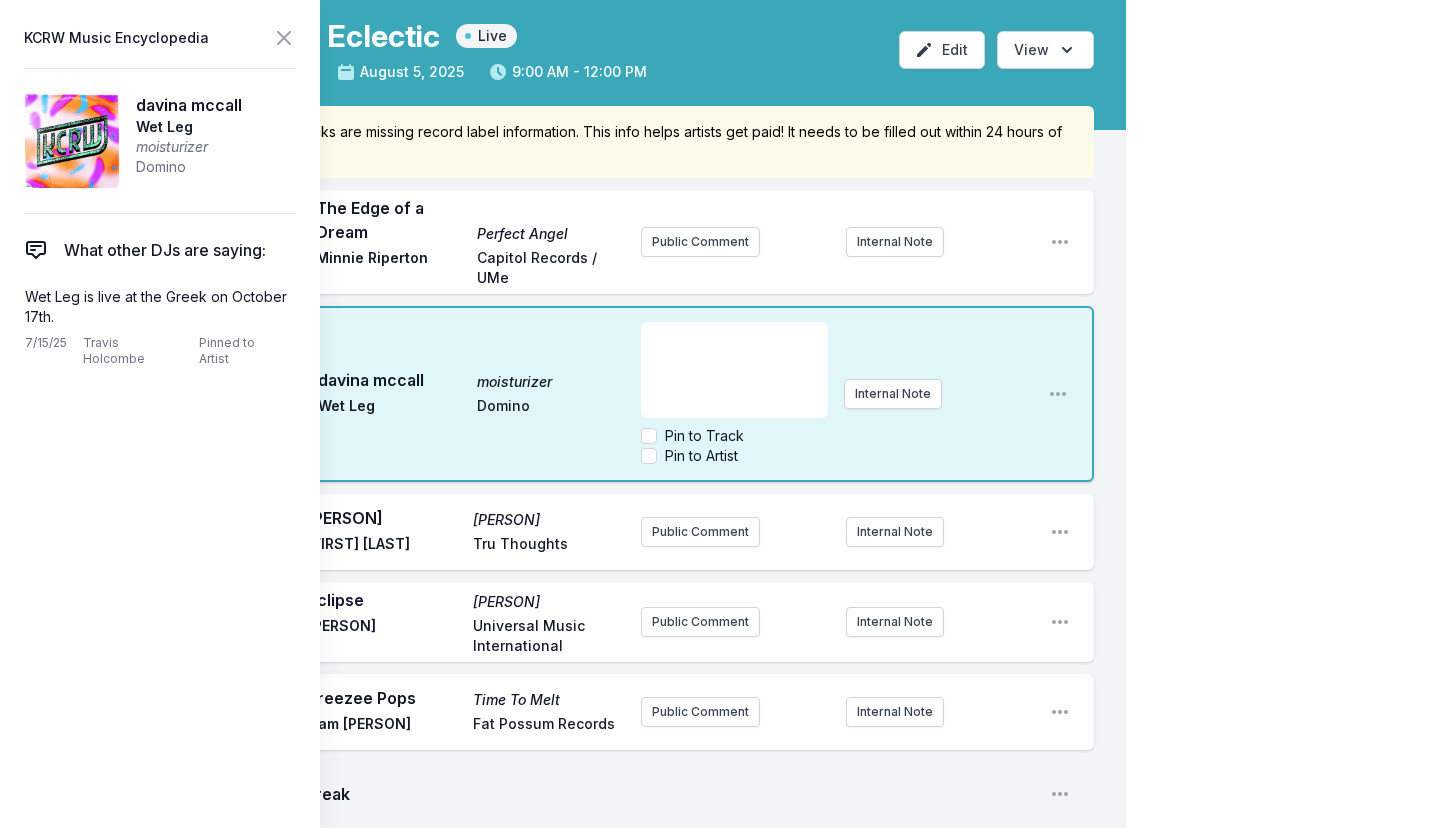 scroll, scrollTop: 105, scrollLeft: 0, axis: vertical 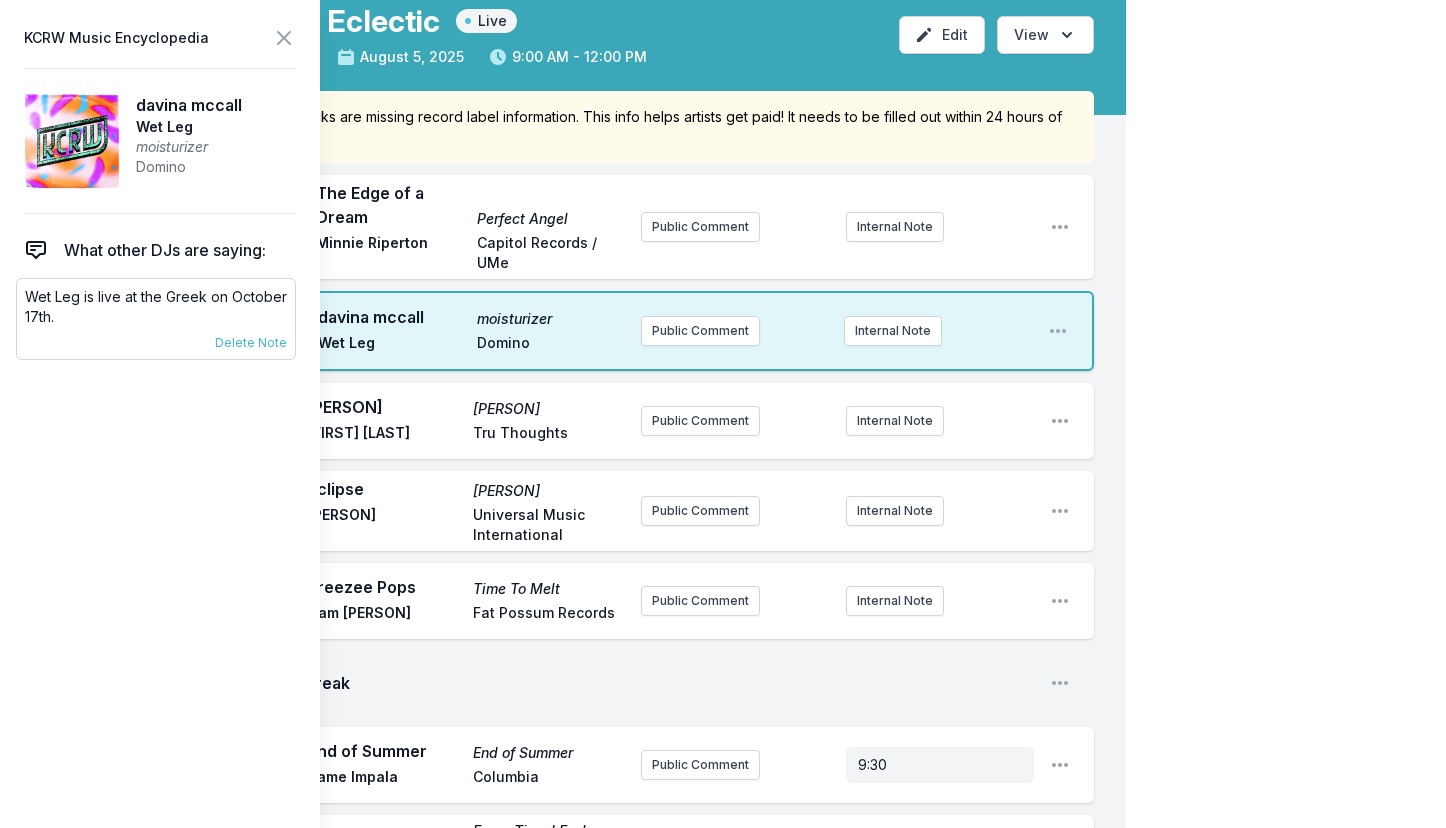 click on "Wet Leg is live at the Greek on October 17th." at bounding box center [156, 307] 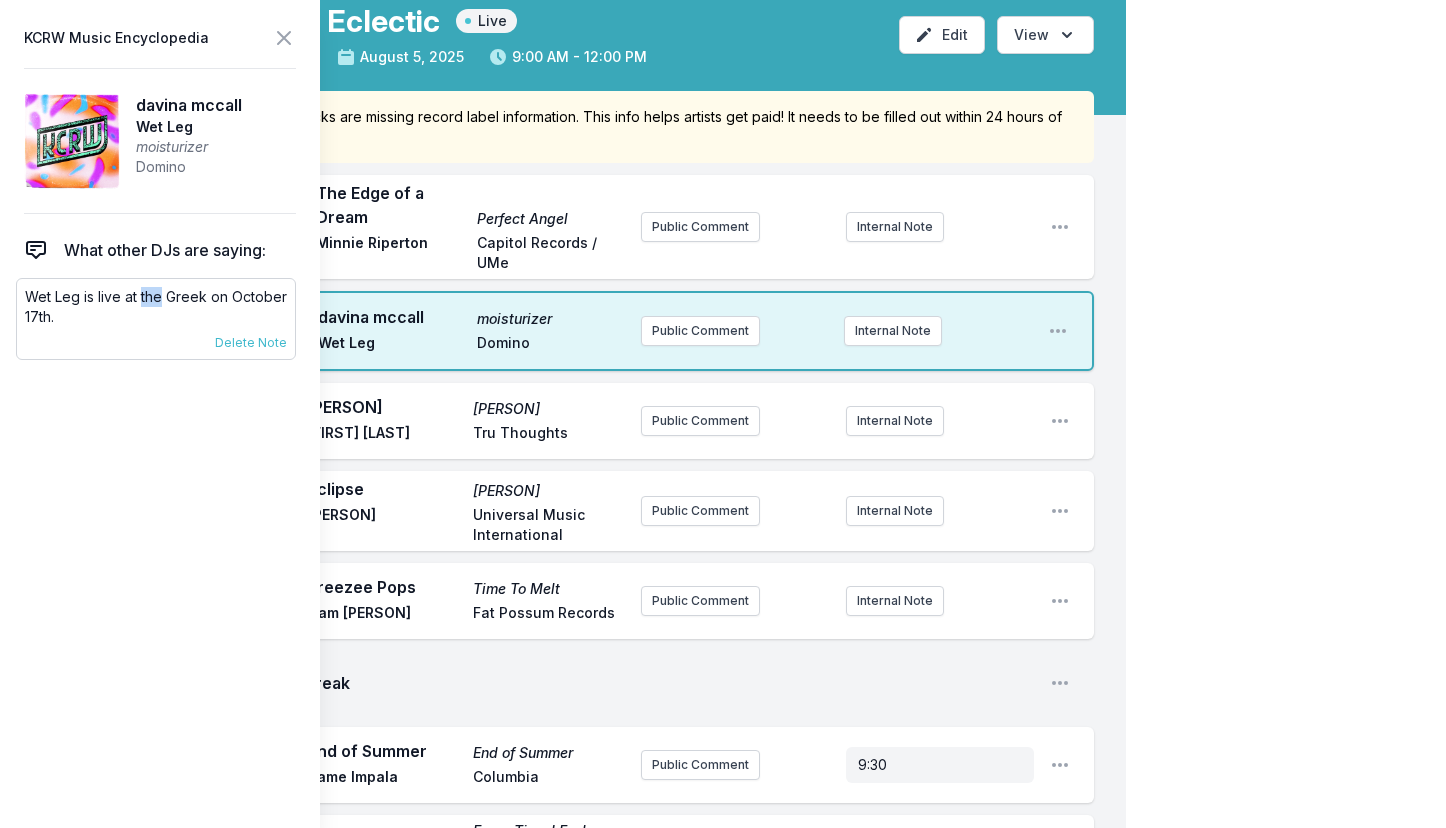 click on "Wet Leg is live at the Greek on October 17th." at bounding box center [156, 307] 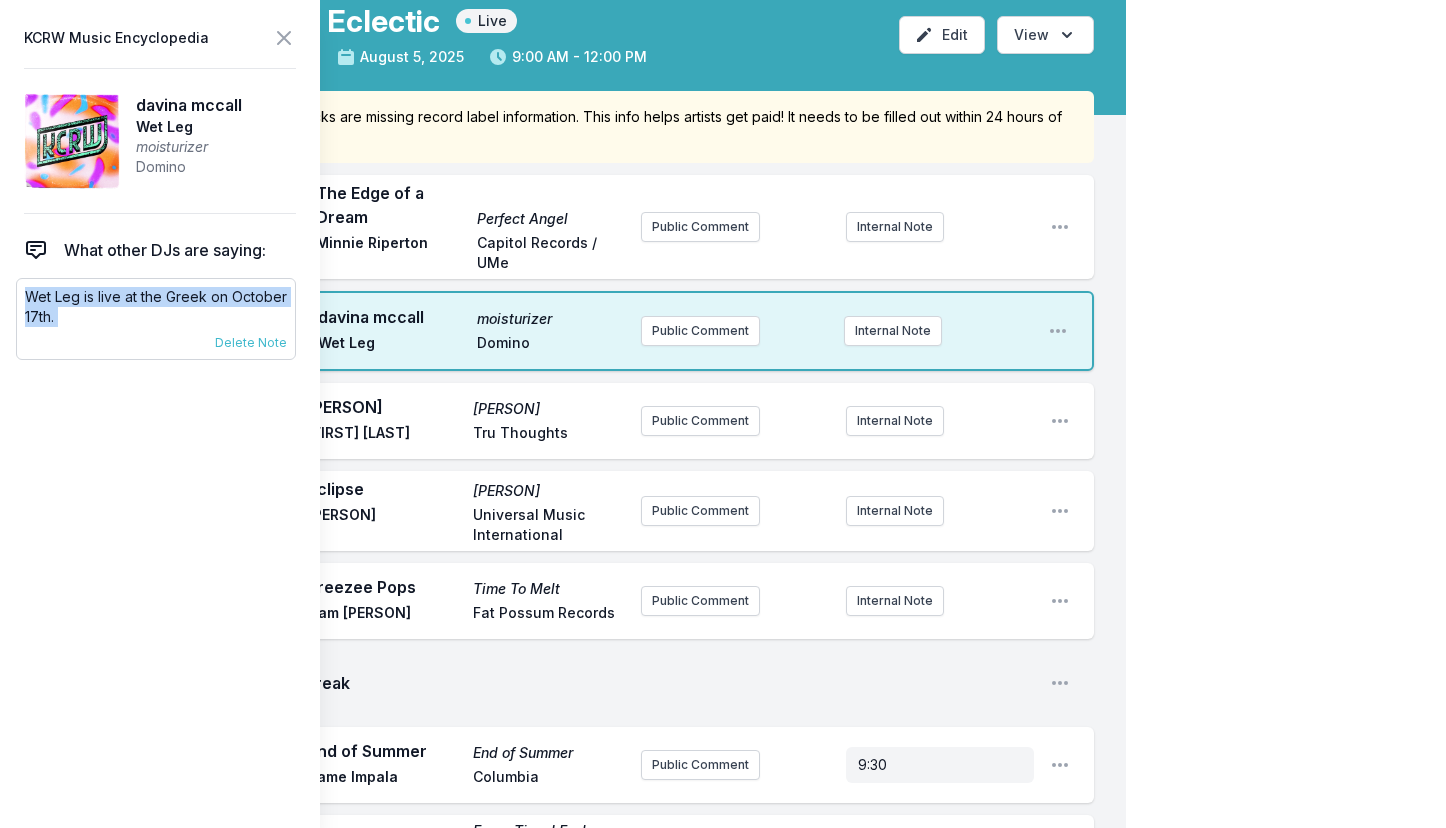 click on "Wet Leg is live at the Greek on October 17th." at bounding box center [156, 307] 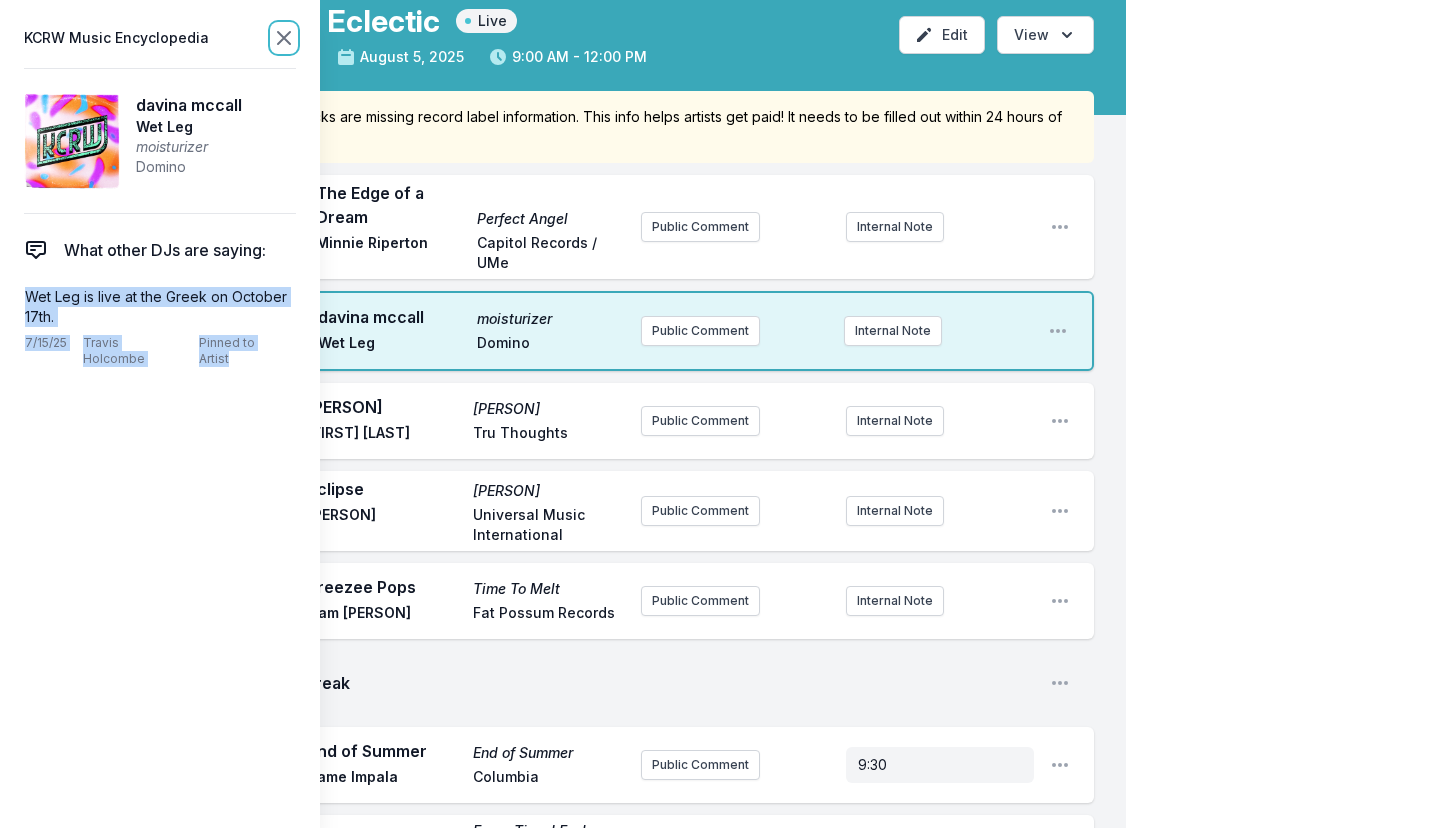 click 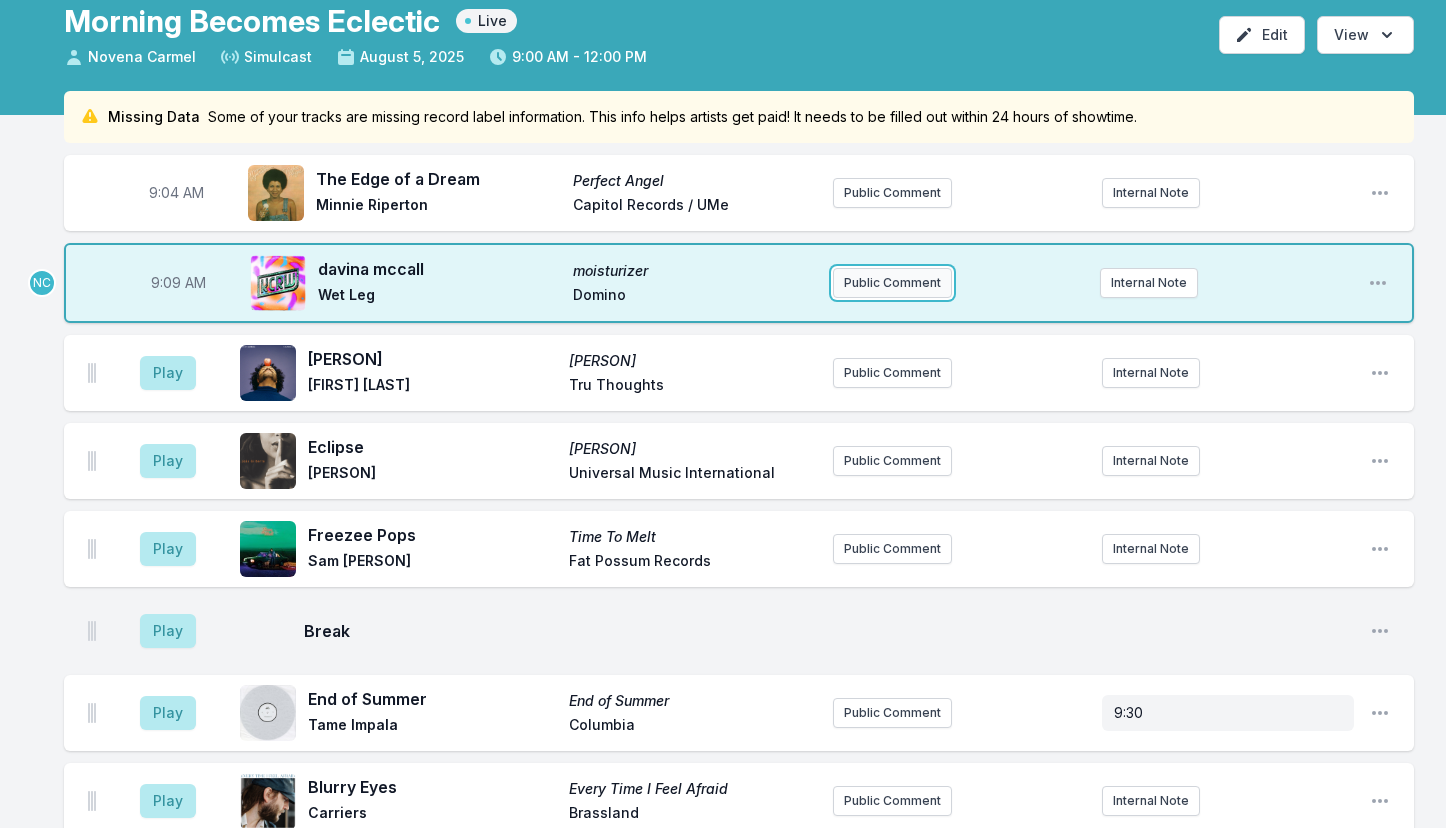 click on "Public Comment" at bounding box center [892, 283] 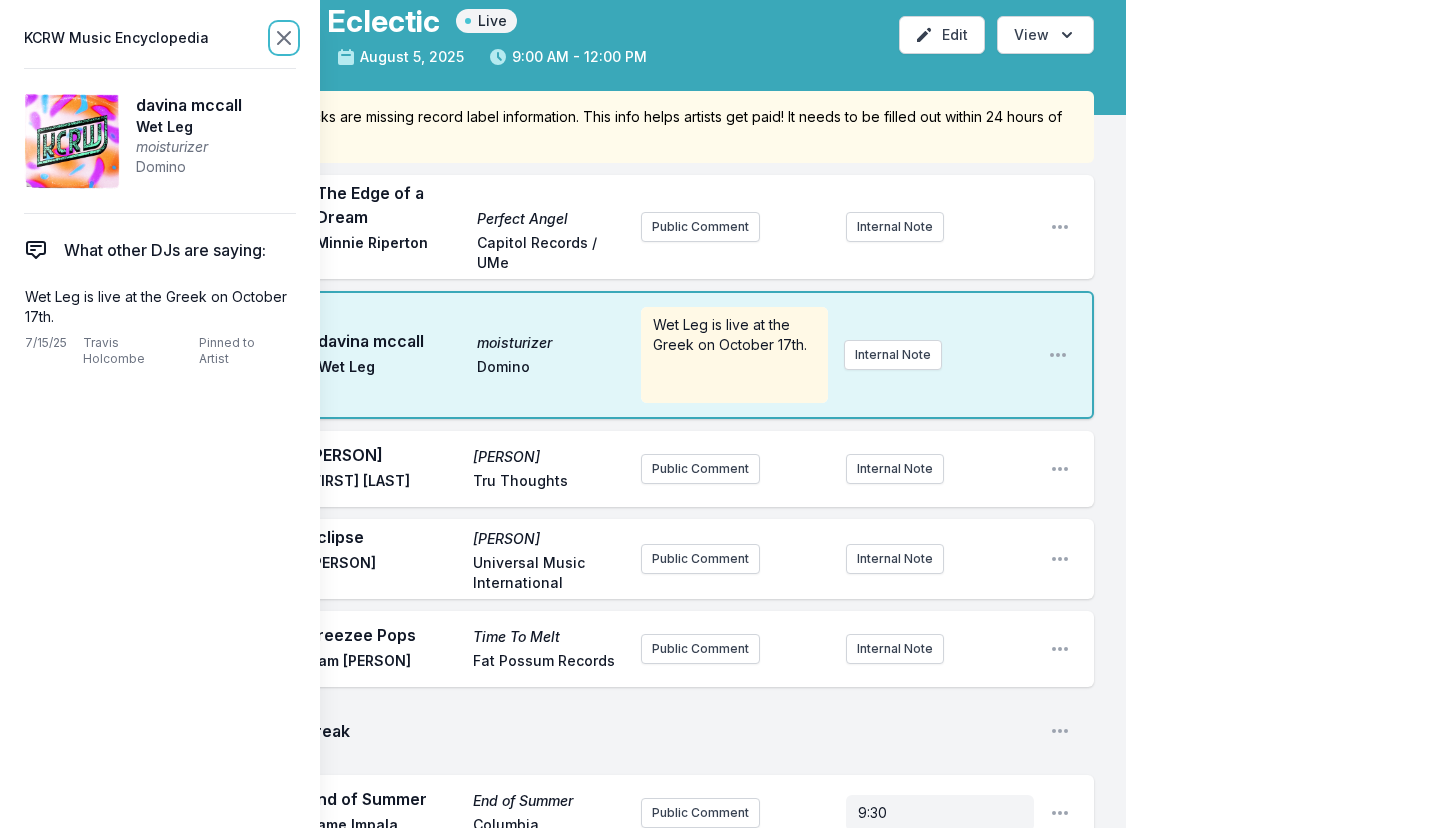 click 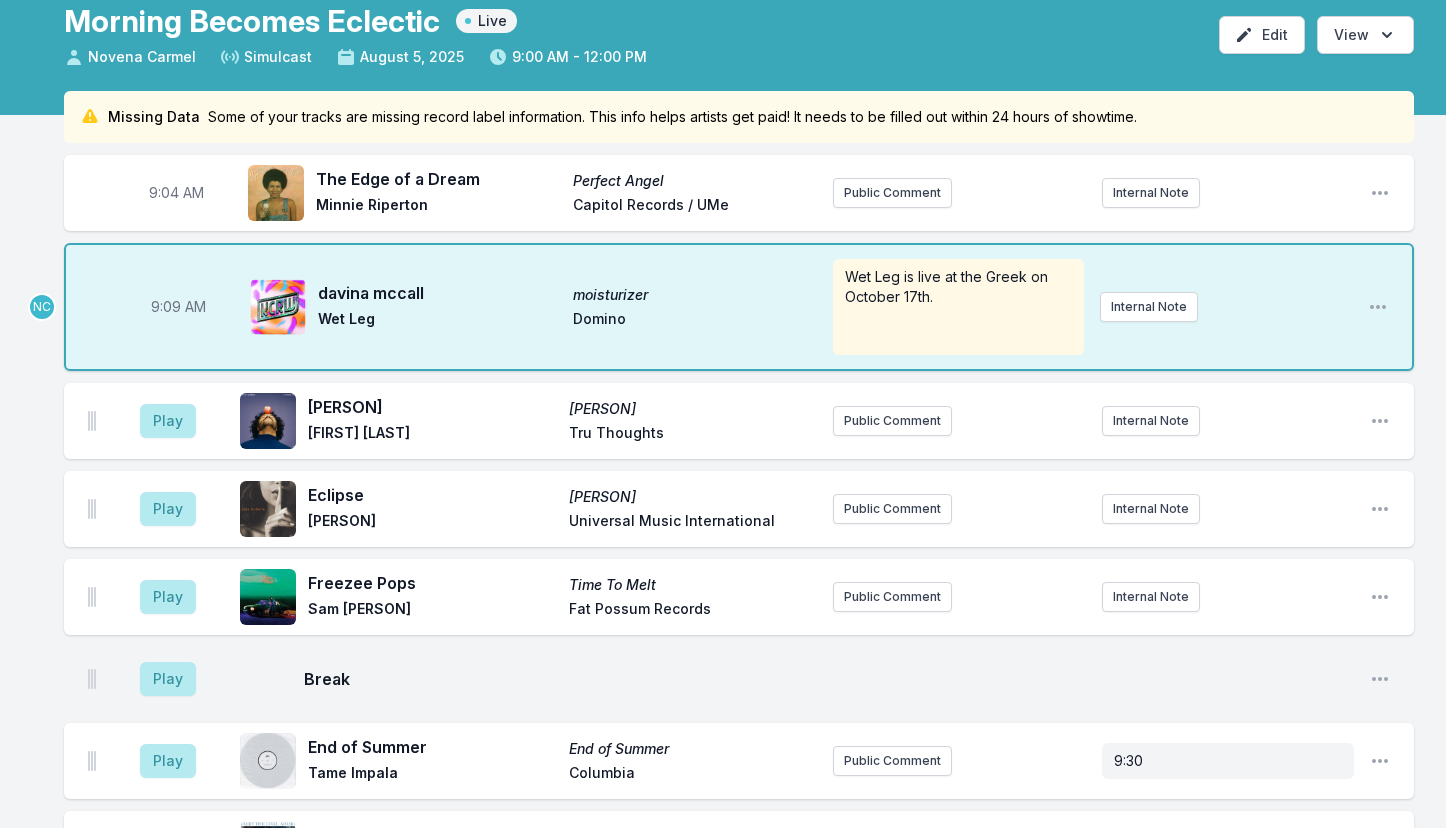 scroll, scrollTop: 112, scrollLeft: 0, axis: vertical 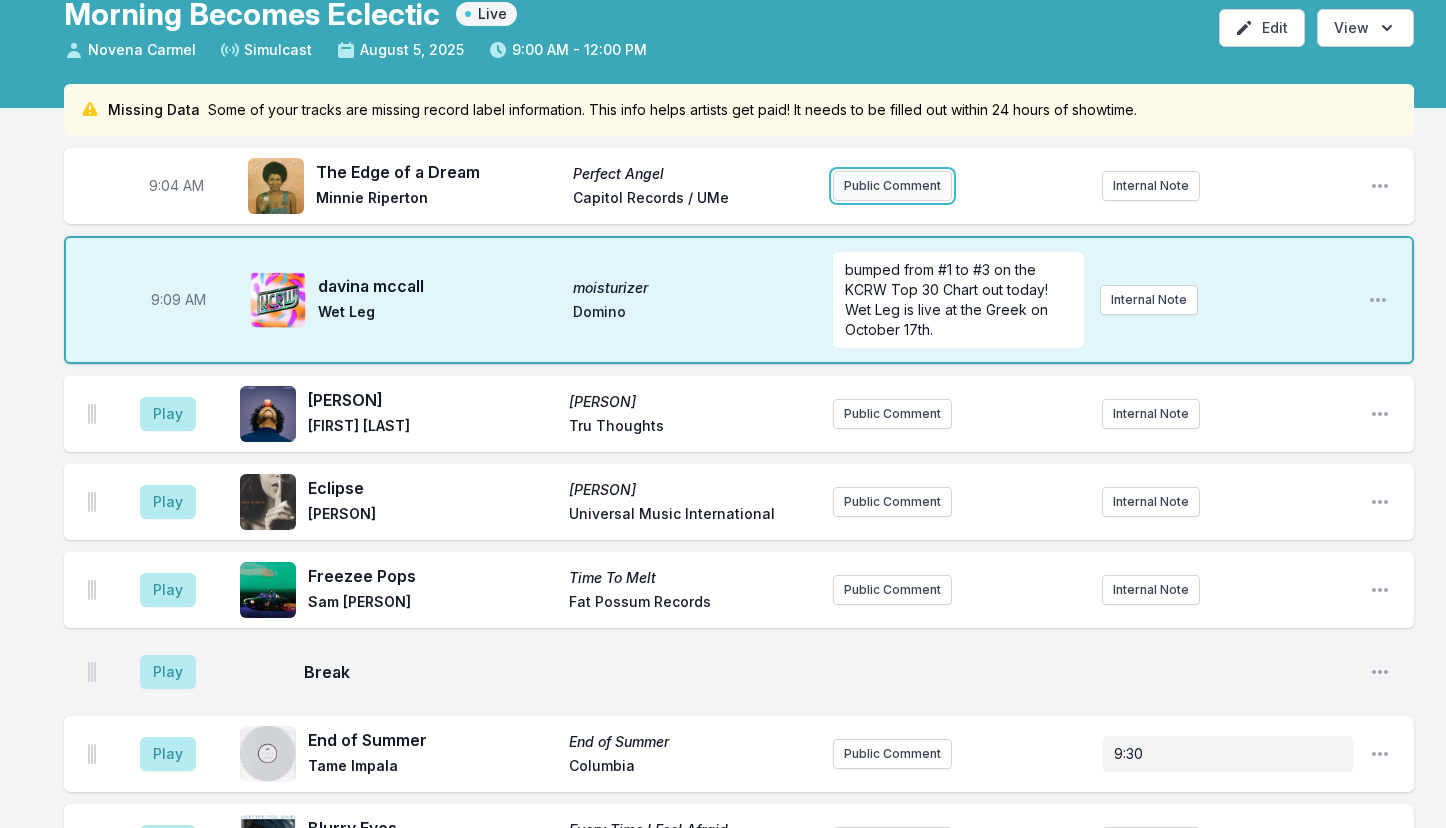 click on "Public Comment" at bounding box center [892, 186] 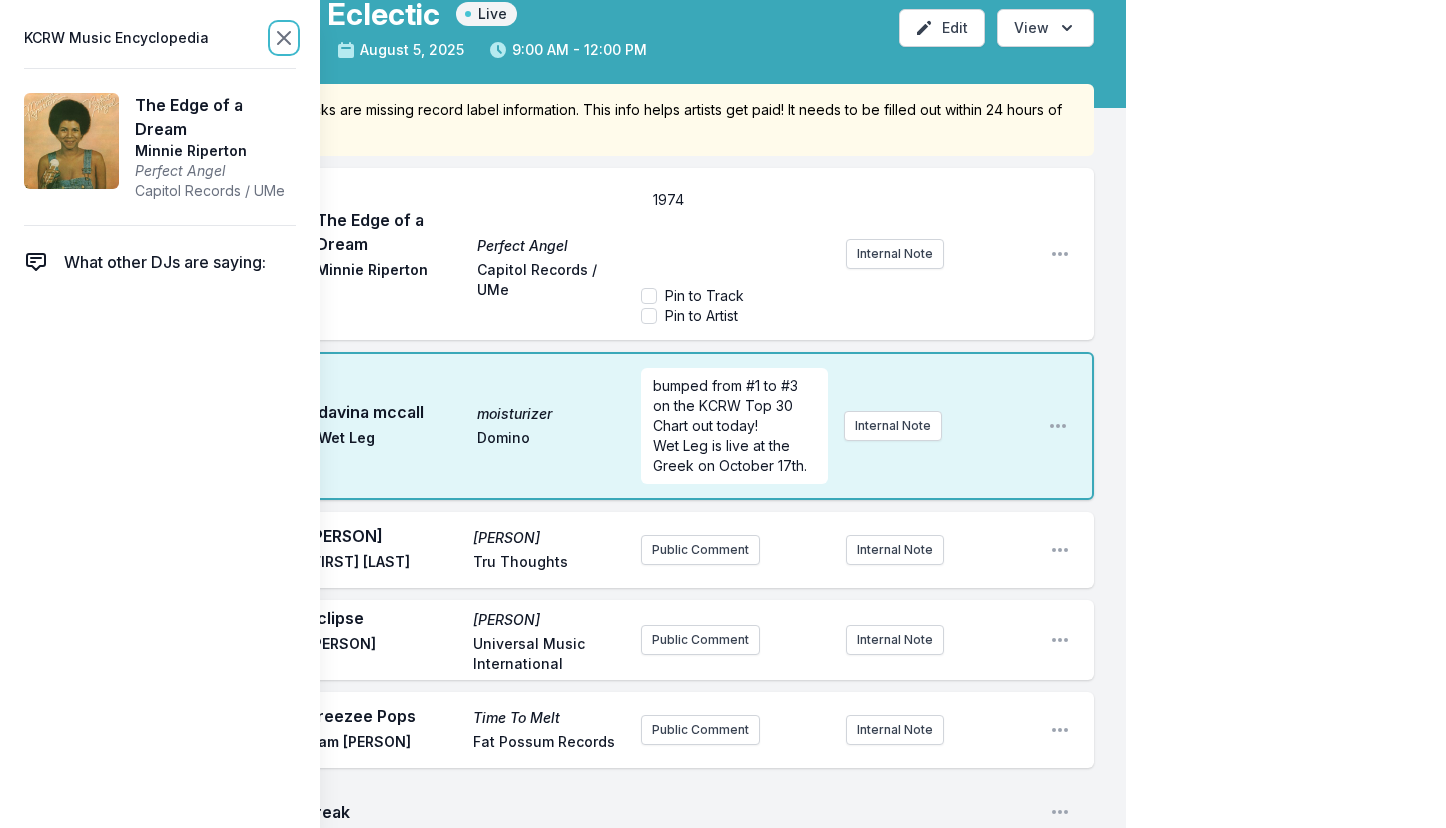 click 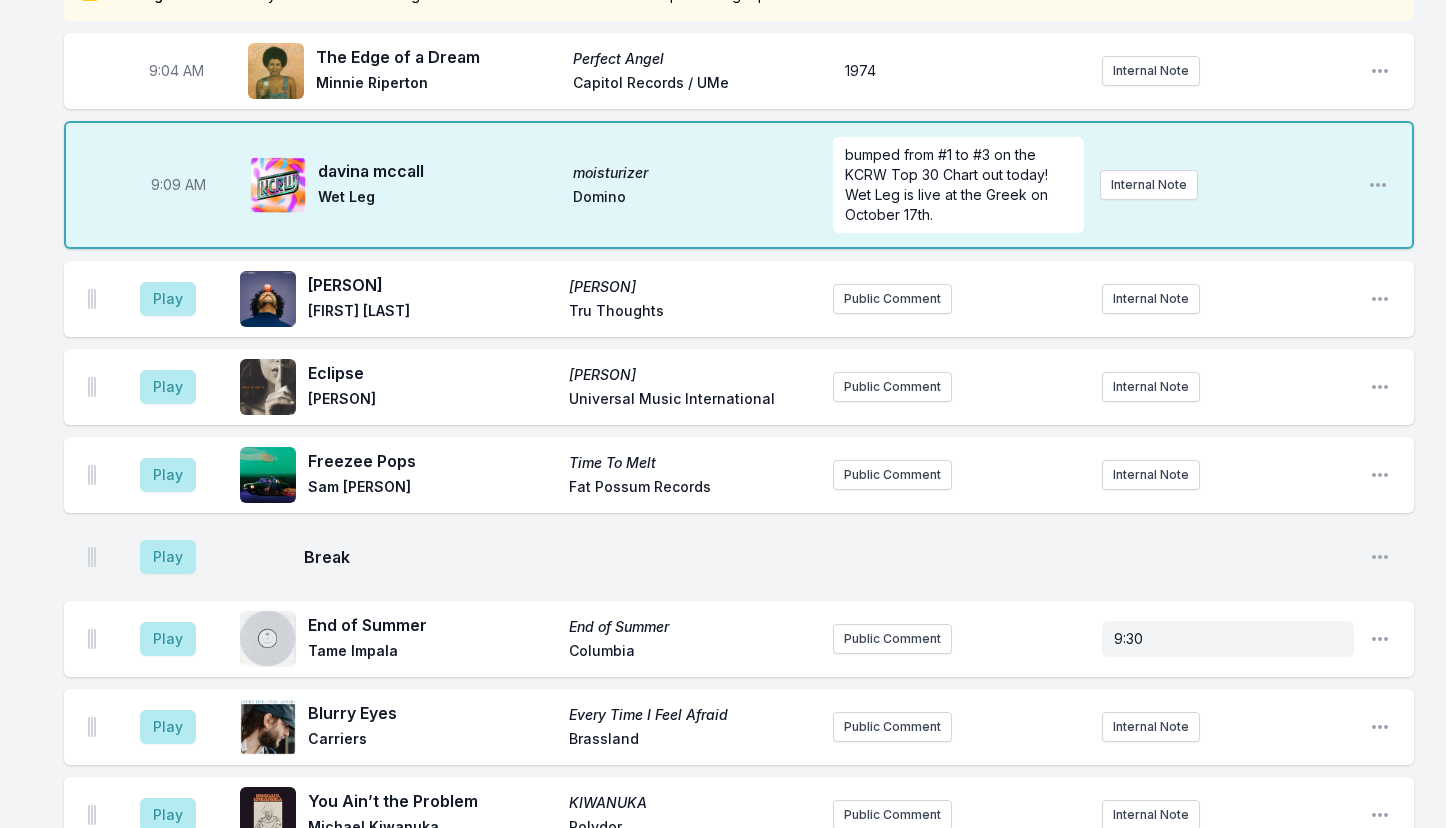 scroll, scrollTop: 231, scrollLeft: 0, axis: vertical 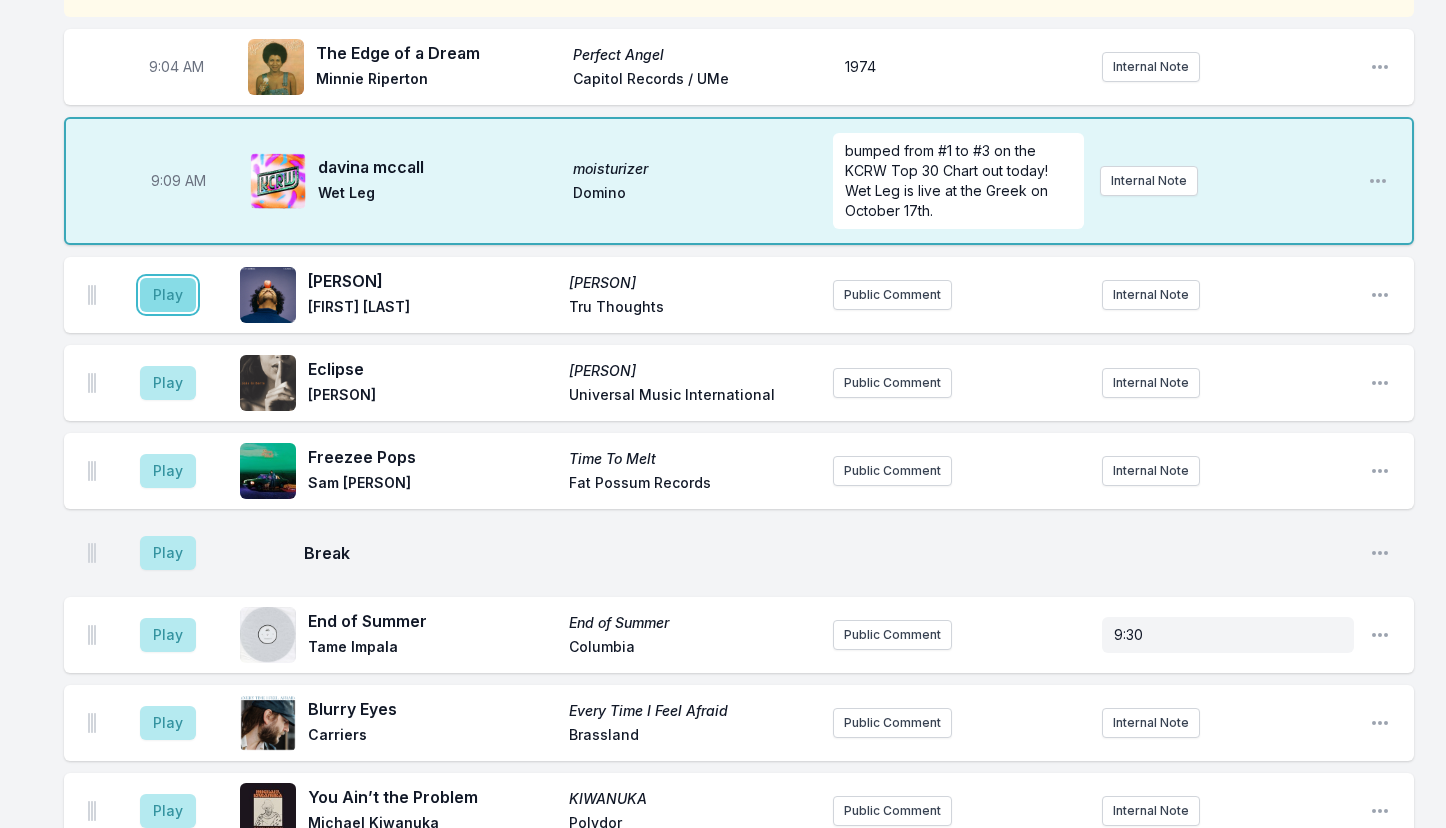 click on "Play" at bounding box center (168, 295) 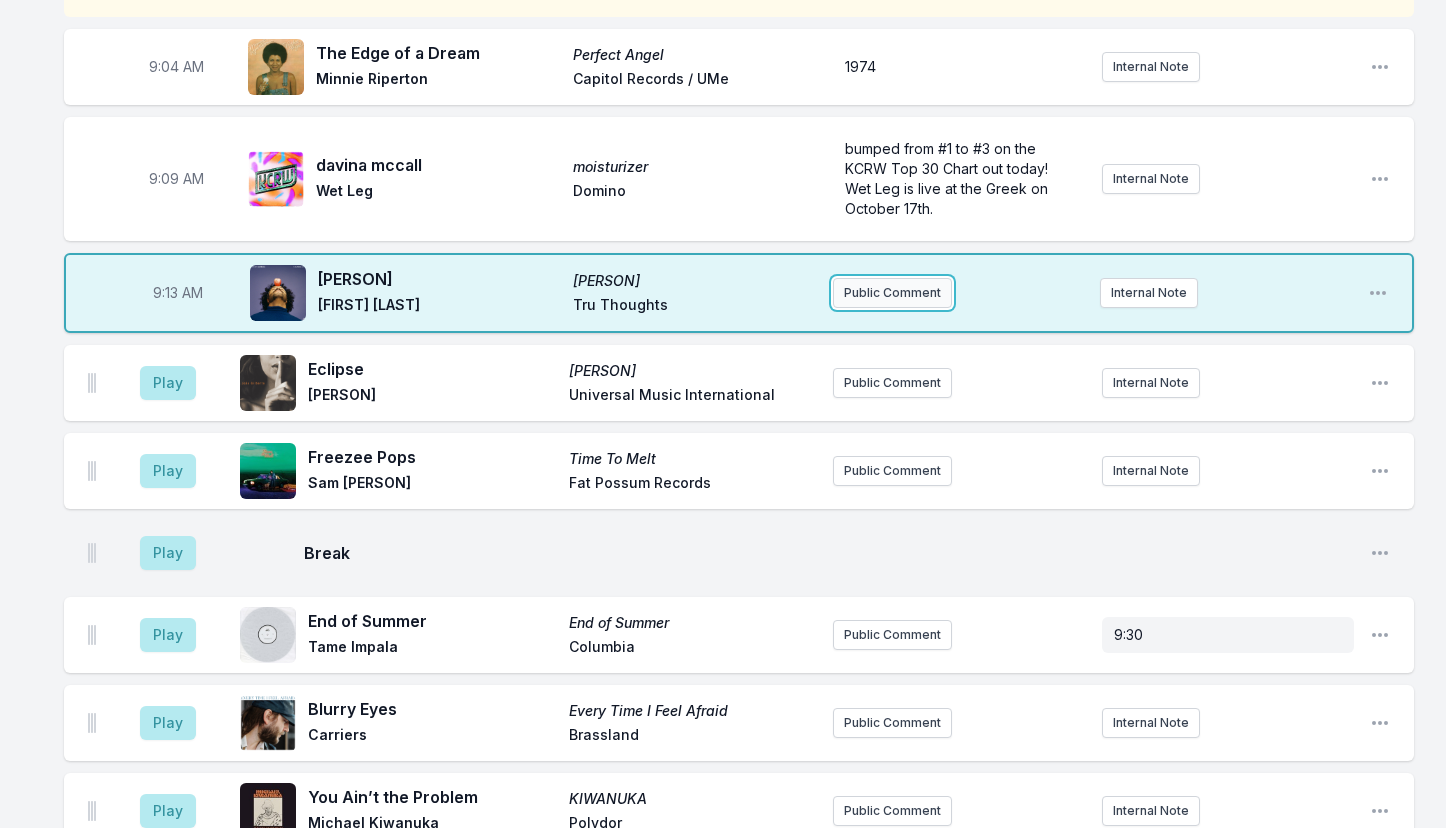 click on "Public Comment" at bounding box center [892, 293] 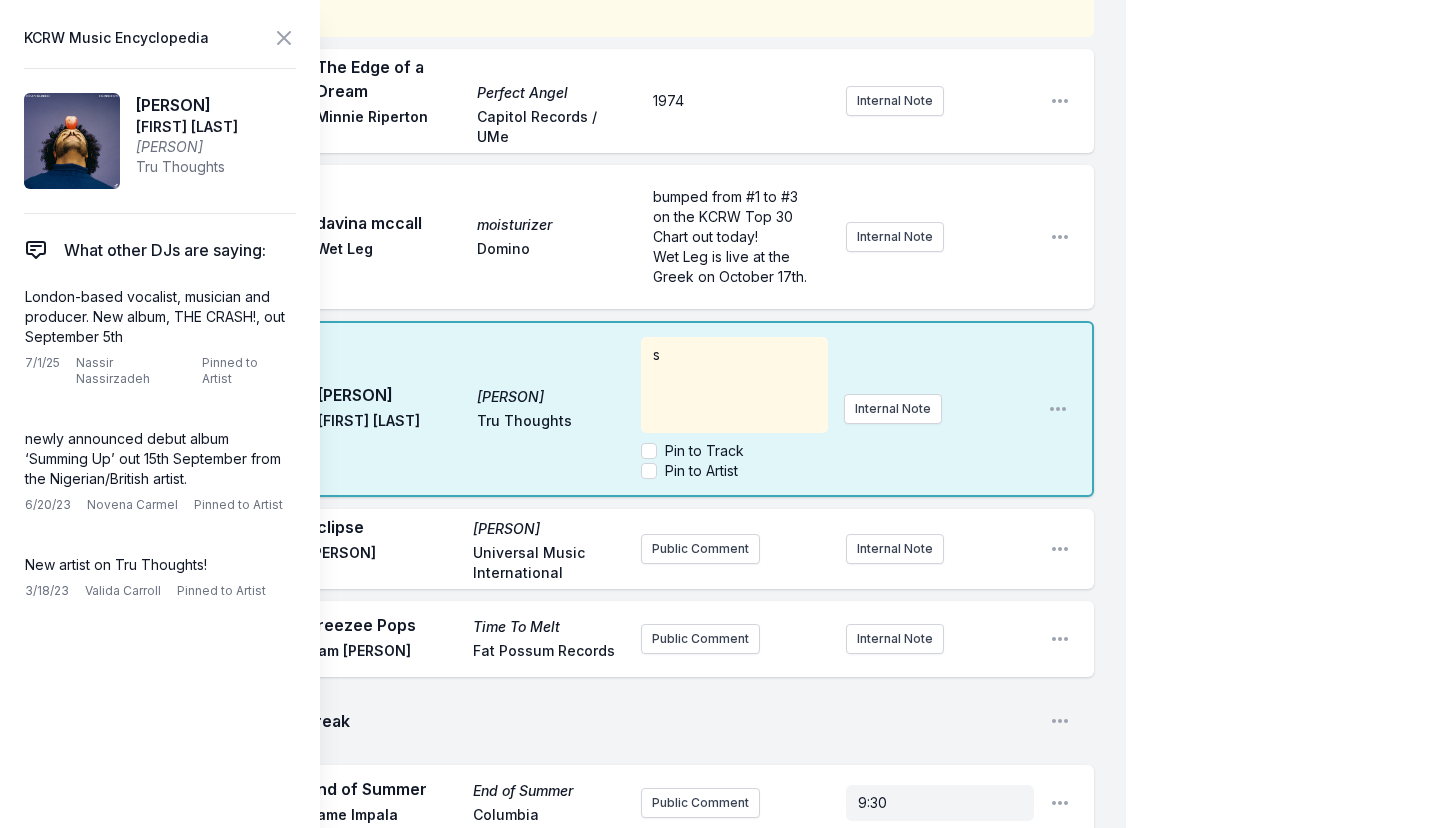 type 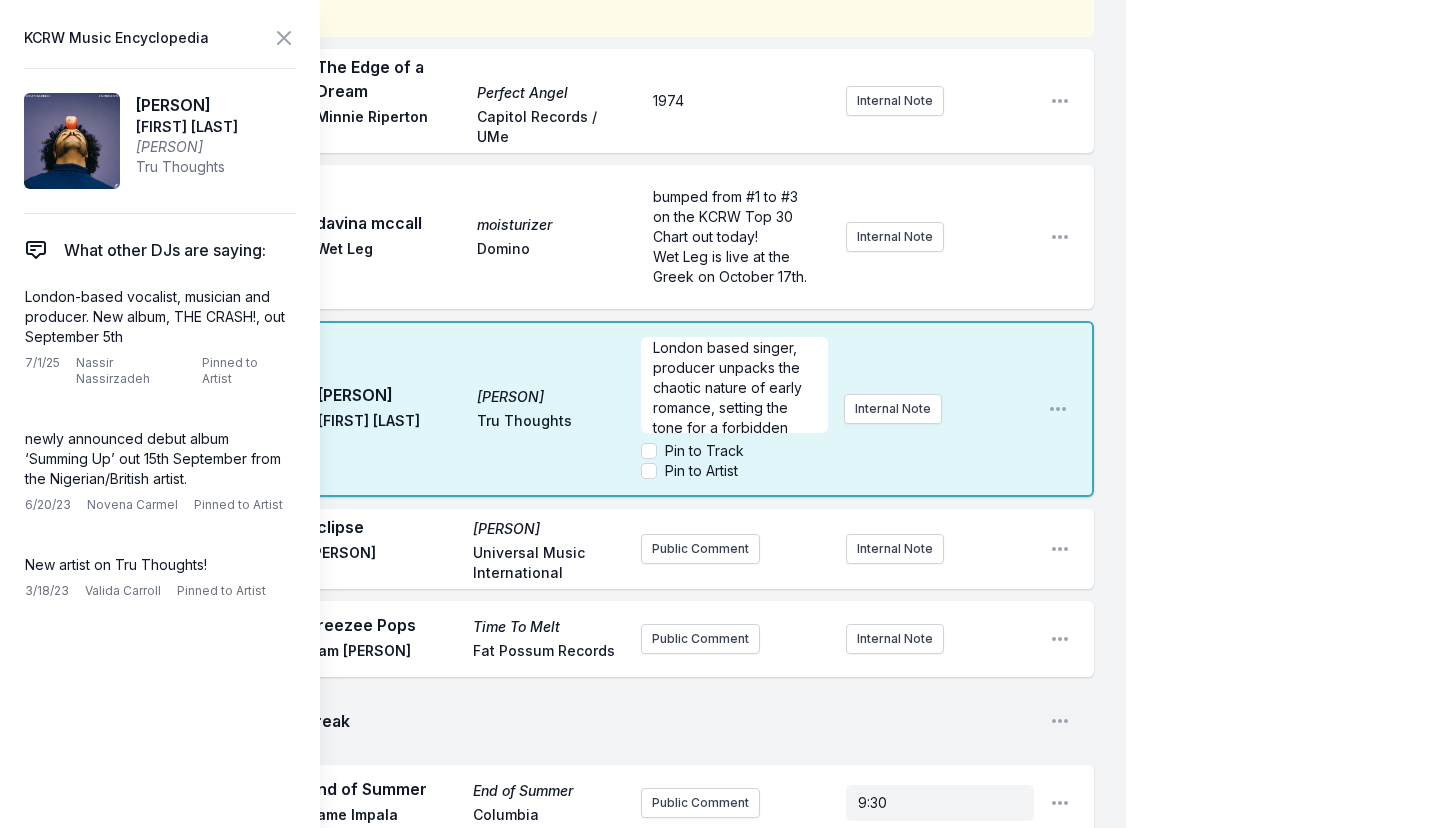 scroll, scrollTop: 25, scrollLeft: 0, axis: vertical 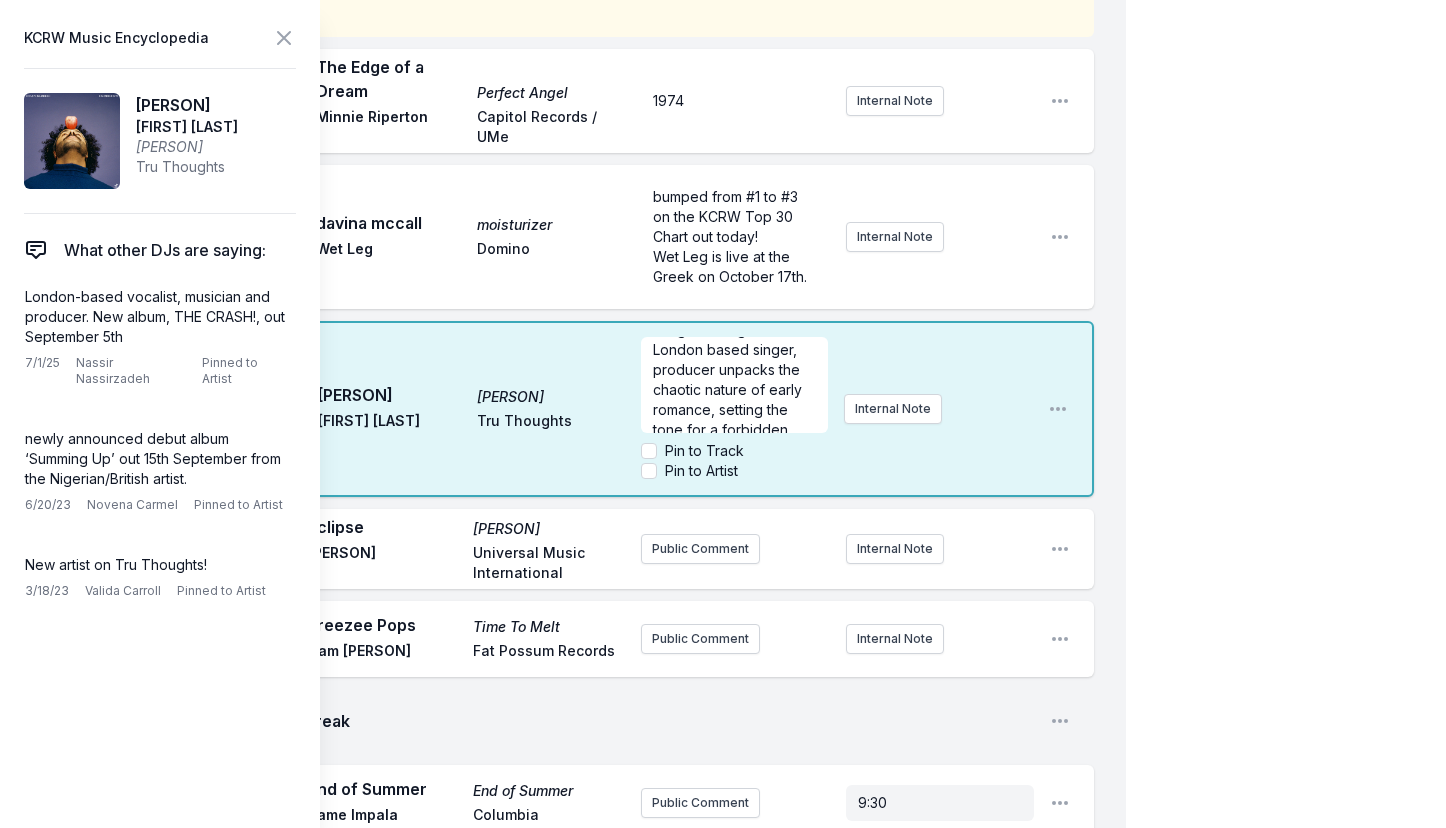 click on "song from Nigerian born London based singer, producer unpacks the chaotic nature of early romance, setting the tone for a forbidden love story." at bounding box center [735, 389] 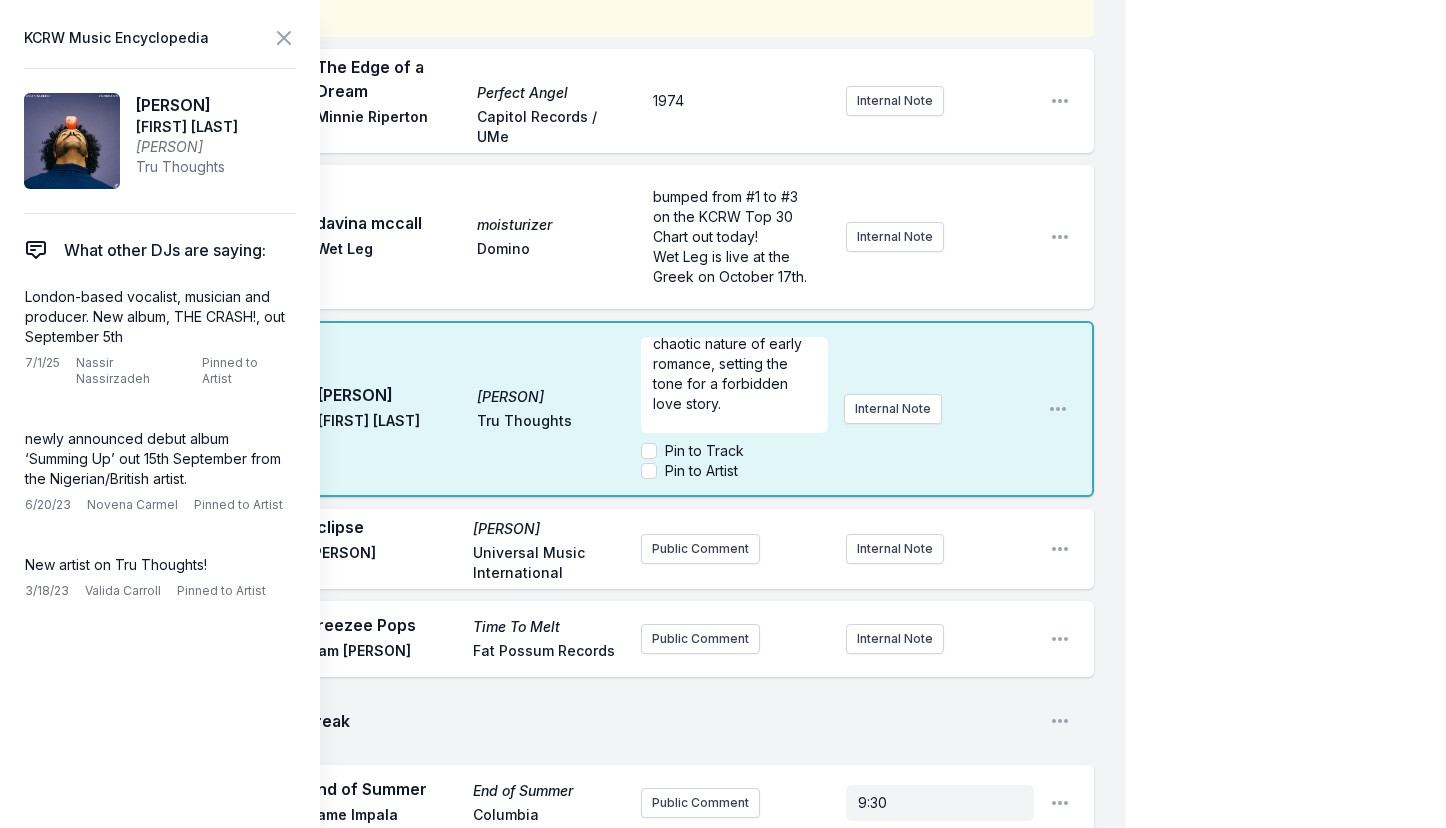 scroll, scrollTop: 105, scrollLeft: 0, axis: vertical 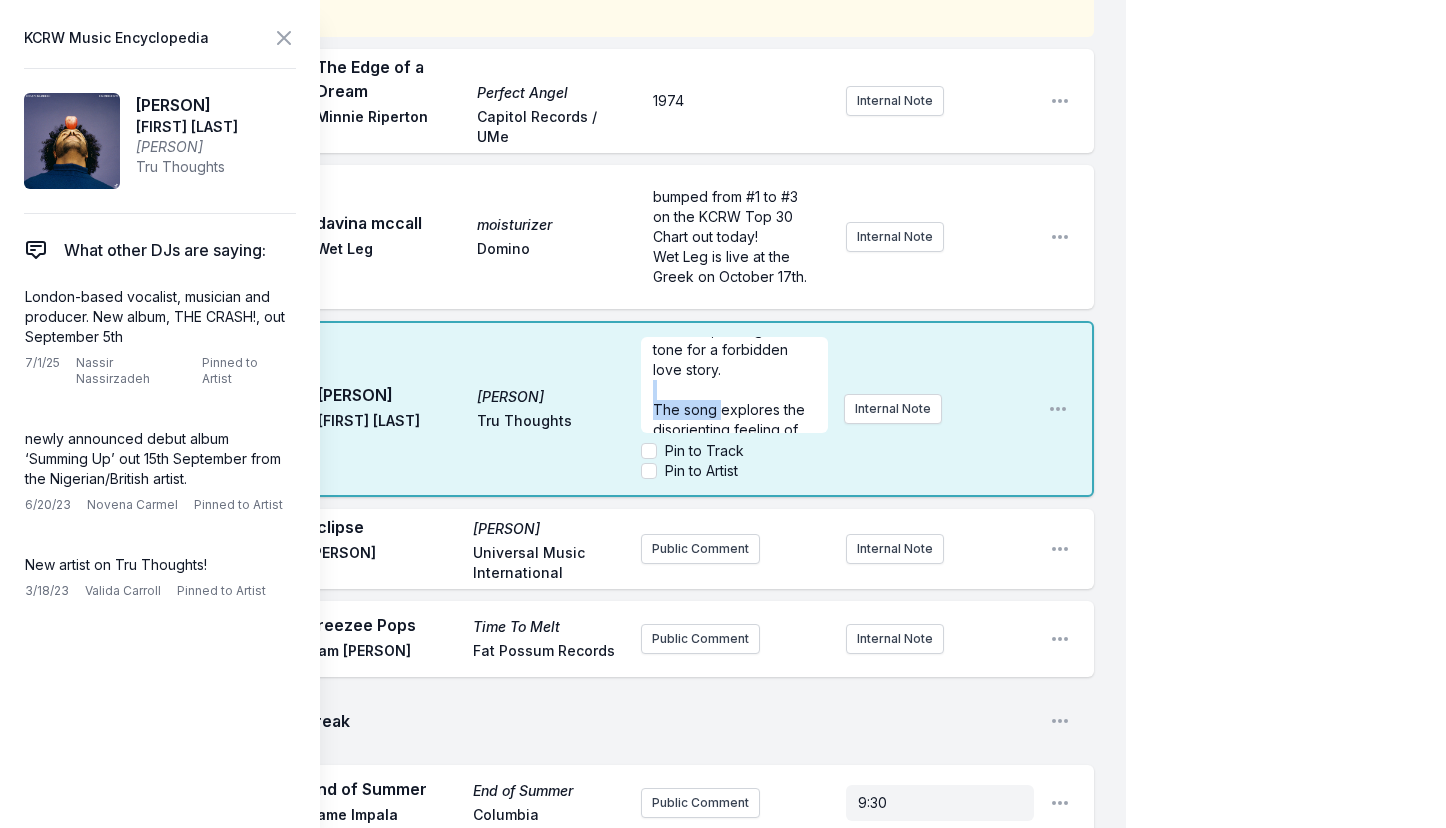 drag, startPoint x: 721, startPoint y: 412, endPoint x: 691, endPoint y: 391, distance: 36.619667 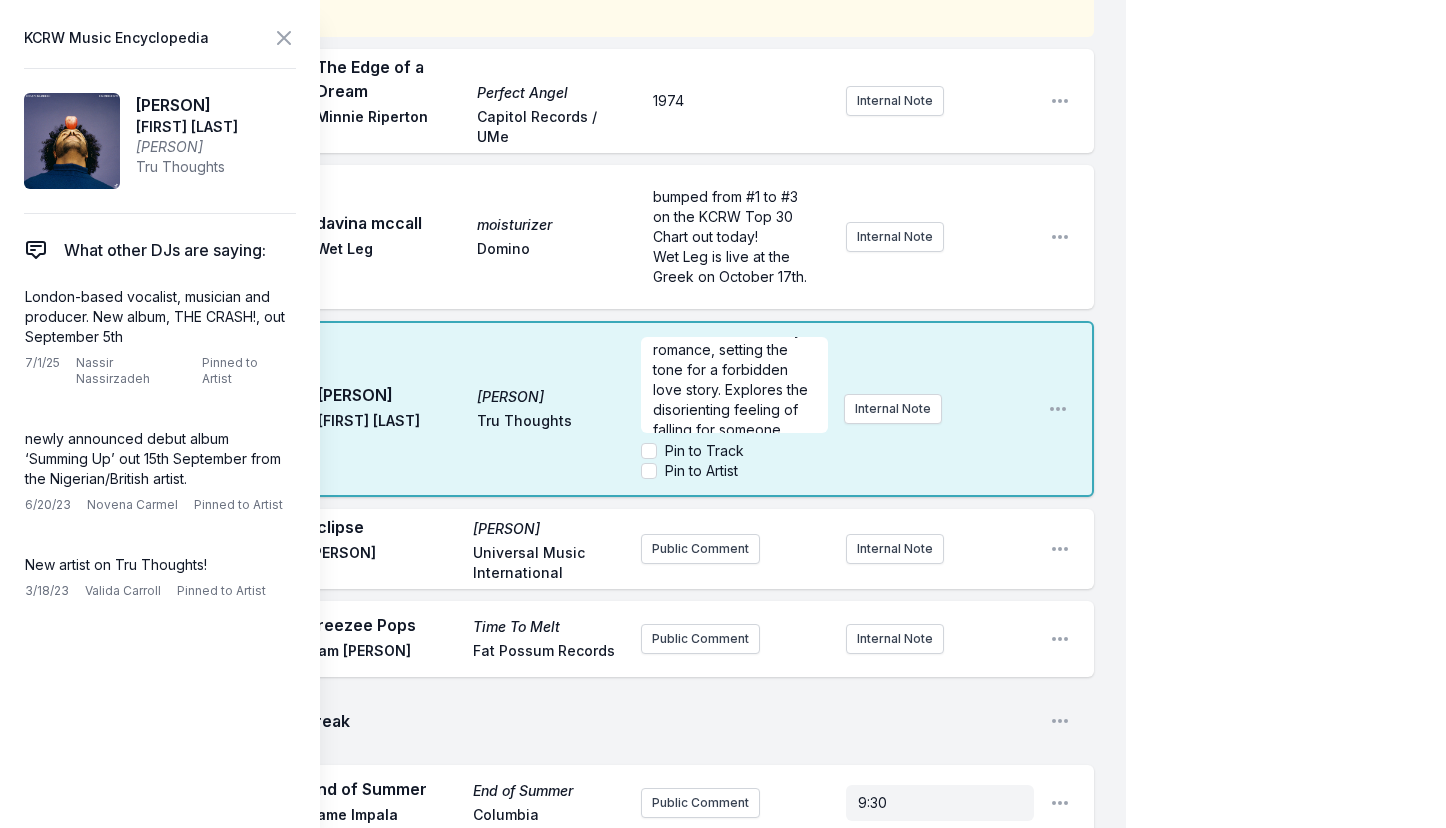 scroll, scrollTop: 120, scrollLeft: 0, axis: vertical 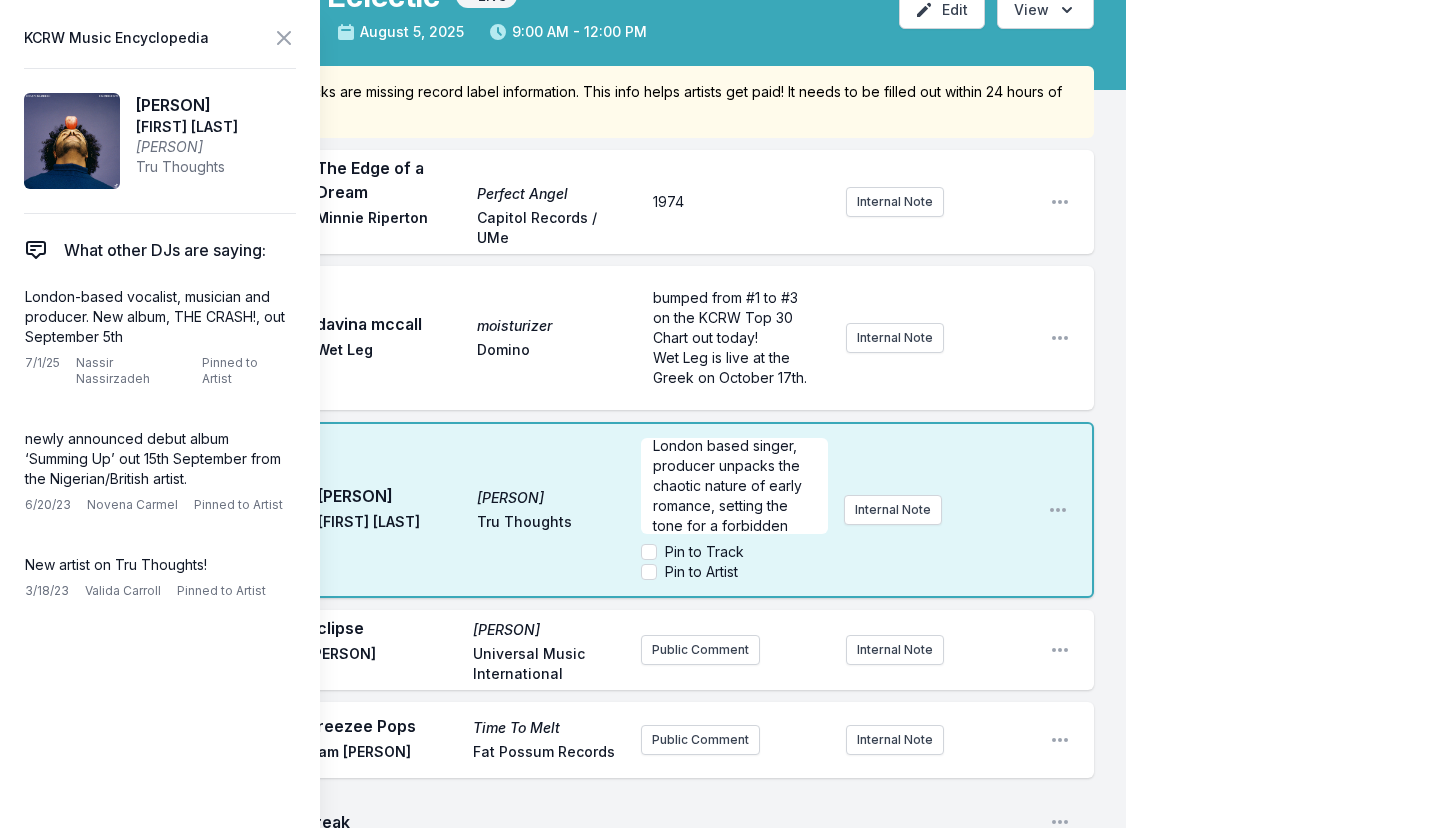 click on "song from [NATIONALITY] born London based singer, producer unpacks the chaotic nature of early romance, setting the tone for a forbidden love story. Explores the disorienting feeling of falling for someone intoxicating." at bounding box center [732, 505] 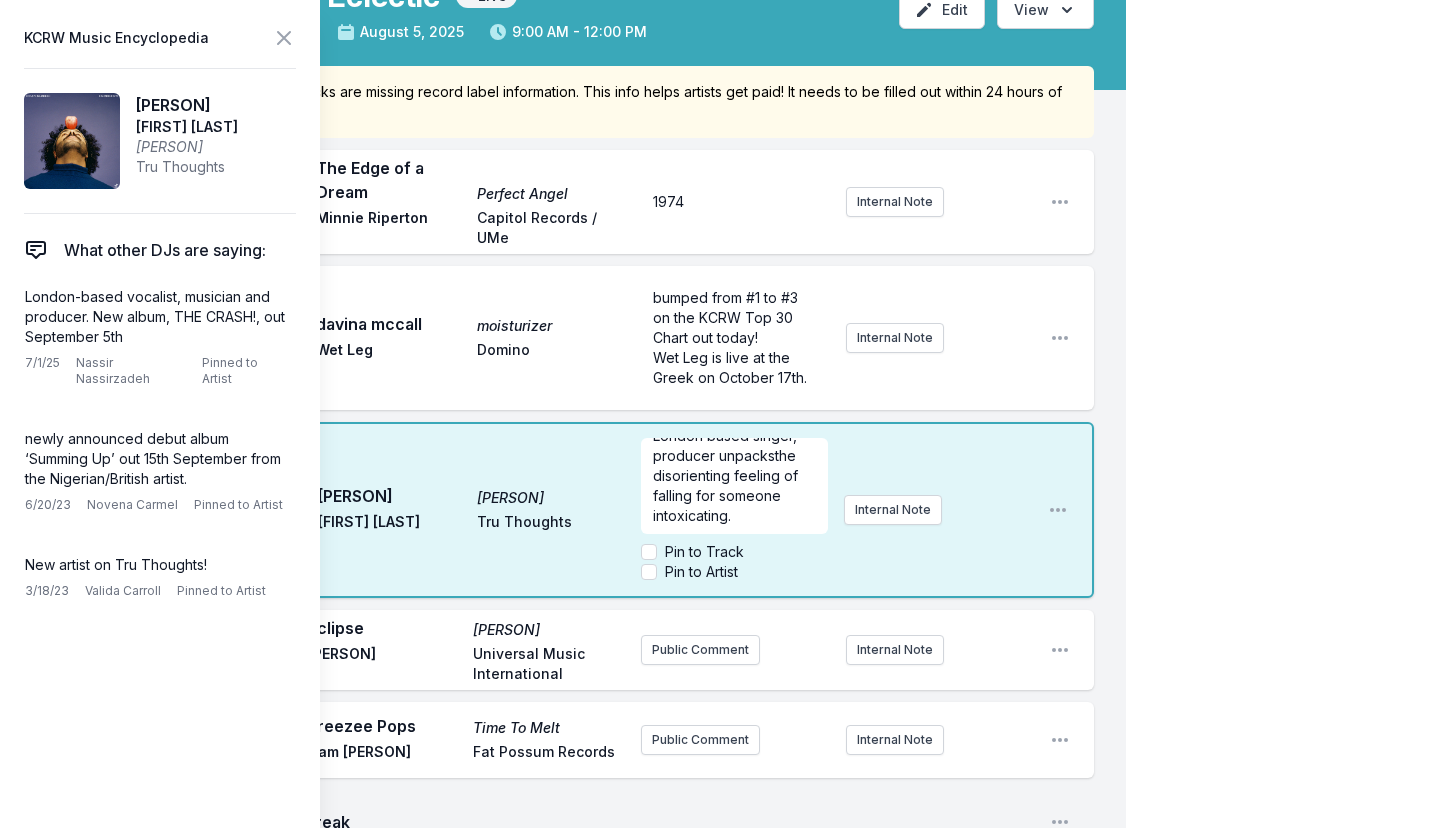scroll, scrollTop: 40, scrollLeft: 0, axis: vertical 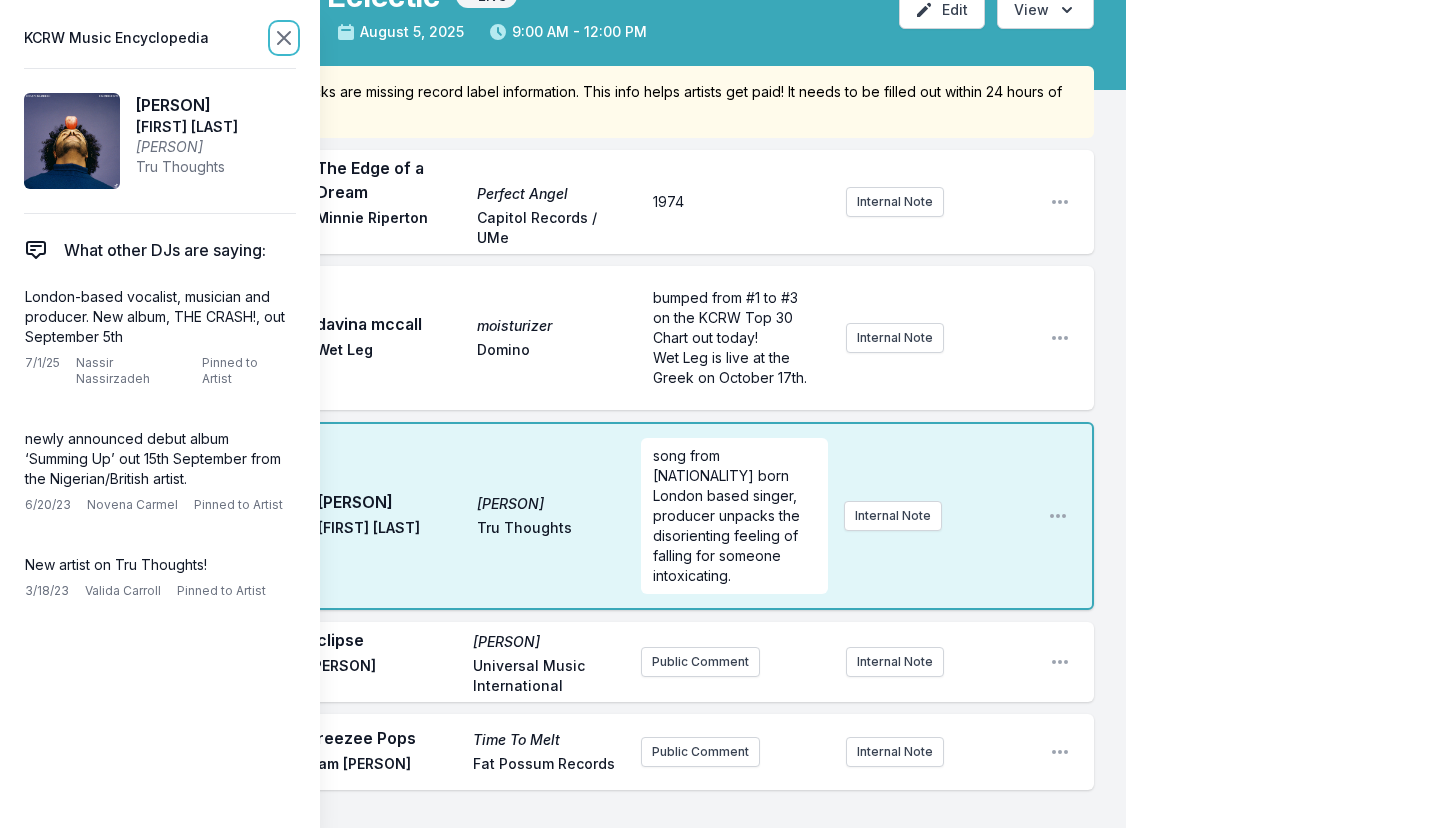 click 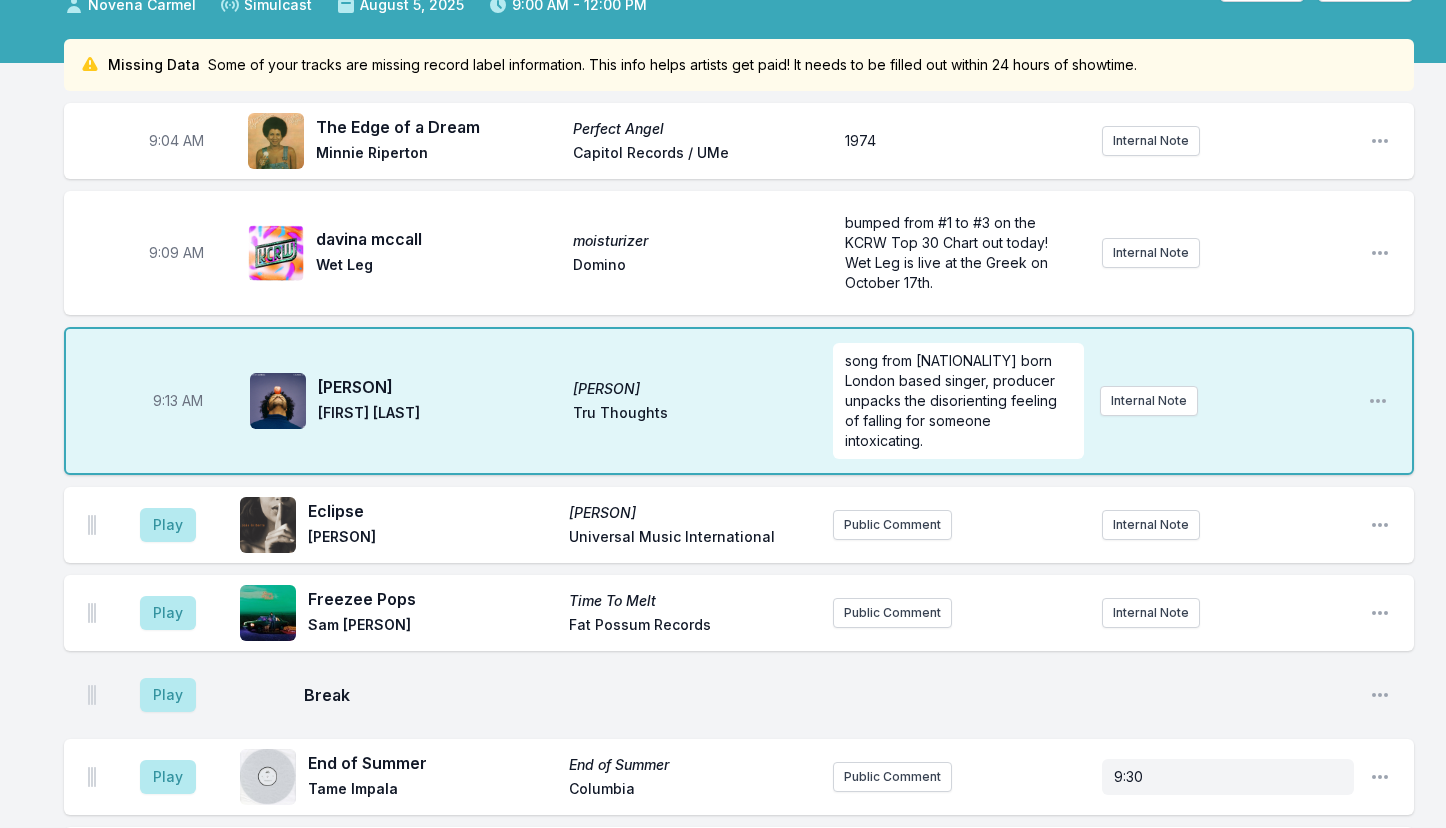 scroll, scrollTop: 159, scrollLeft: 0, axis: vertical 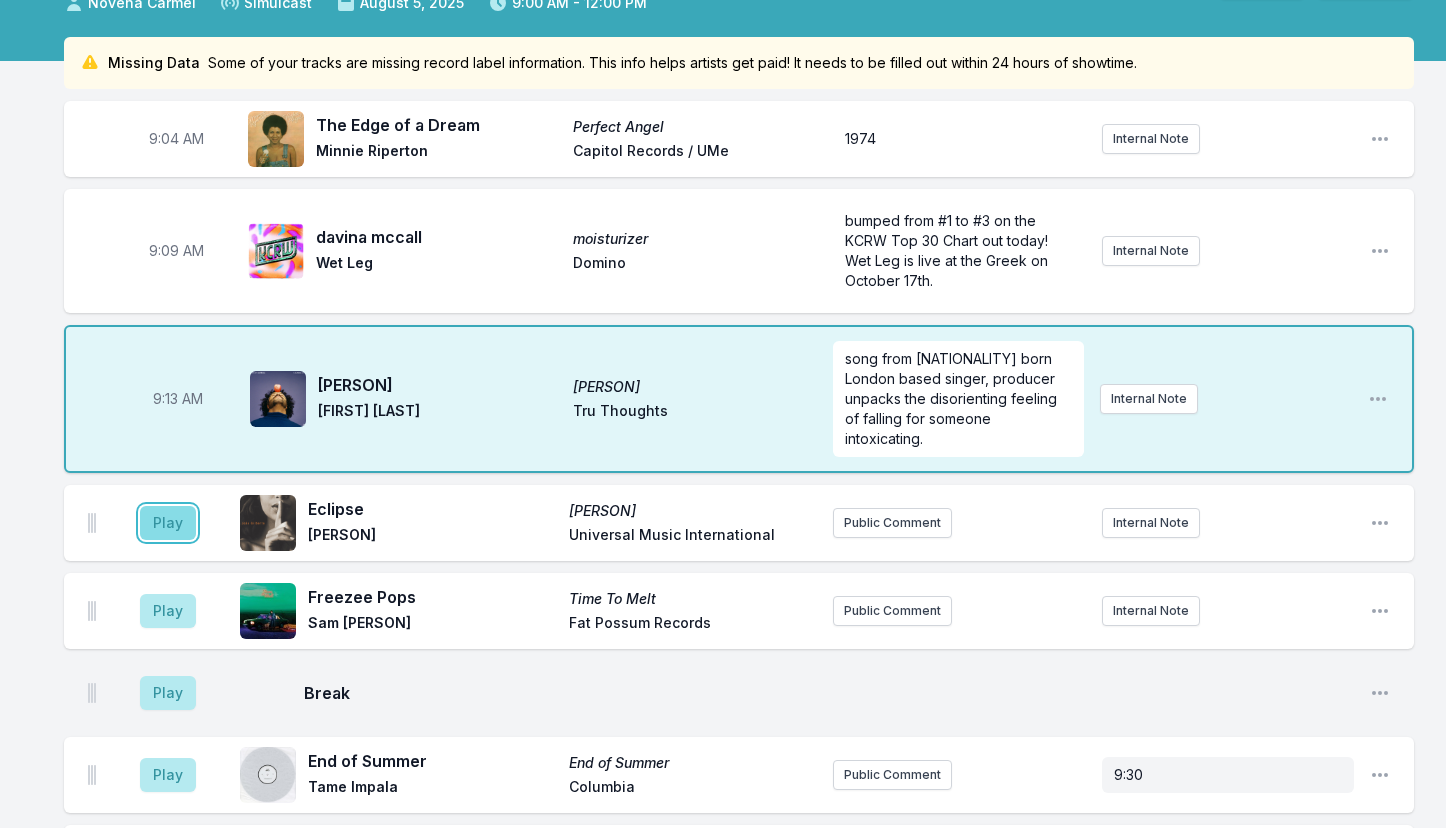 click on "Play" at bounding box center [168, 523] 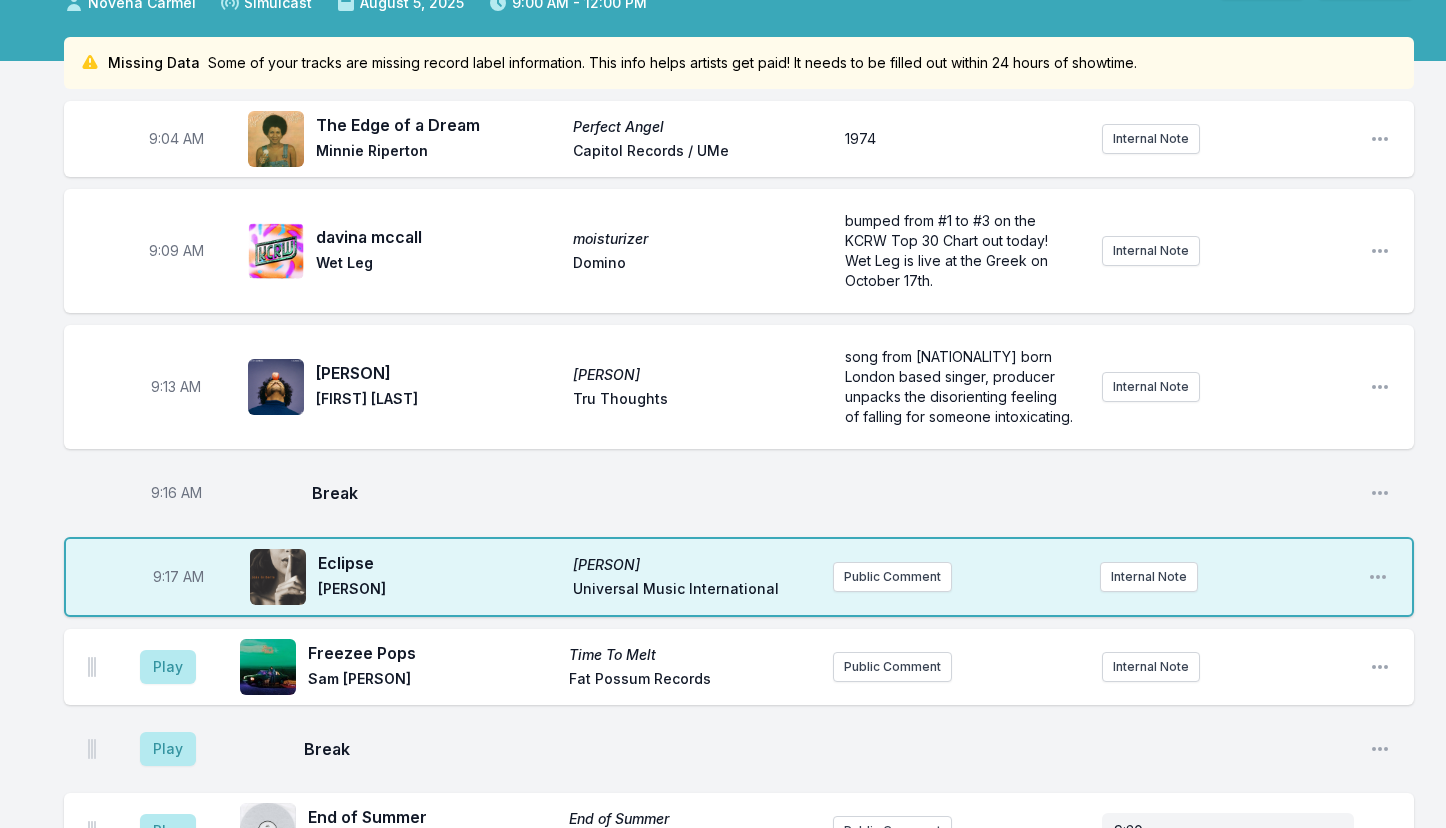 drag, startPoint x: 416, startPoint y: 587, endPoint x: 316, endPoint y: 590, distance: 100.04499 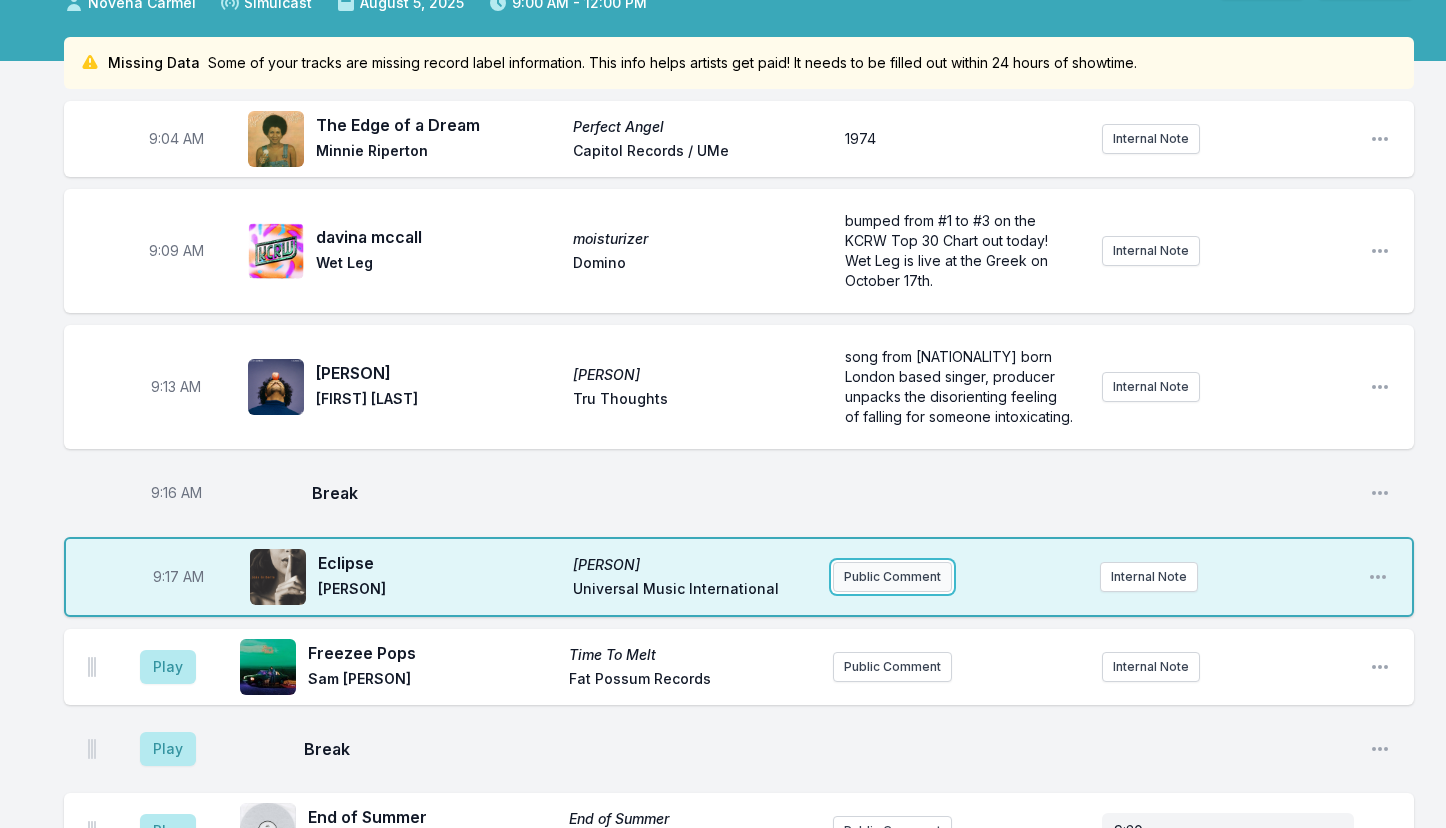 click on "Public Comment" at bounding box center (892, 577) 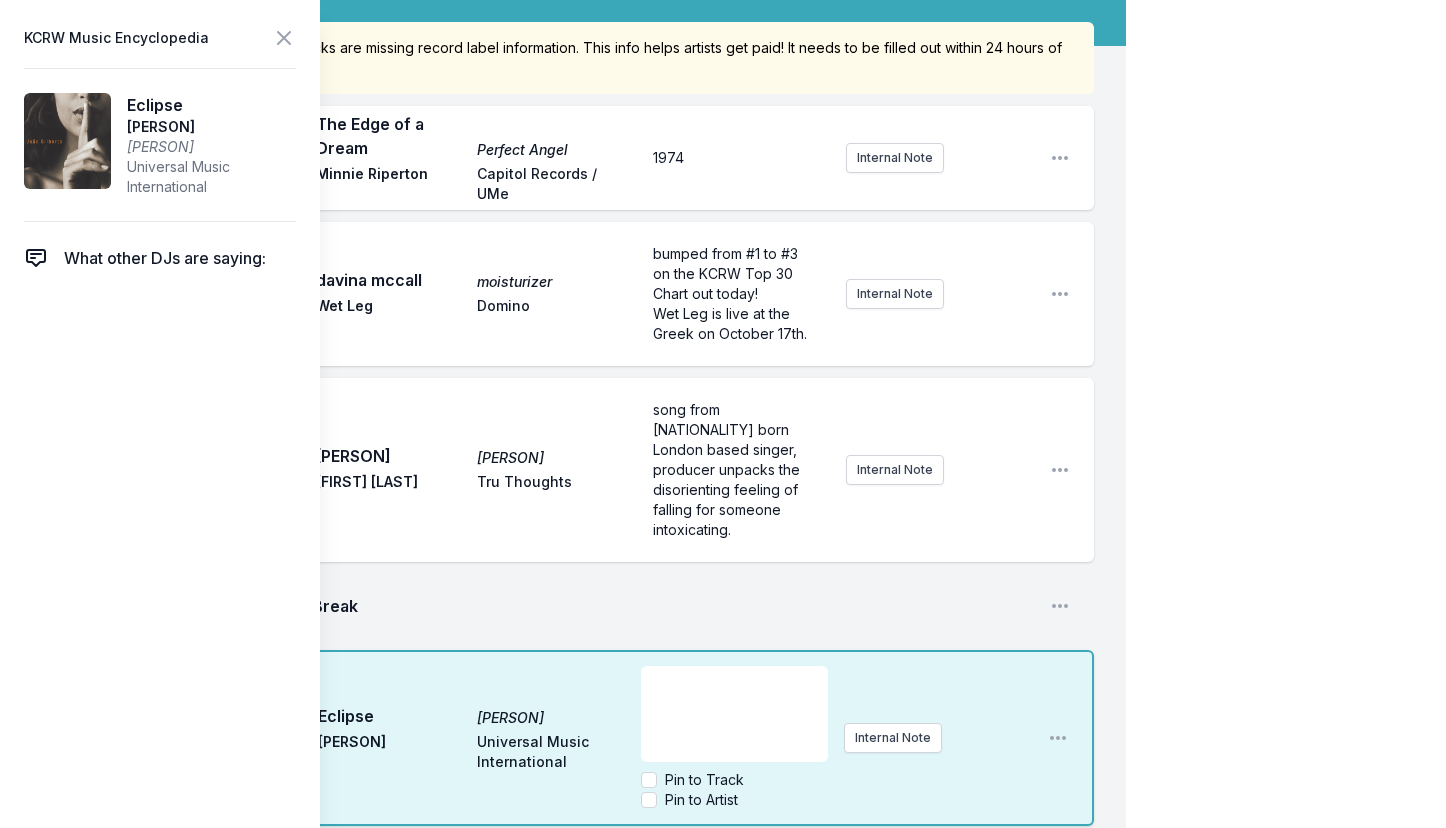 scroll, scrollTop: 178, scrollLeft: 0, axis: vertical 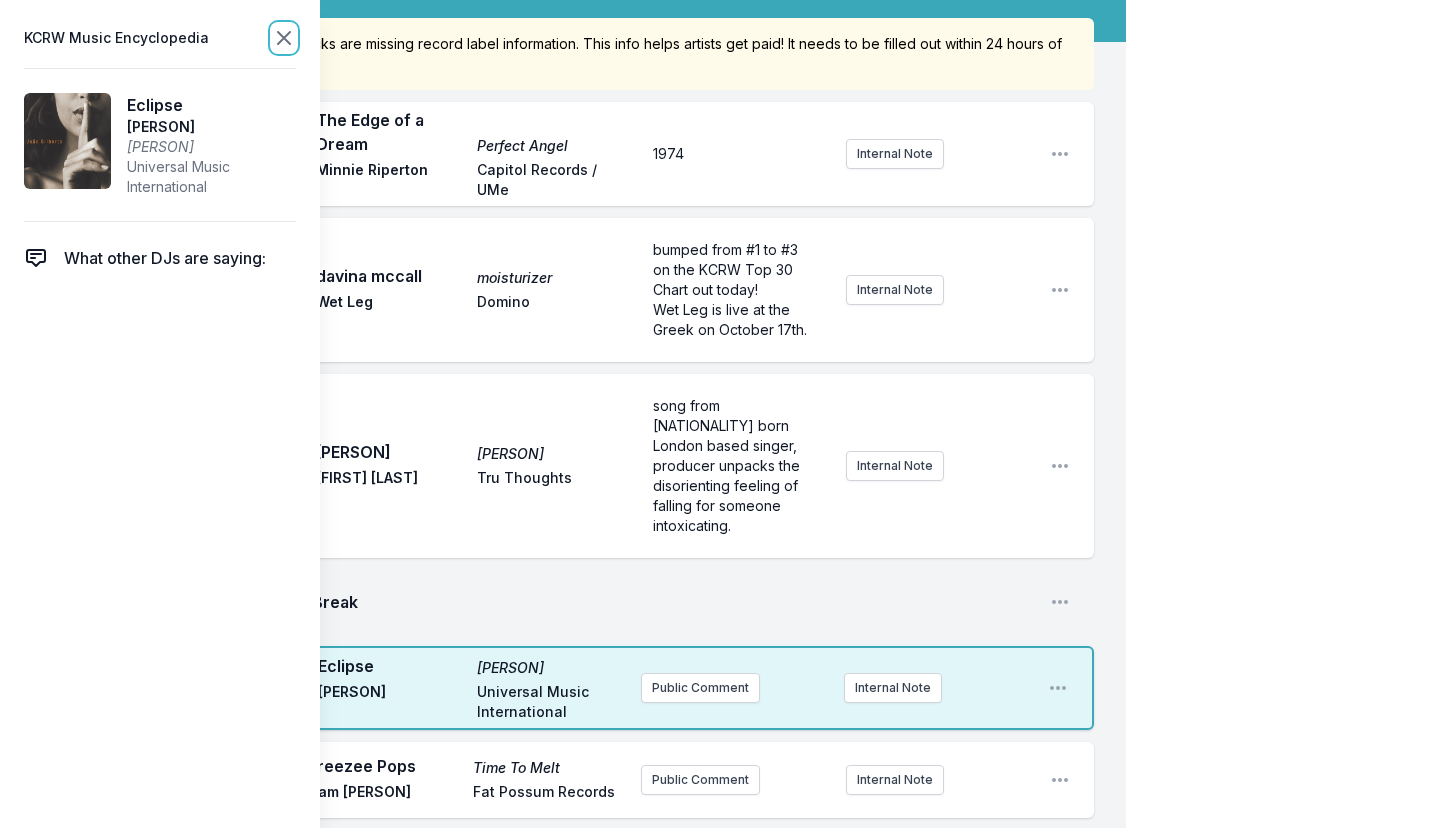 click 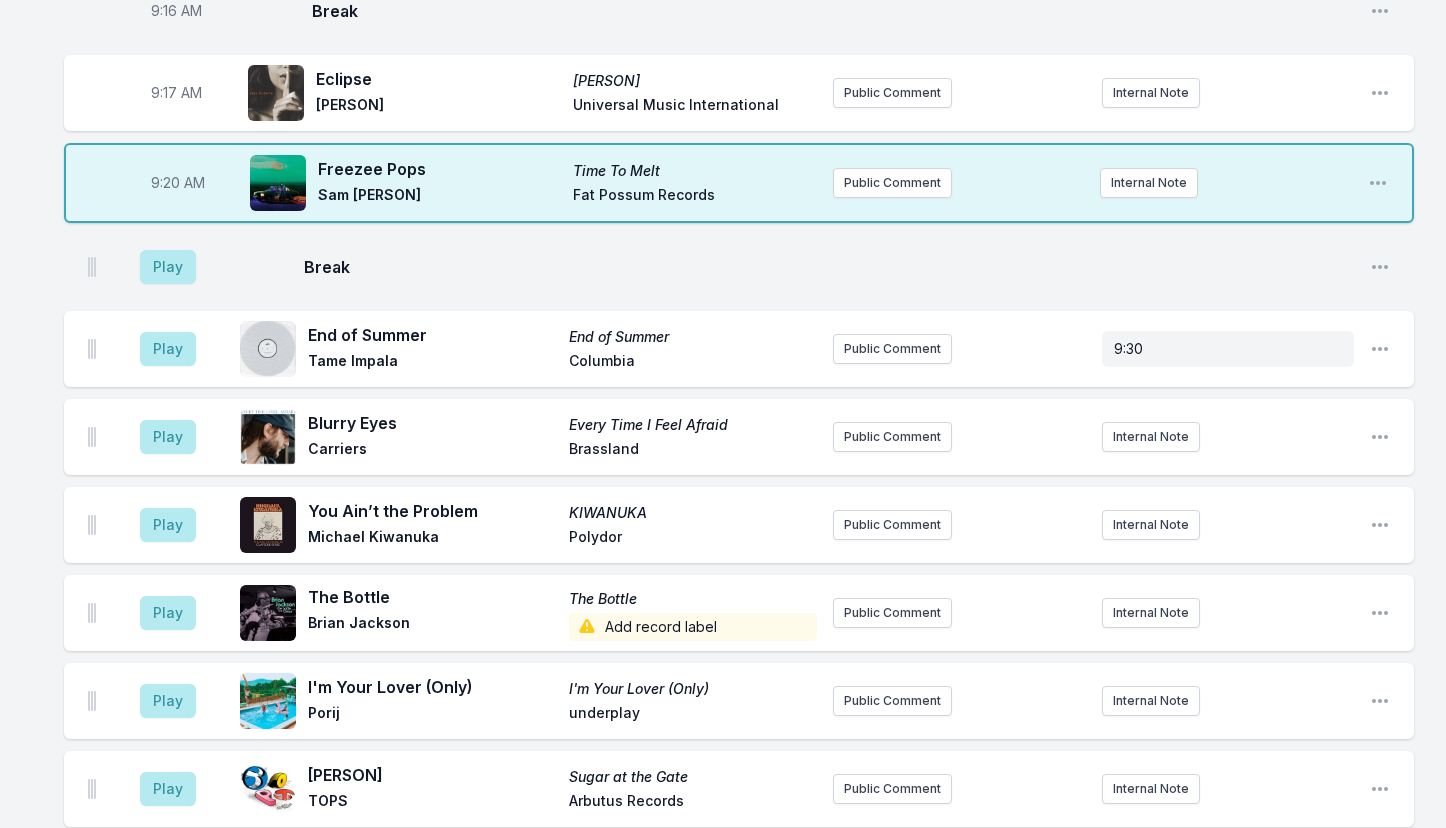scroll, scrollTop: 656, scrollLeft: 0, axis: vertical 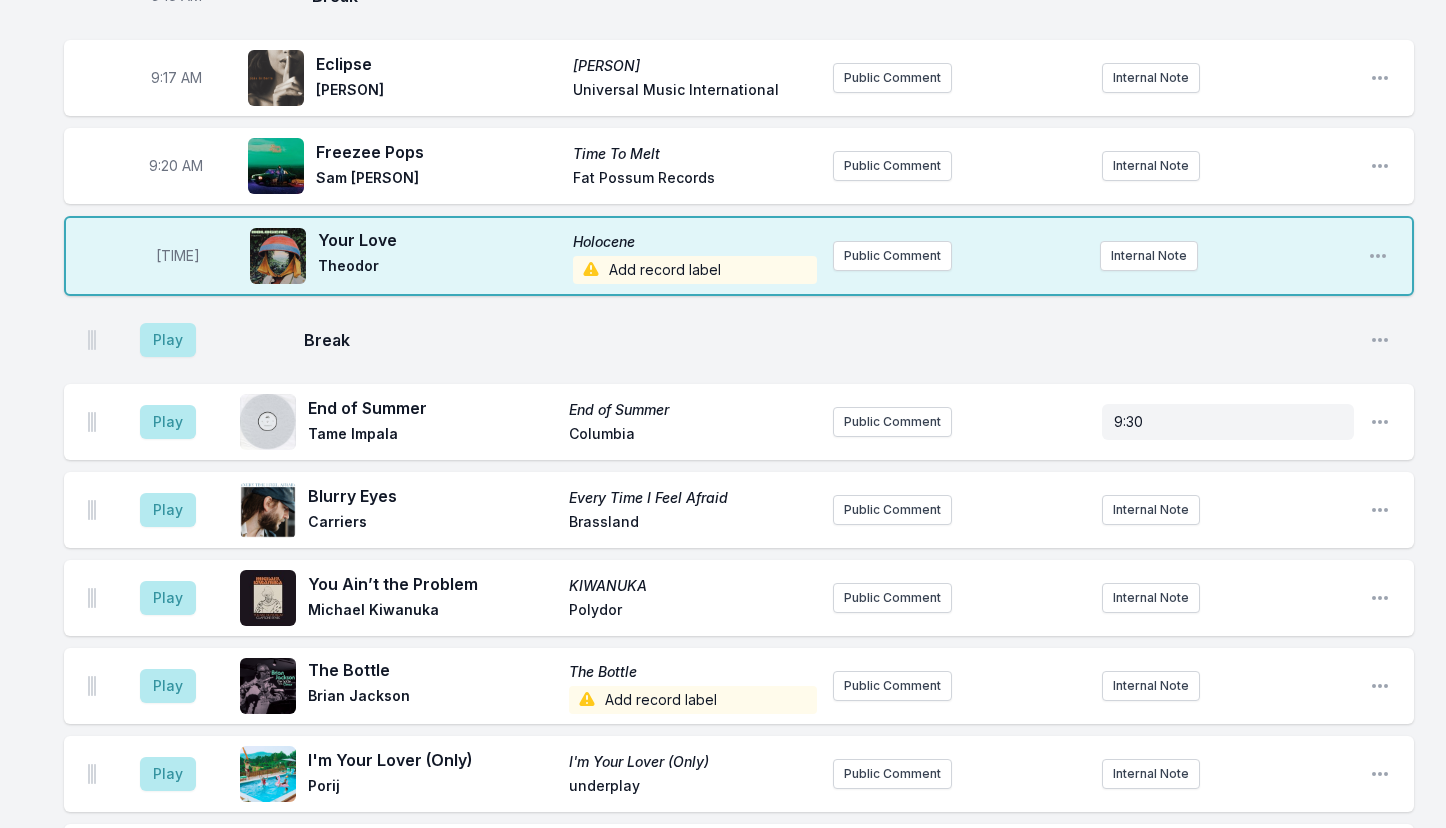 click on "Add record label" at bounding box center [694, 270] 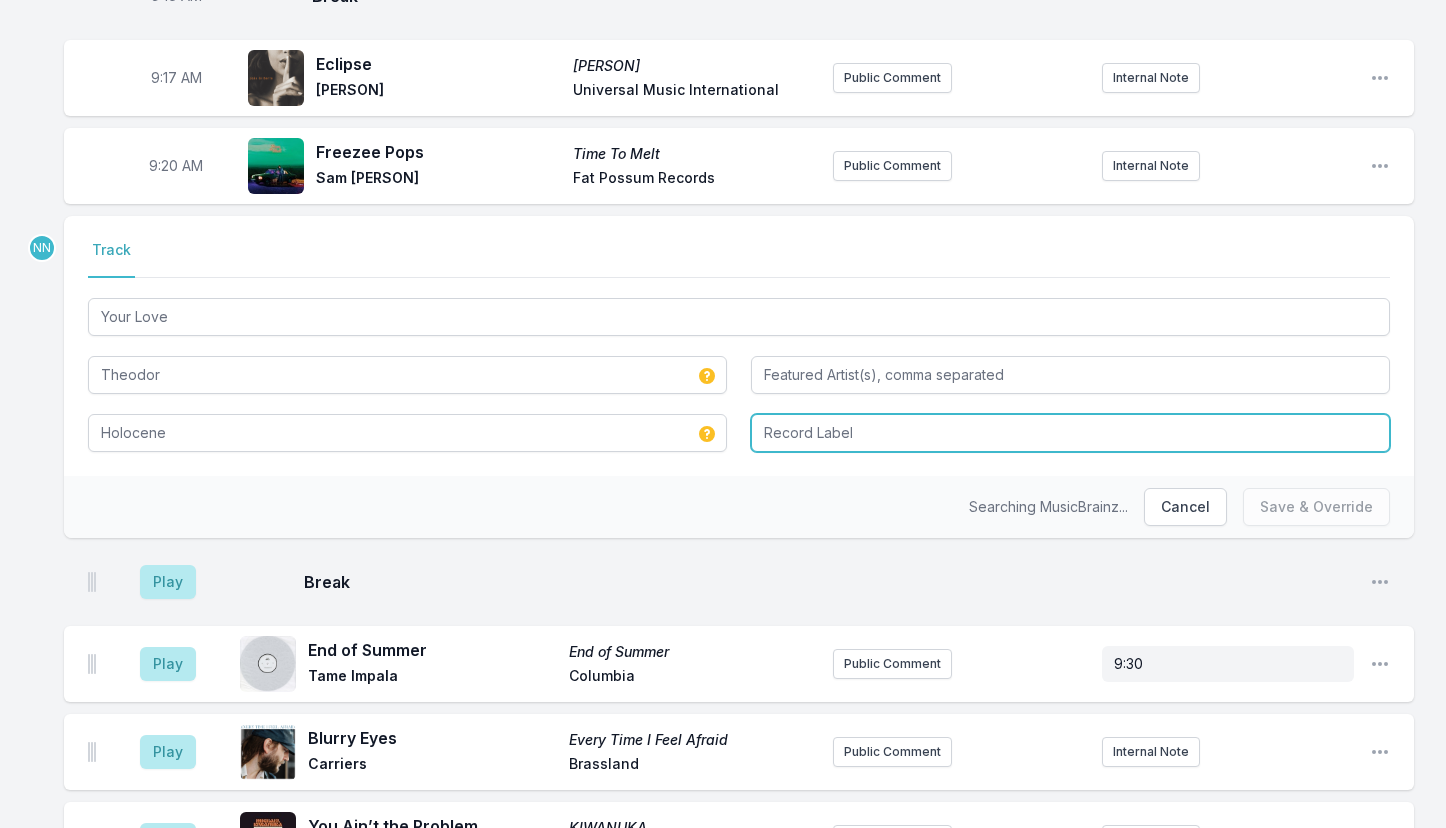 click at bounding box center (1070, 433) 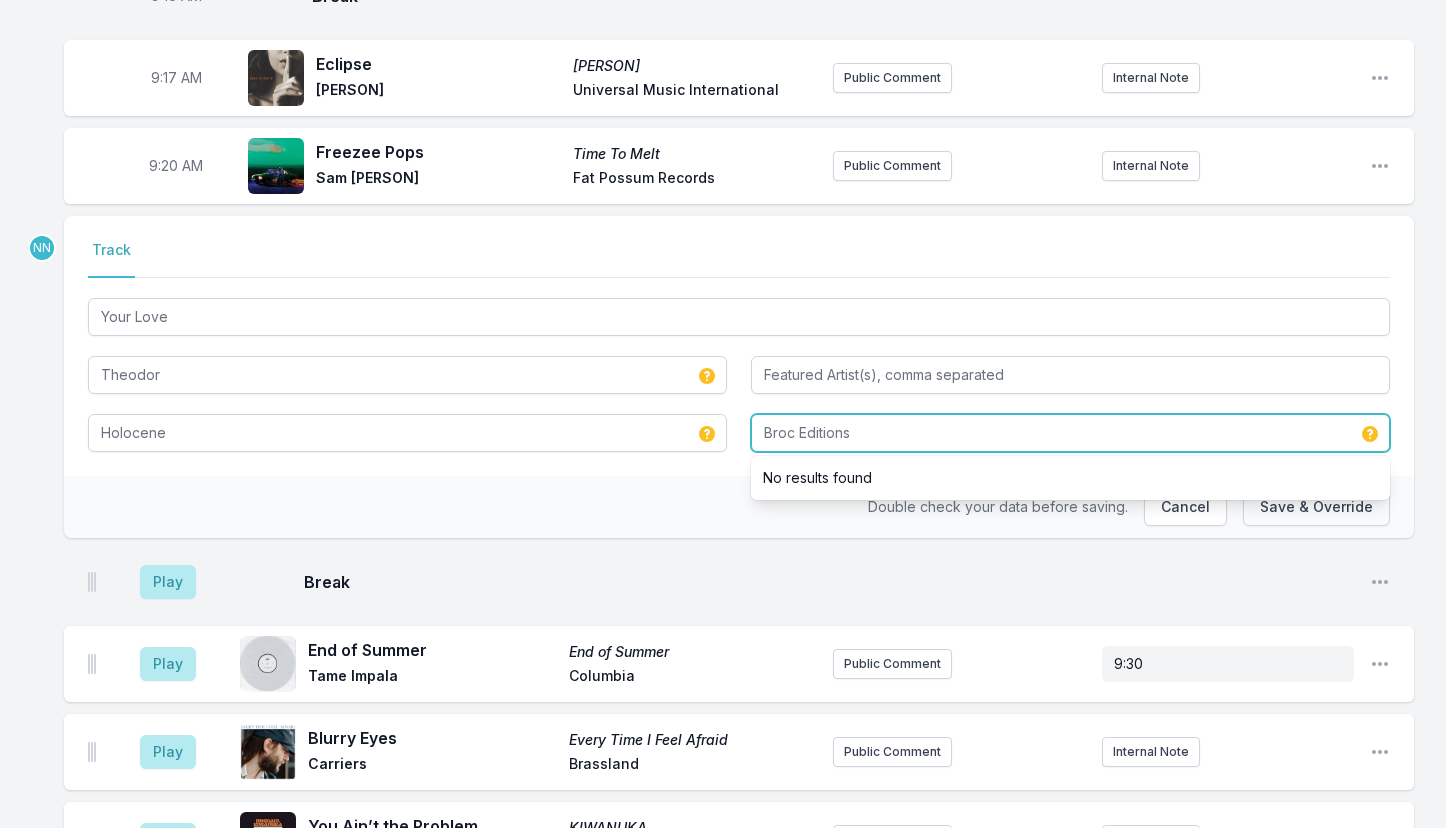 type on "Broc Editions" 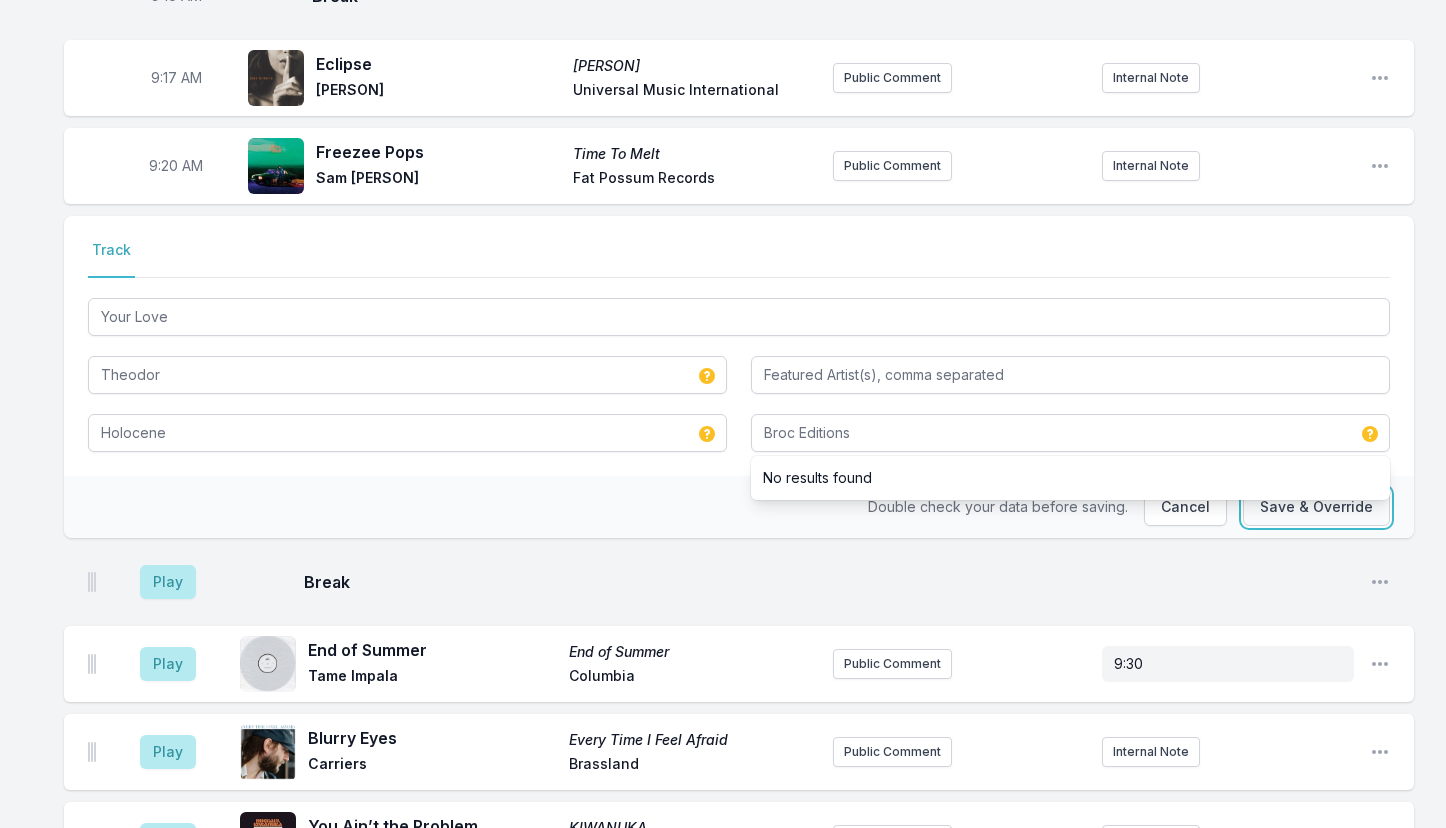 click on "Save & Override" at bounding box center (1316, 507) 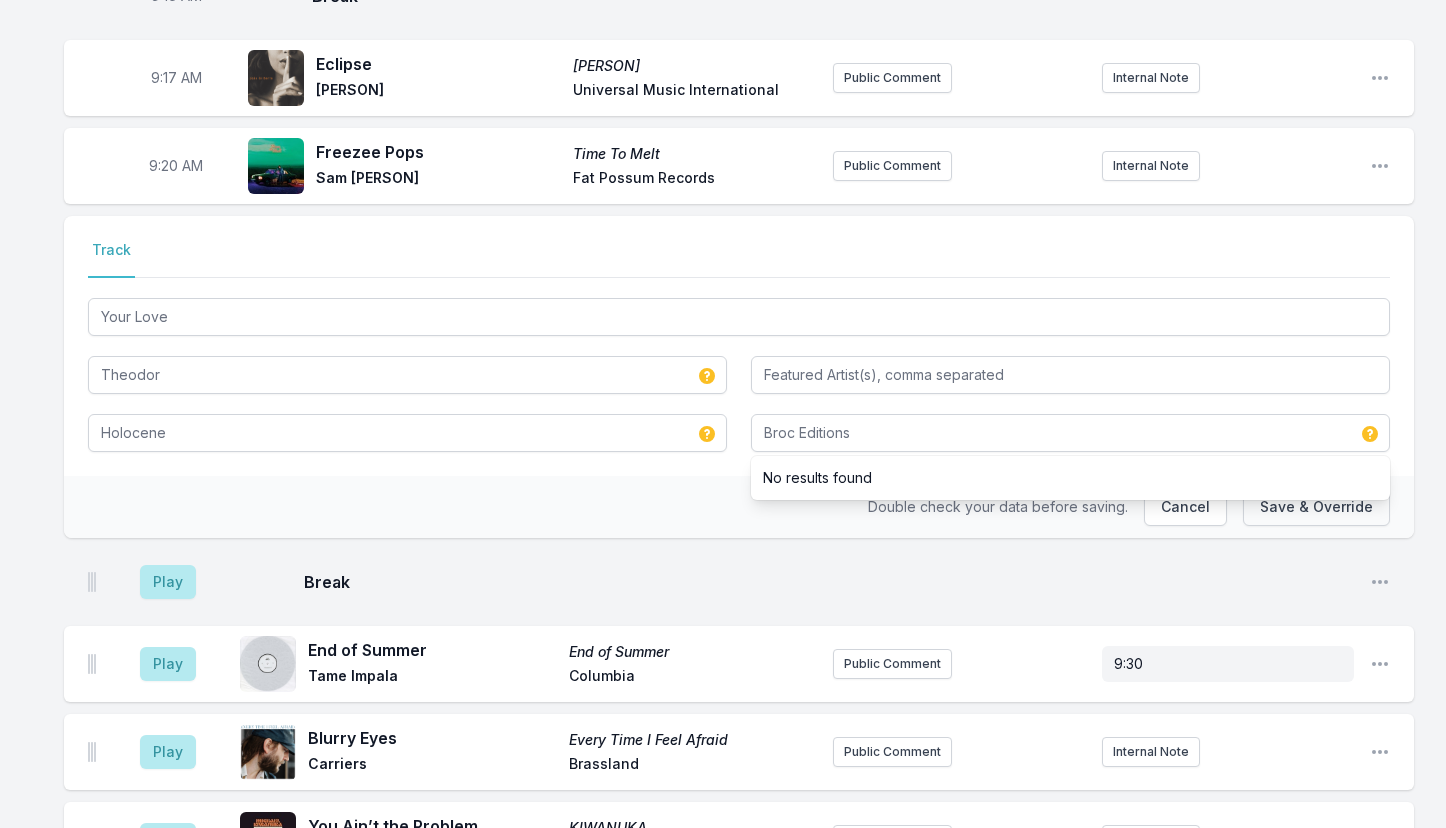 type 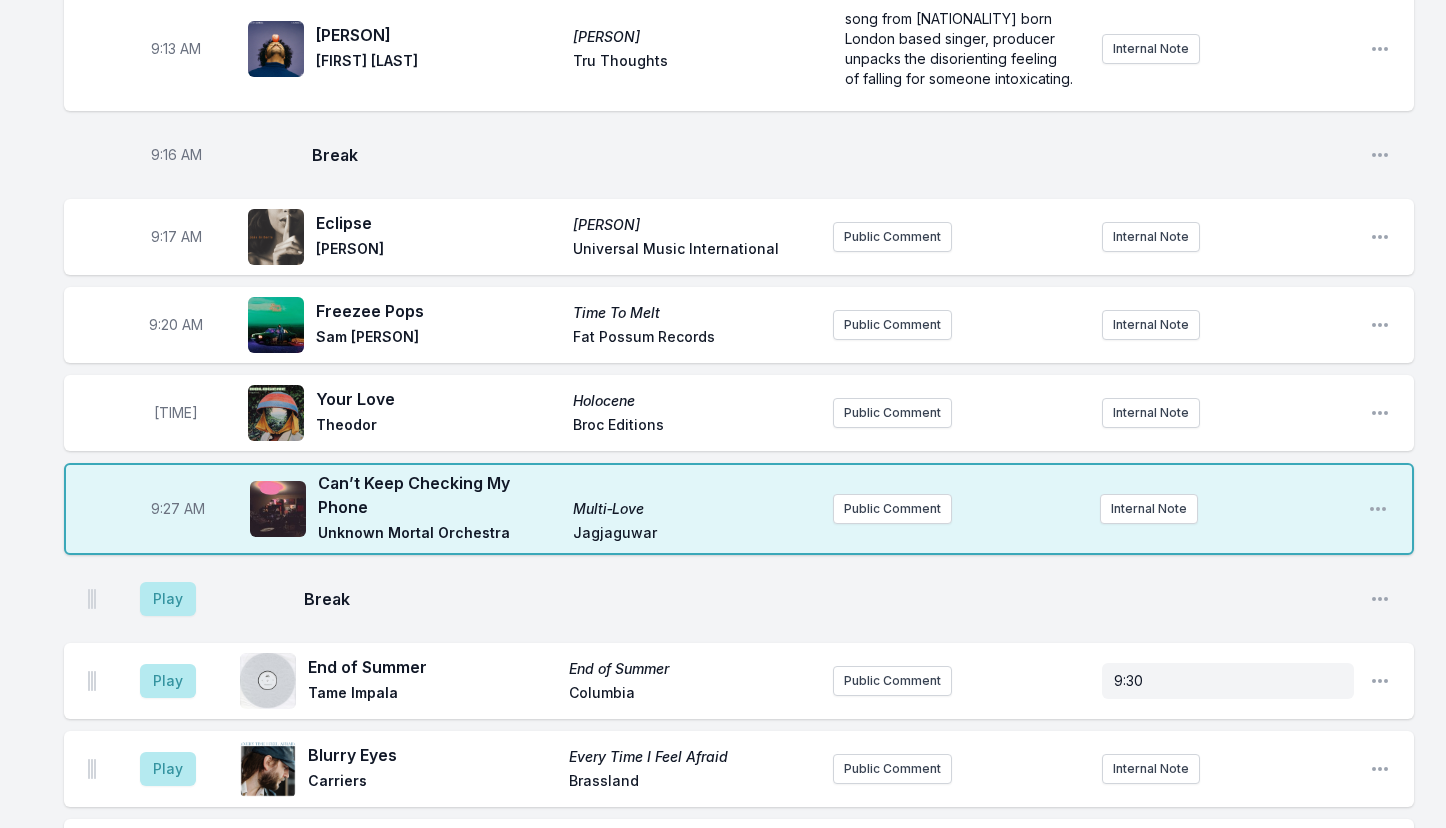 scroll, scrollTop: 496, scrollLeft: 0, axis: vertical 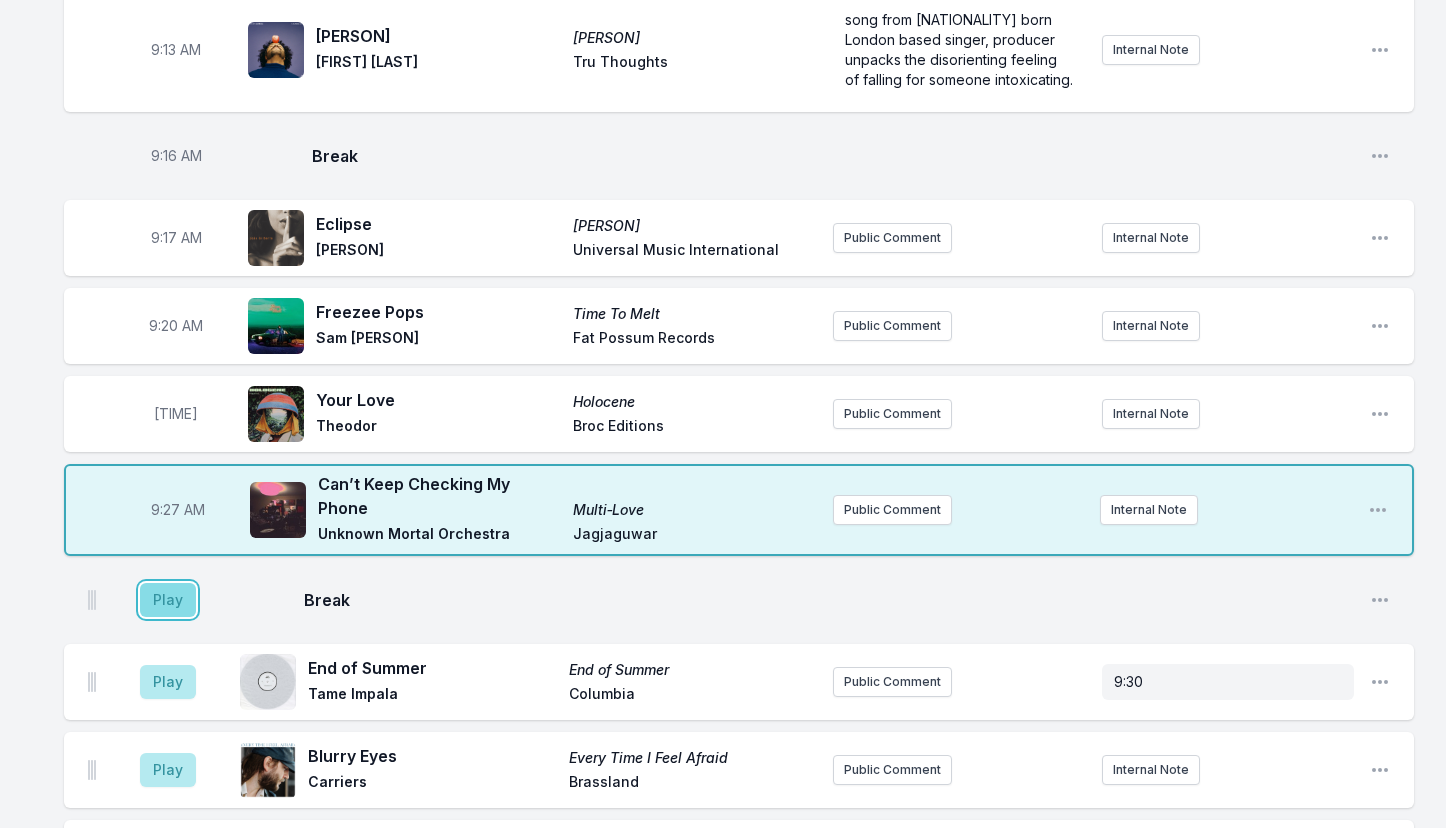 click on "Play" at bounding box center [168, 600] 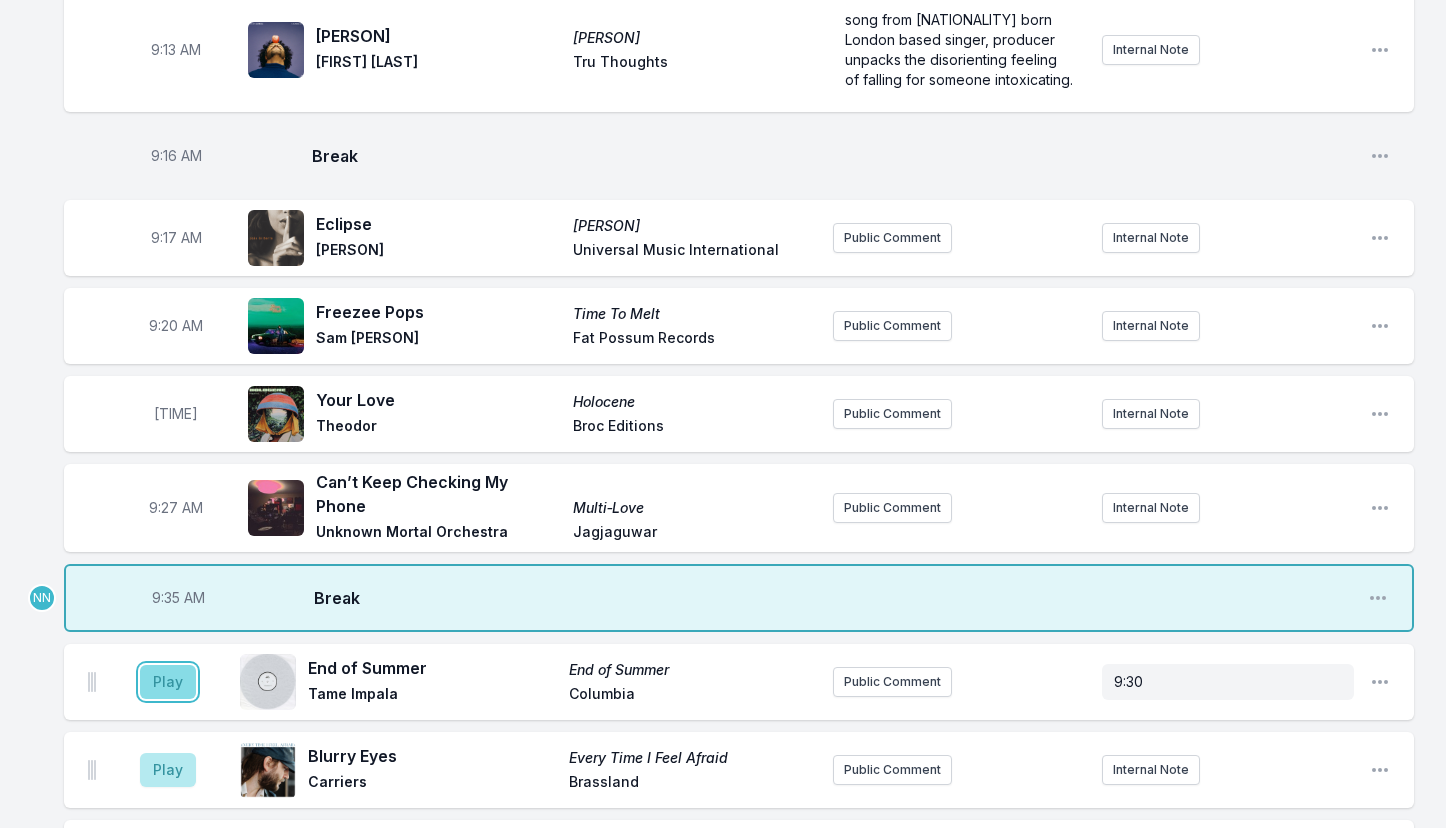 click on "Play" at bounding box center [168, 682] 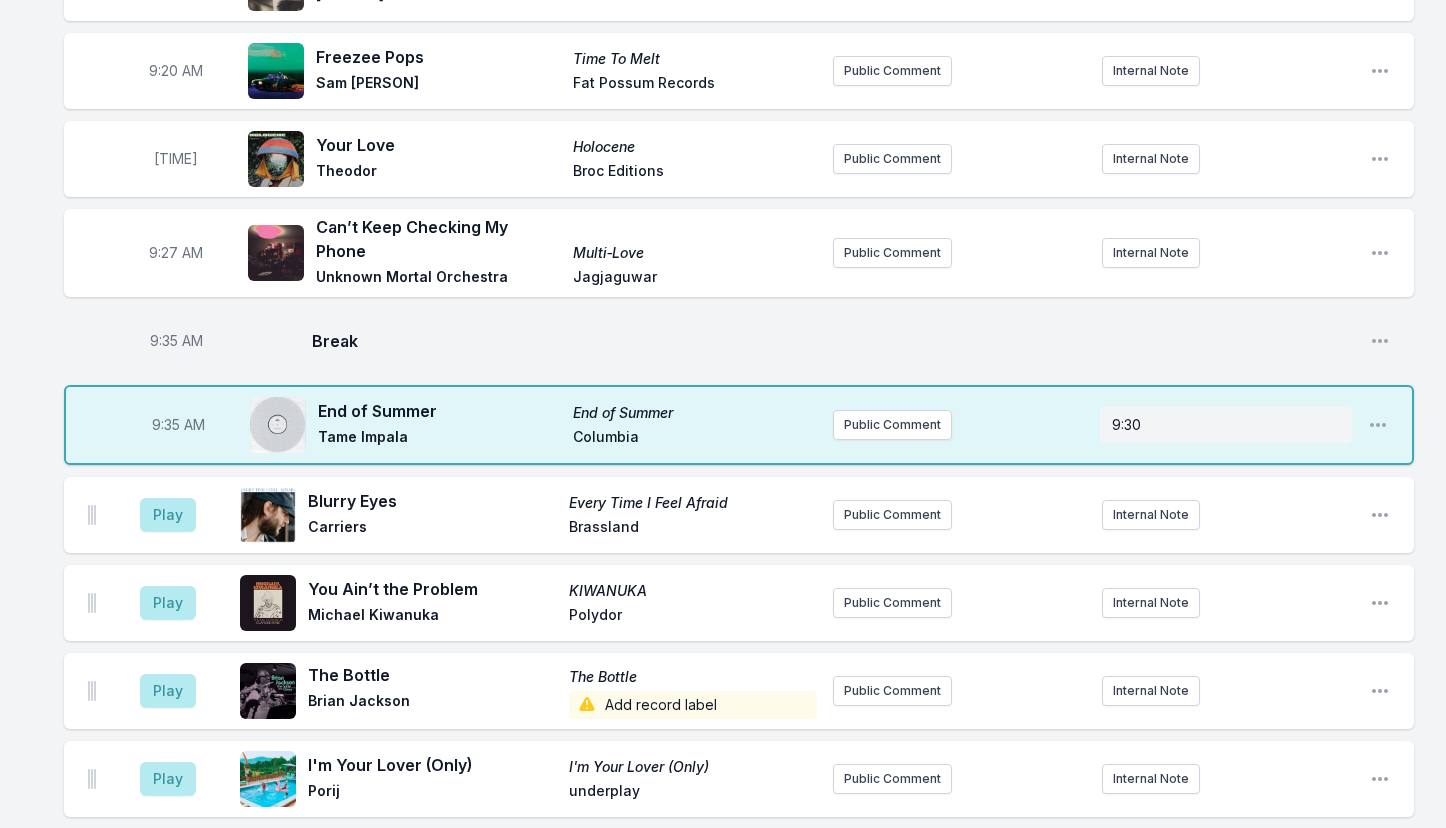 scroll, scrollTop: 752, scrollLeft: 0, axis: vertical 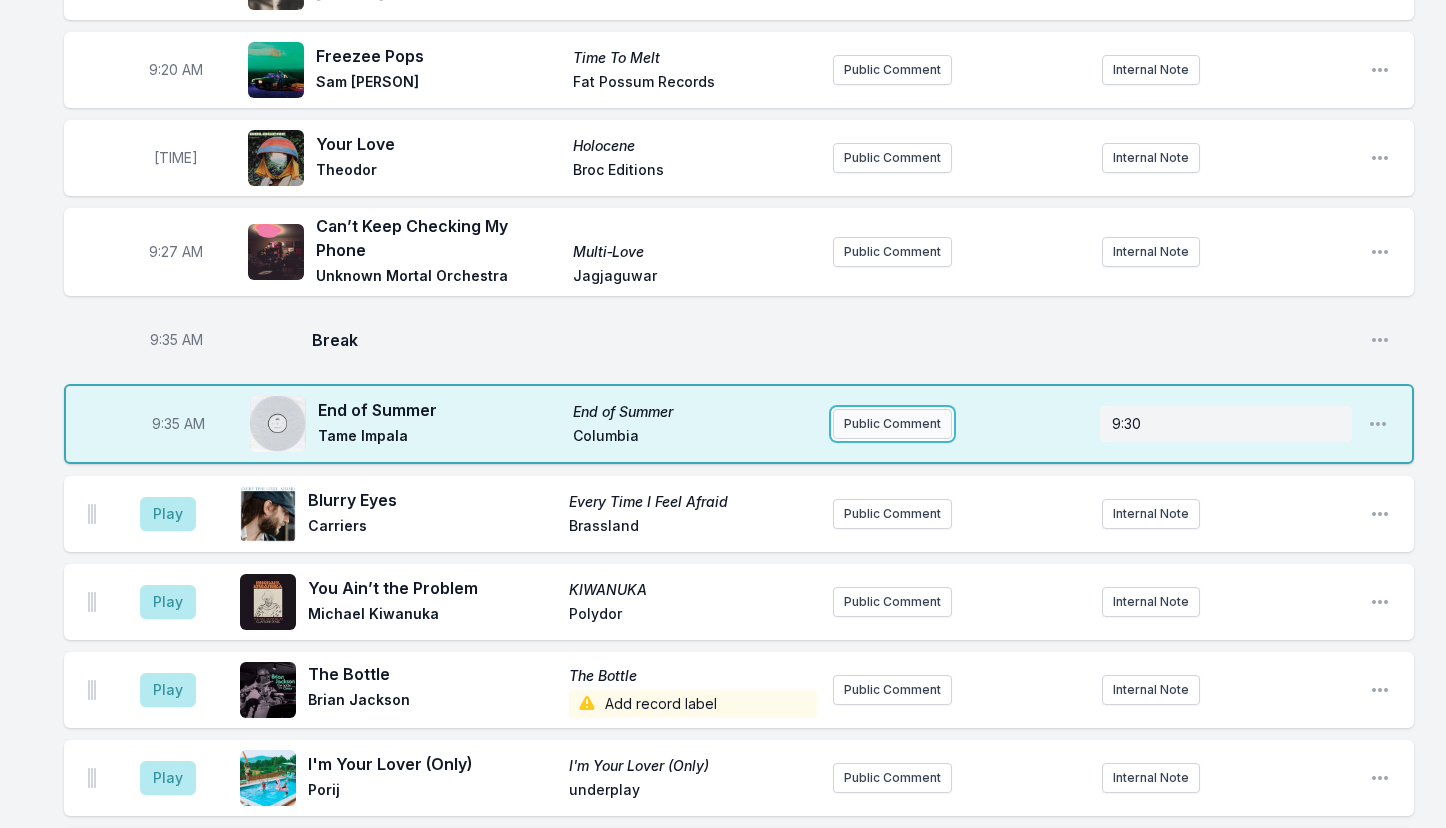 click on "Public Comment" at bounding box center [892, 424] 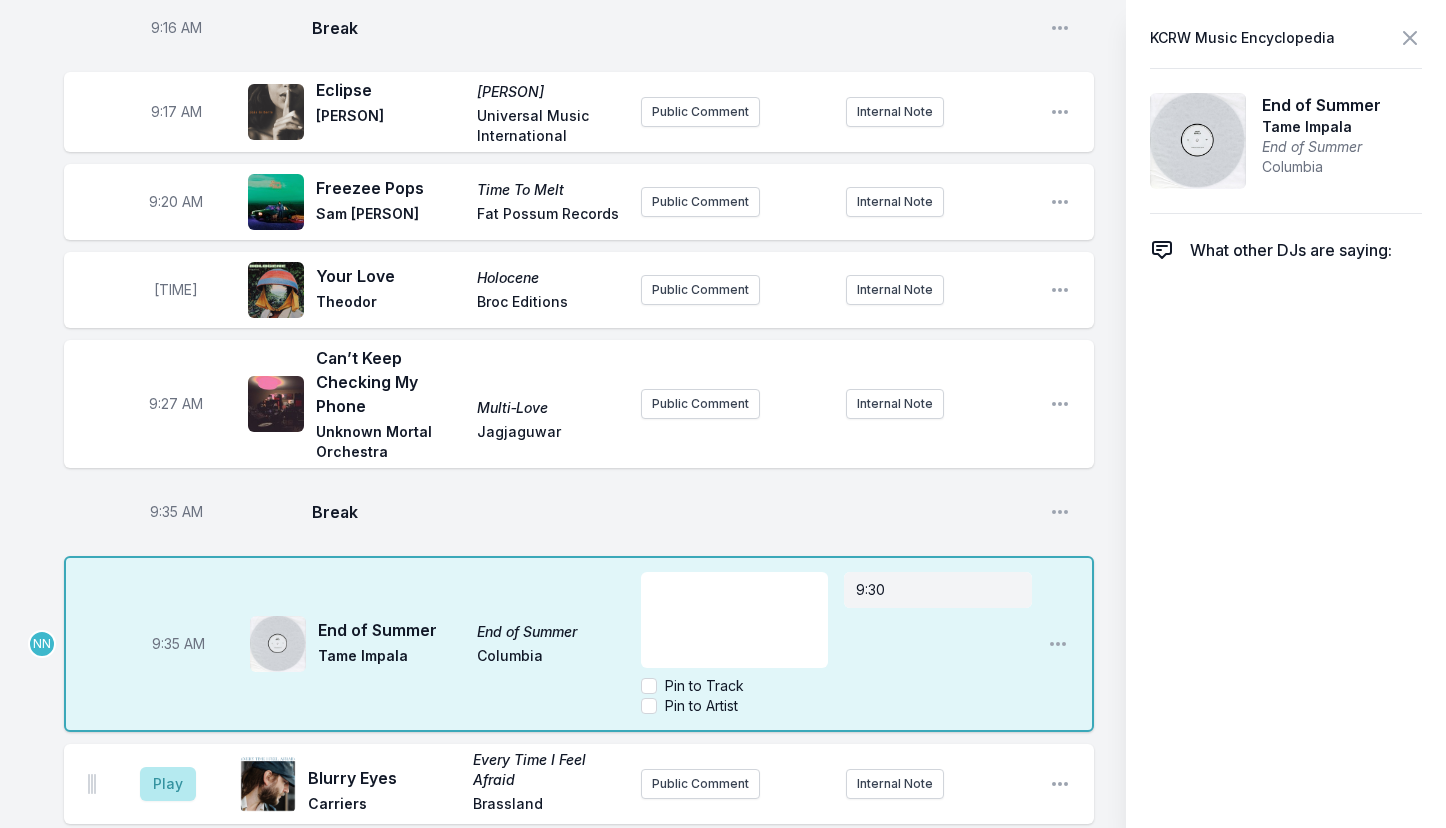 scroll, scrollTop: 803, scrollLeft: 0, axis: vertical 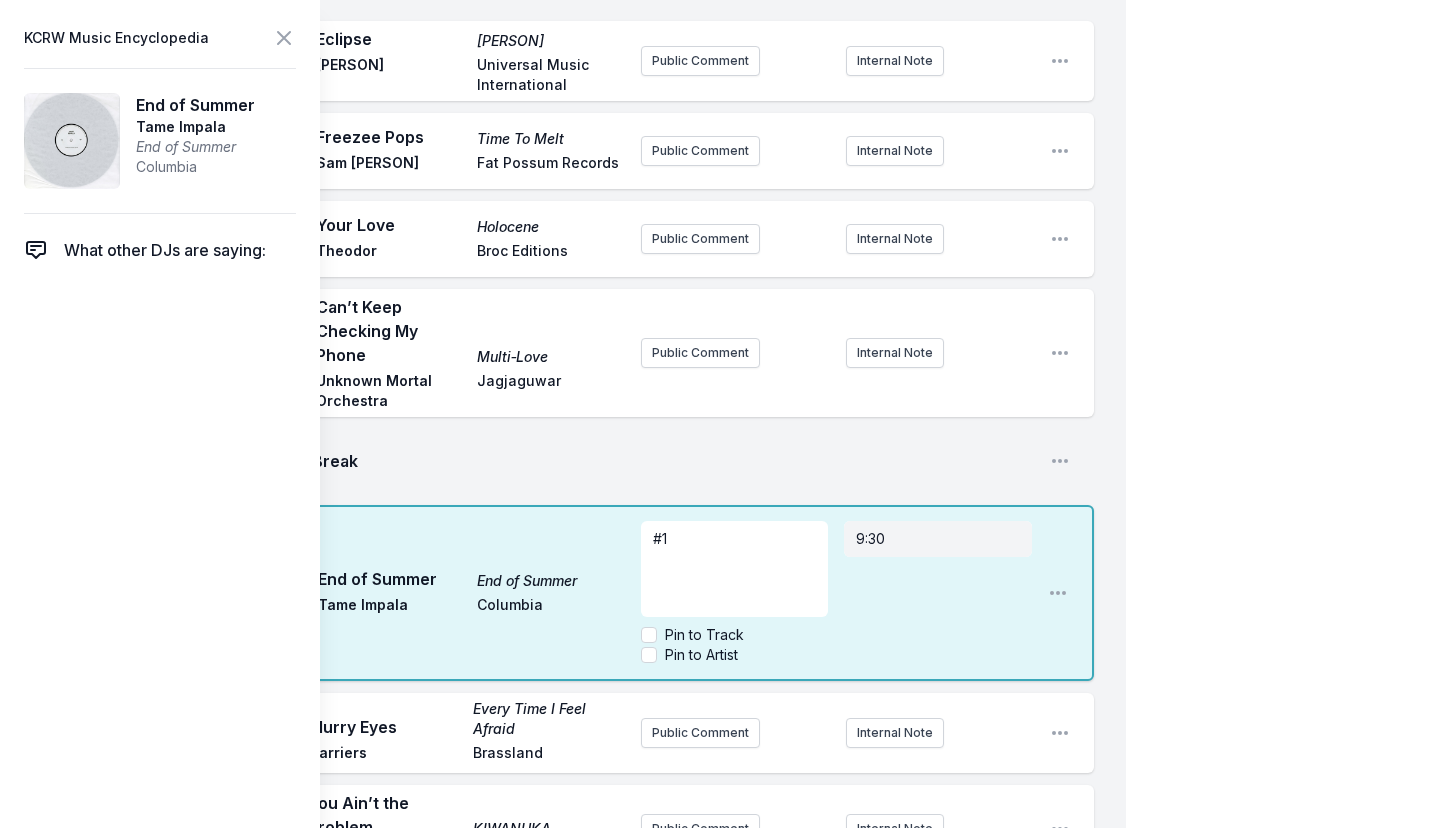 type 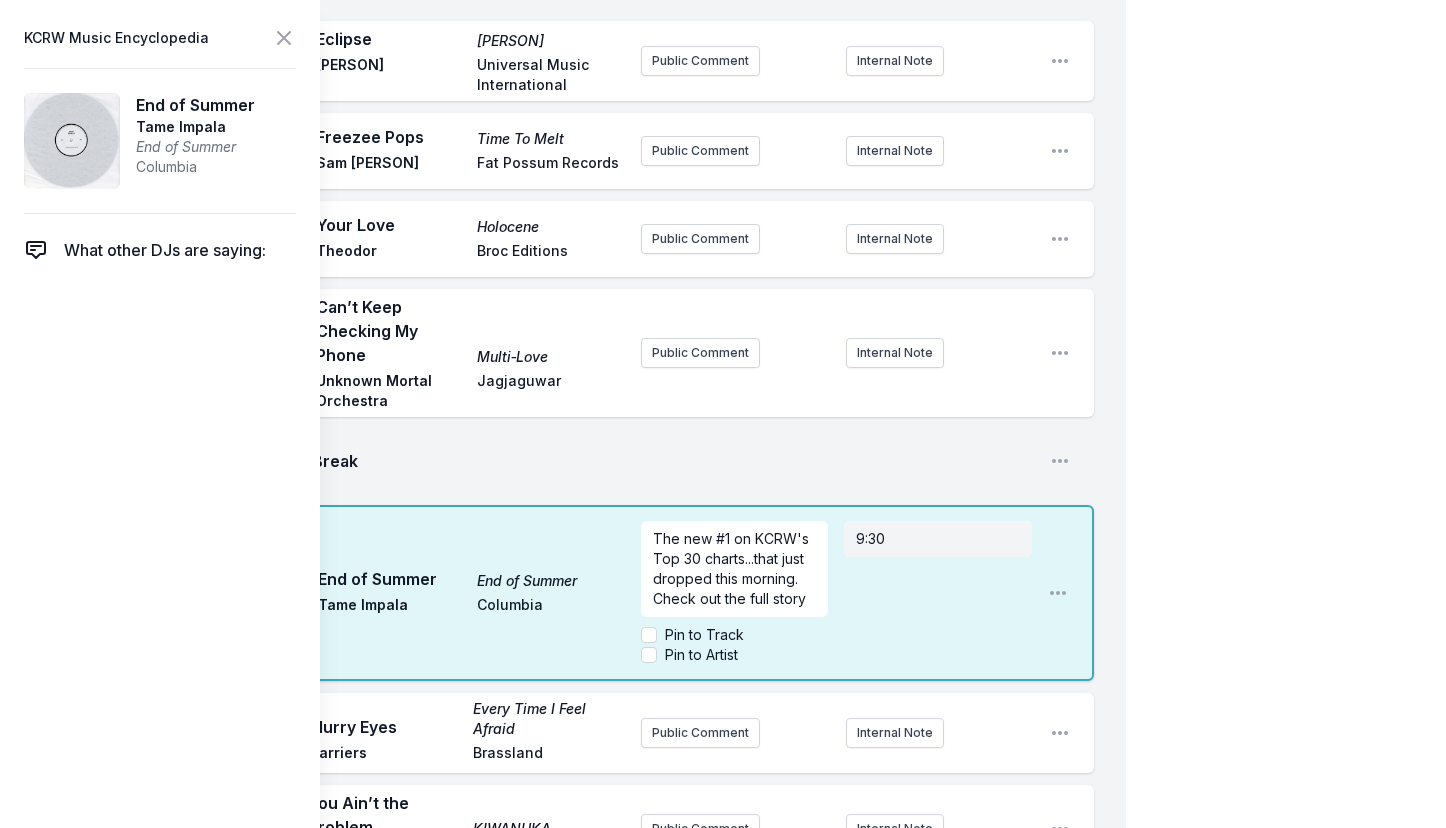 scroll, scrollTop: 10, scrollLeft: 0, axis: vertical 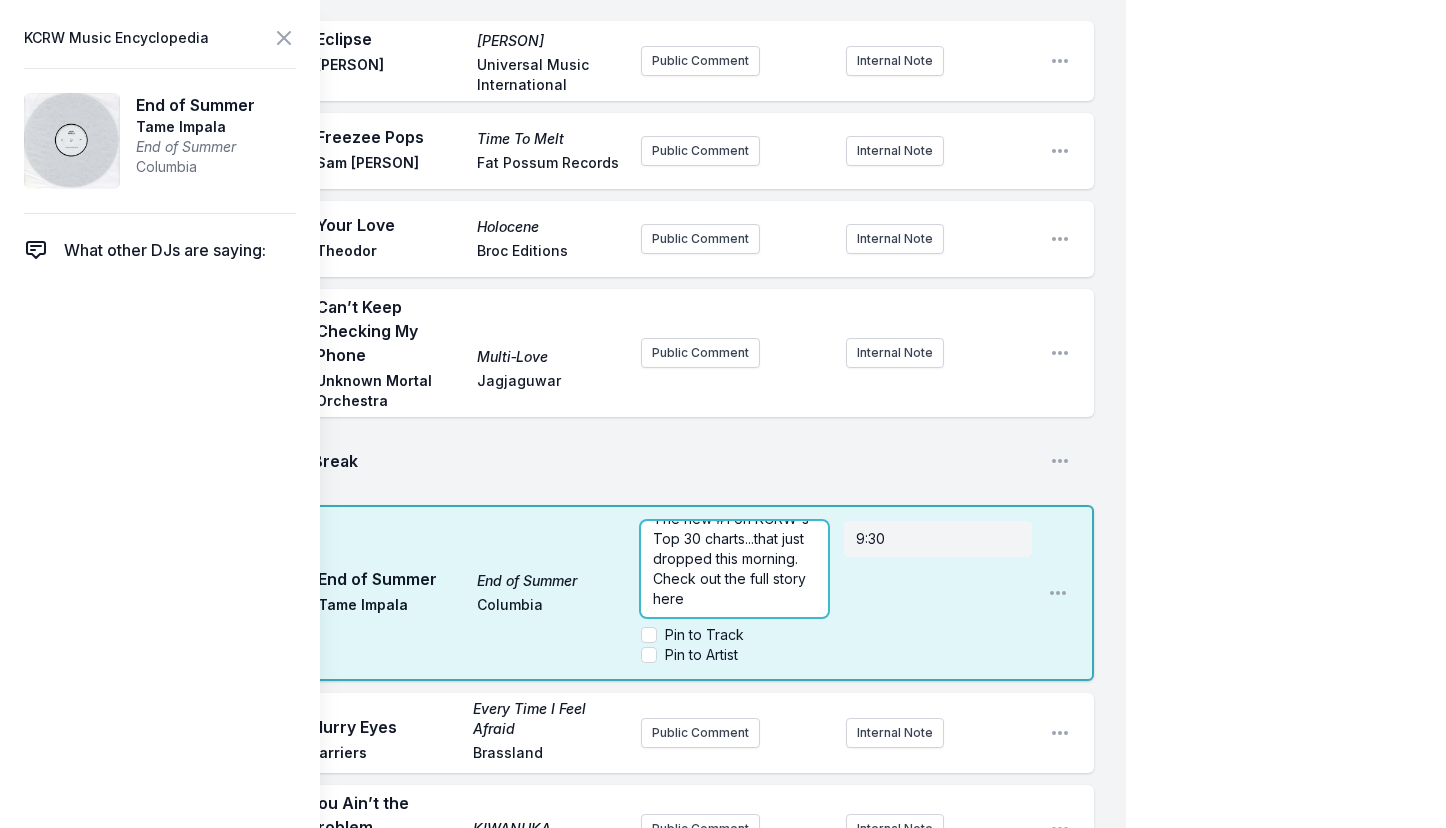drag, startPoint x: 751, startPoint y: 581, endPoint x: 821, endPoint y: 578, distance: 70.064255 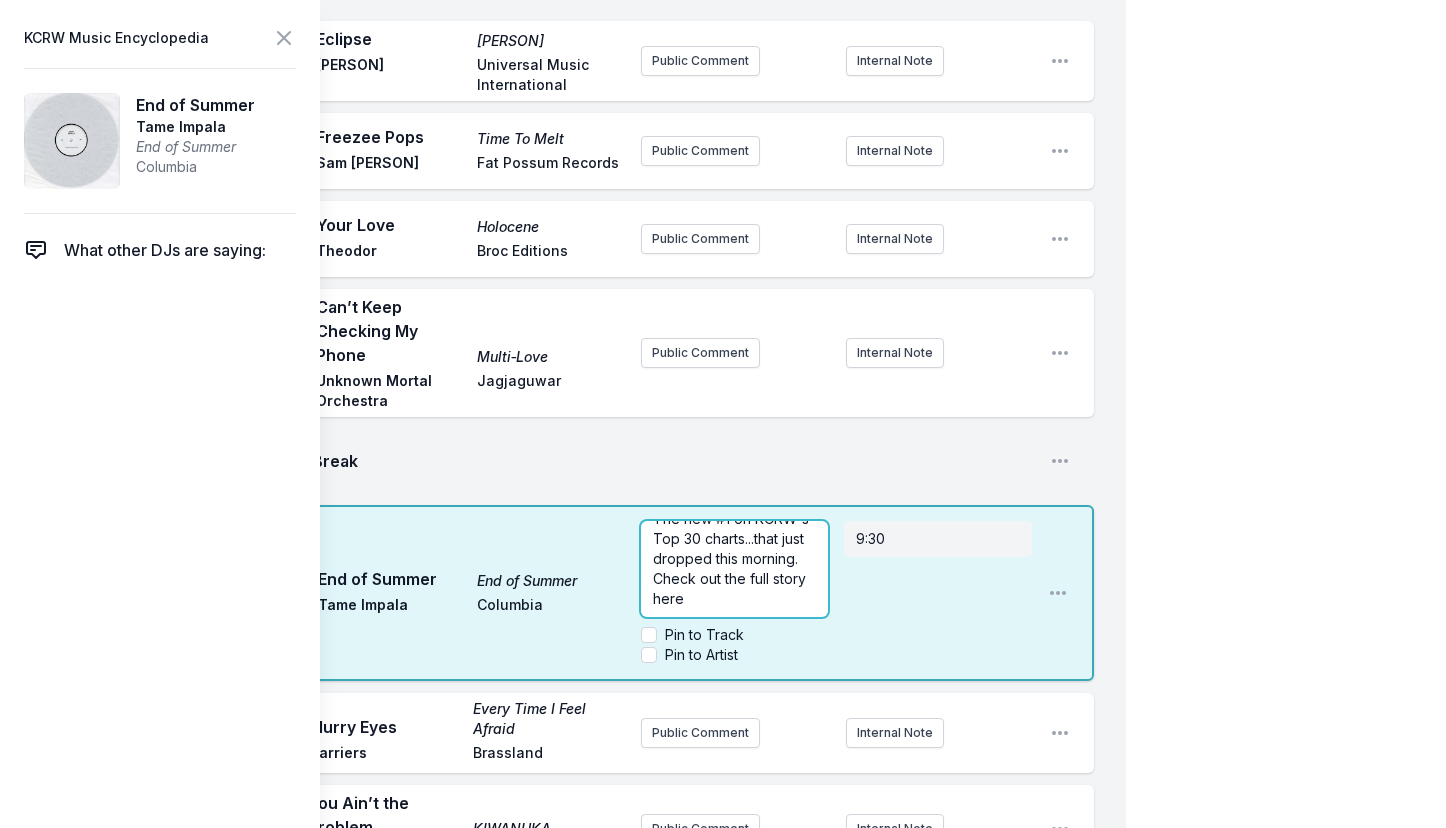 click on "The new #1 on KCRW's Top 30 charts...that just dropped this morning. Check out the full story here" at bounding box center (735, 569) 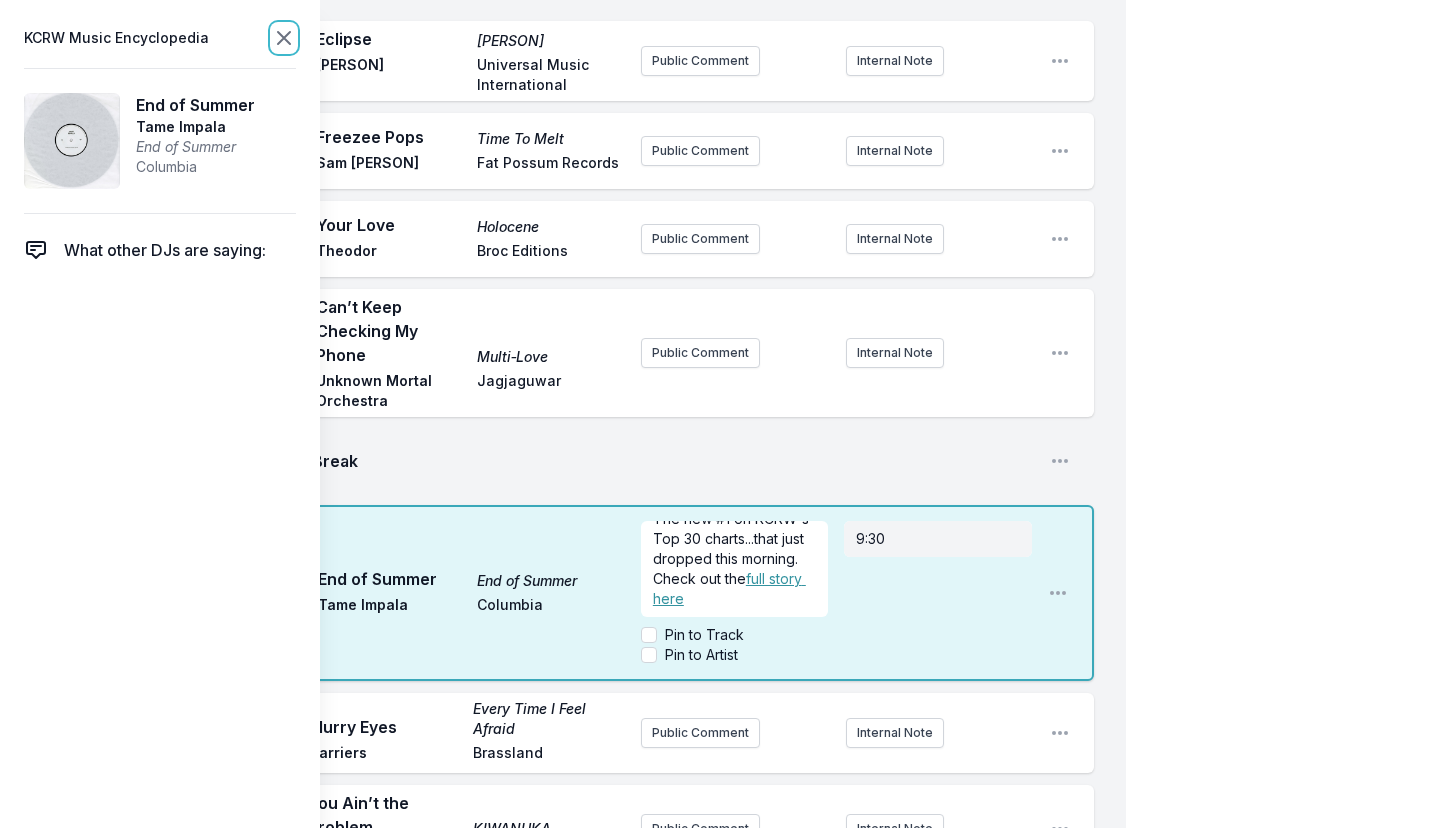 click 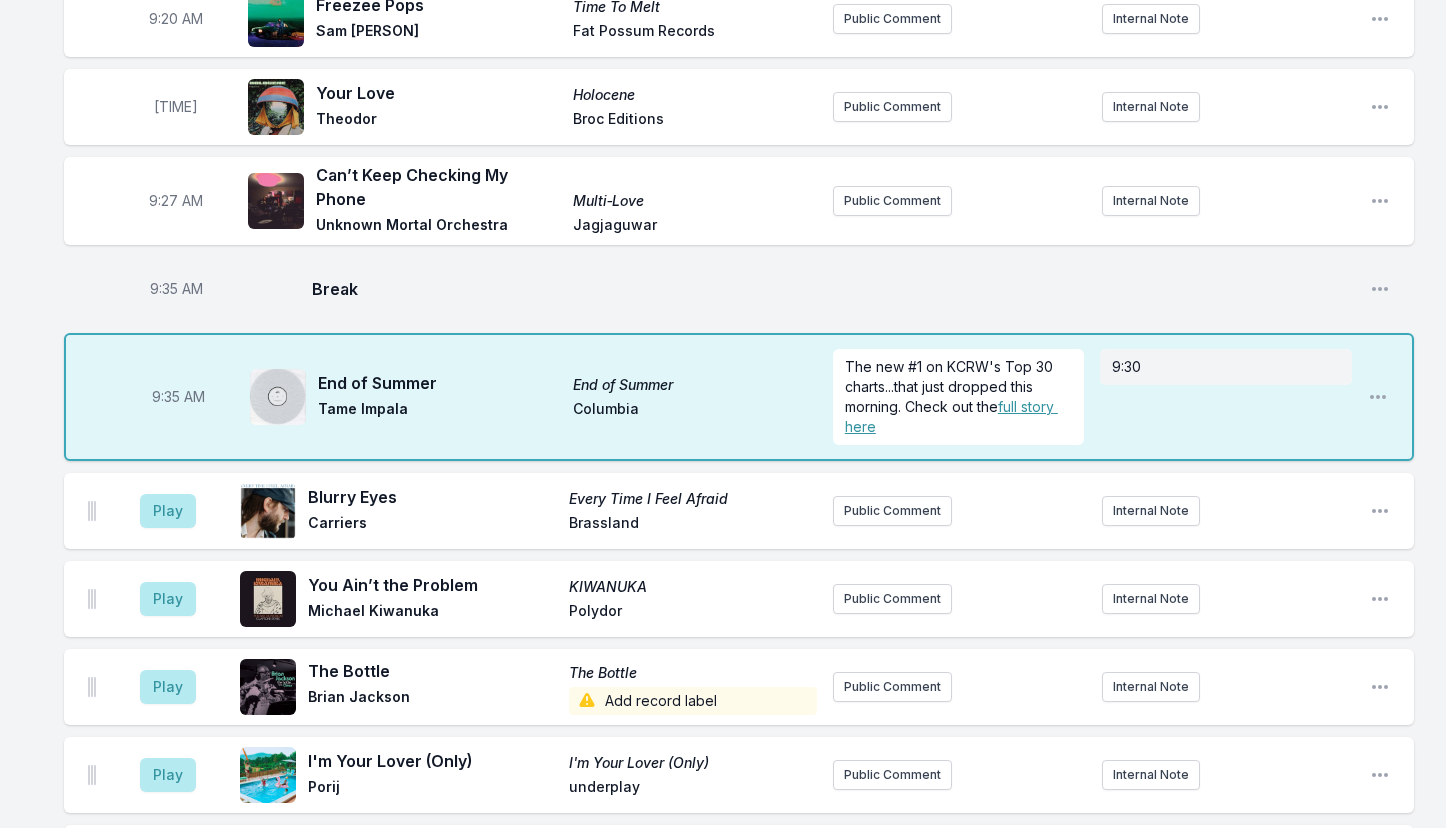 scroll, scrollTop: 0, scrollLeft: 0, axis: both 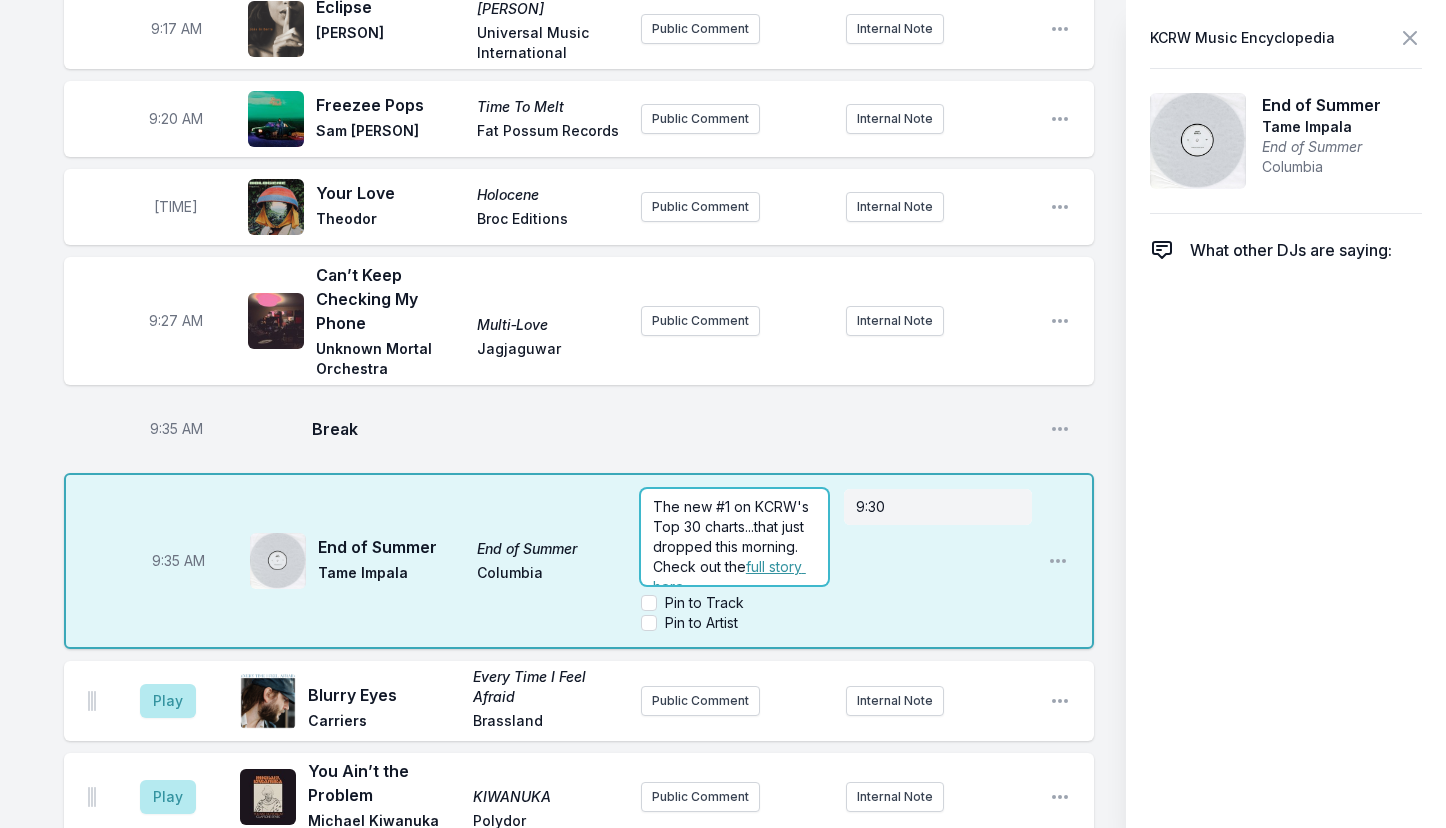 click on "The new #1 on KCRW's Top 30 charts...that just dropped this morning. Check out the" at bounding box center [733, 536] 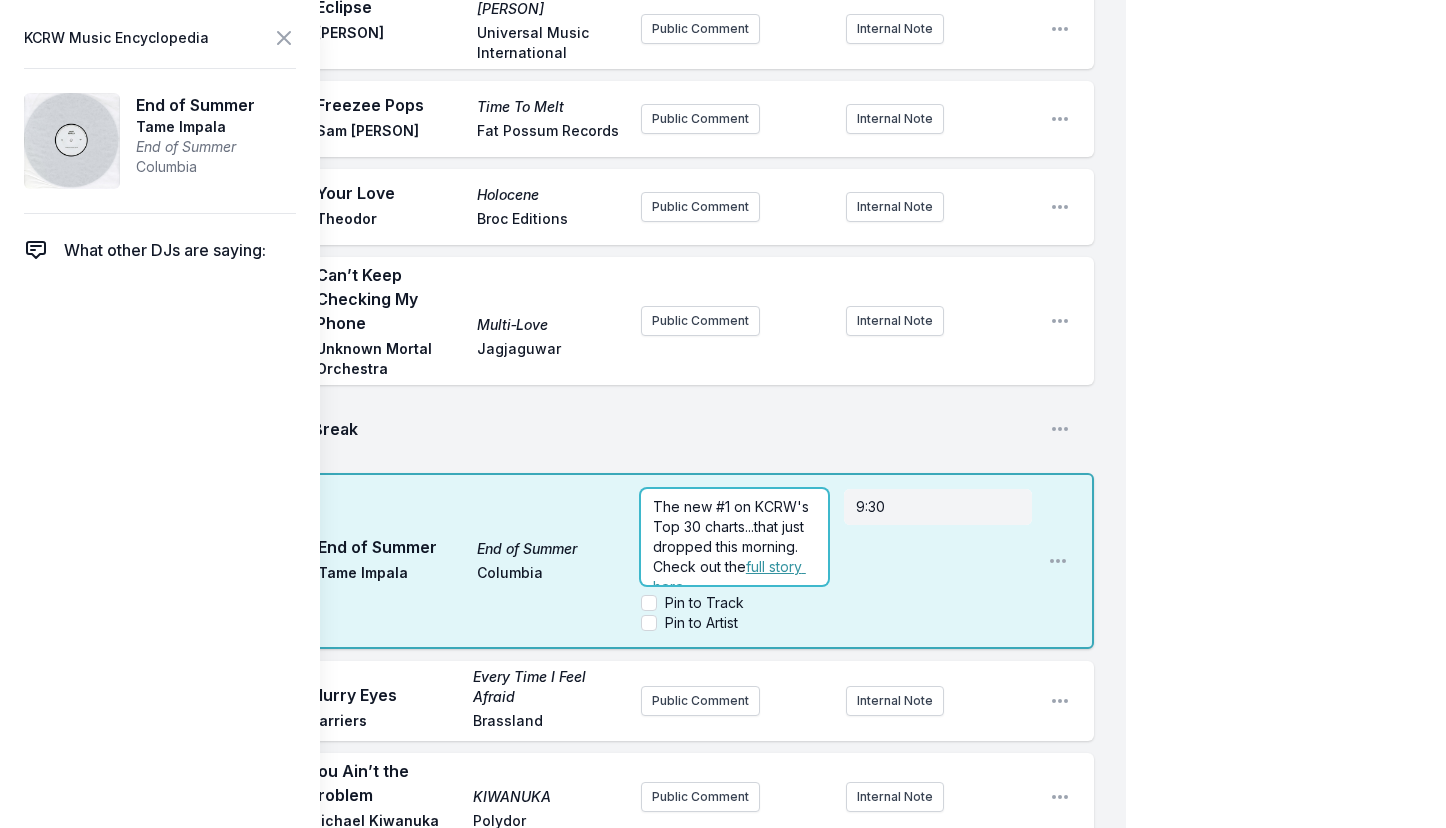 scroll, scrollTop: 9, scrollLeft: 0, axis: vertical 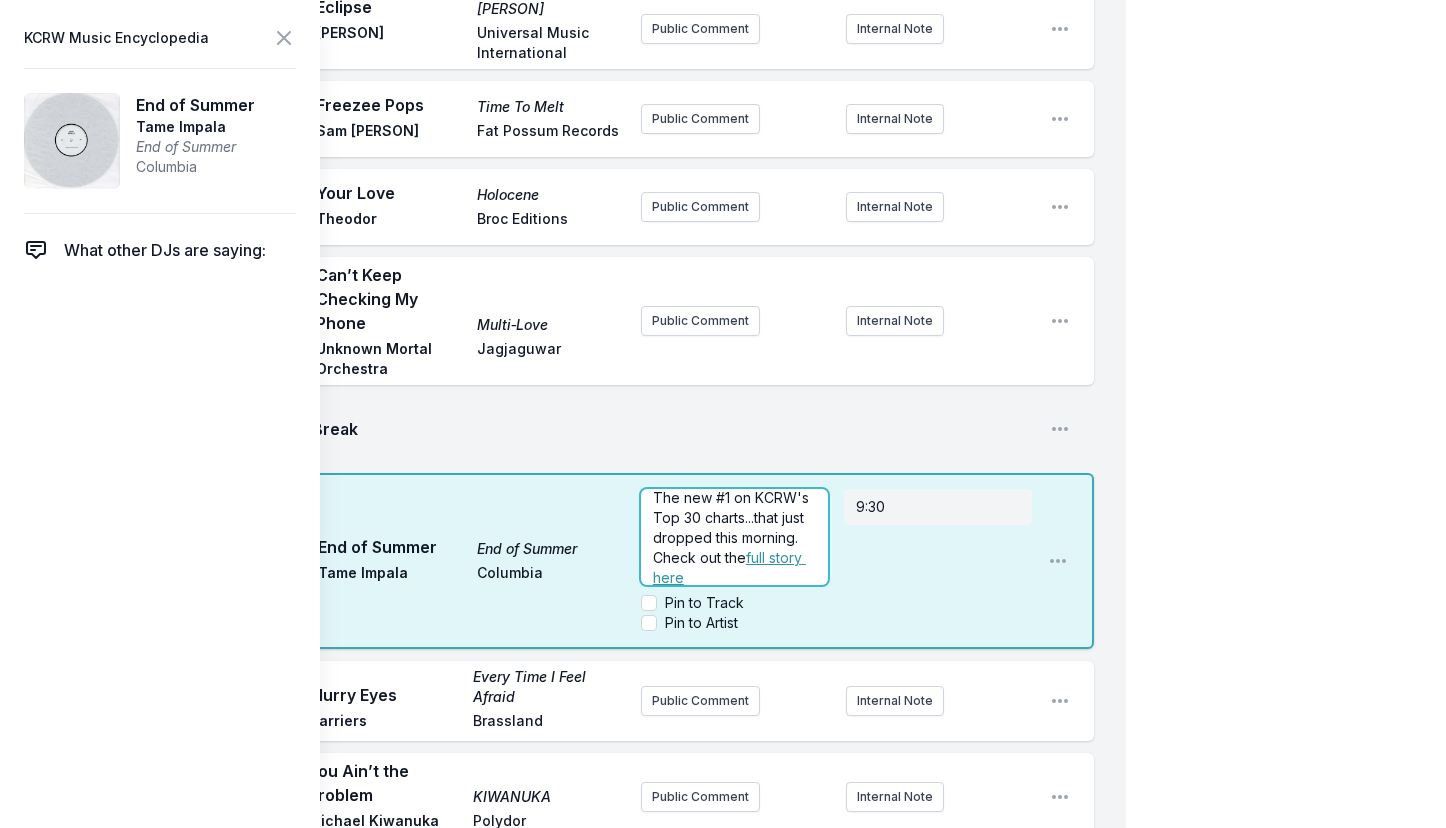 click on "The new #1 on KCRW's Top 30 charts...that just dropped this morning. Check out the" at bounding box center (733, 527) 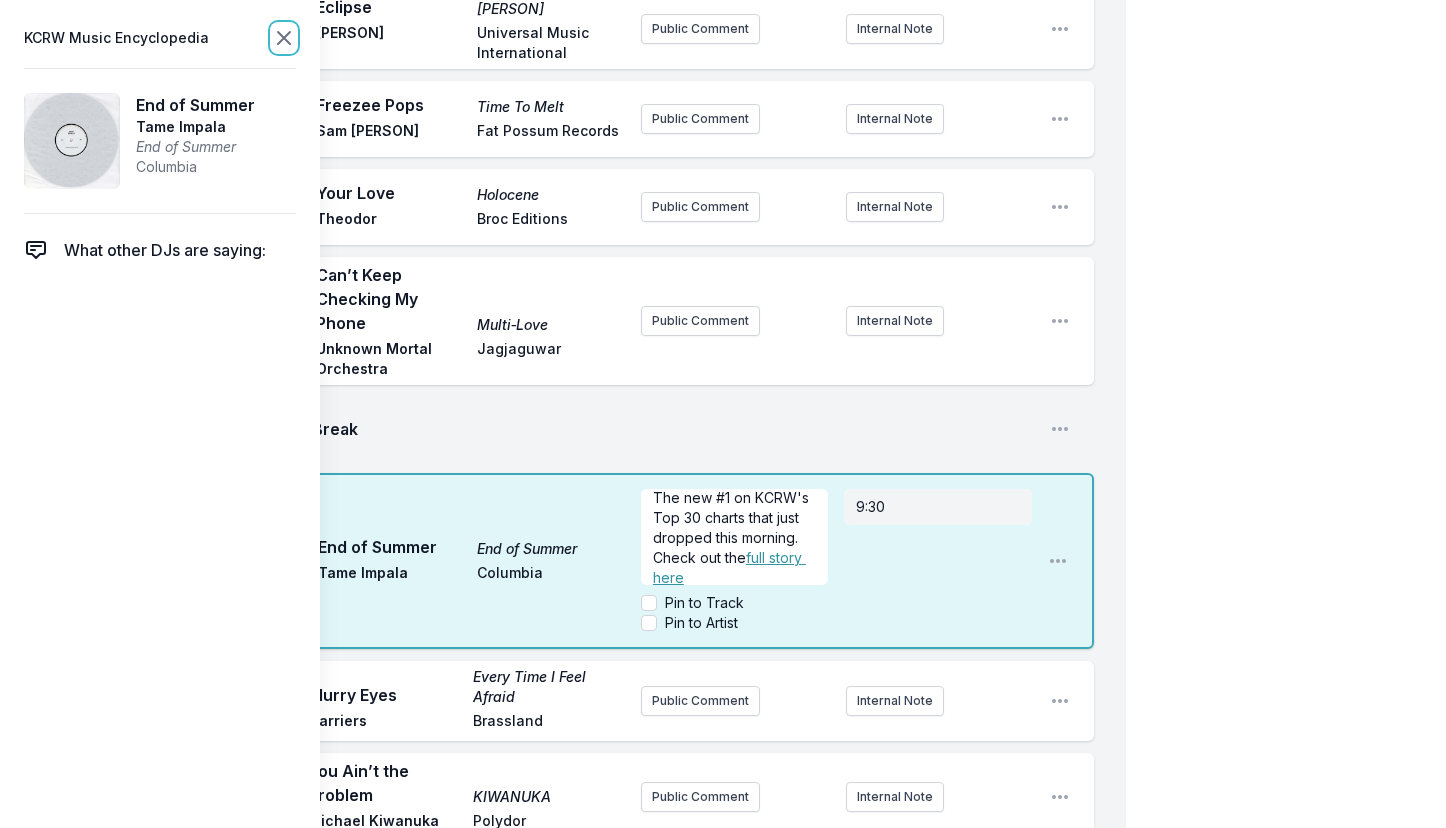scroll, scrollTop: 0, scrollLeft: 0, axis: both 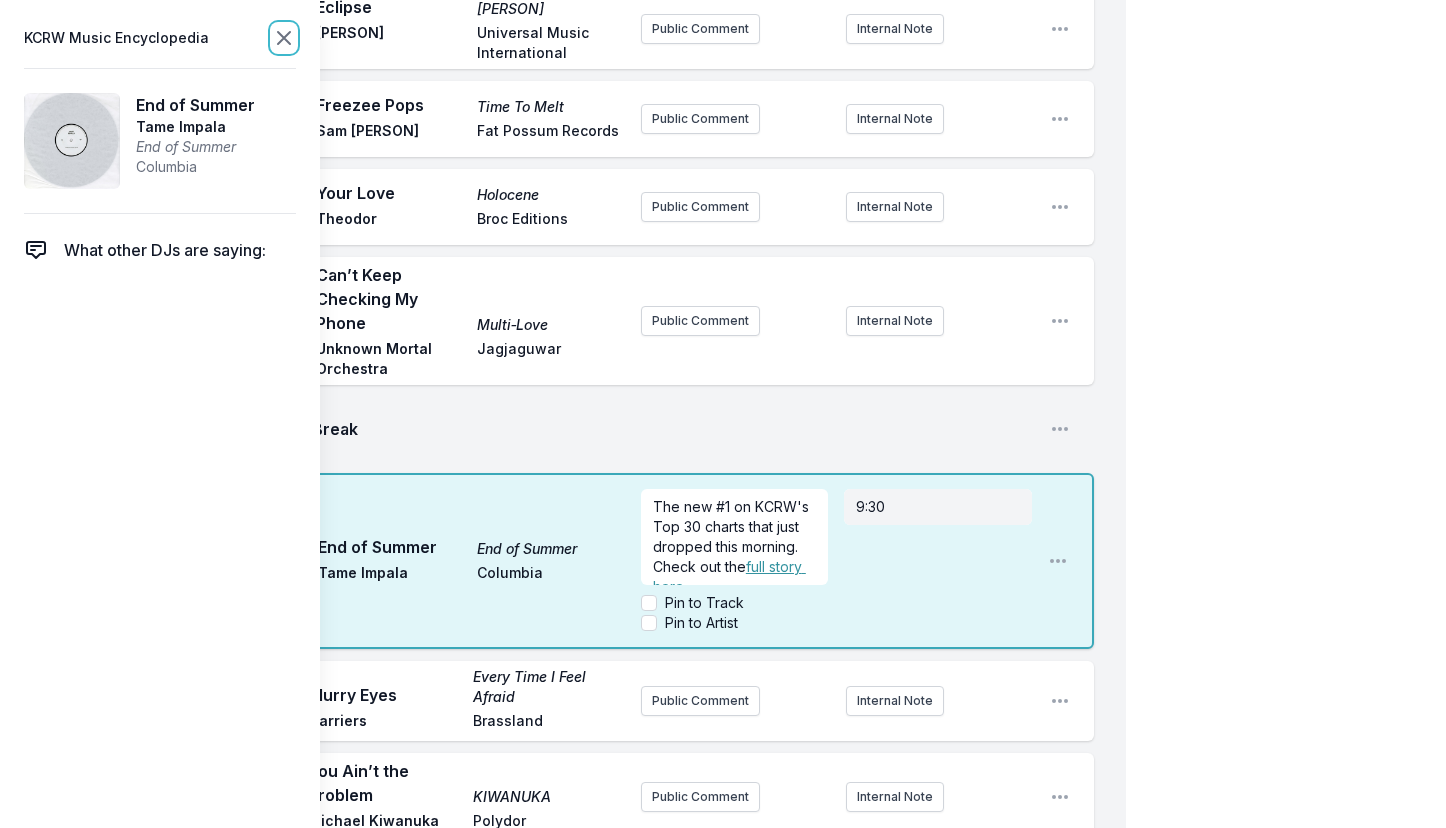 click 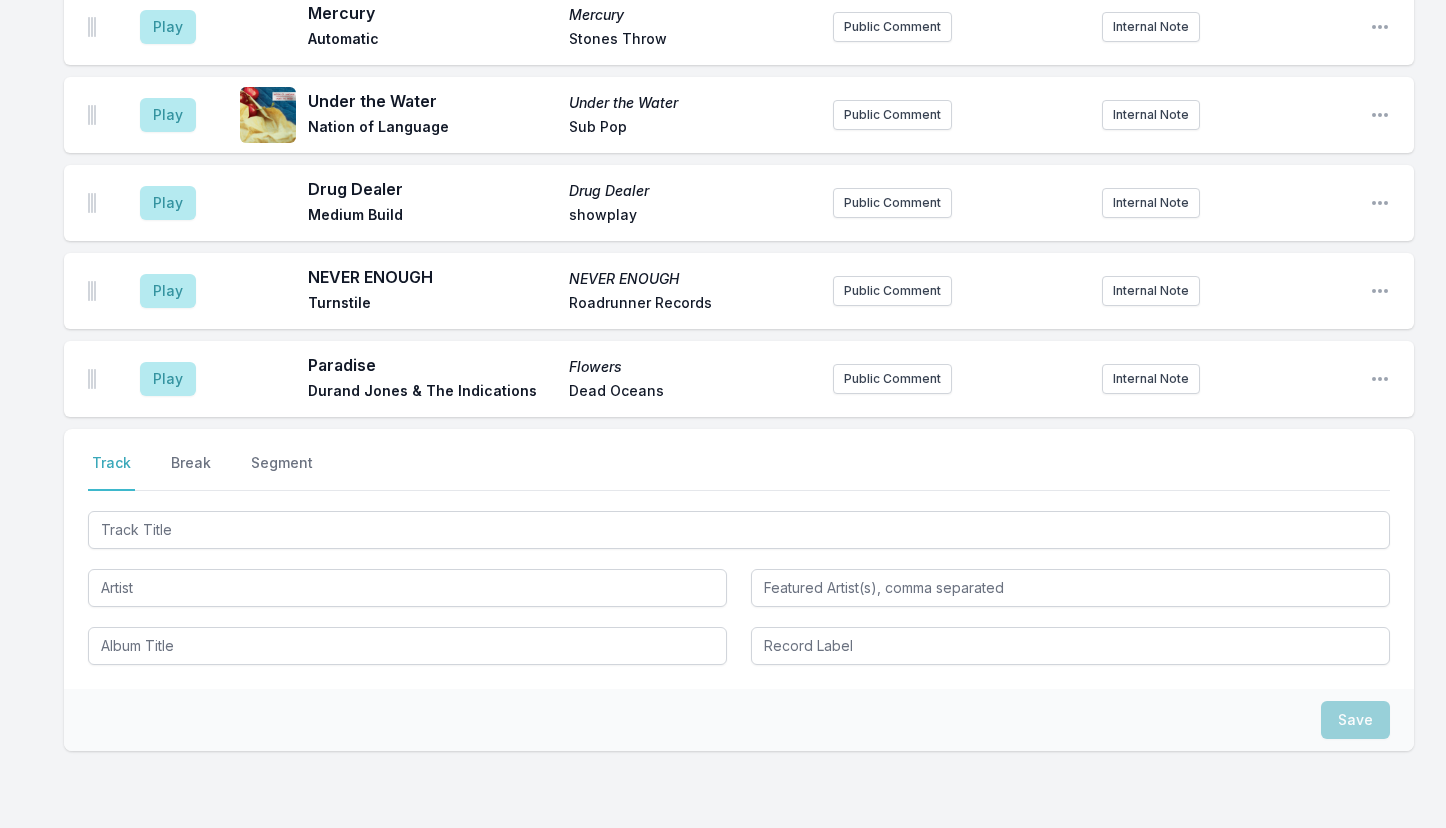 scroll, scrollTop: 3559, scrollLeft: 0, axis: vertical 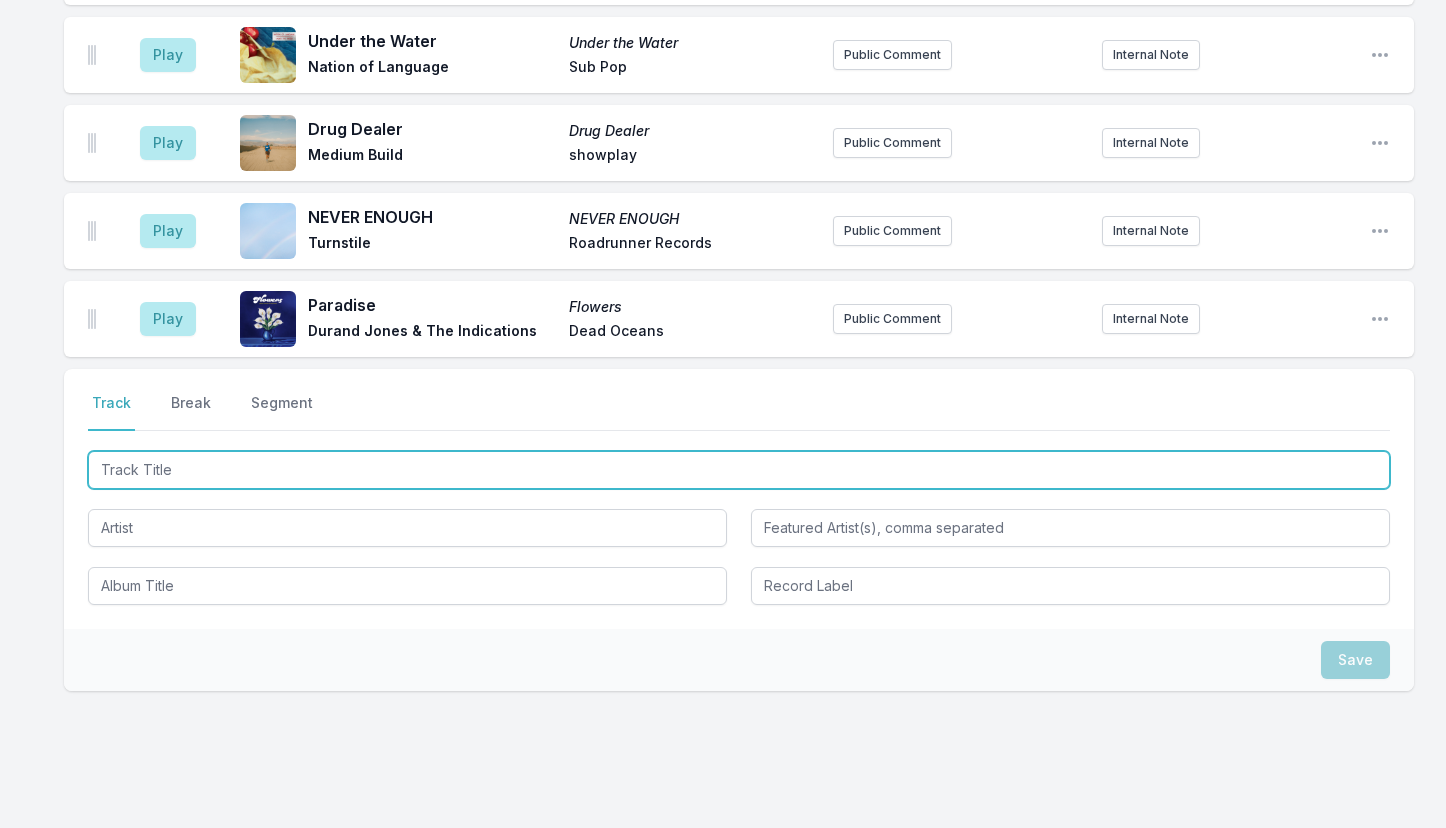 click at bounding box center (739, 470) 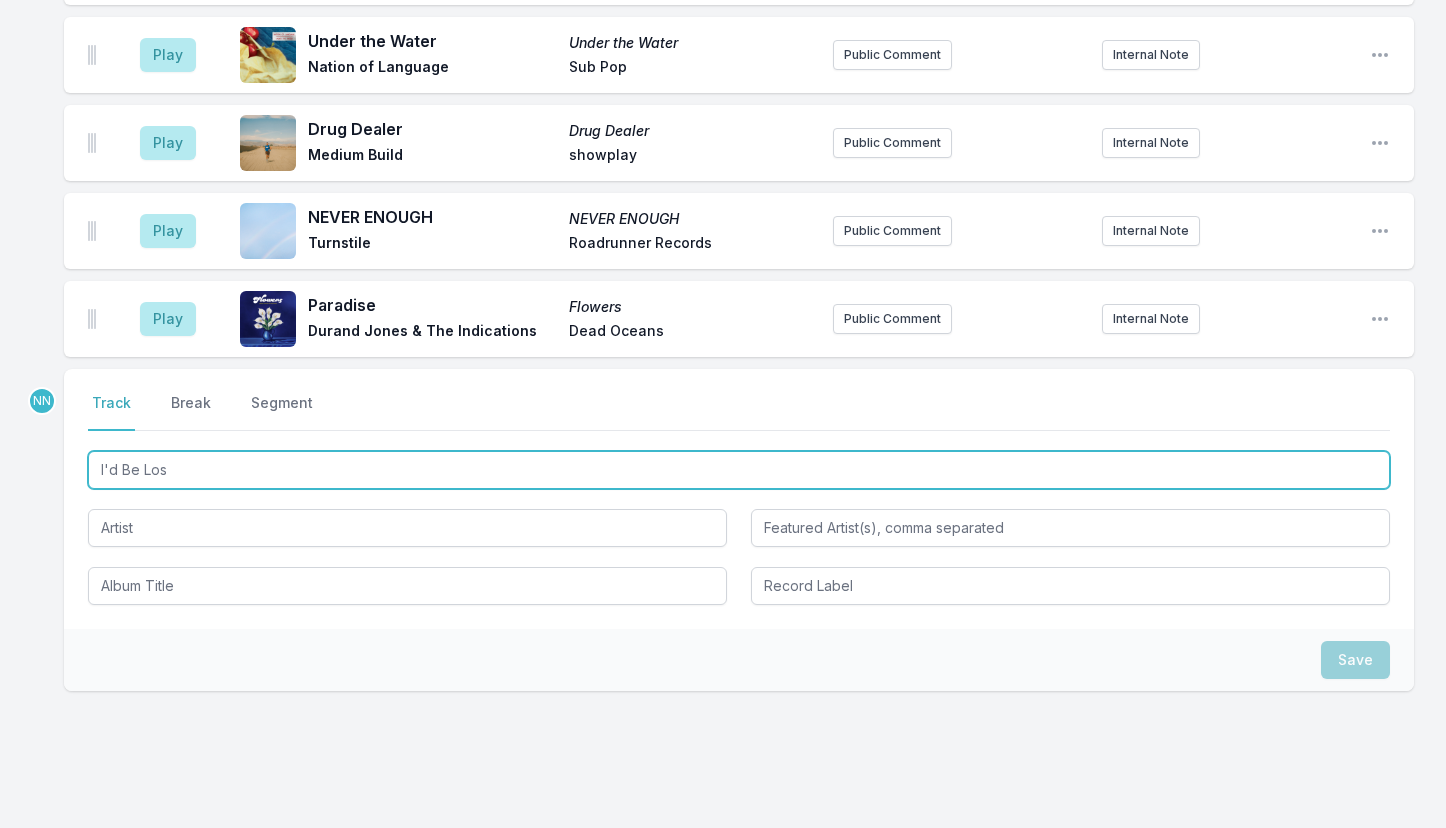 type on "I'd Be Lost" 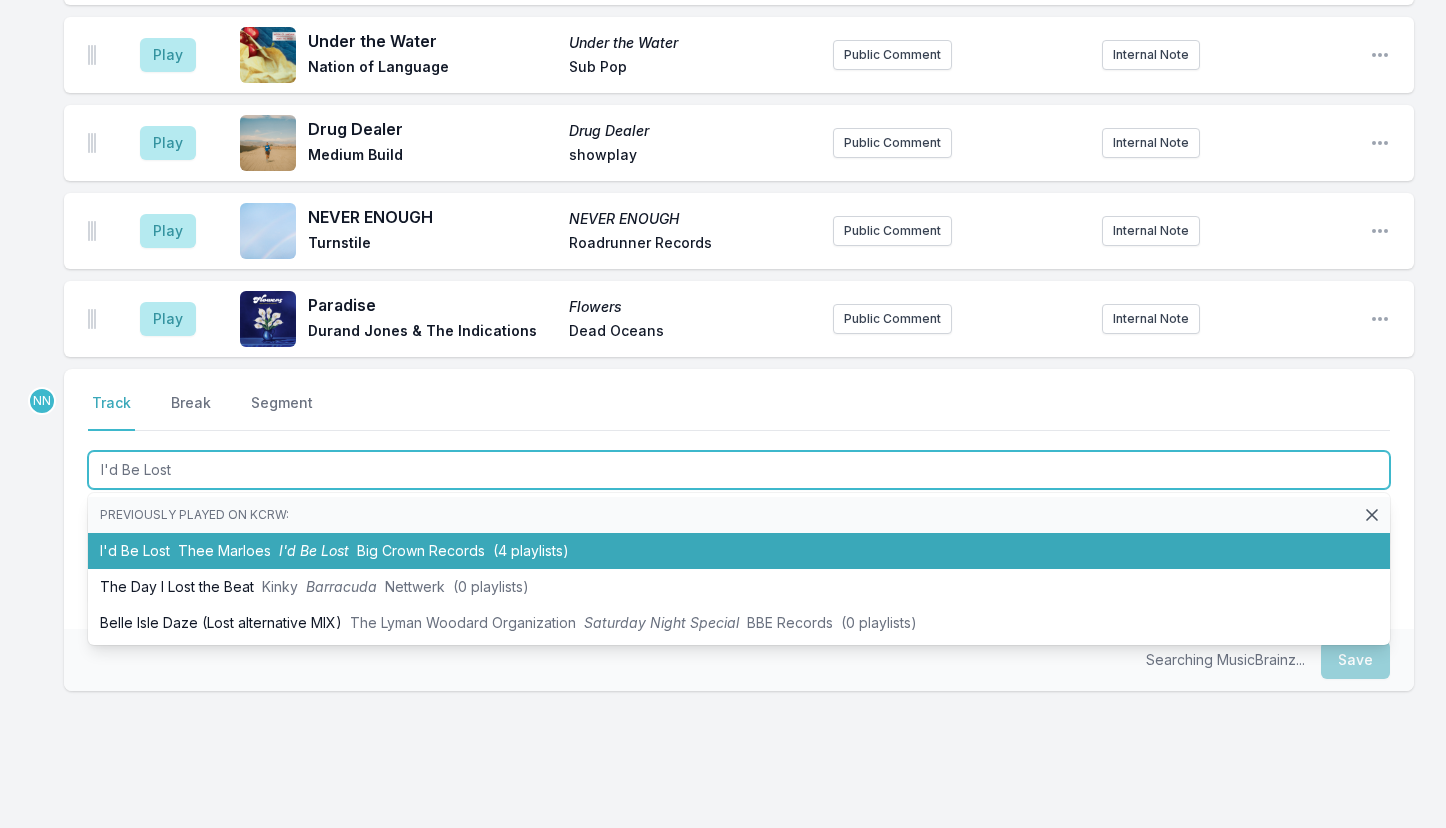 click on "I'd Be Lost" at bounding box center (314, 550) 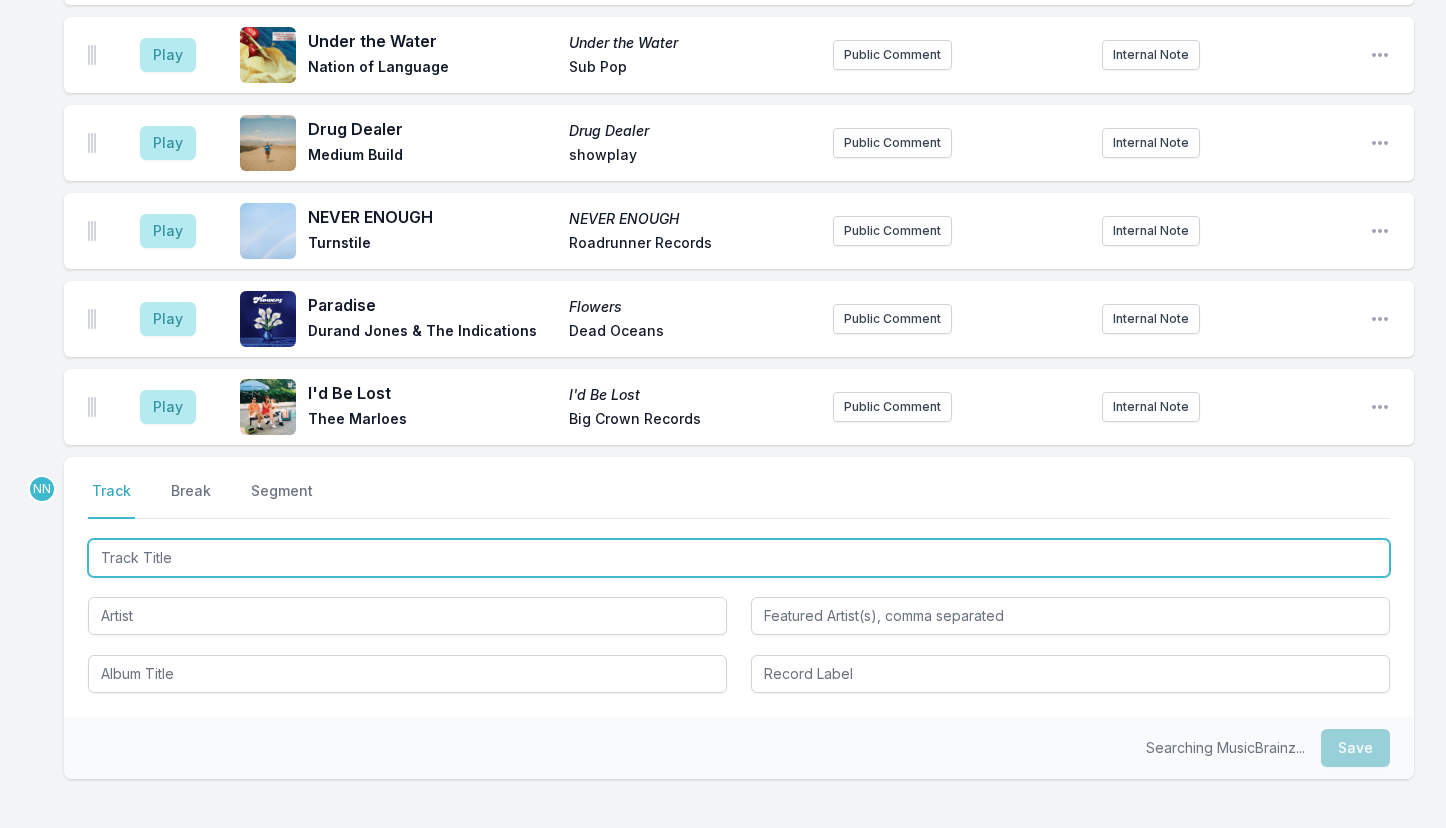 scroll, scrollTop: 3647, scrollLeft: 0, axis: vertical 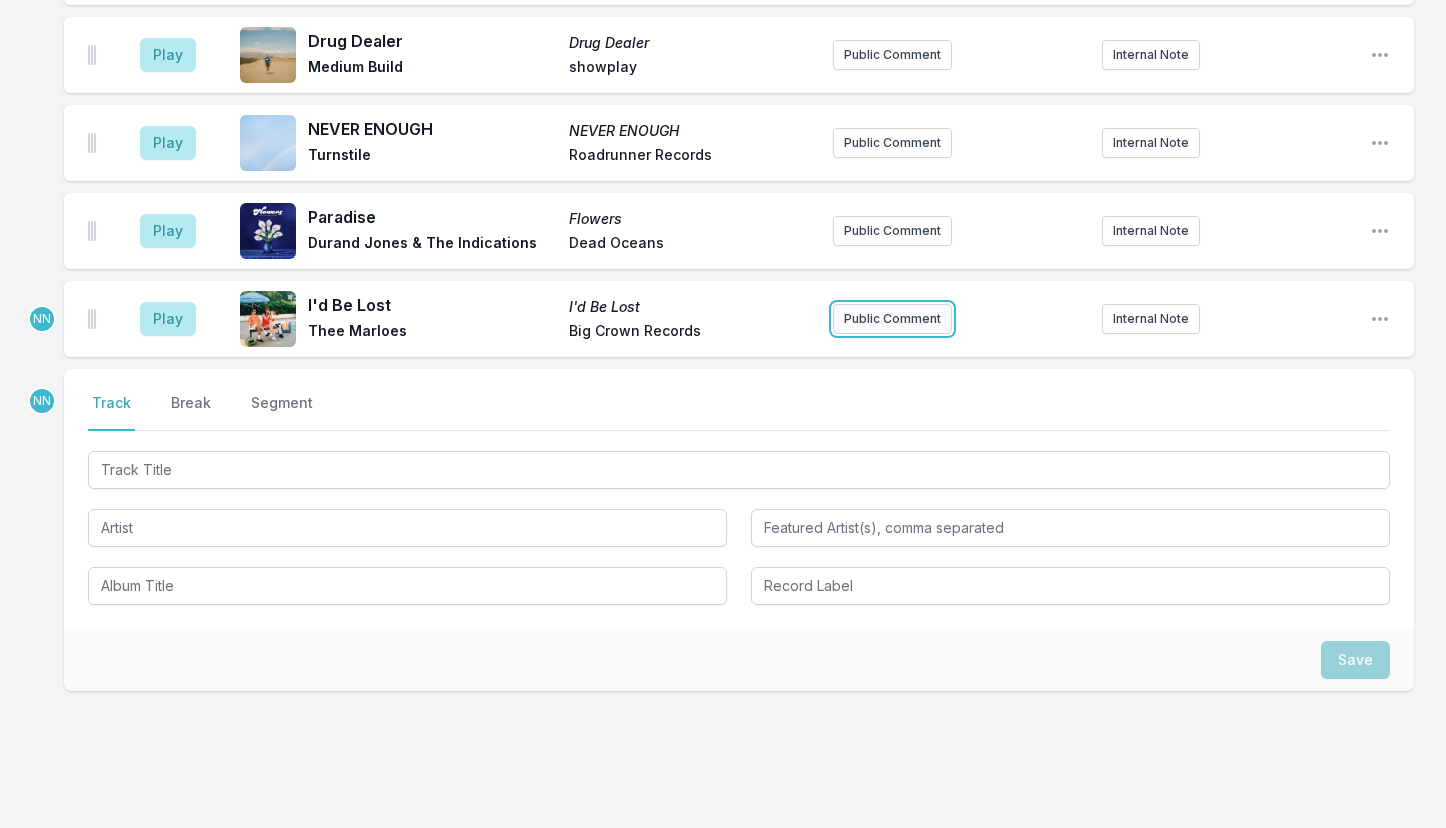 click on "Public Comment" at bounding box center [892, 319] 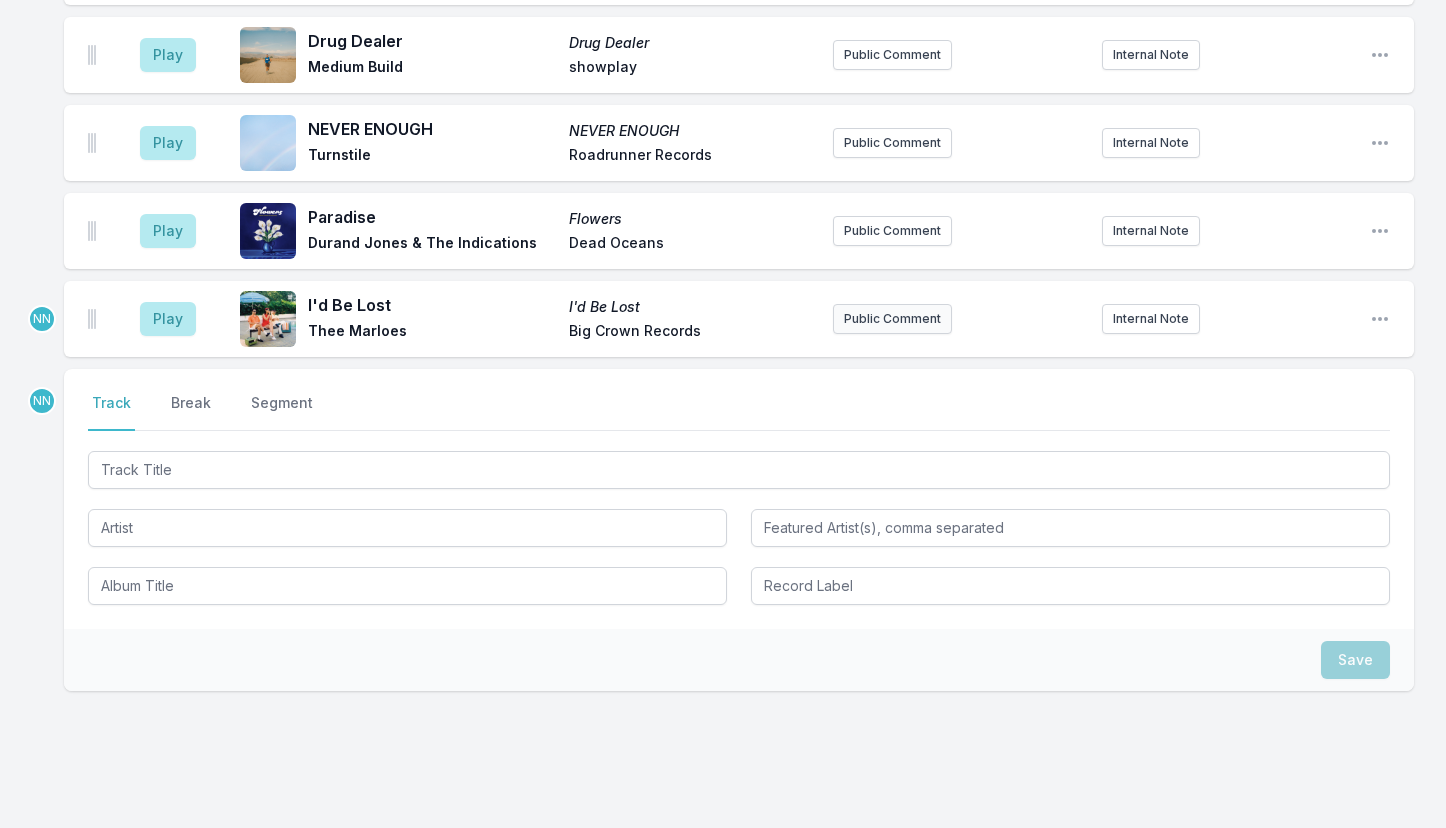 scroll, scrollTop: 3723, scrollLeft: 0, axis: vertical 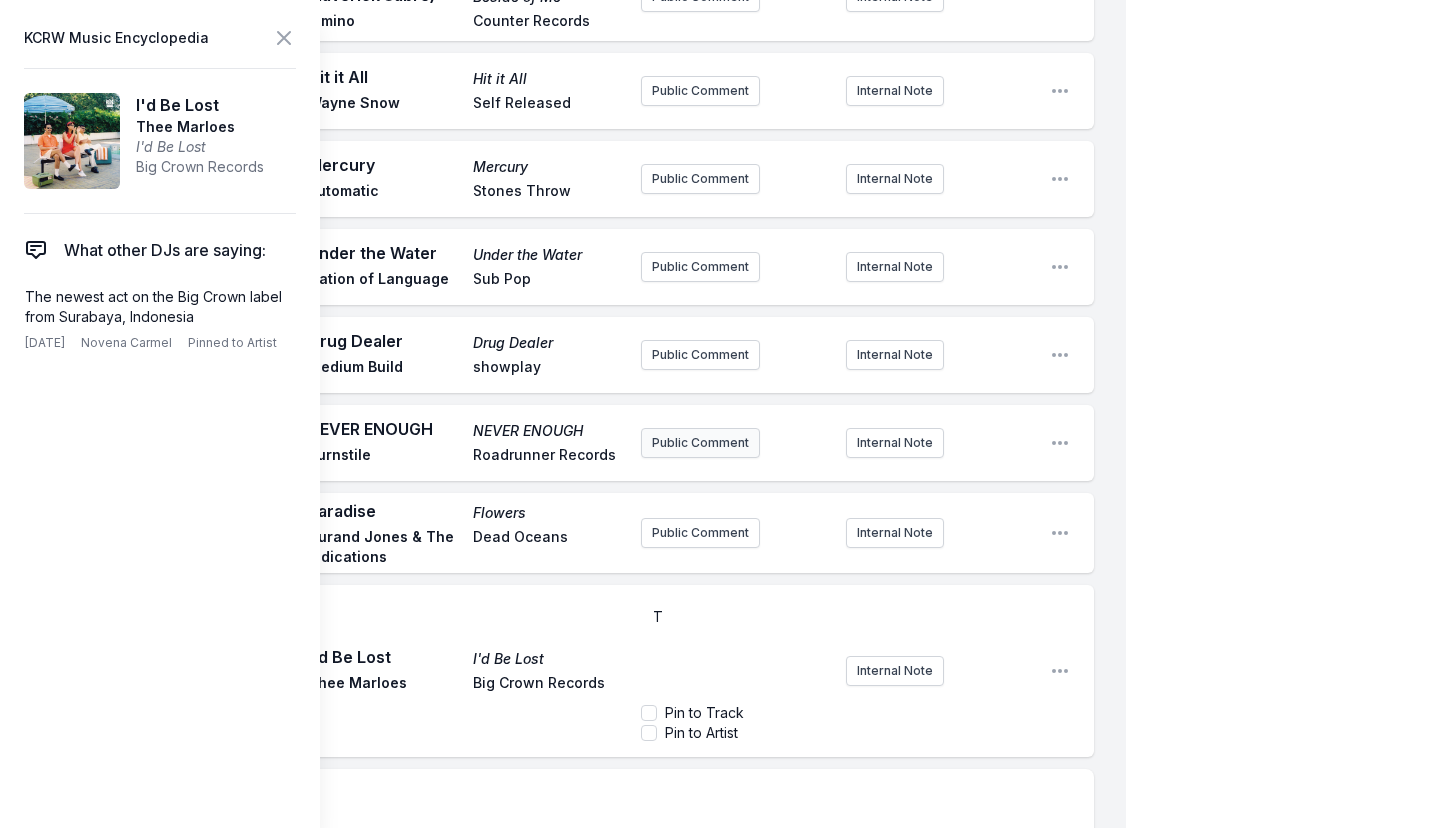 type 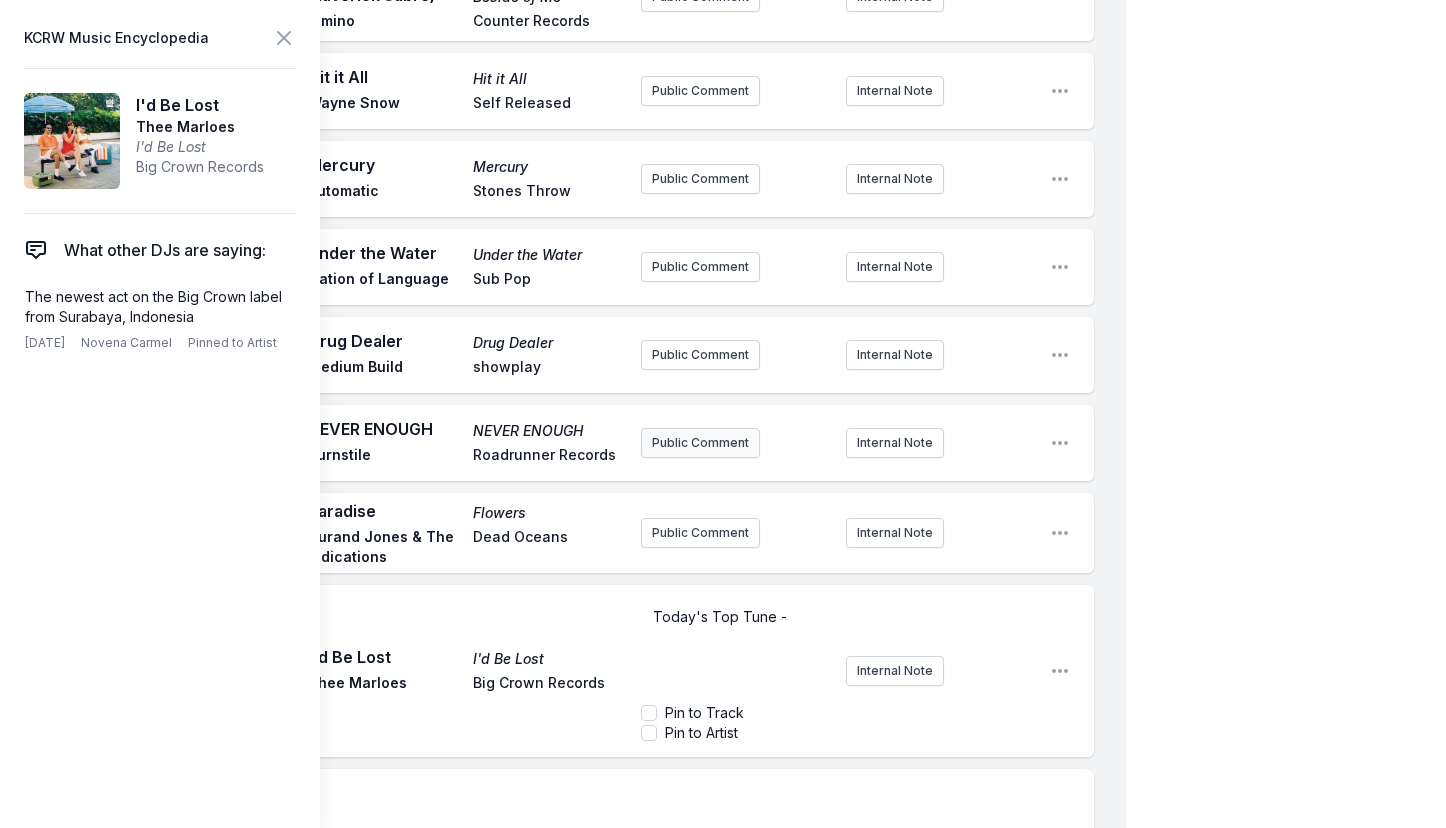 scroll, scrollTop: 220, scrollLeft: 0, axis: vertical 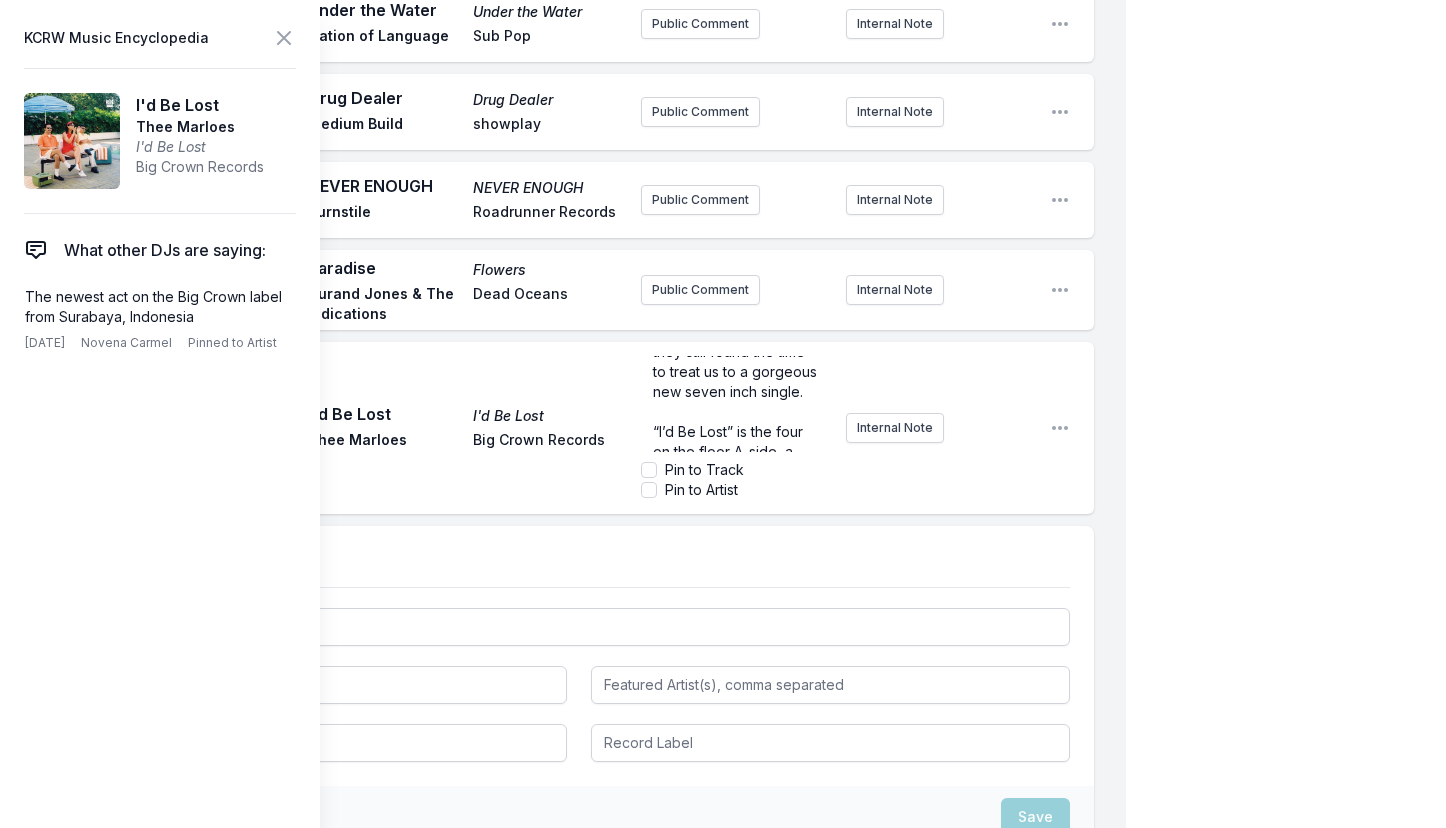 click on "“I’d Be Lost” is the four on the floor A-side, a sweet song singing the praises of love." at bounding box center (731, 461) 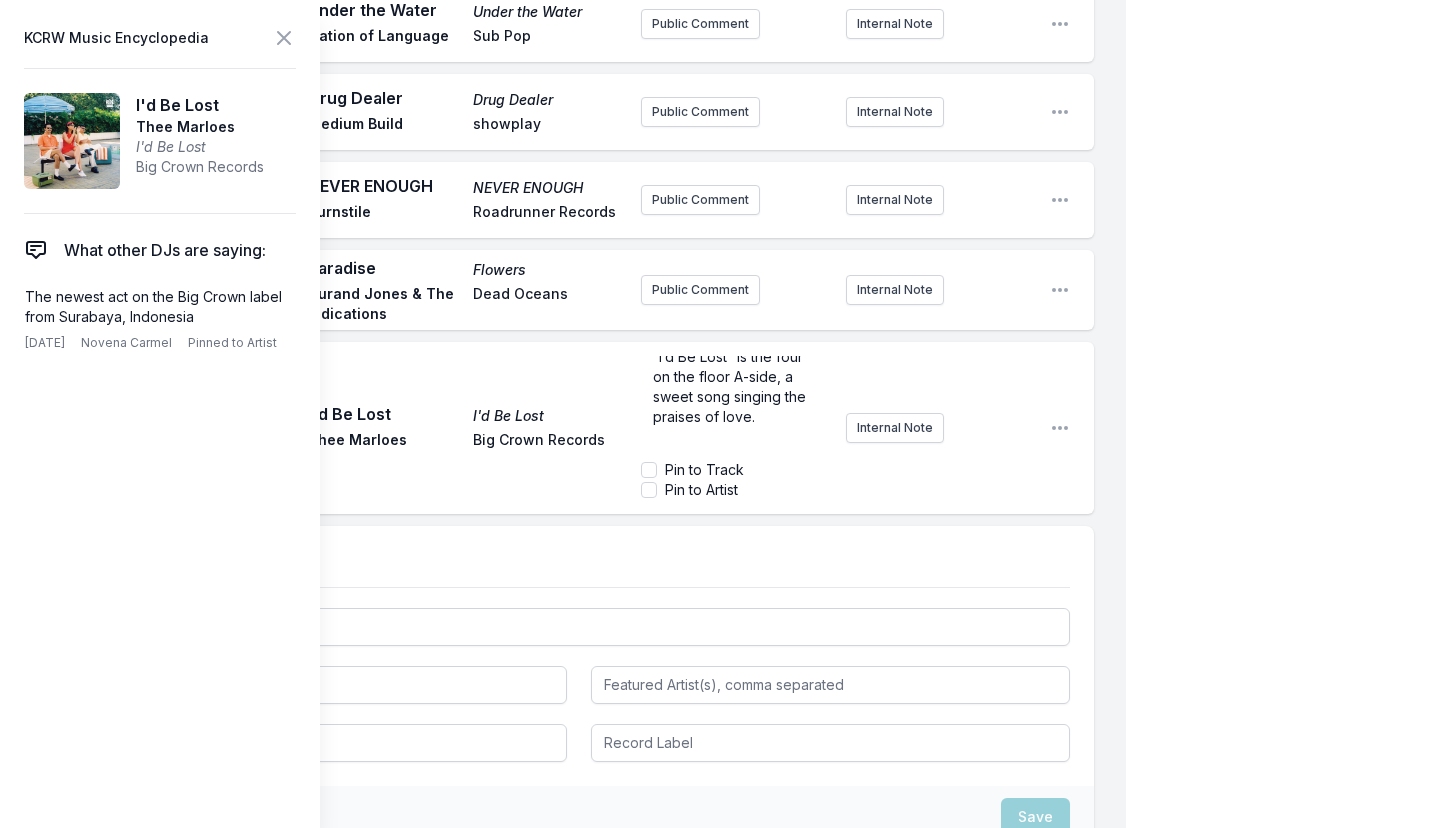 scroll, scrollTop: 200, scrollLeft: 0, axis: vertical 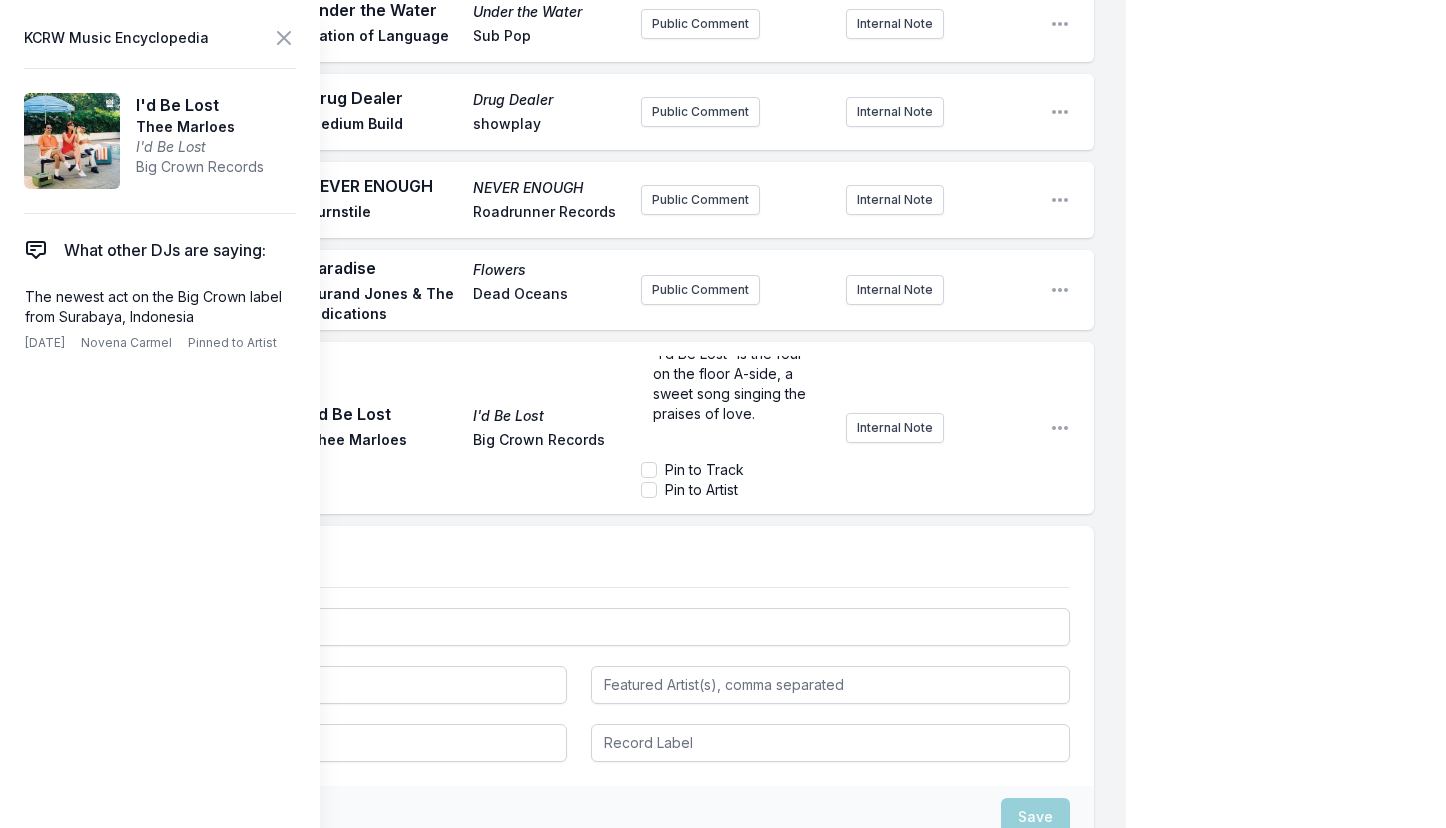 click on "﻿" at bounding box center (735, 434) 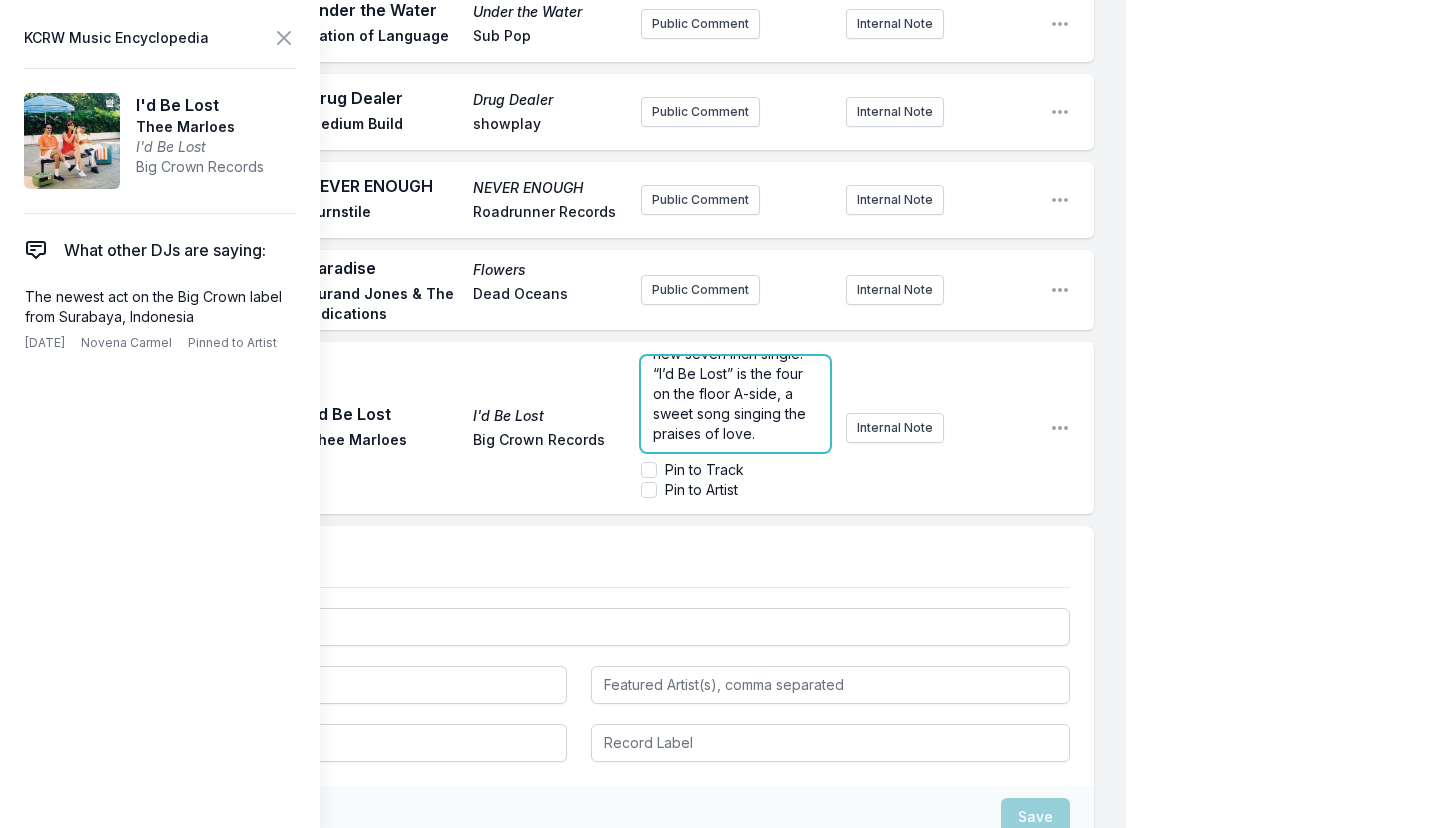 scroll, scrollTop: 0, scrollLeft: 0, axis: both 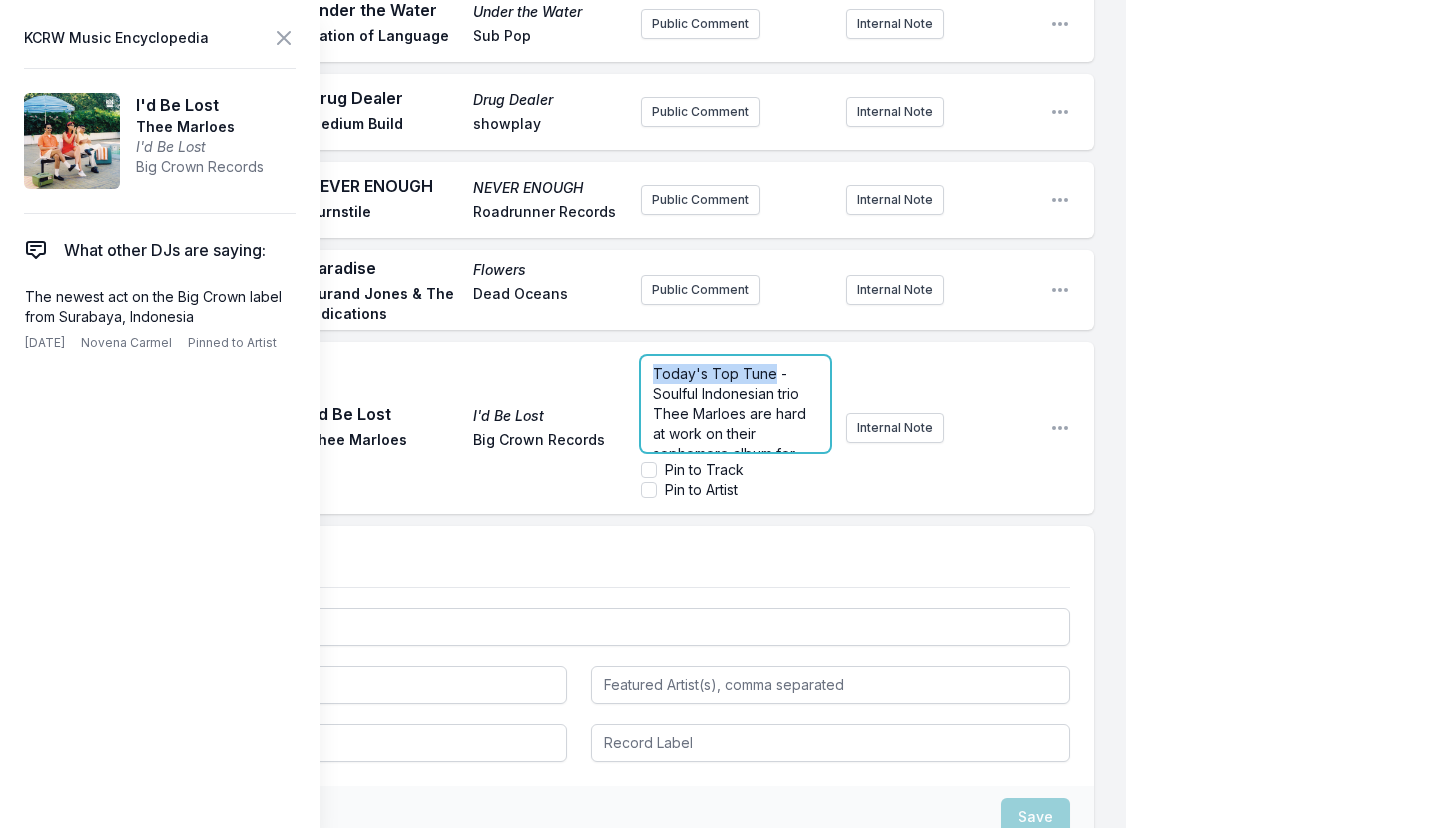 drag, startPoint x: 656, startPoint y: 353, endPoint x: 772, endPoint y: 352, distance: 116.00431 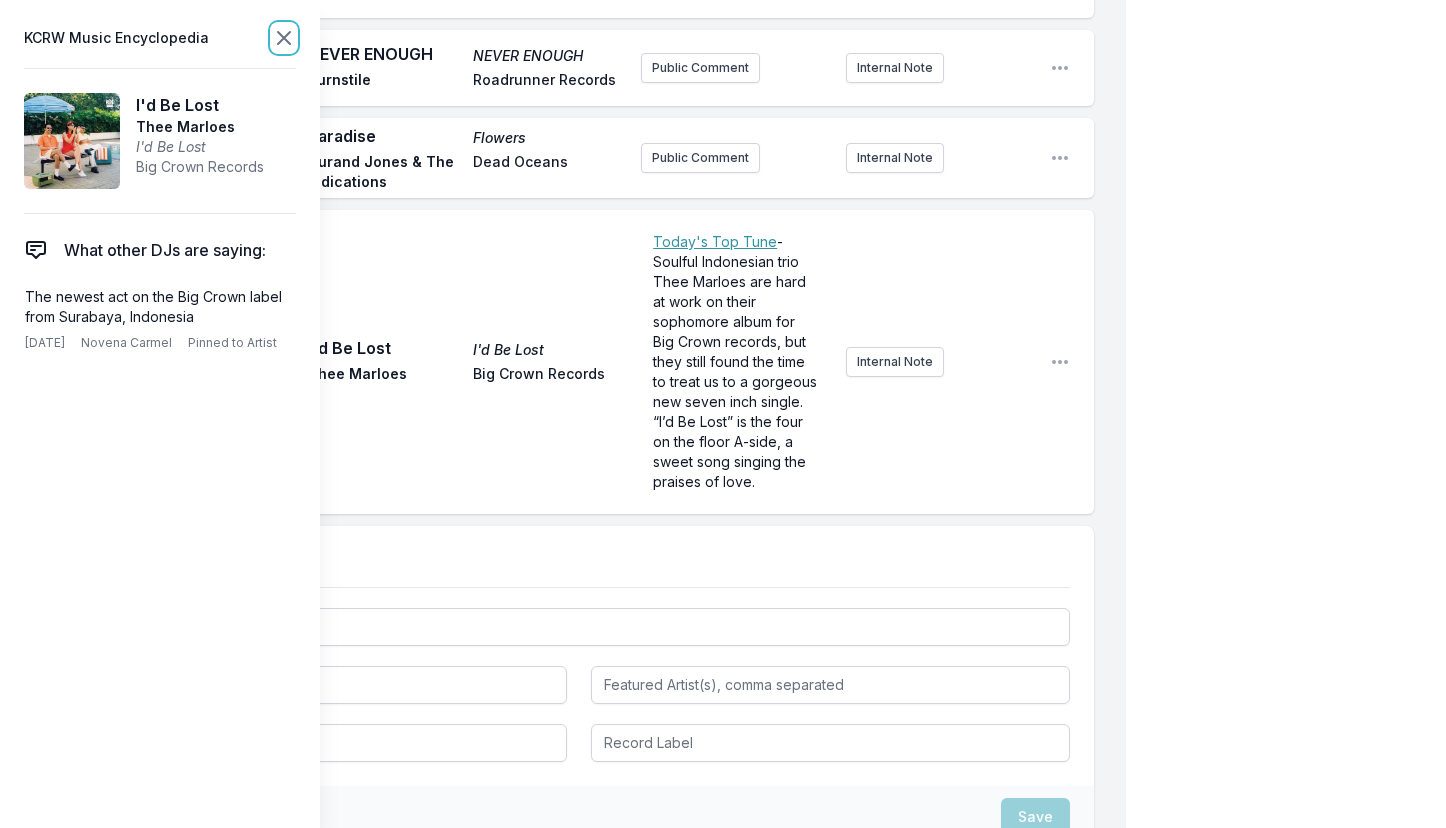 click 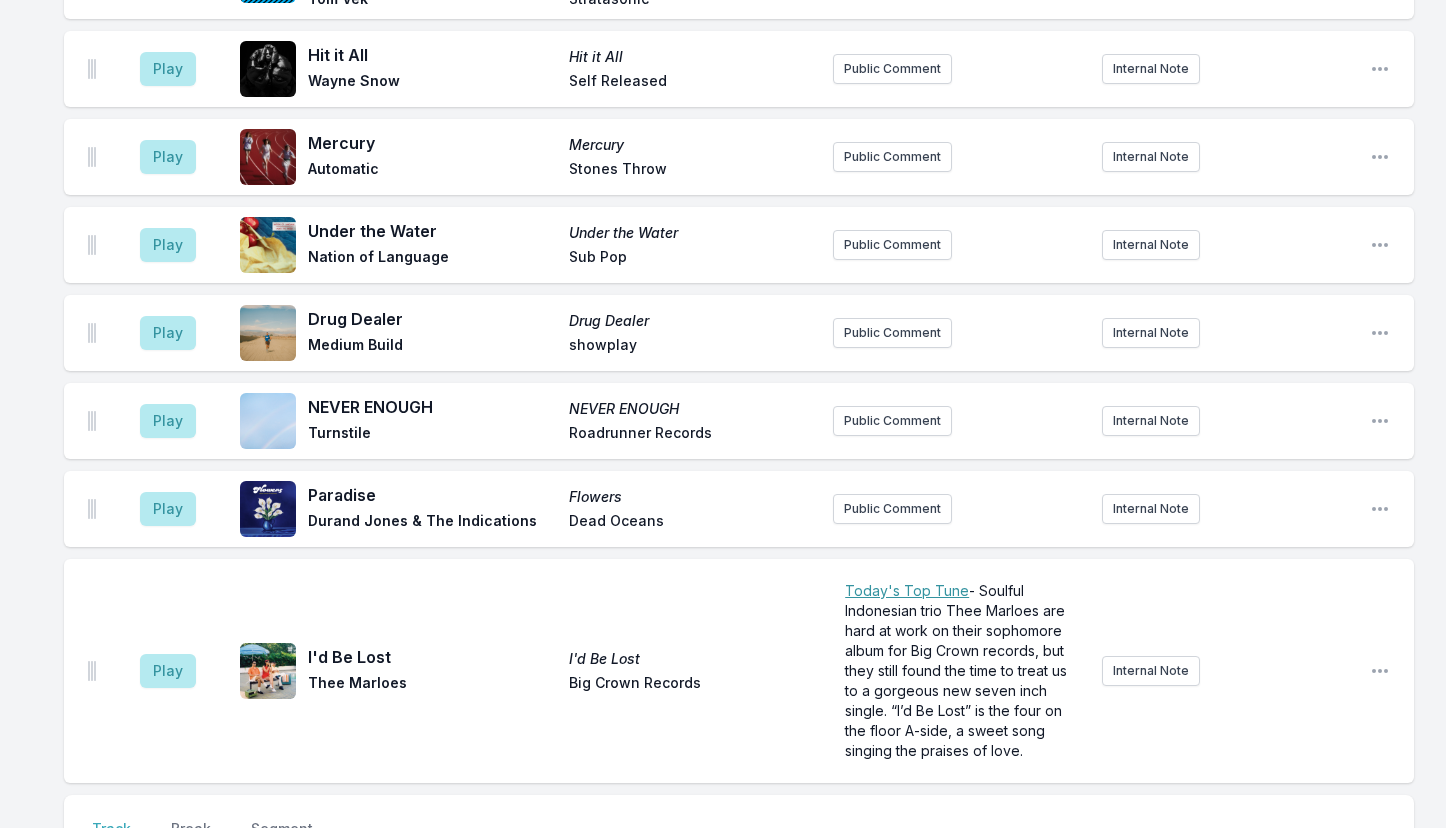 scroll, scrollTop: 4014, scrollLeft: 0, axis: vertical 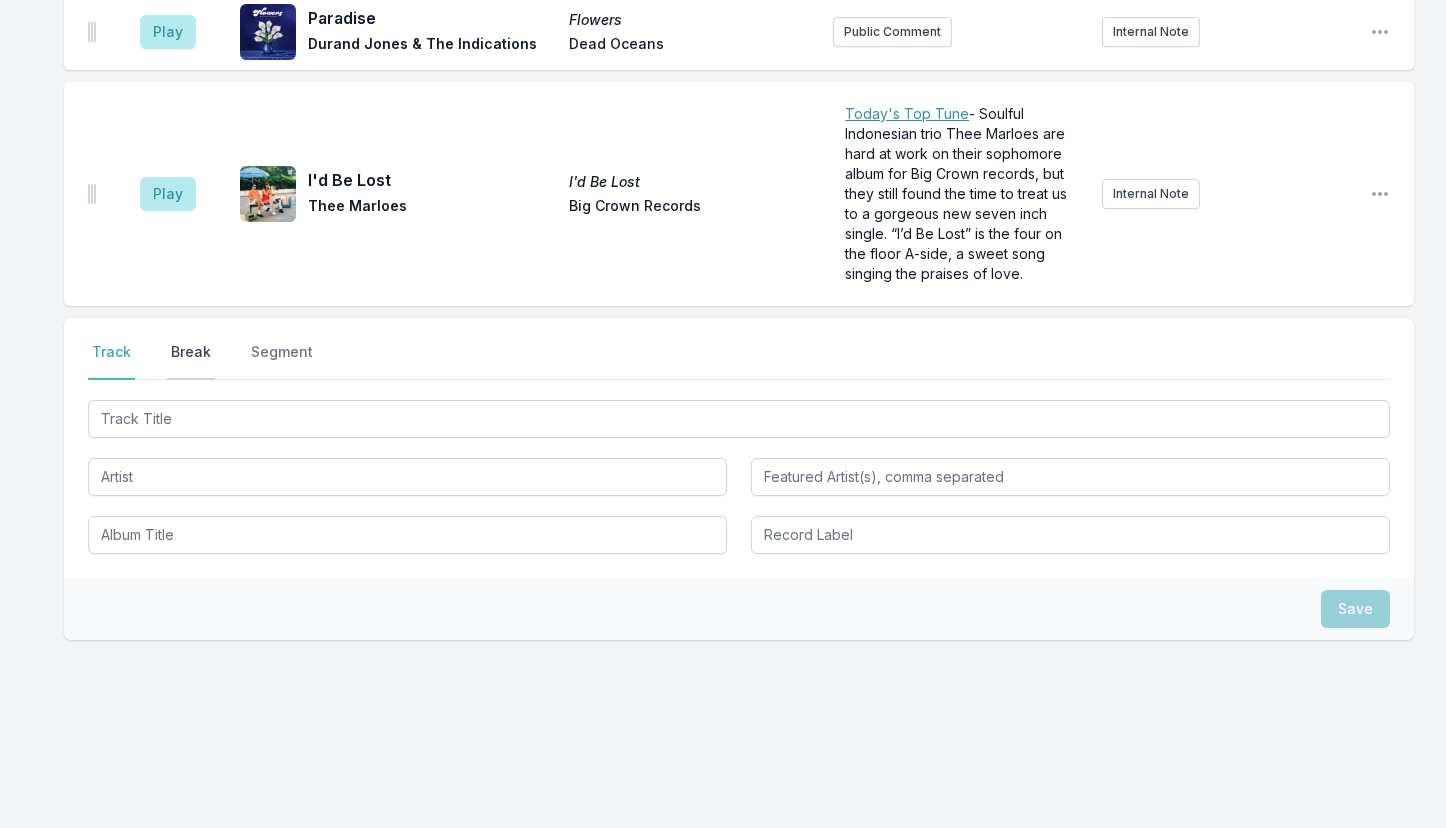 click on "Break" at bounding box center [191, 361] 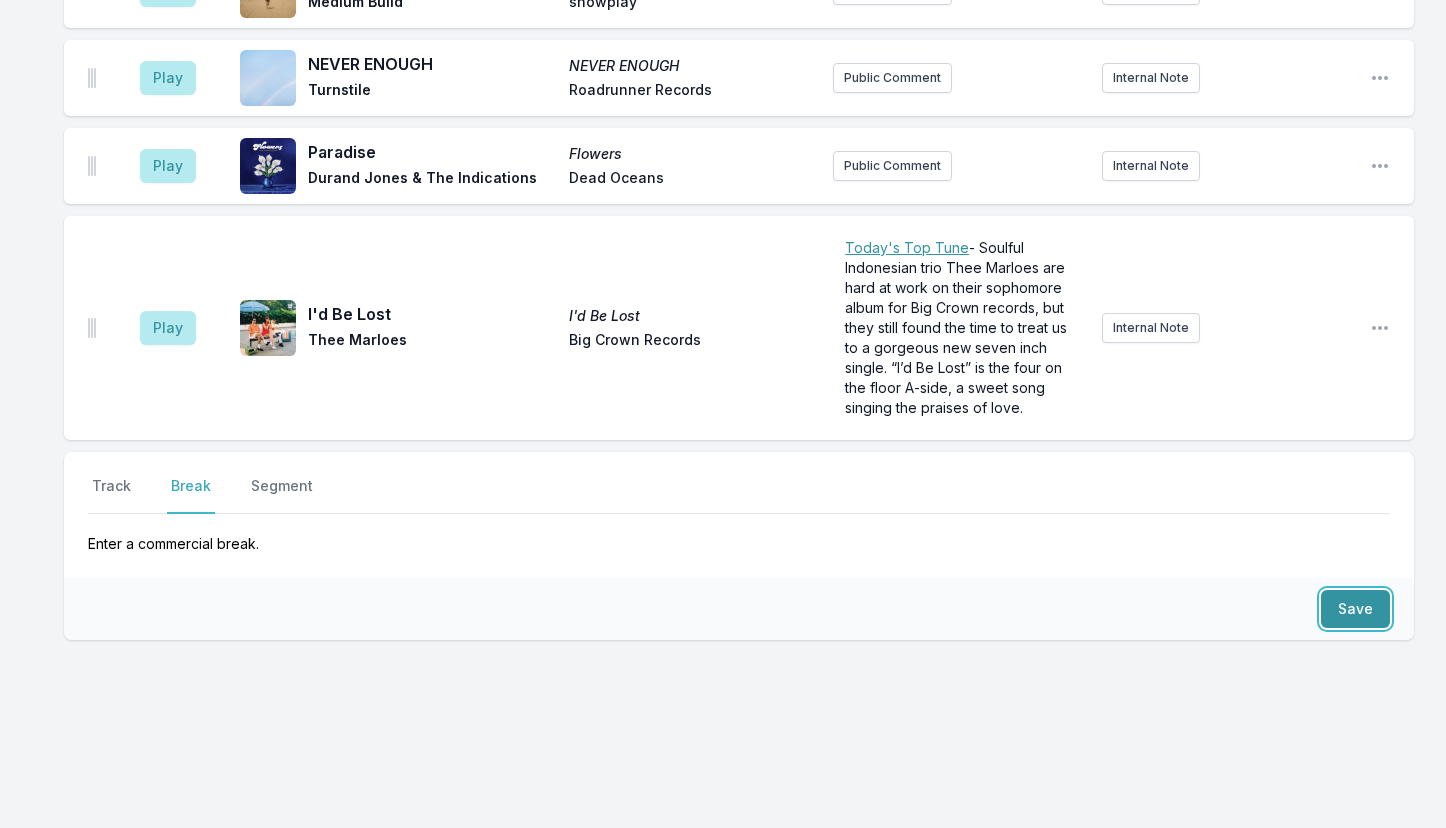 click on "Save" at bounding box center [1355, 609] 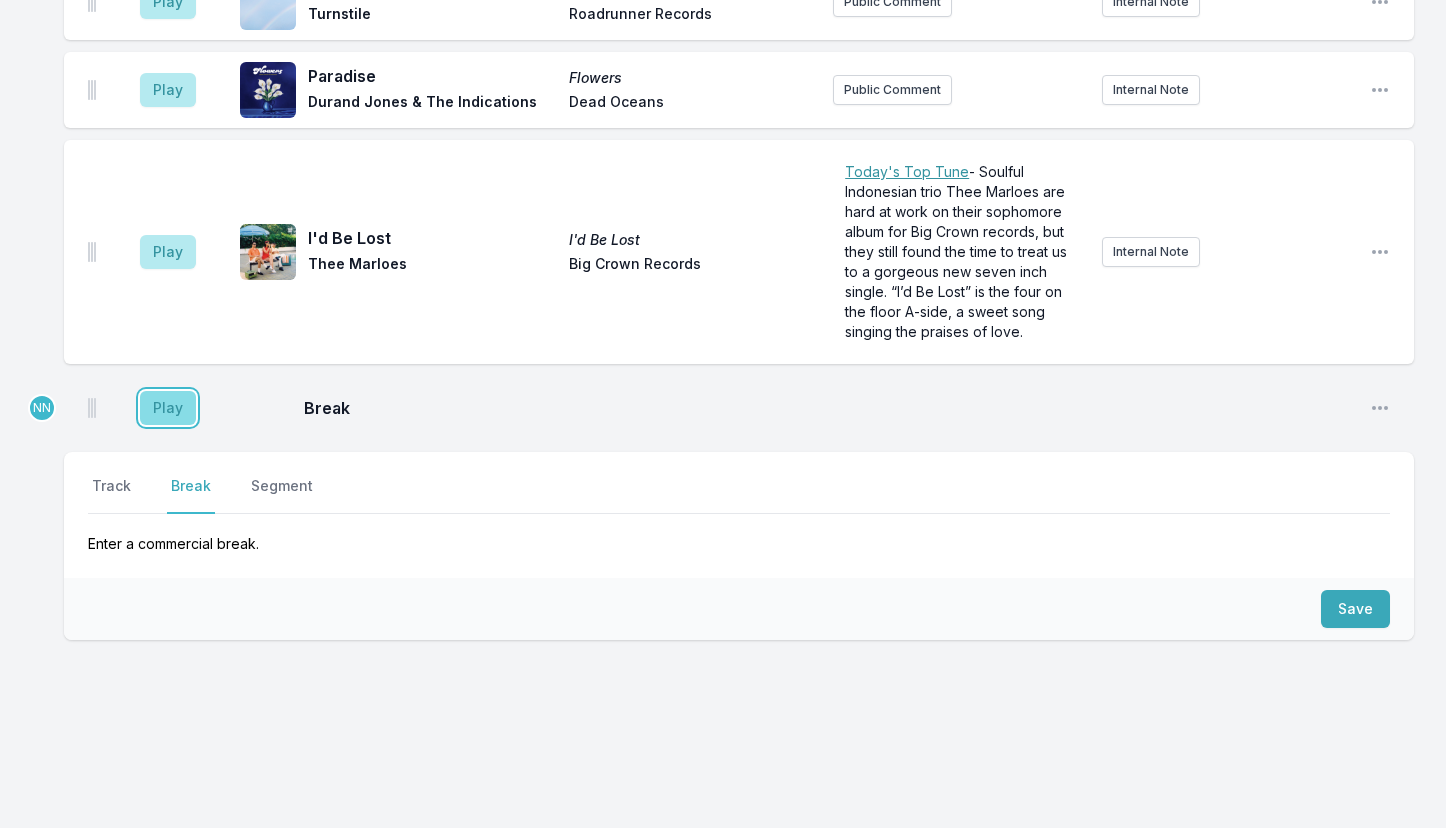 click on "Play" at bounding box center (168, 408) 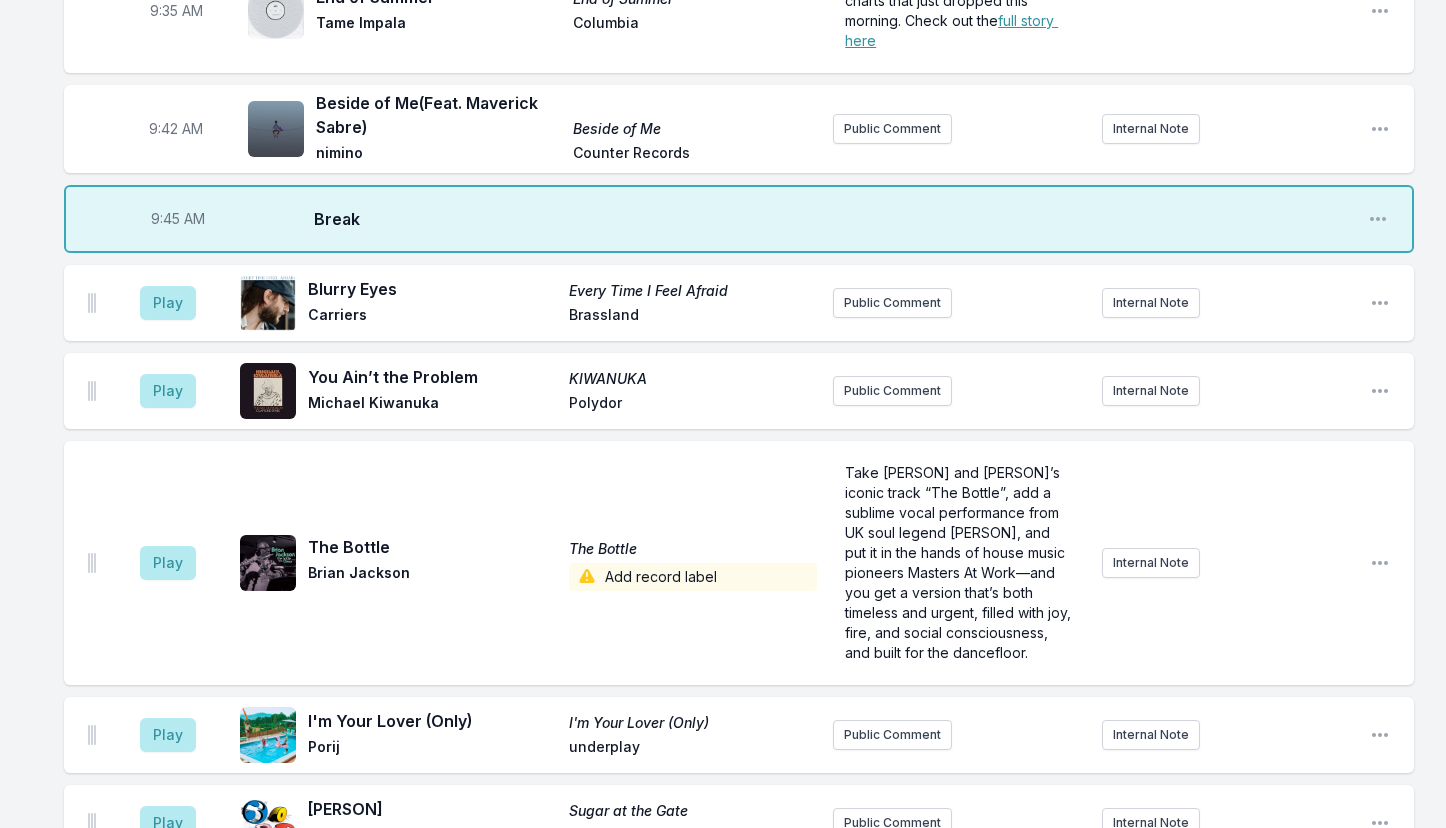 scroll, scrollTop: 1189, scrollLeft: 0, axis: vertical 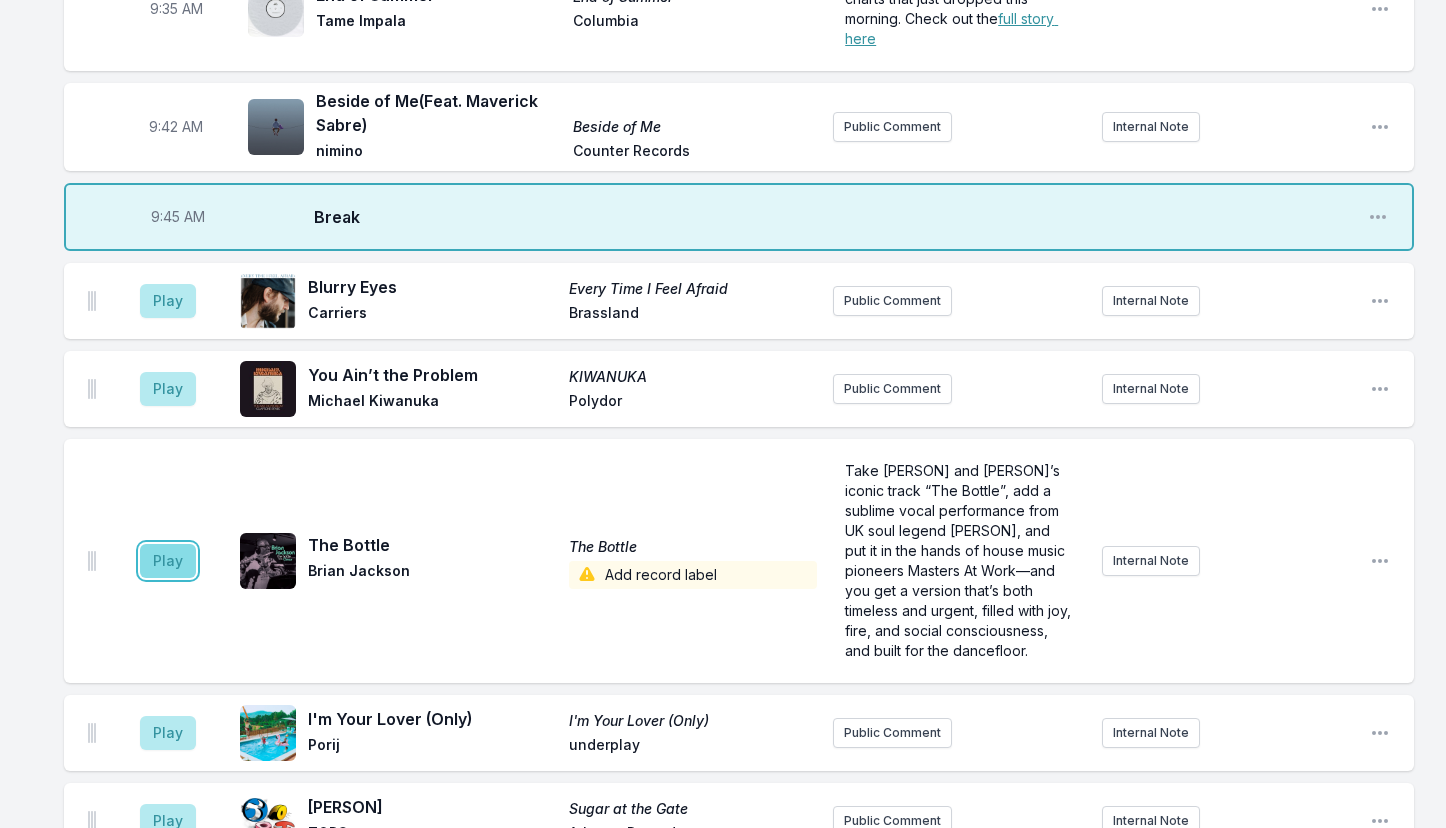 click on "Play" at bounding box center (168, 561) 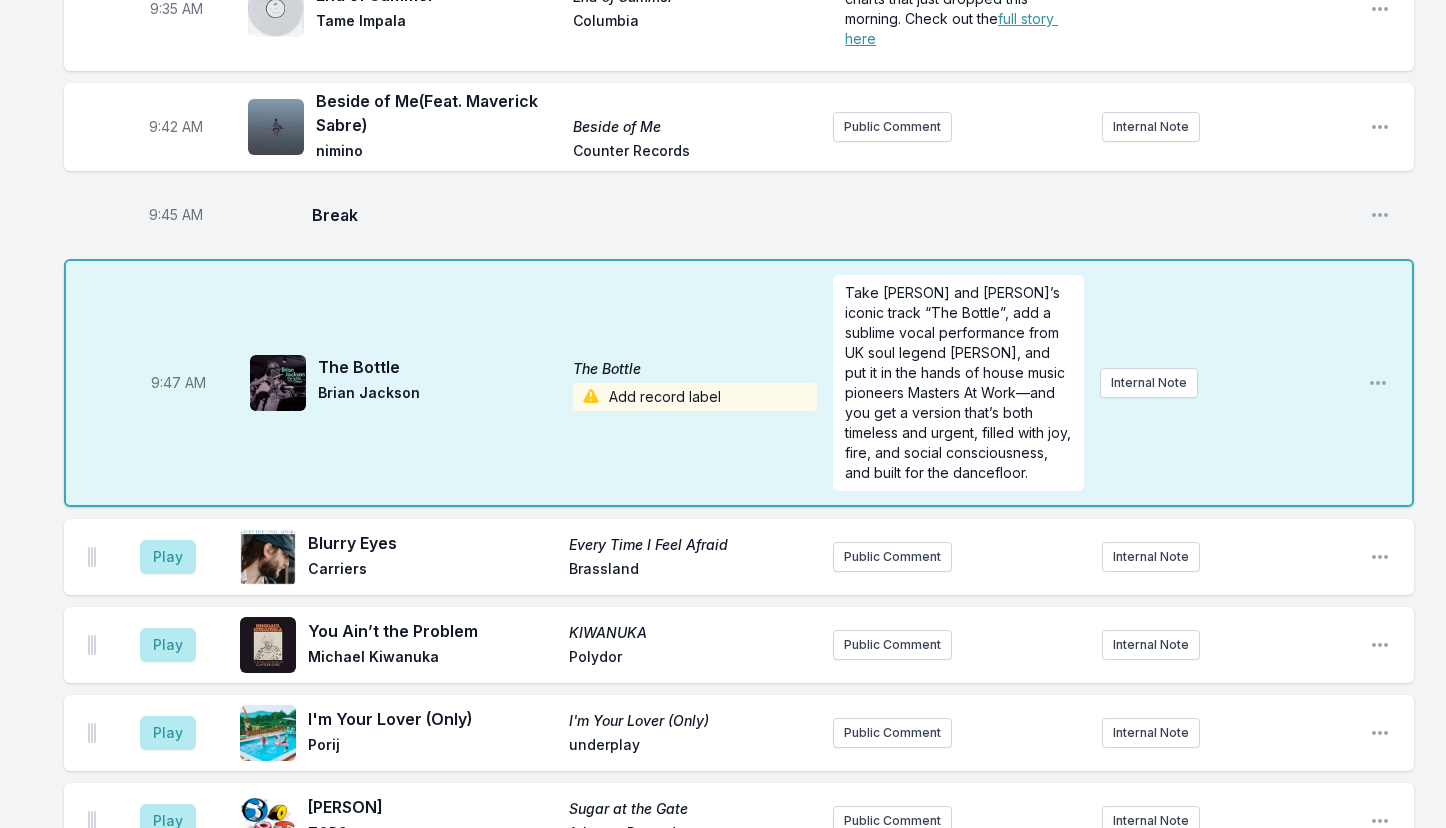 click on "Add record label" at bounding box center (694, 397) 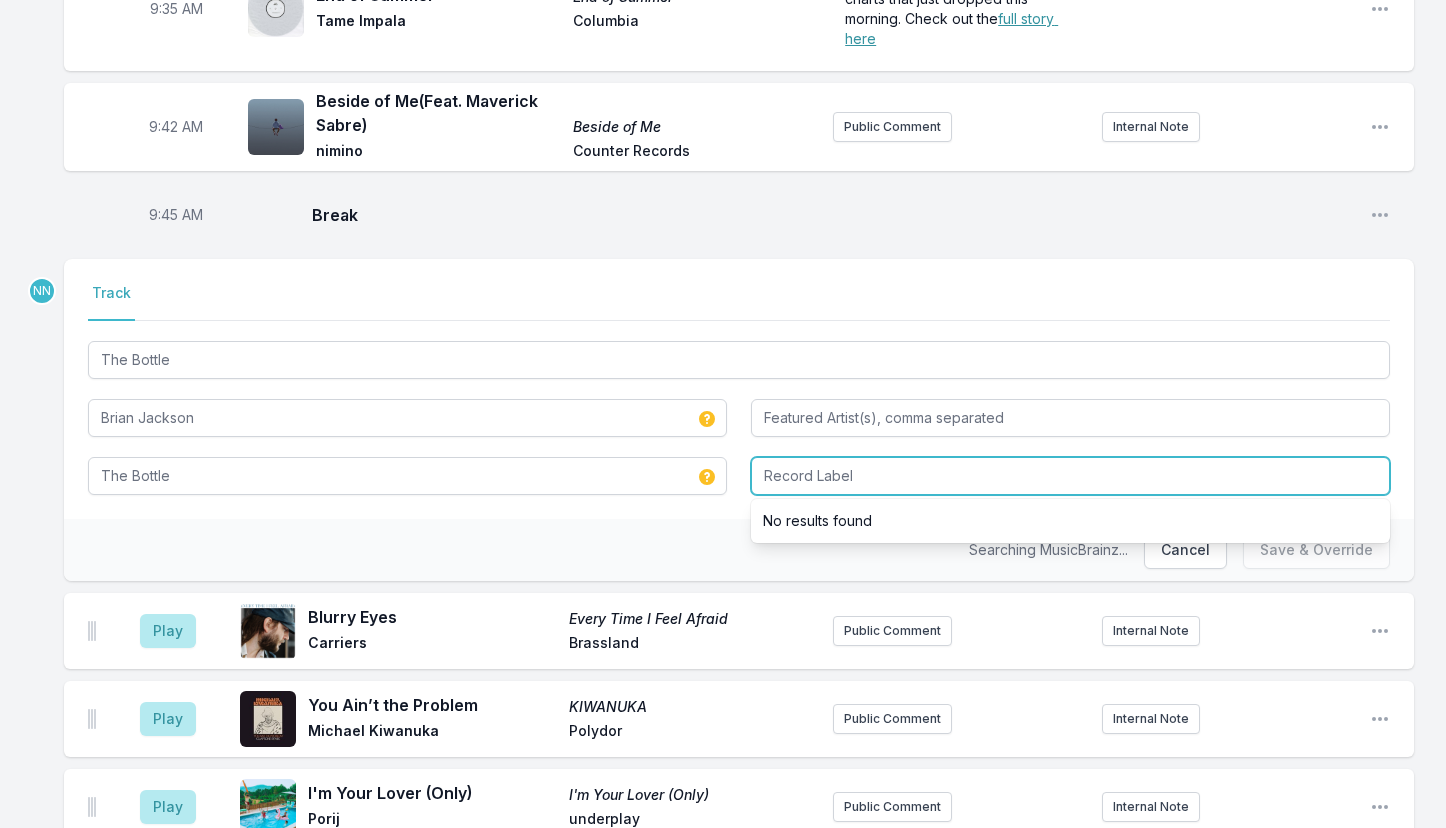 click at bounding box center (1070, 476) 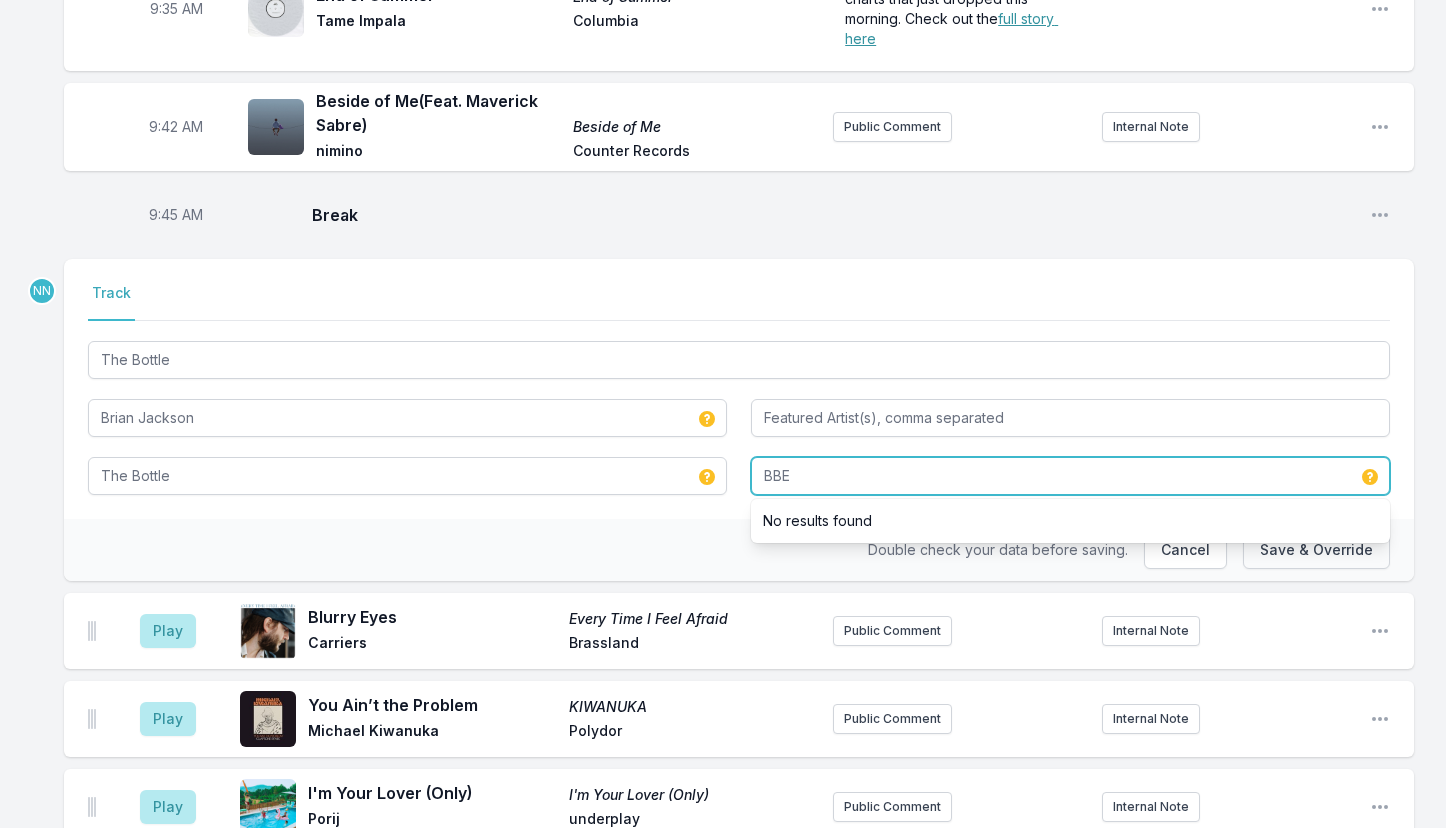 type on "BBE" 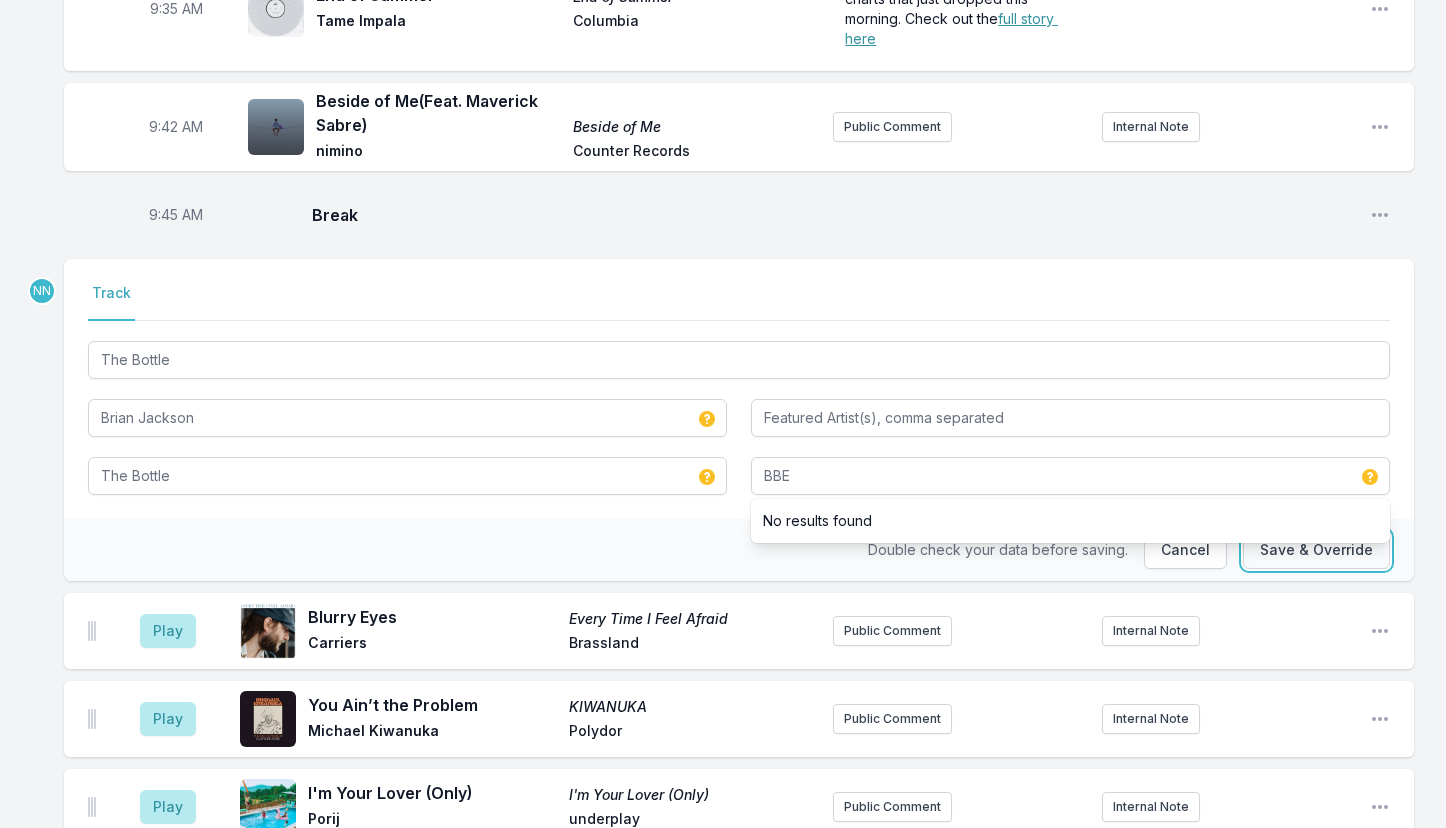 click on "Save & Override" at bounding box center [1316, 550] 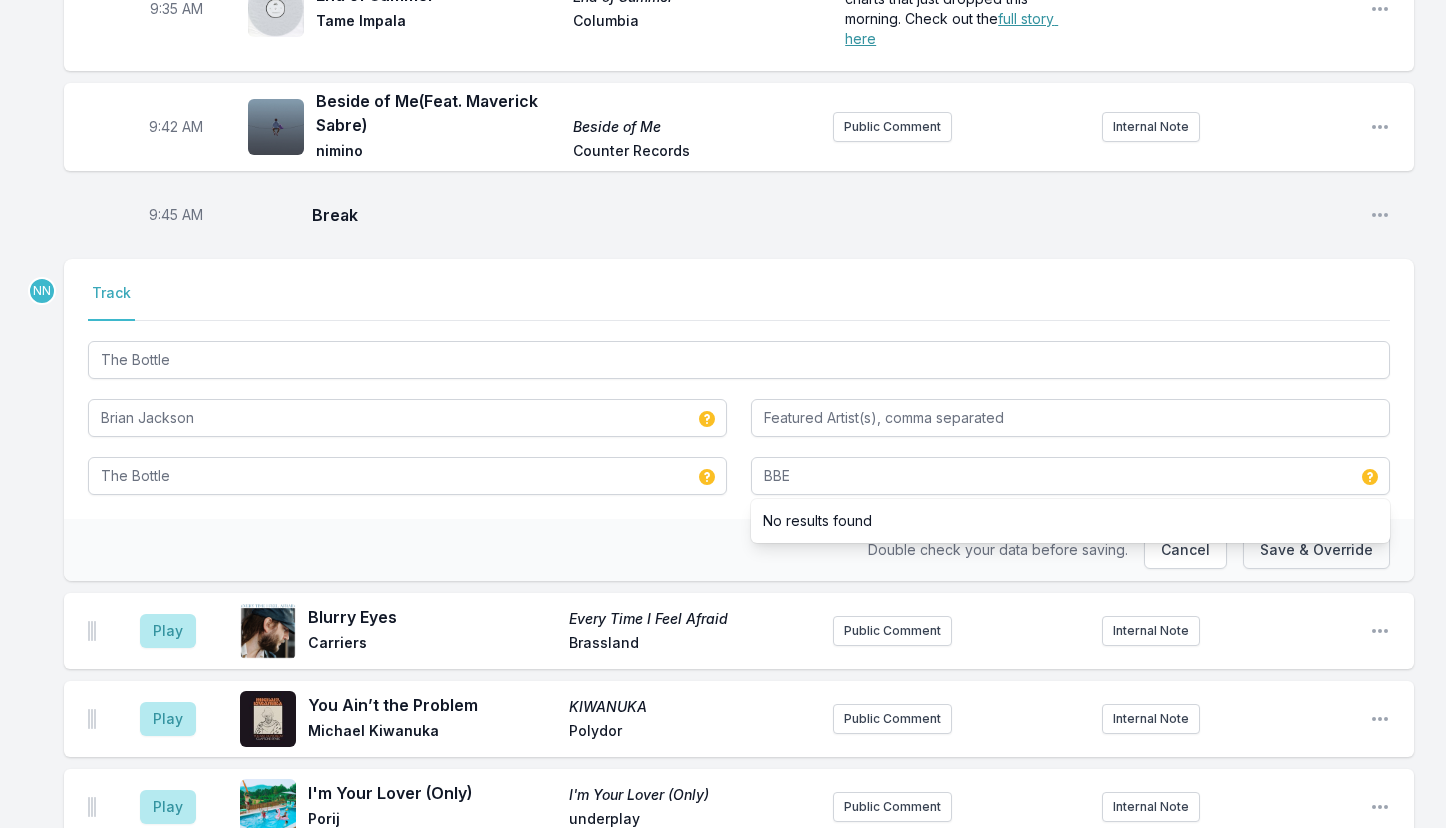 type 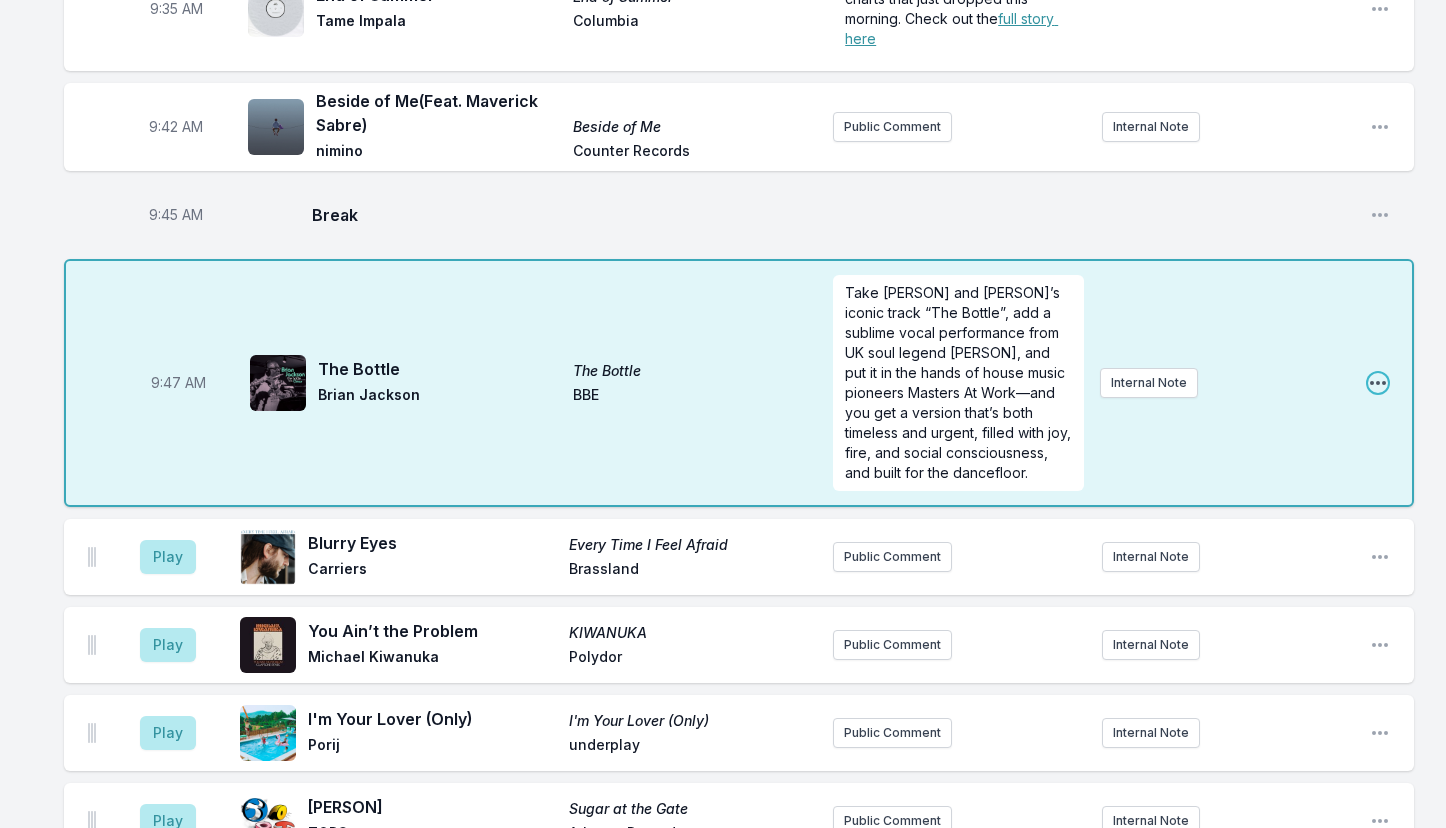 click 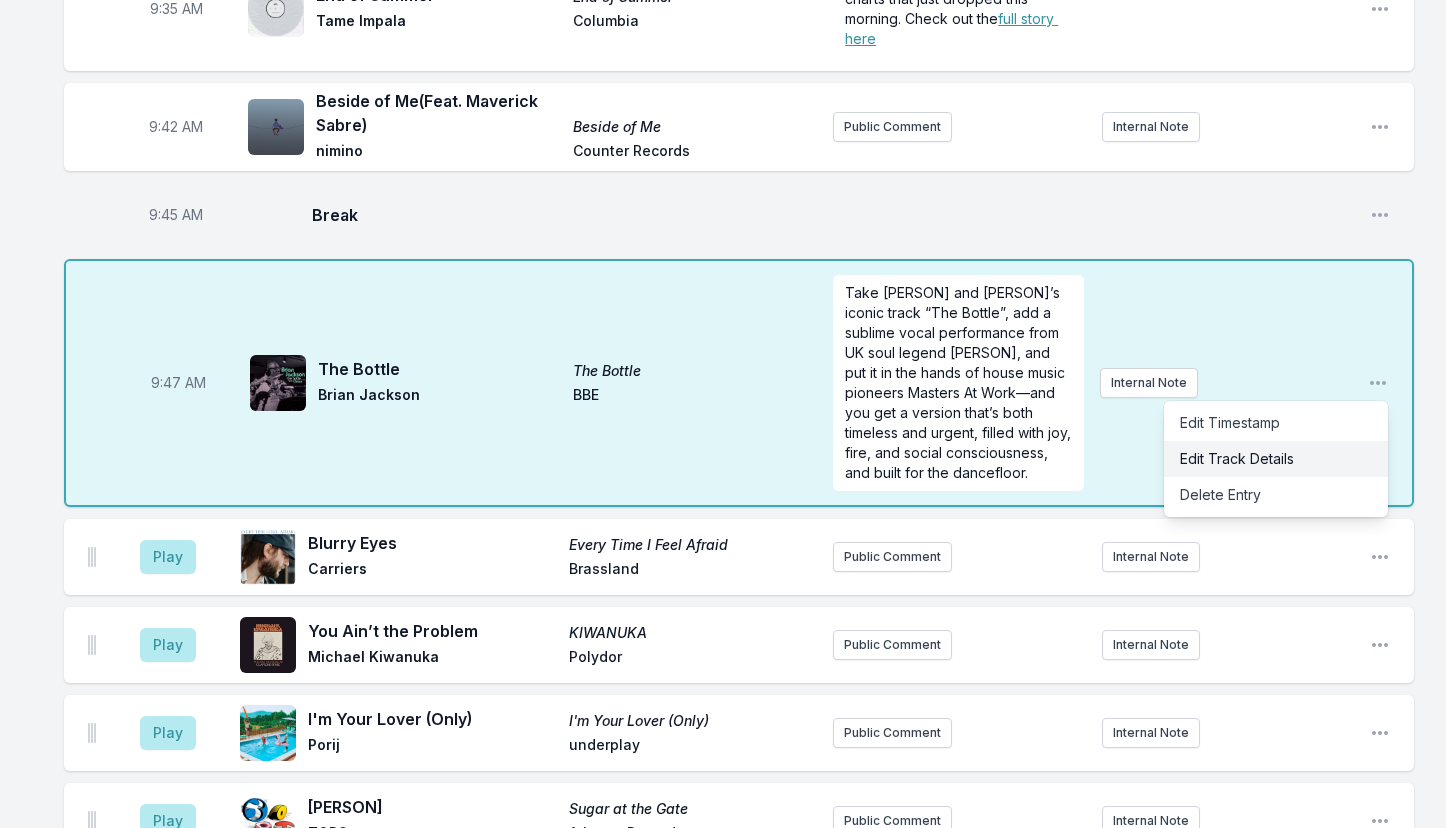click on "Edit Track Details" at bounding box center (1276, 459) 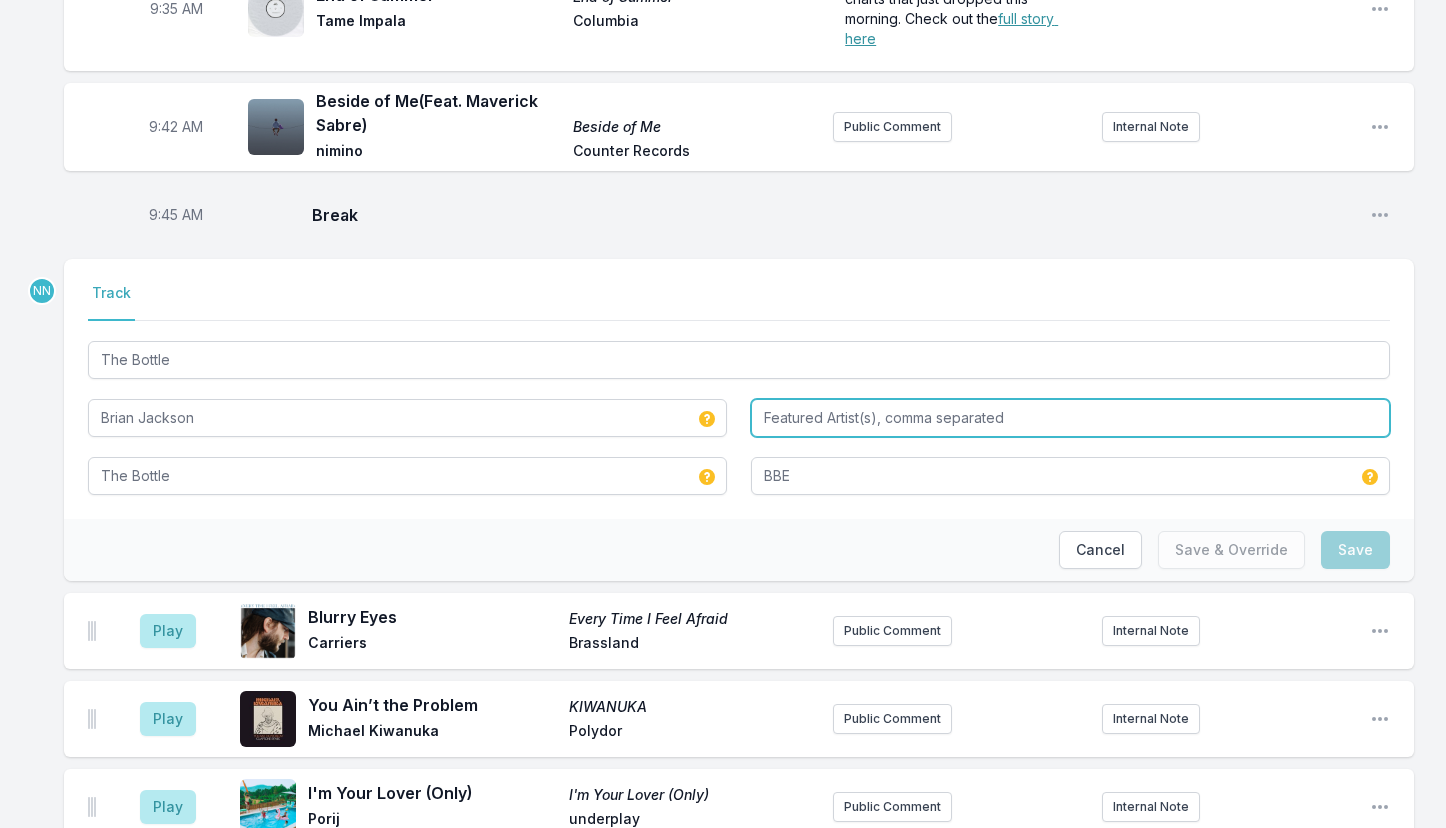click at bounding box center [1070, 418] 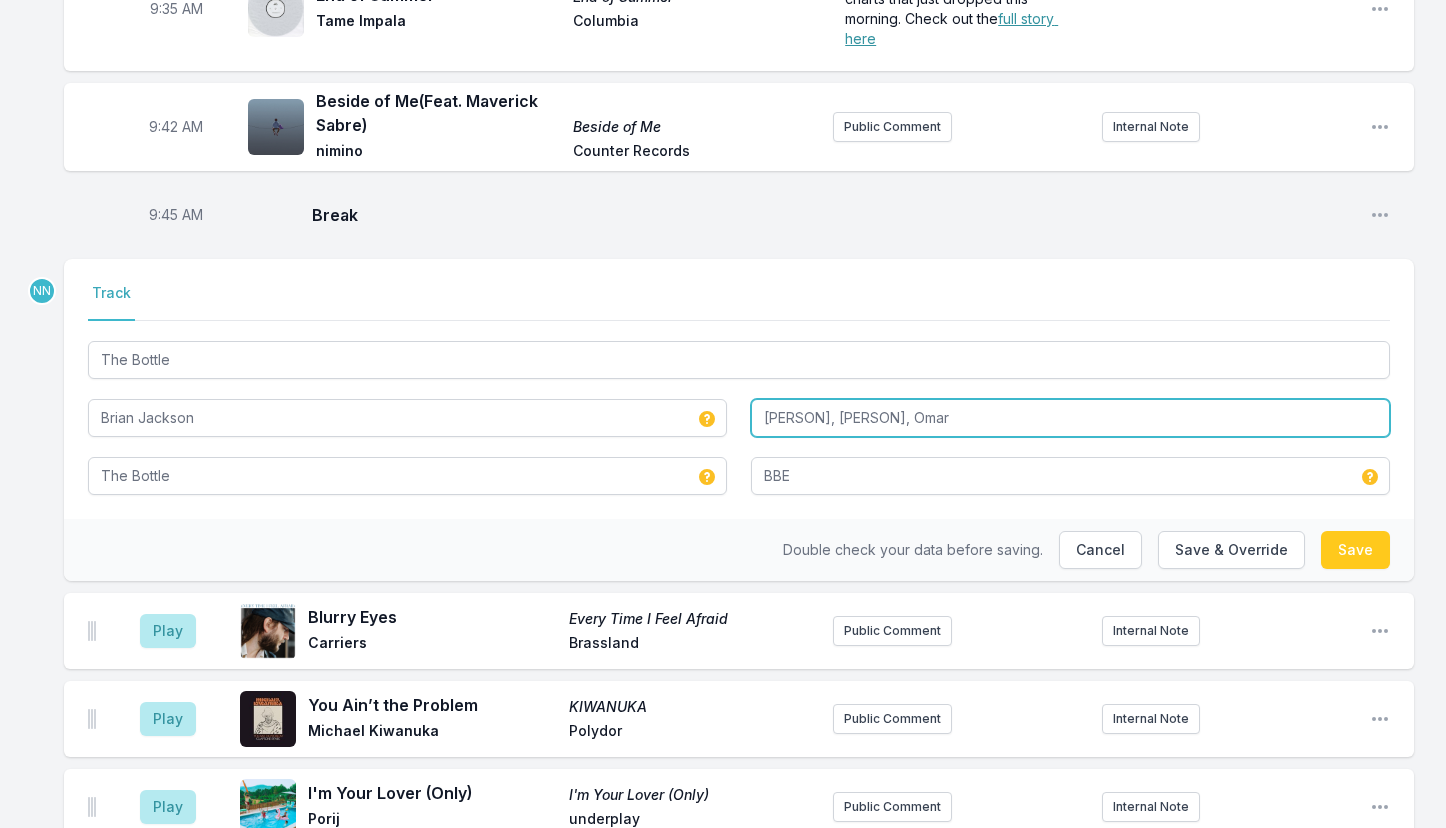 type on "[PERSON], [PERSON], Omar" 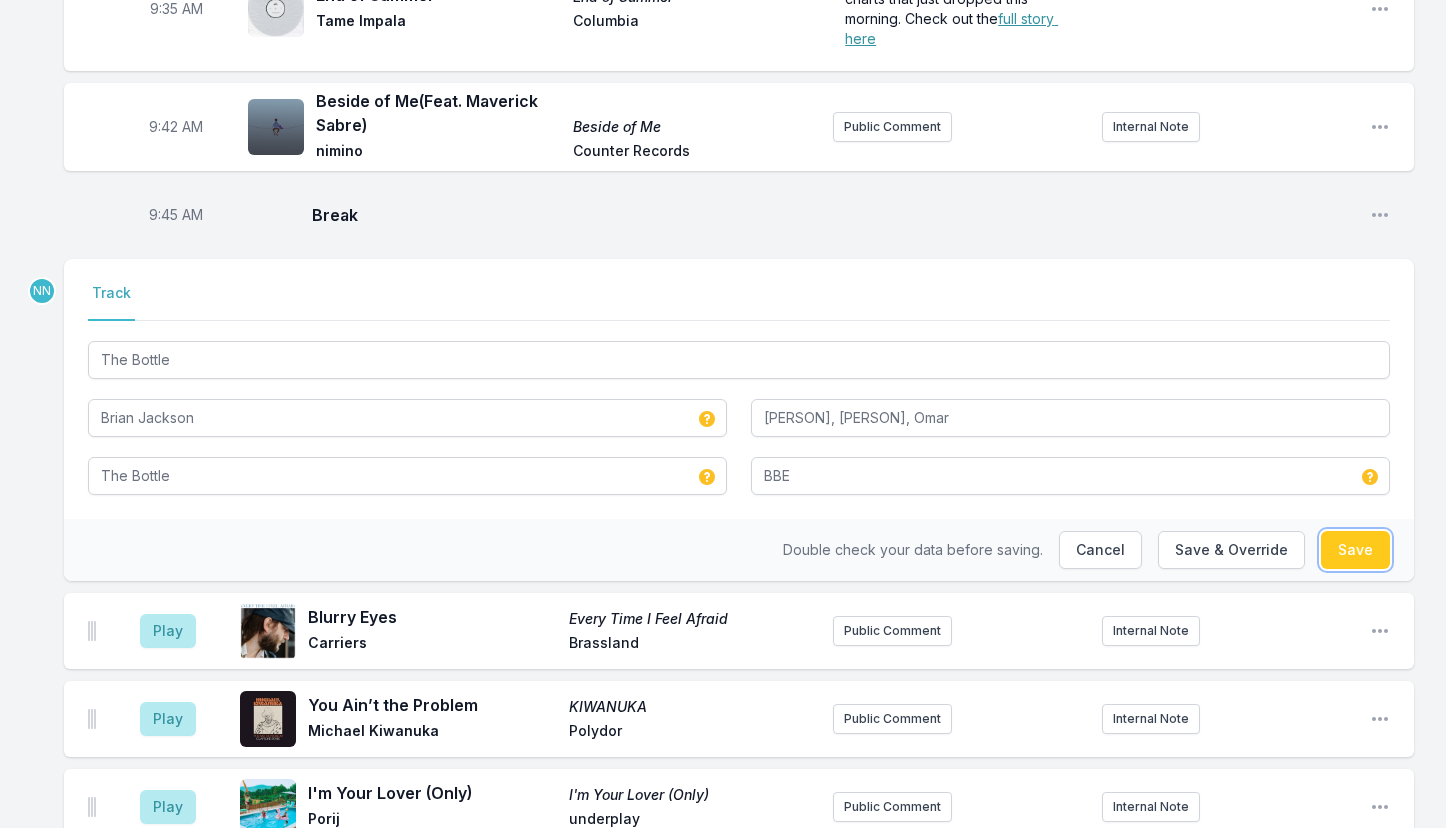 click on "Save" at bounding box center [1355, 550] 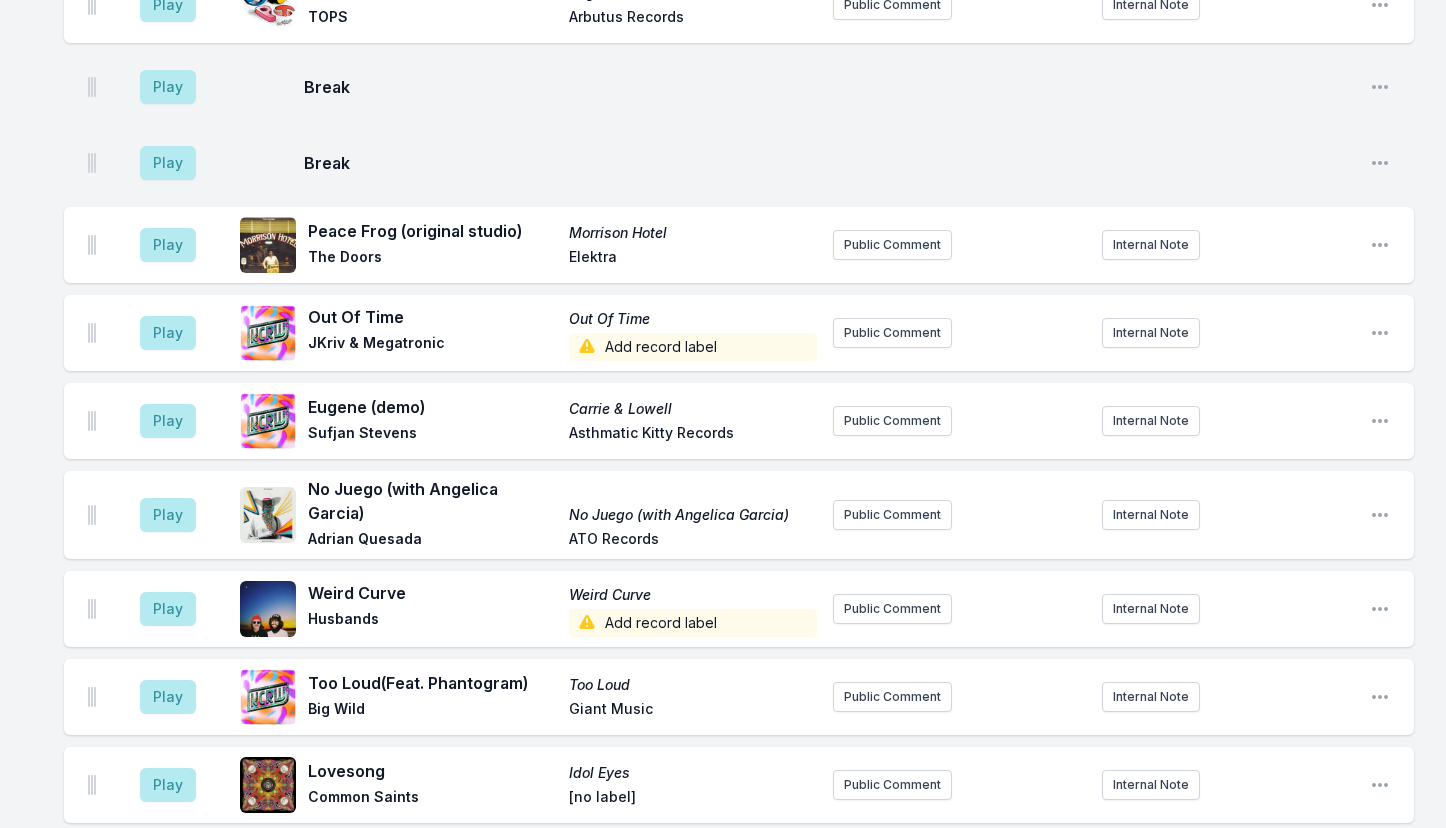 scroll, scrollTop: 2285, scrollLeft: 0, axis: vertical 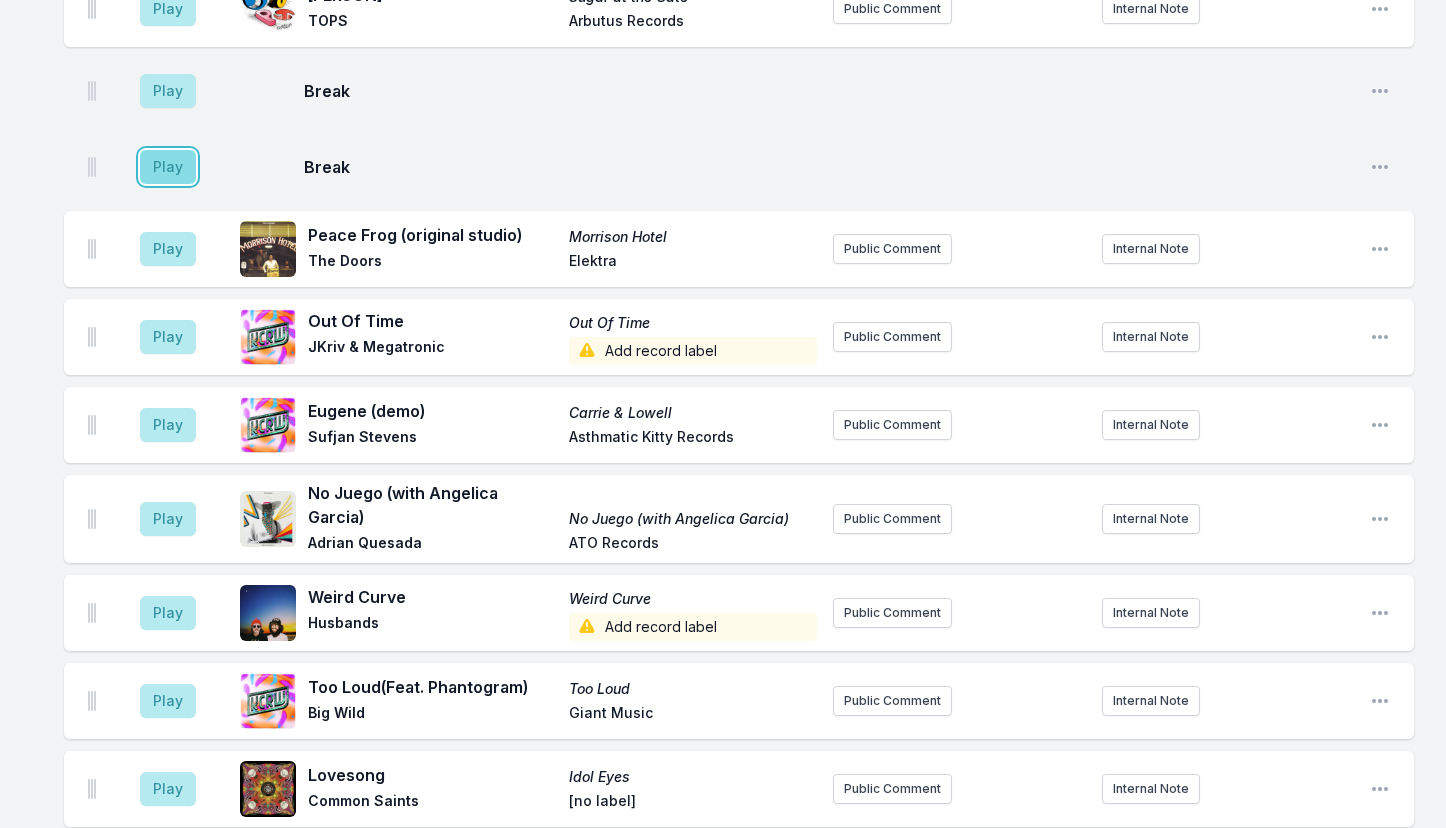 click on "Play" at bounding box center (168, 167) 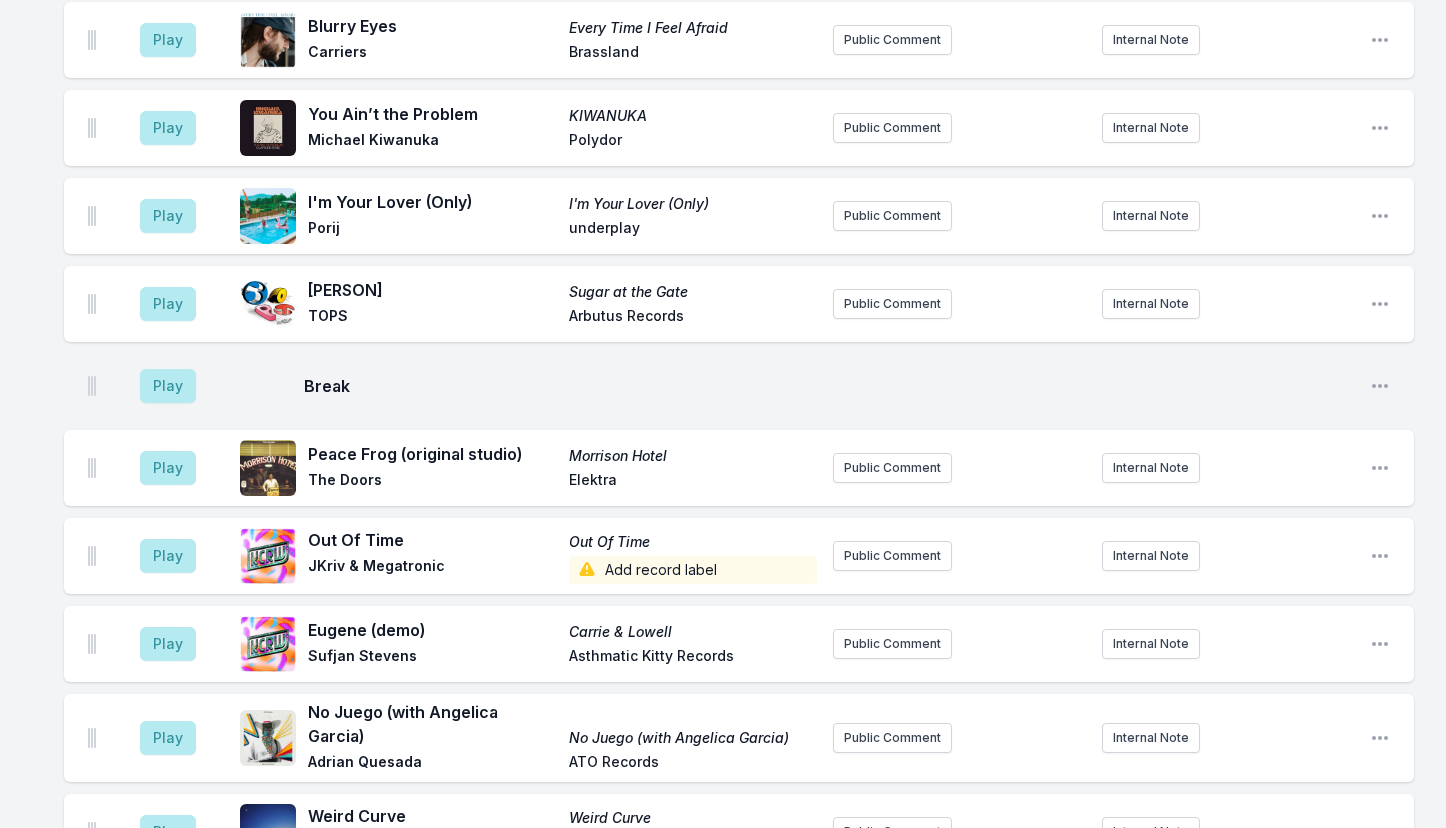 scroll, scrollTop: 2068, scrollLeft: 0, axis: vertical 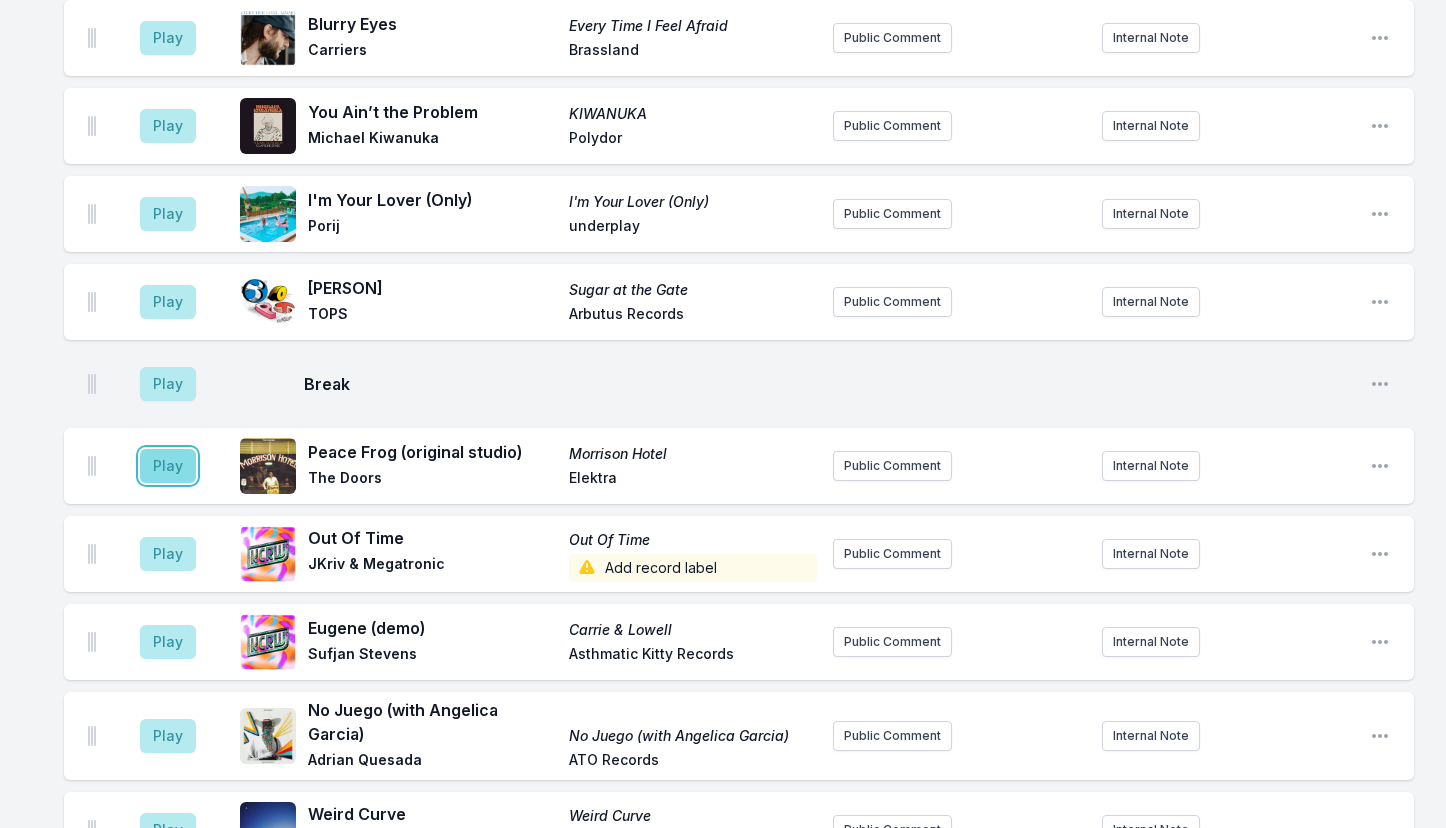 click on "Play" at bounding box center (168, 466) 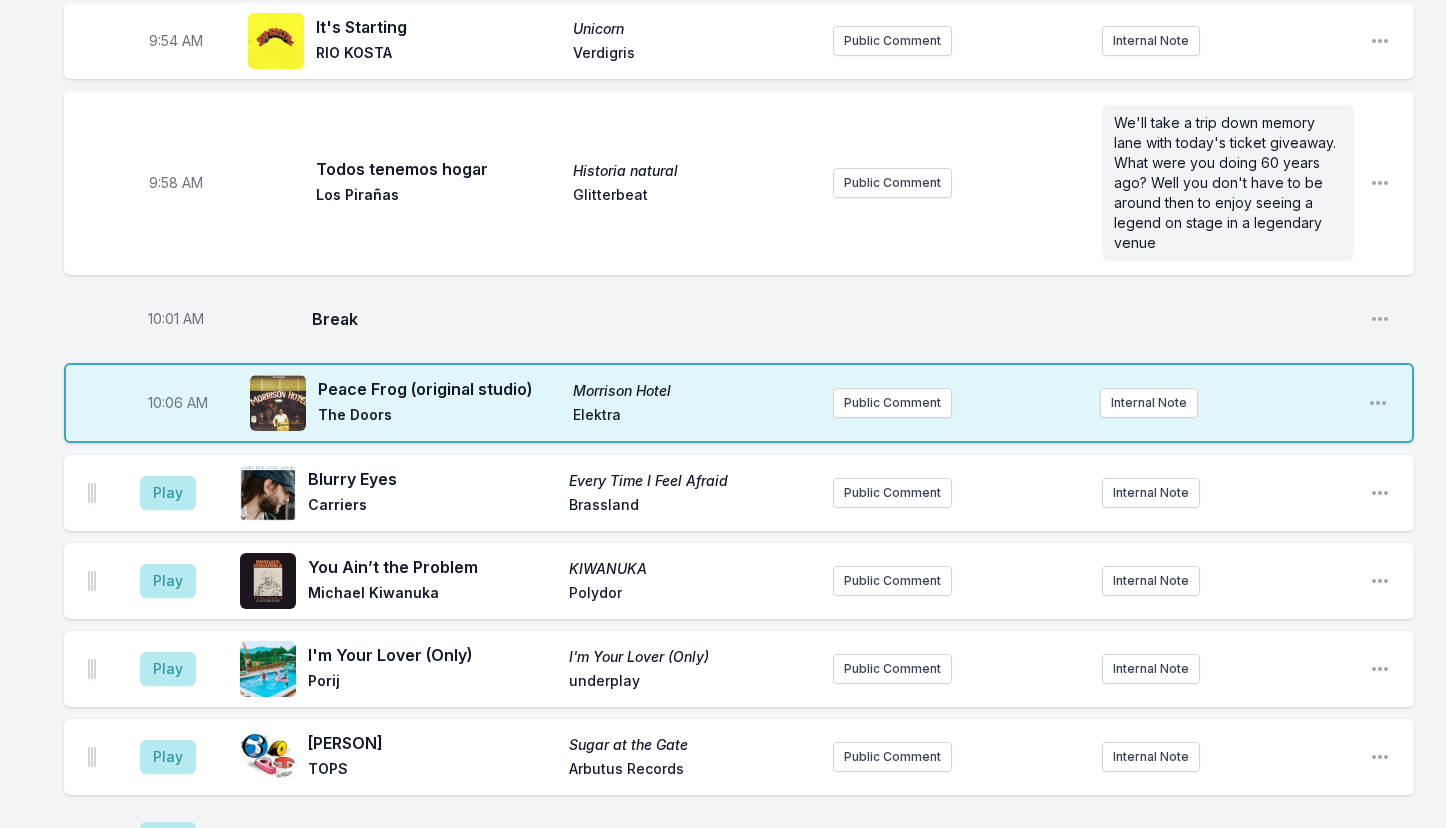 scroll, scrollTop: 1664, scrollLeft: 0, axis: vertical 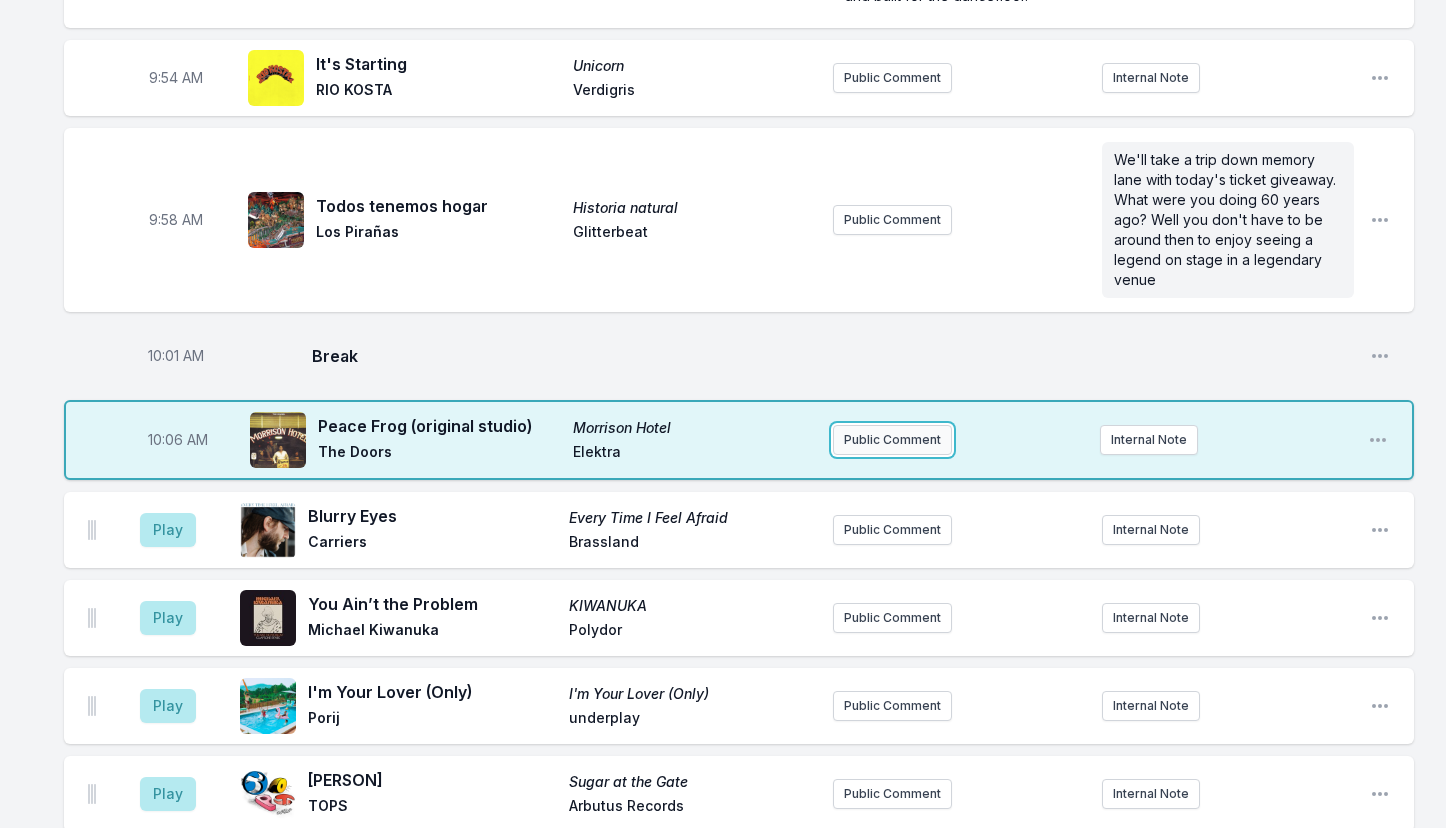 click on "Public Comment" at bounding box center (892, 440) 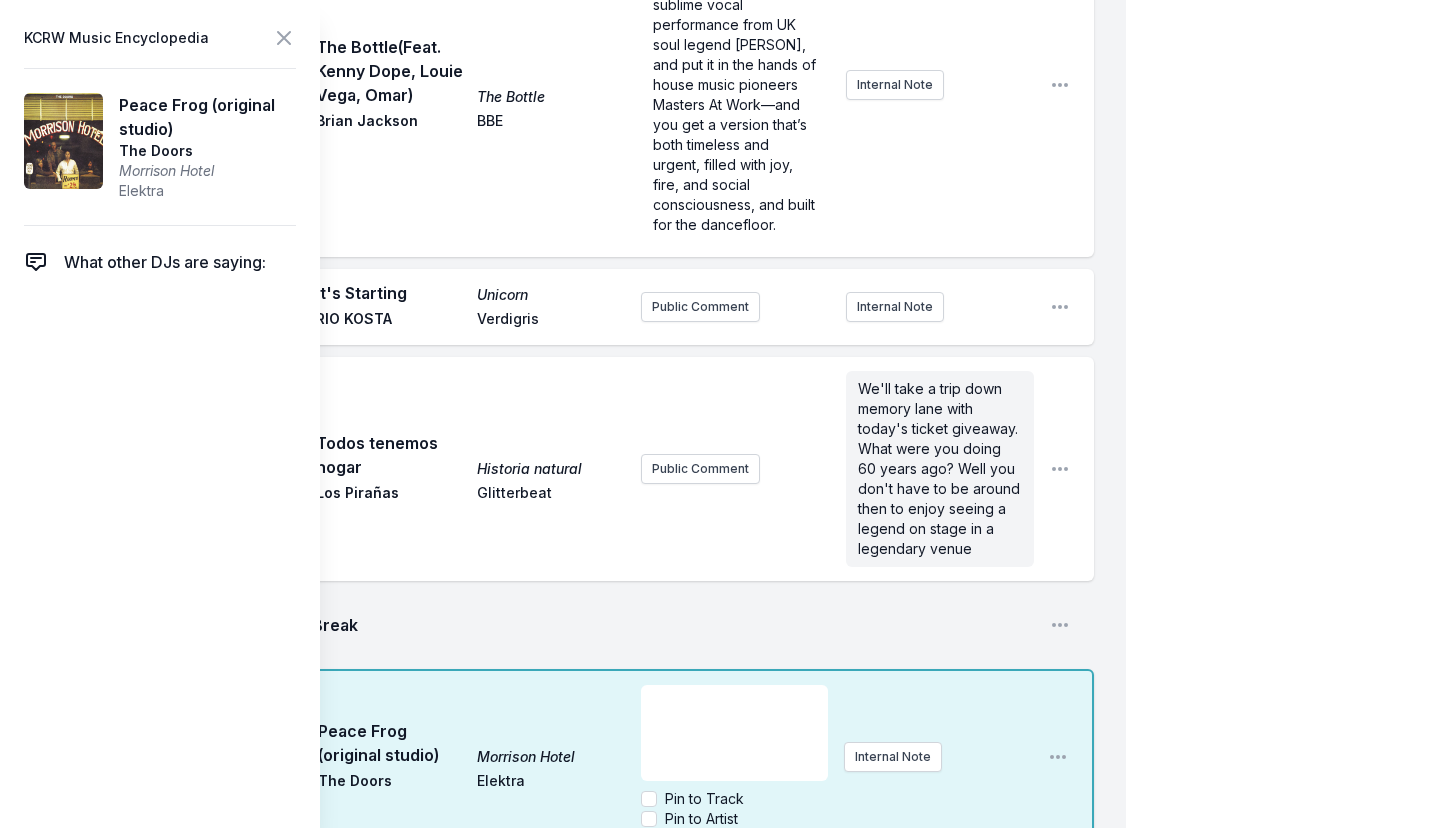 scroll, scrollTop: 1729, scrollLeft: 0, axis: vertical 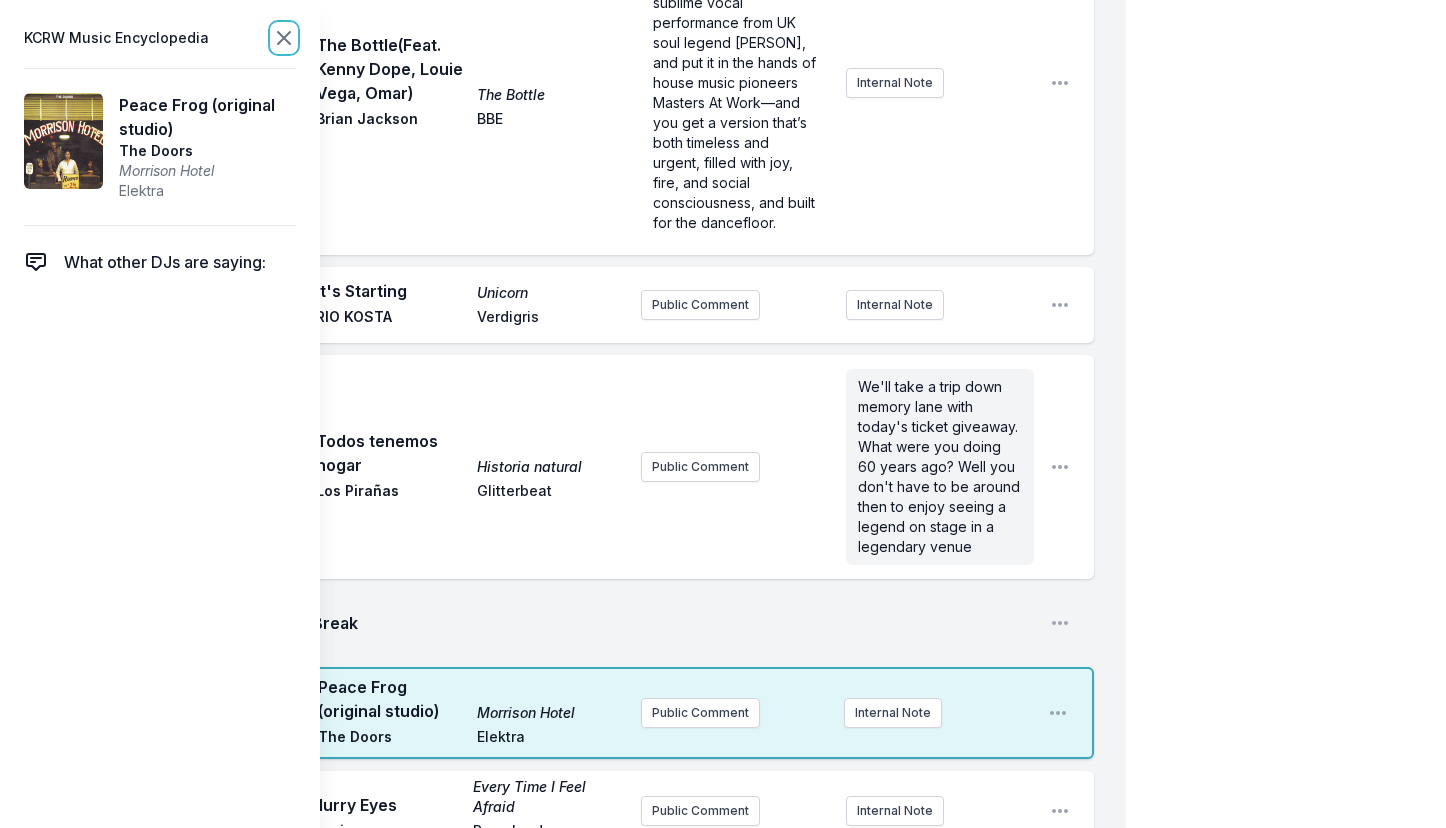 click 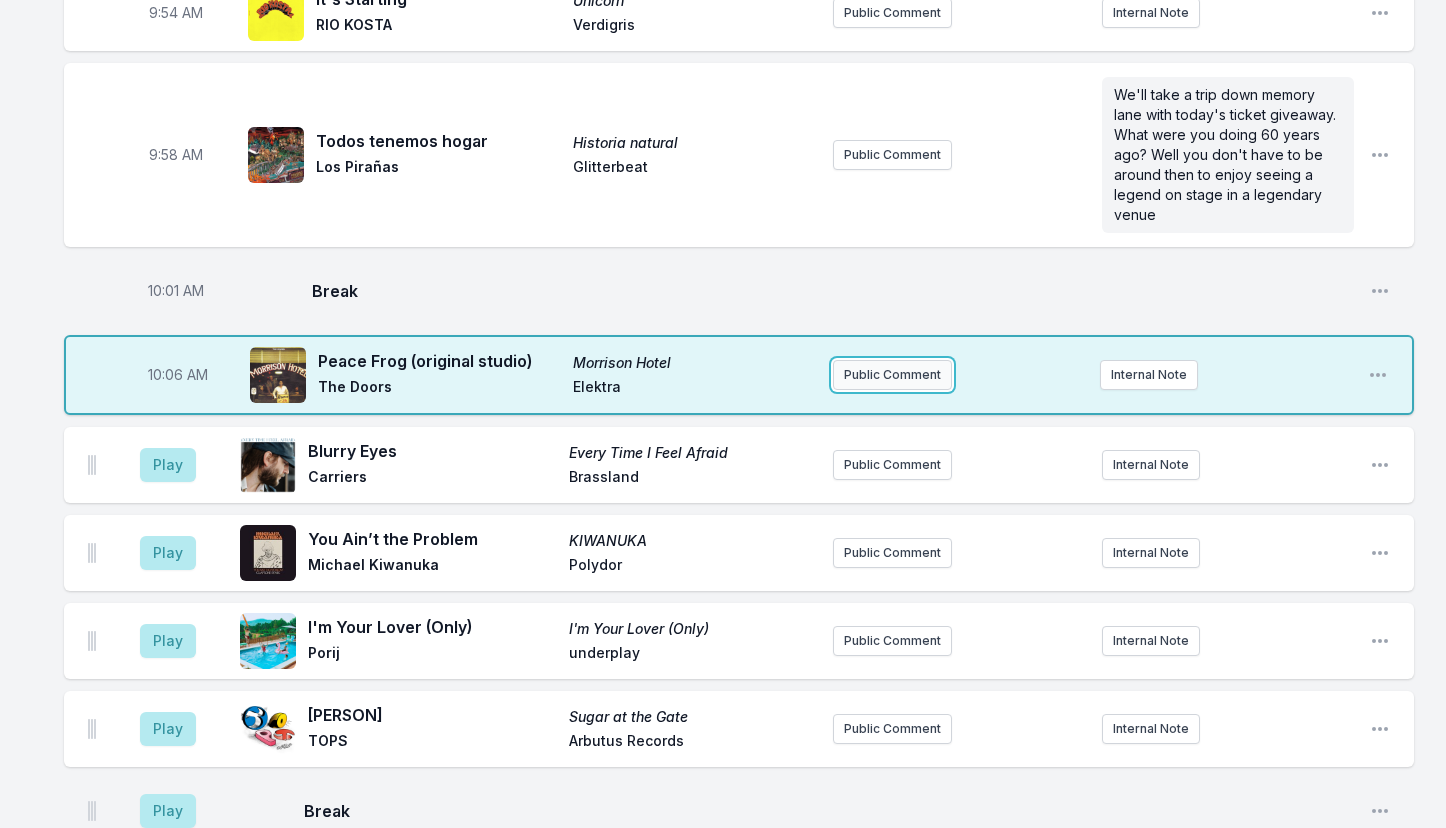 click on "Public Comment" at bounding box center (892, 375) 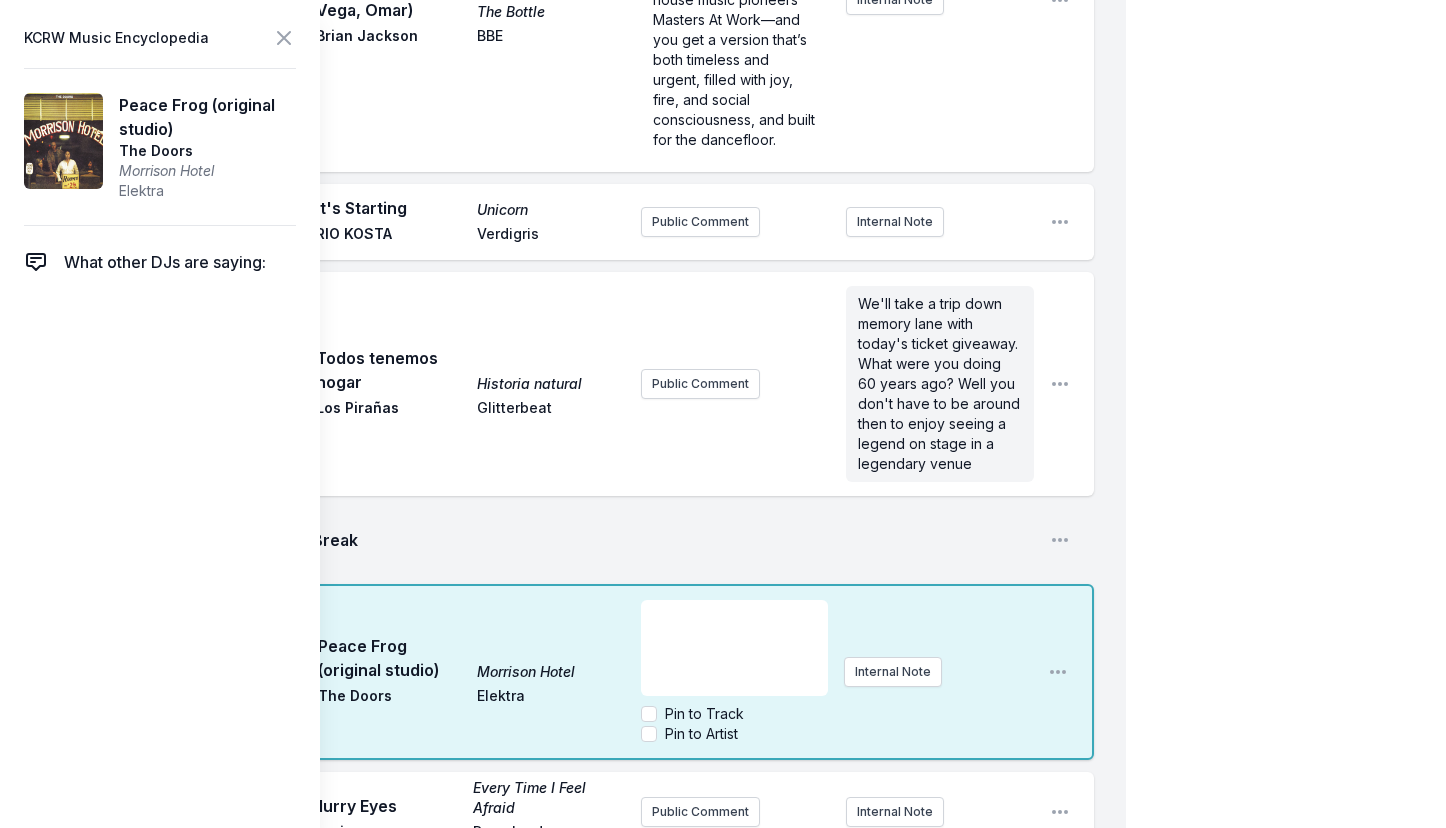 scroll, scrollTop: 1816, scrollLeft: 0, axis: vertical 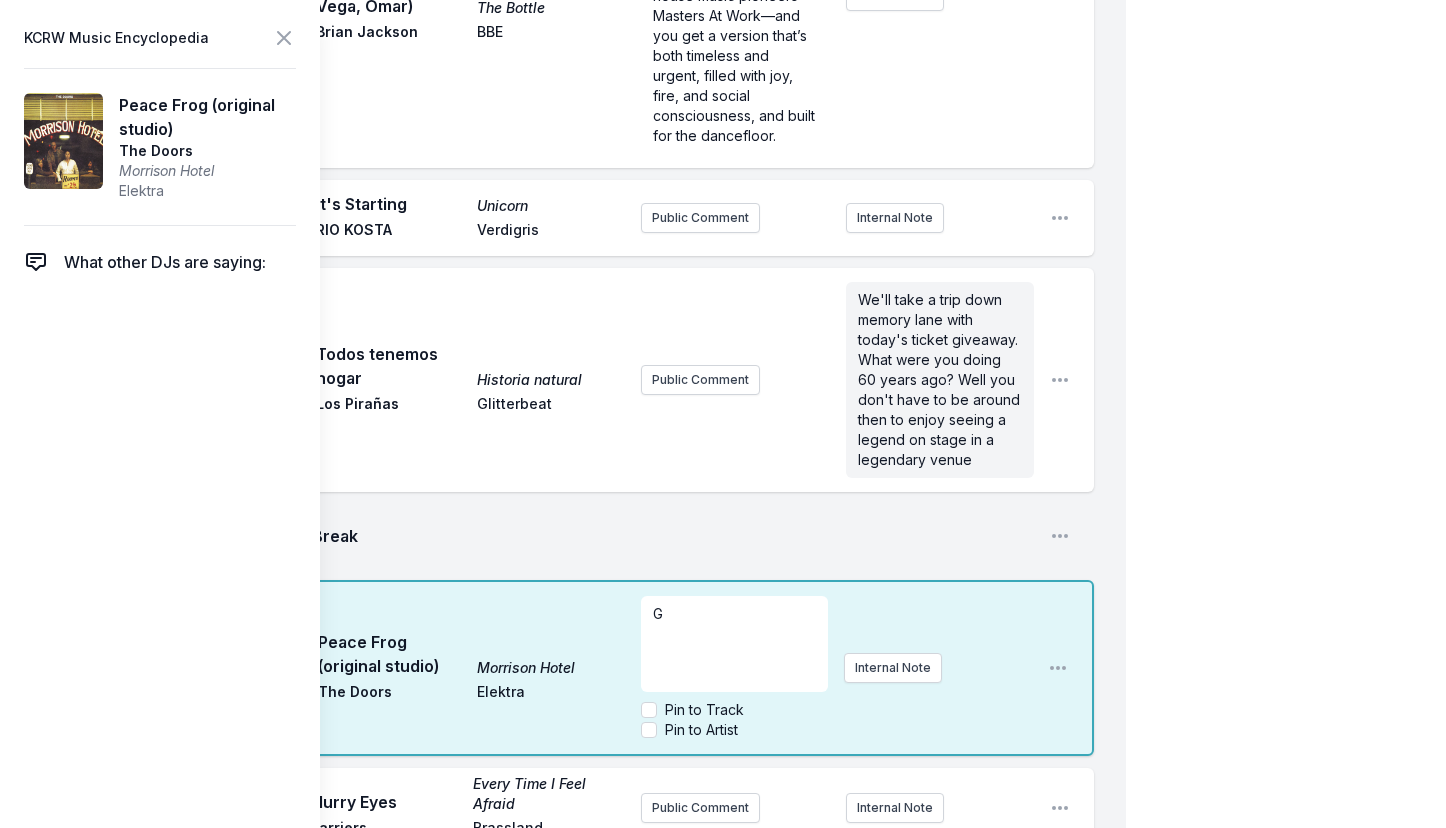 type 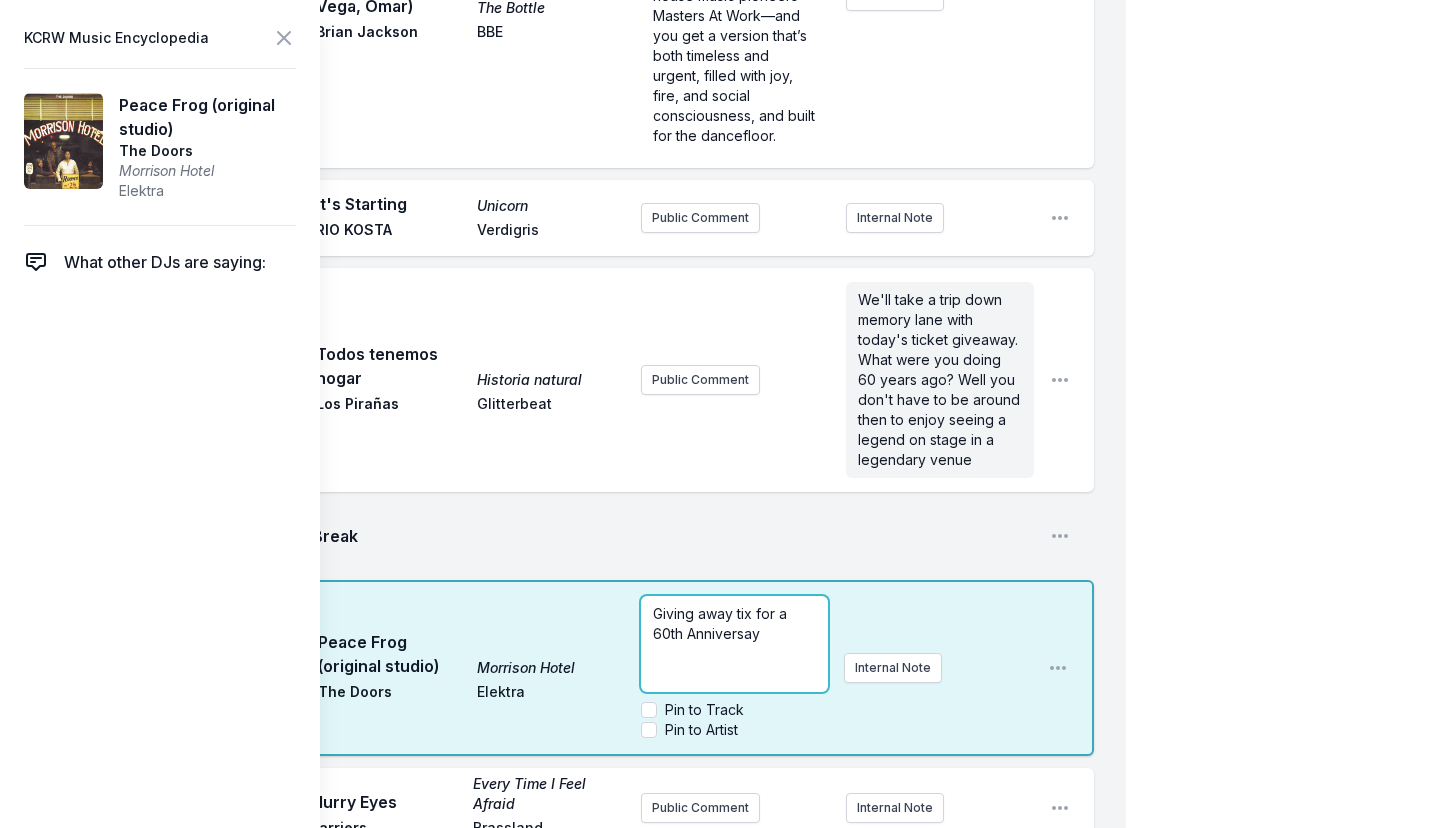 click on "Giving away tix for a 60th Anniversay" at bounding box center [722, 623] 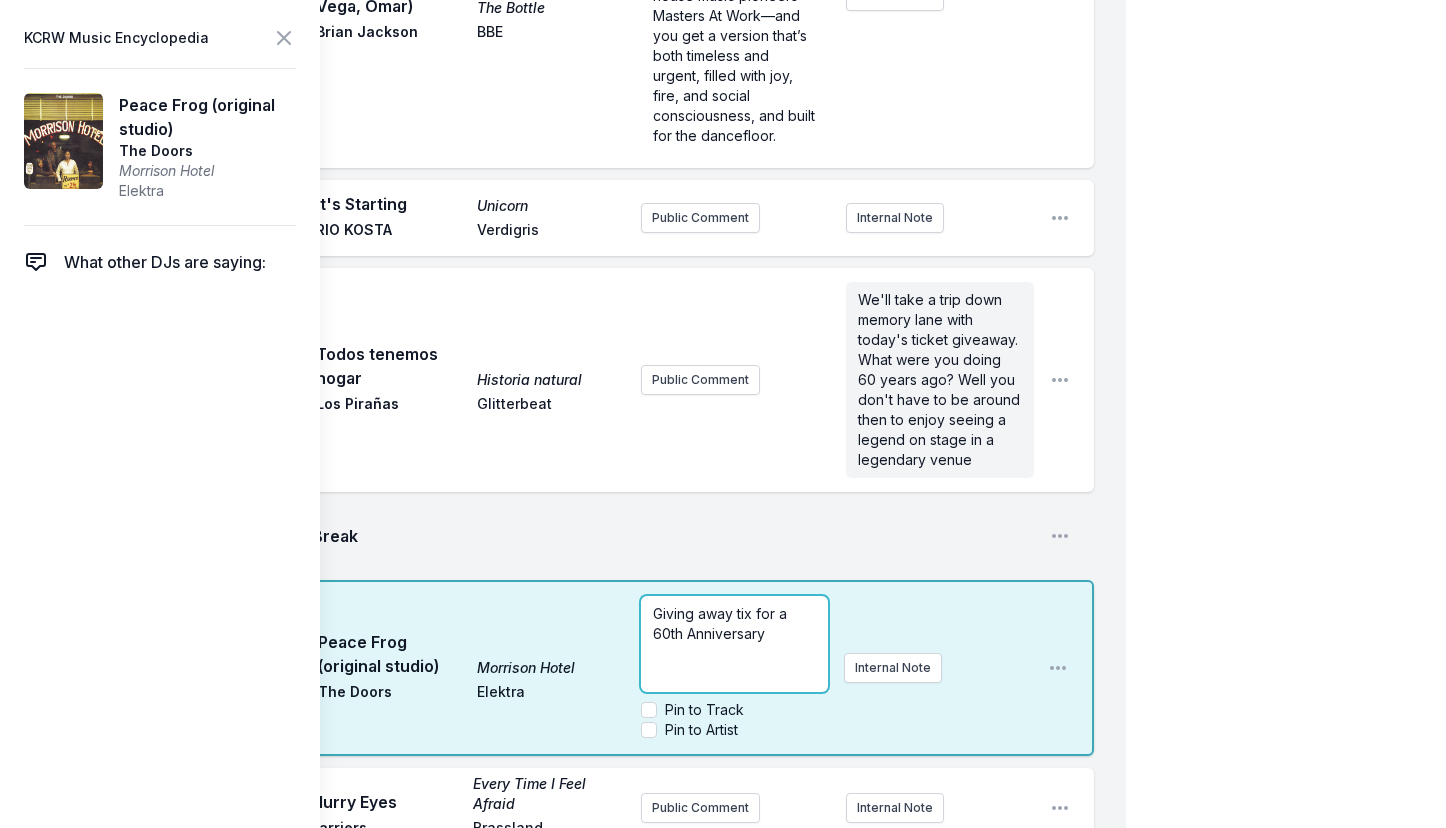click on "Giving away tix for a 60th Anniversary" at bounding box center [735, 624] 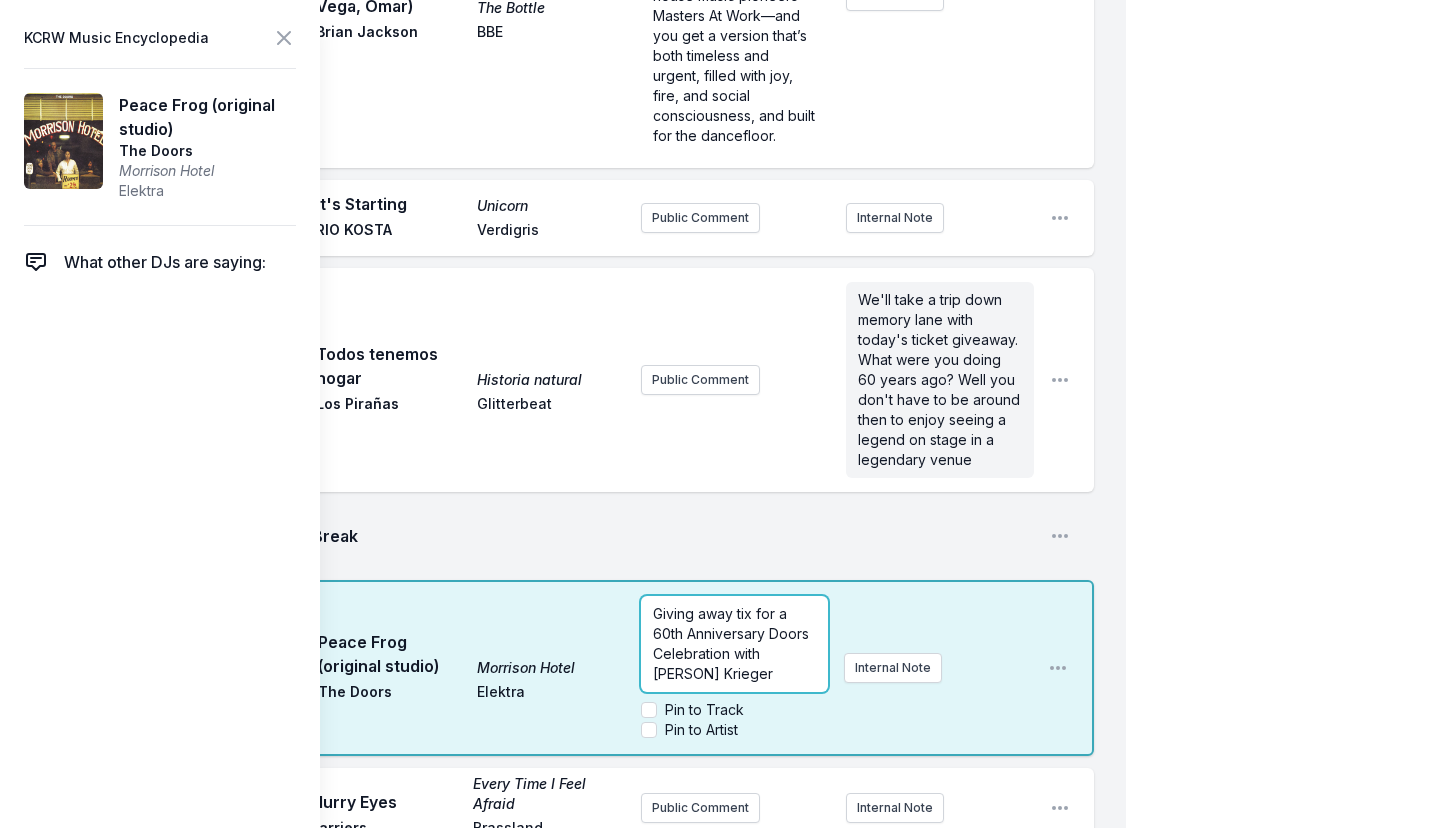click on "Giving away tix for a 60th Anniversary Doors Celebration with [PERSON] Krieger" at bounding box center [735, 644] 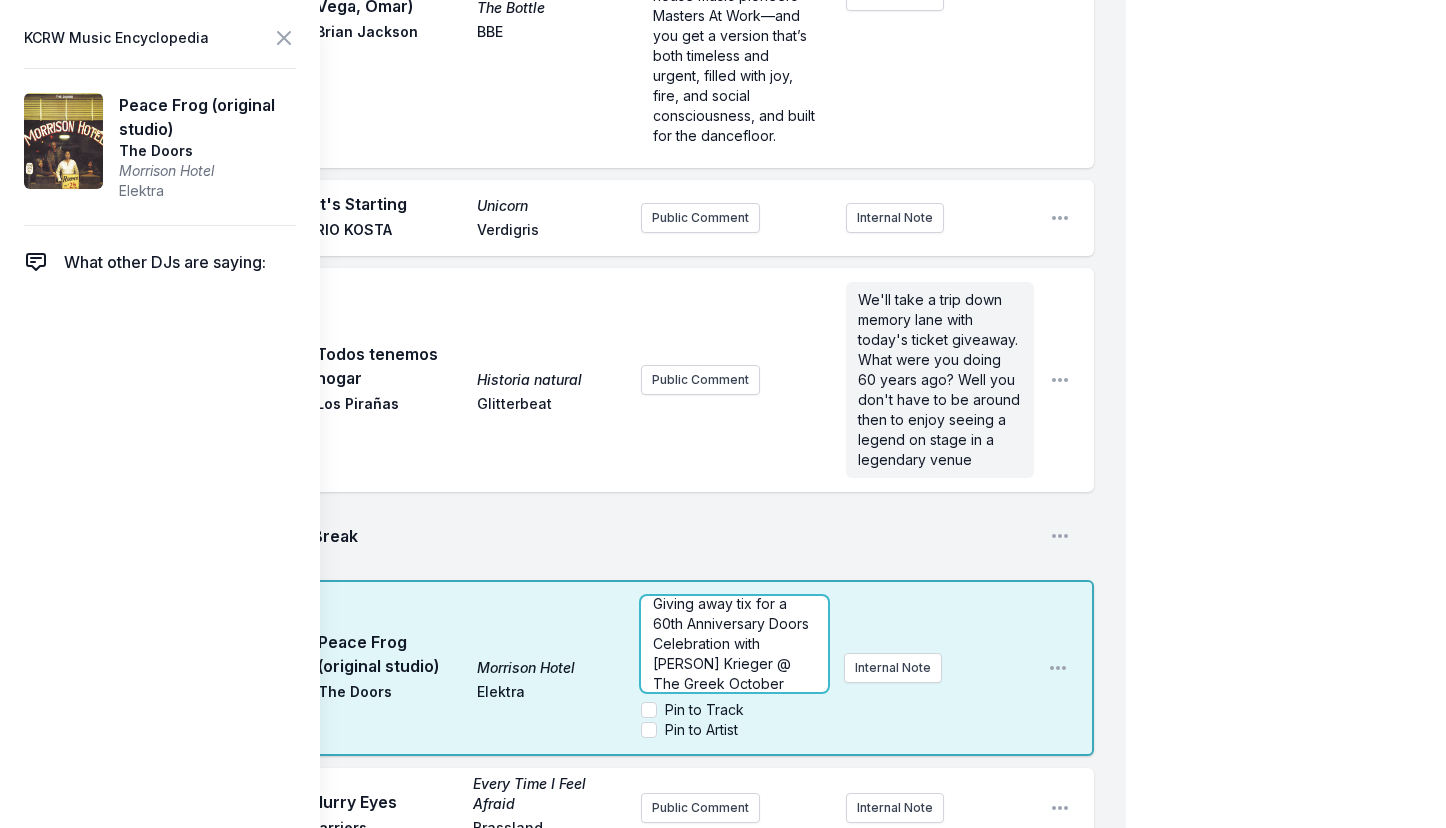 scroll, scrollTop: 0, scrollLeft: 0, axis: both 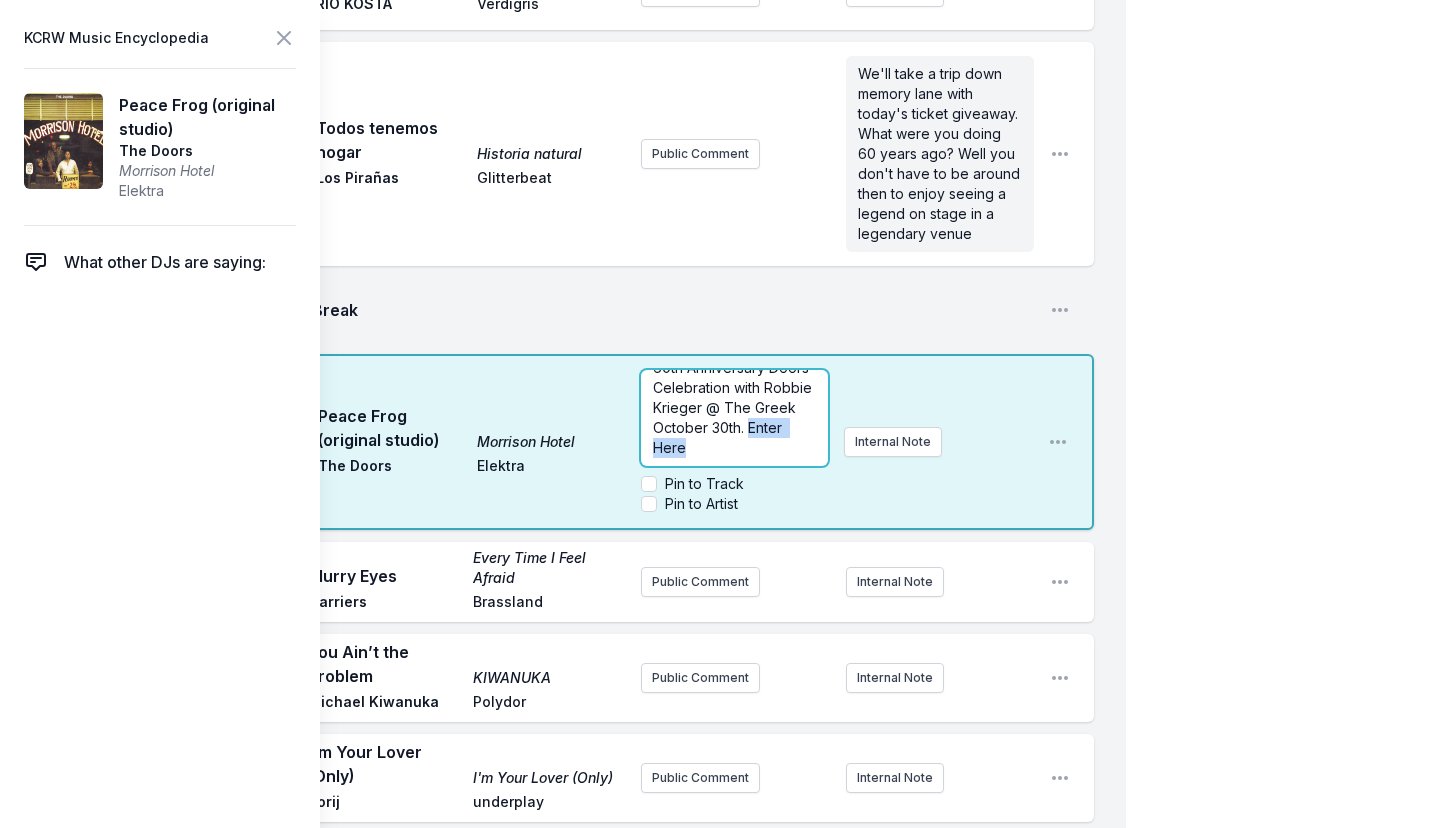drag, startPoint x: 752, startPoint y: 417, endPoint x: 767, endPoint y: 442, distance: 29.15476 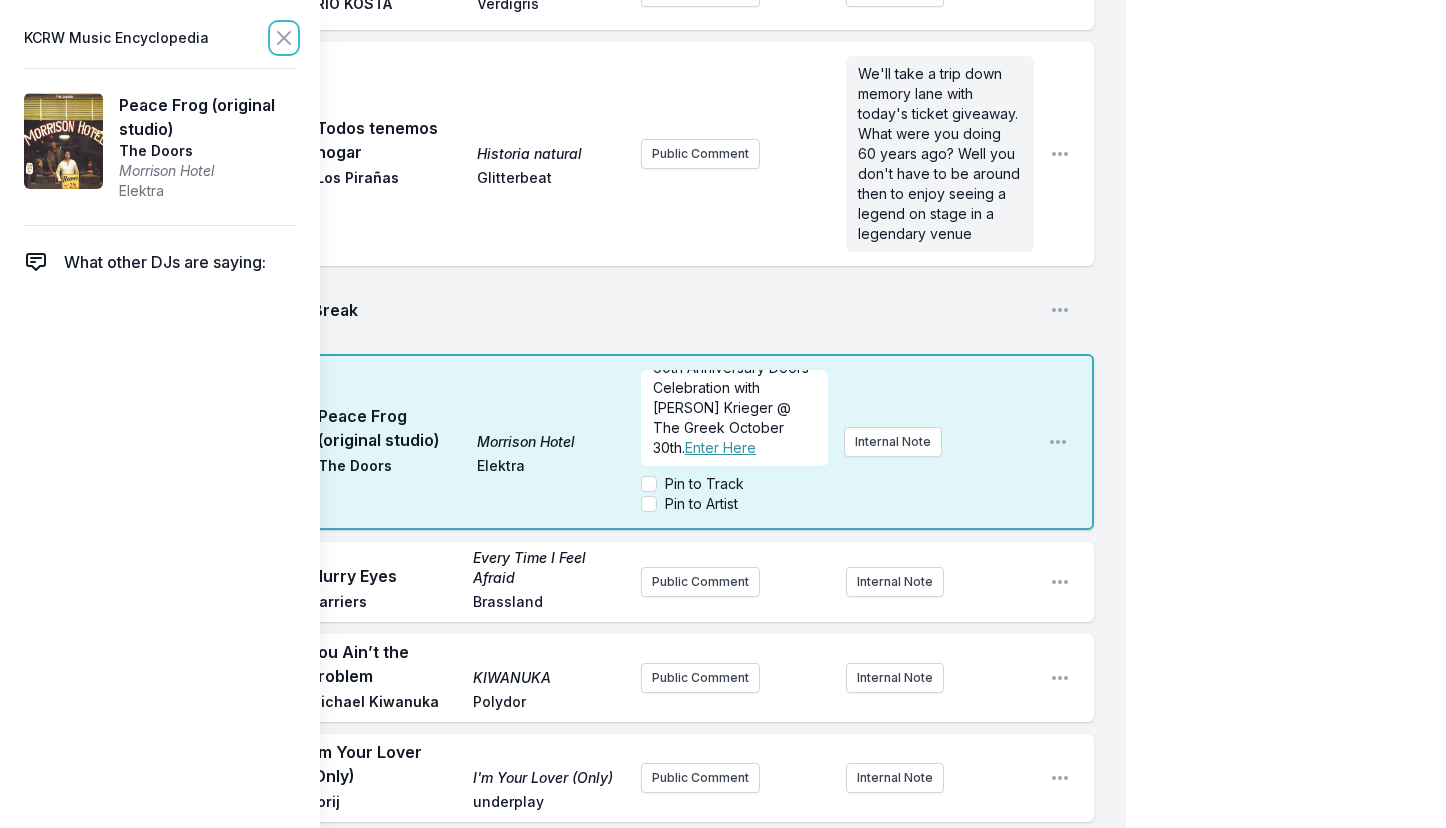 scroll, scrollTop: 0, scrollLeft: 0, axis: both 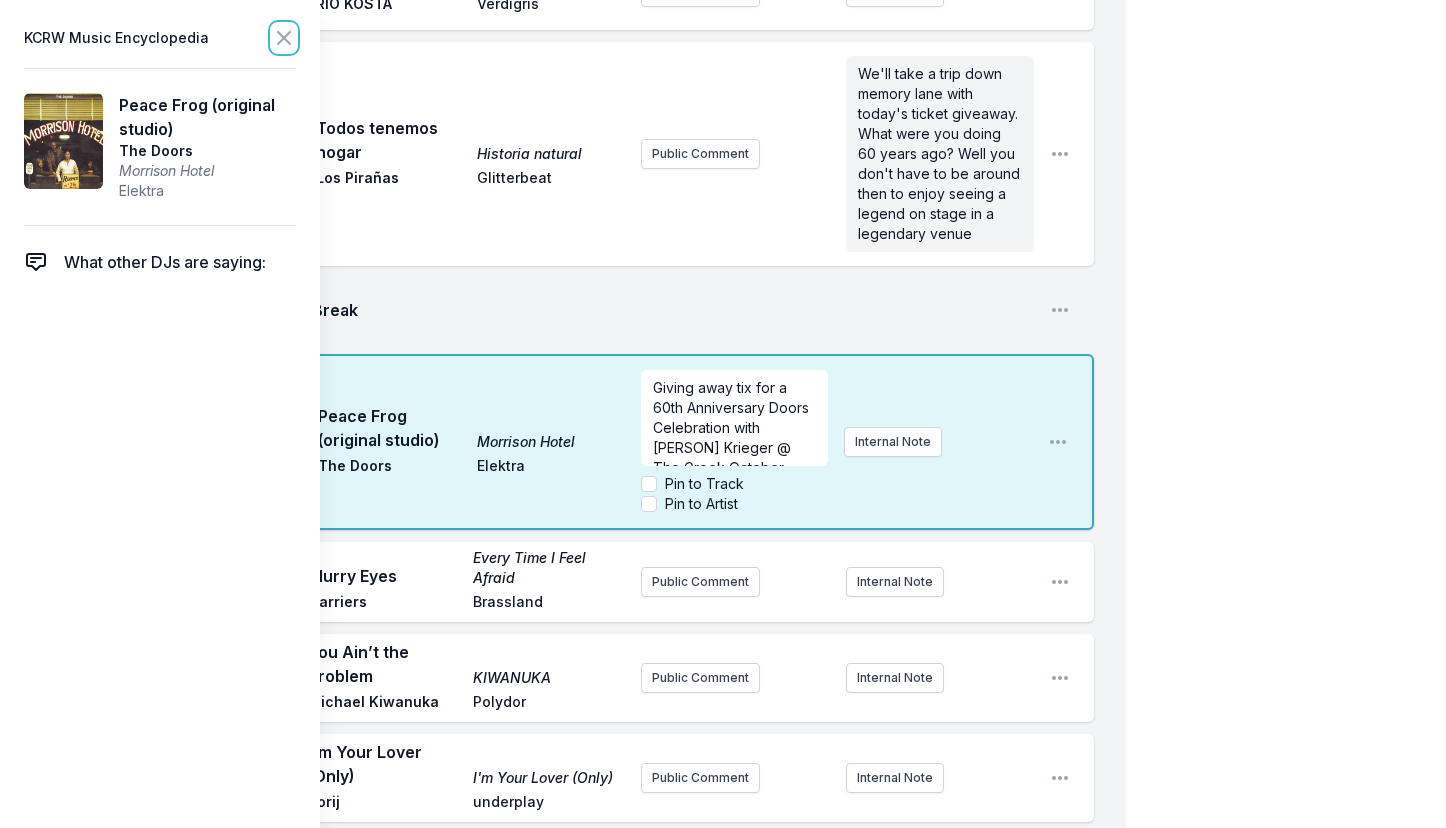 click at bounding box center [284, 38] 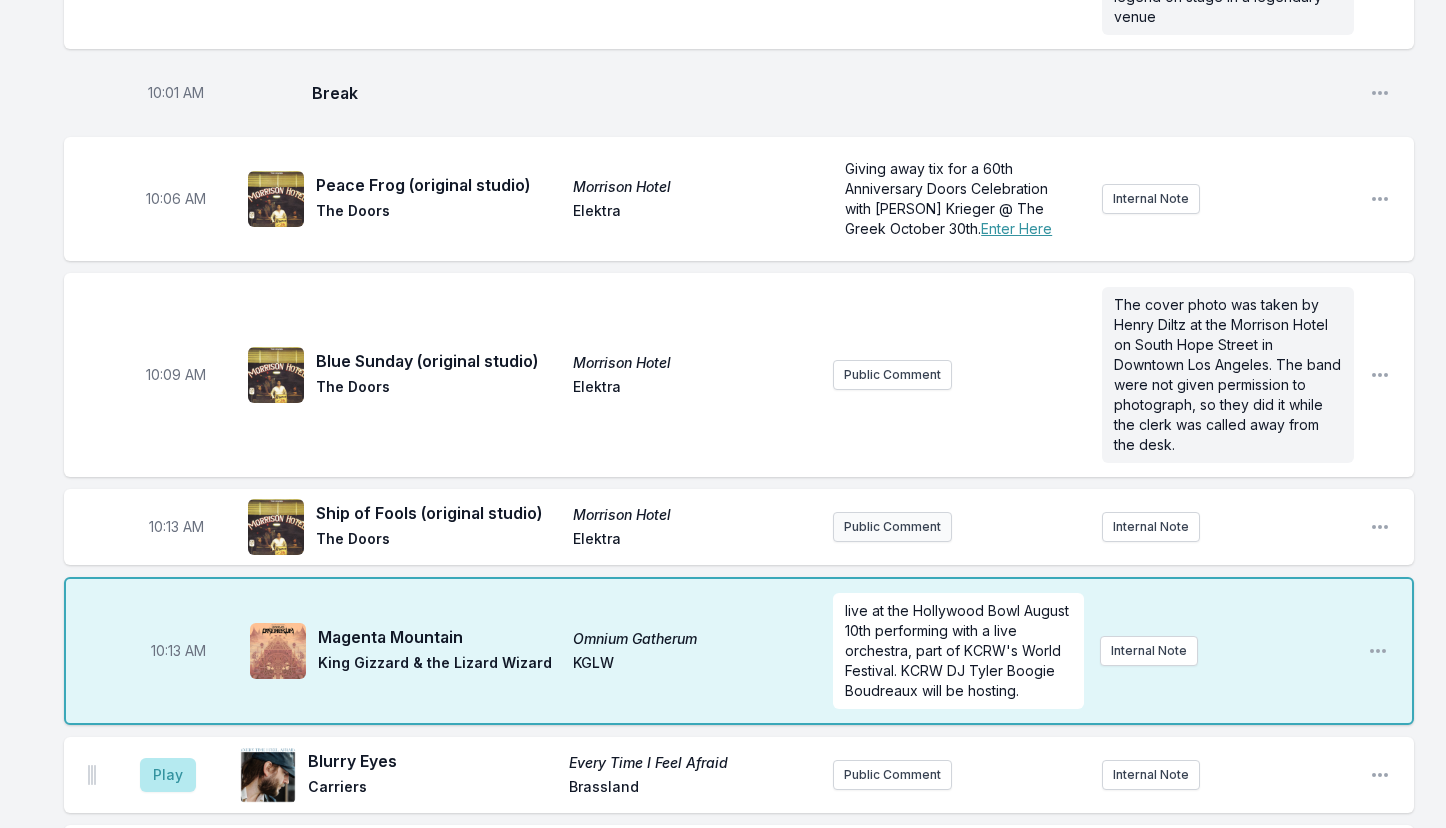 scroll, scrollTop: 1914, scrollLeft: 0, axis: vertical 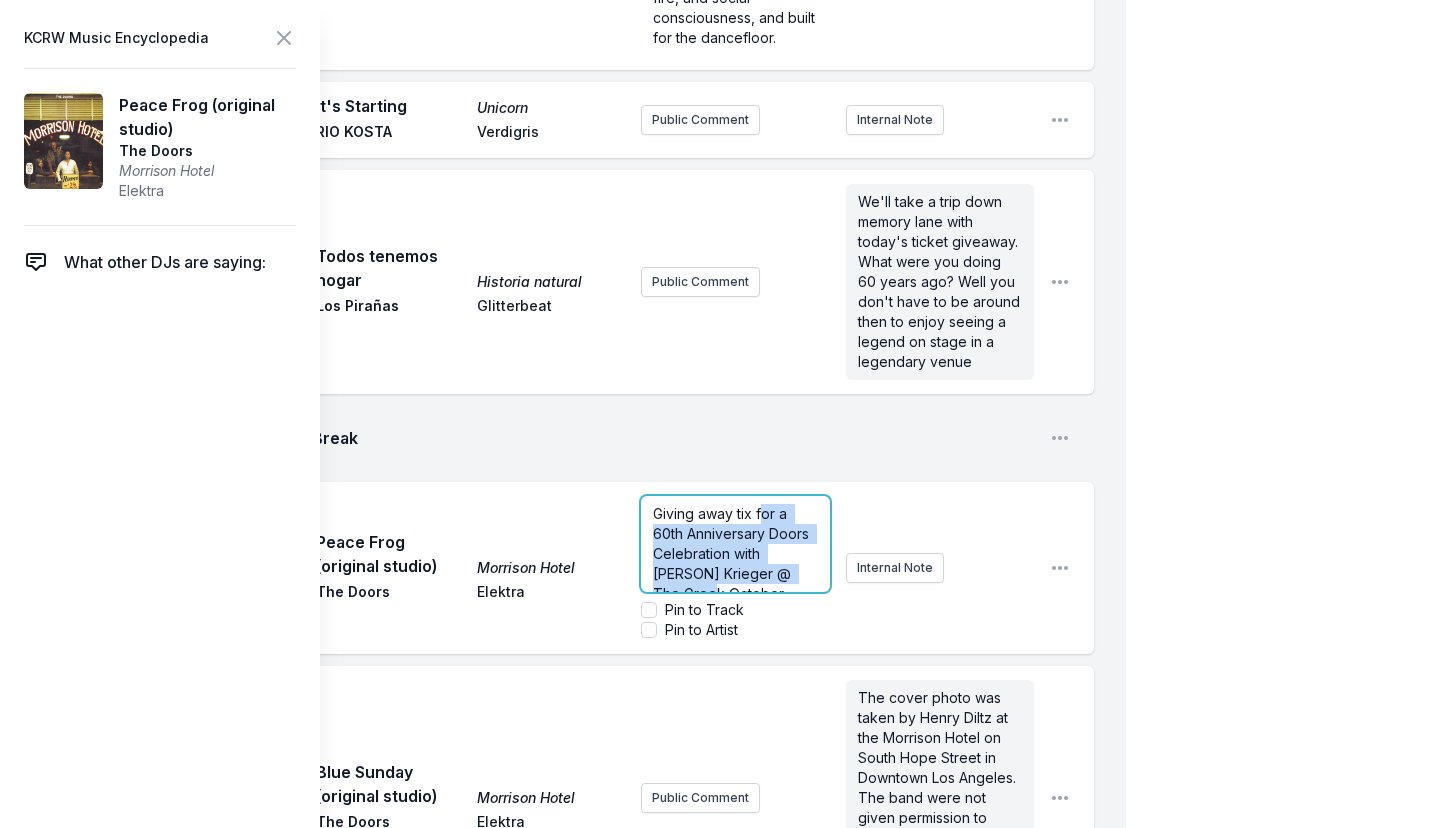 drag, startPoint x: 928, startPoint y: 192, endPoint x: 804, endPoint y: 555, distance: 383.59485 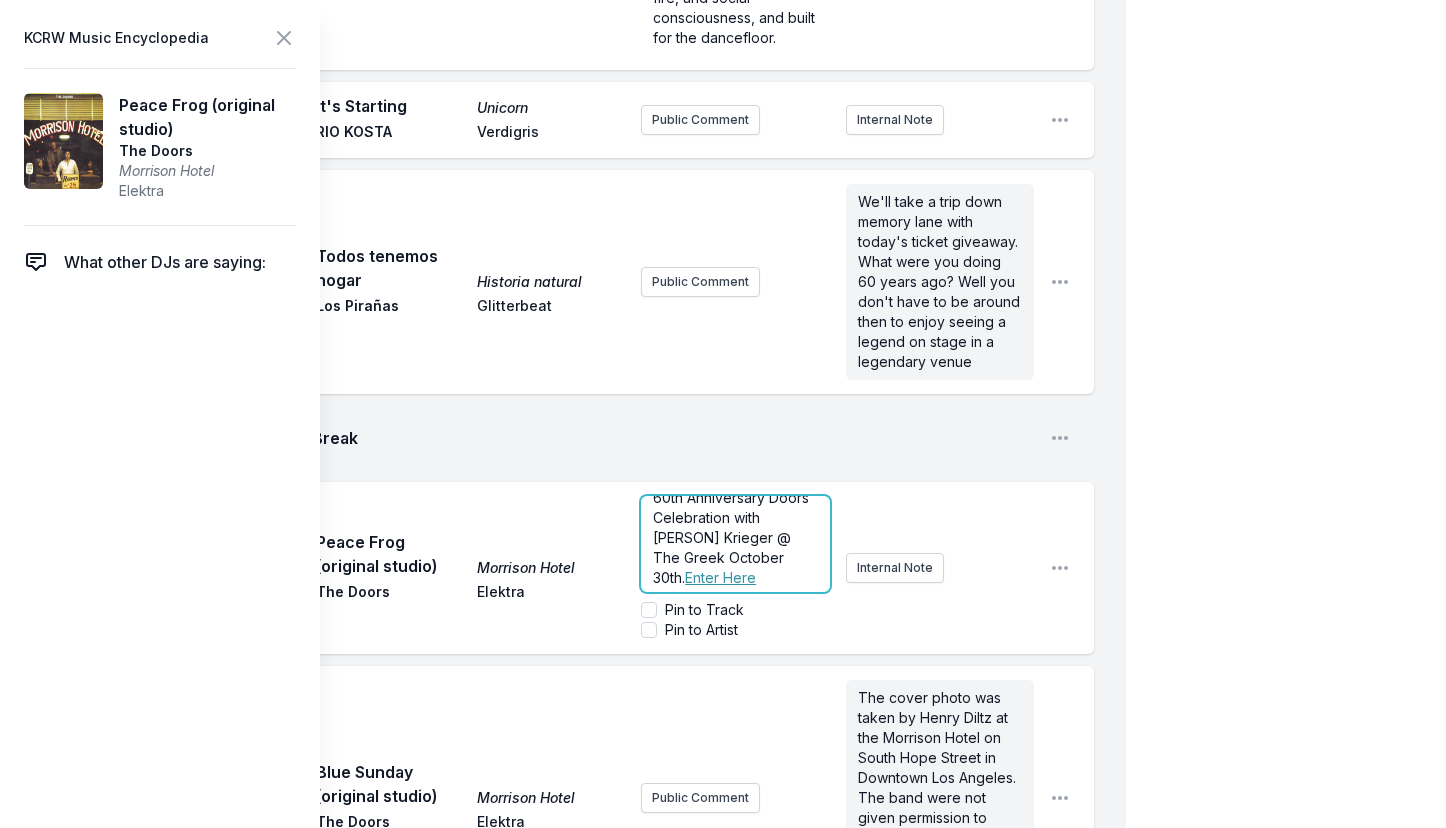 scroll, scrollTop: 40, scrollLeft: 0, axis: vertical 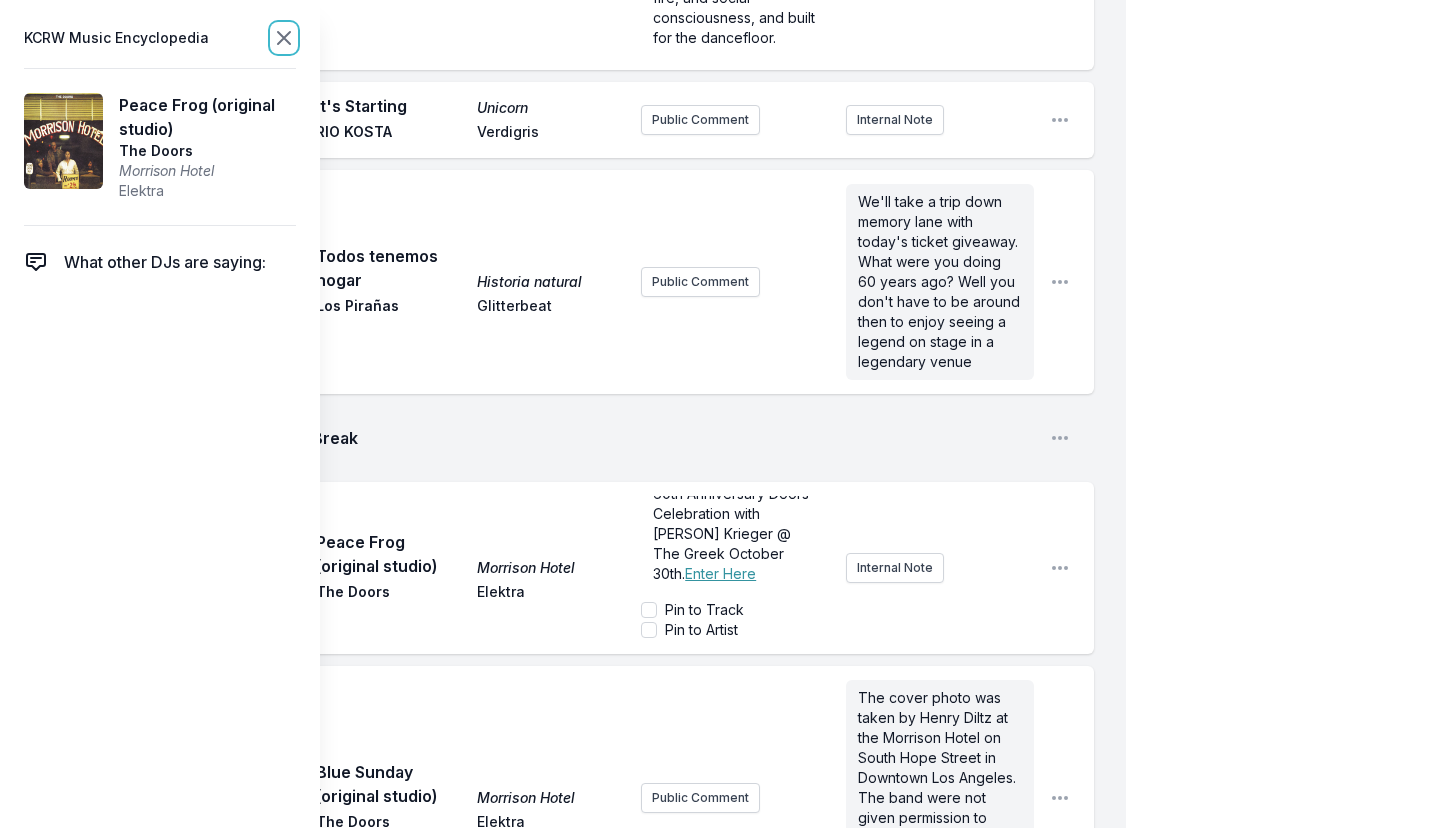 click 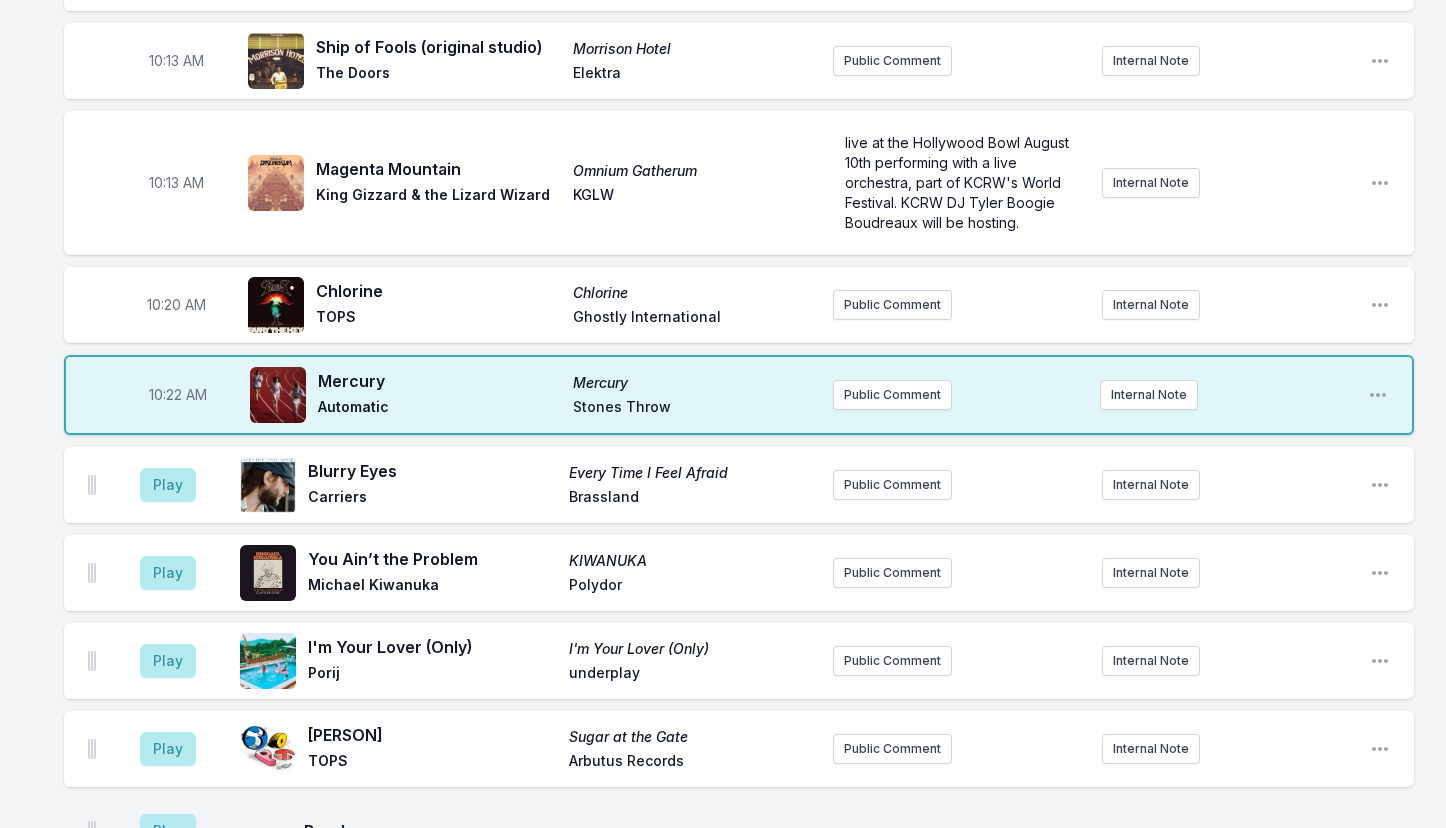scroll, scrollTop: 2390, scrollLeft: 0, axis: vertical 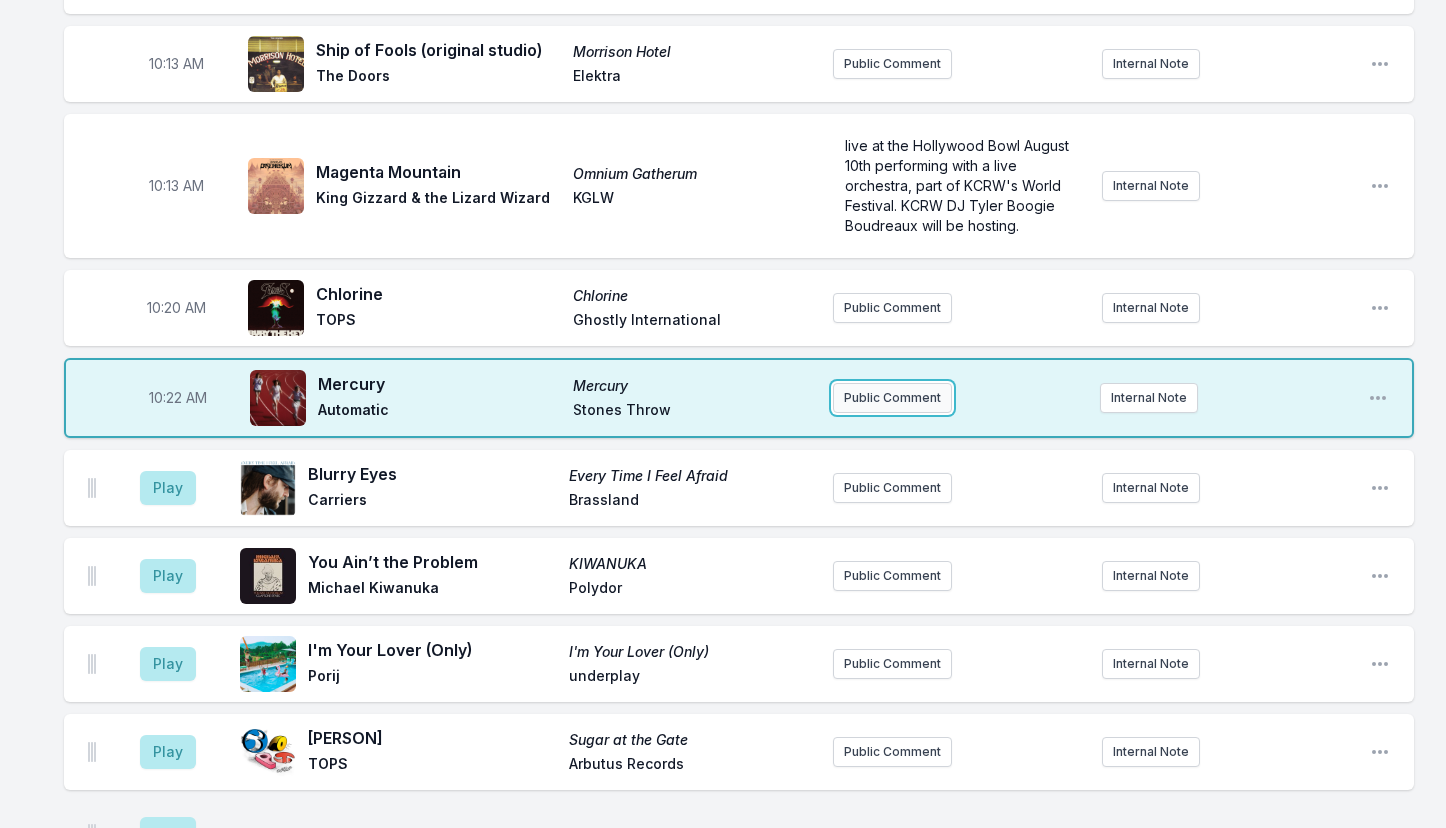 click on "Public Comment" at bounding box center [892, 398] 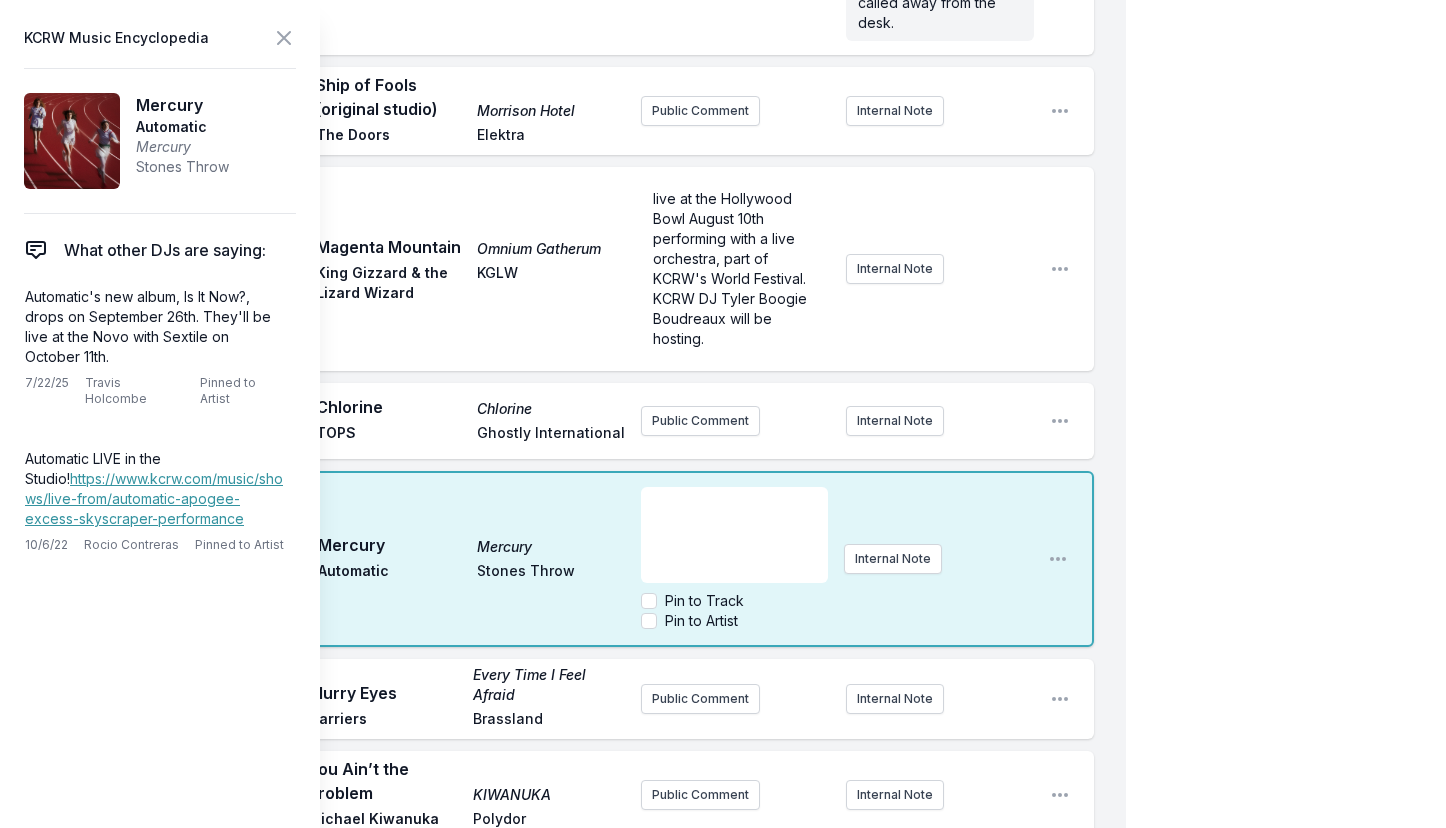 scroll, scrollTop: 2786, scrollLeft: 0, axis: vertical 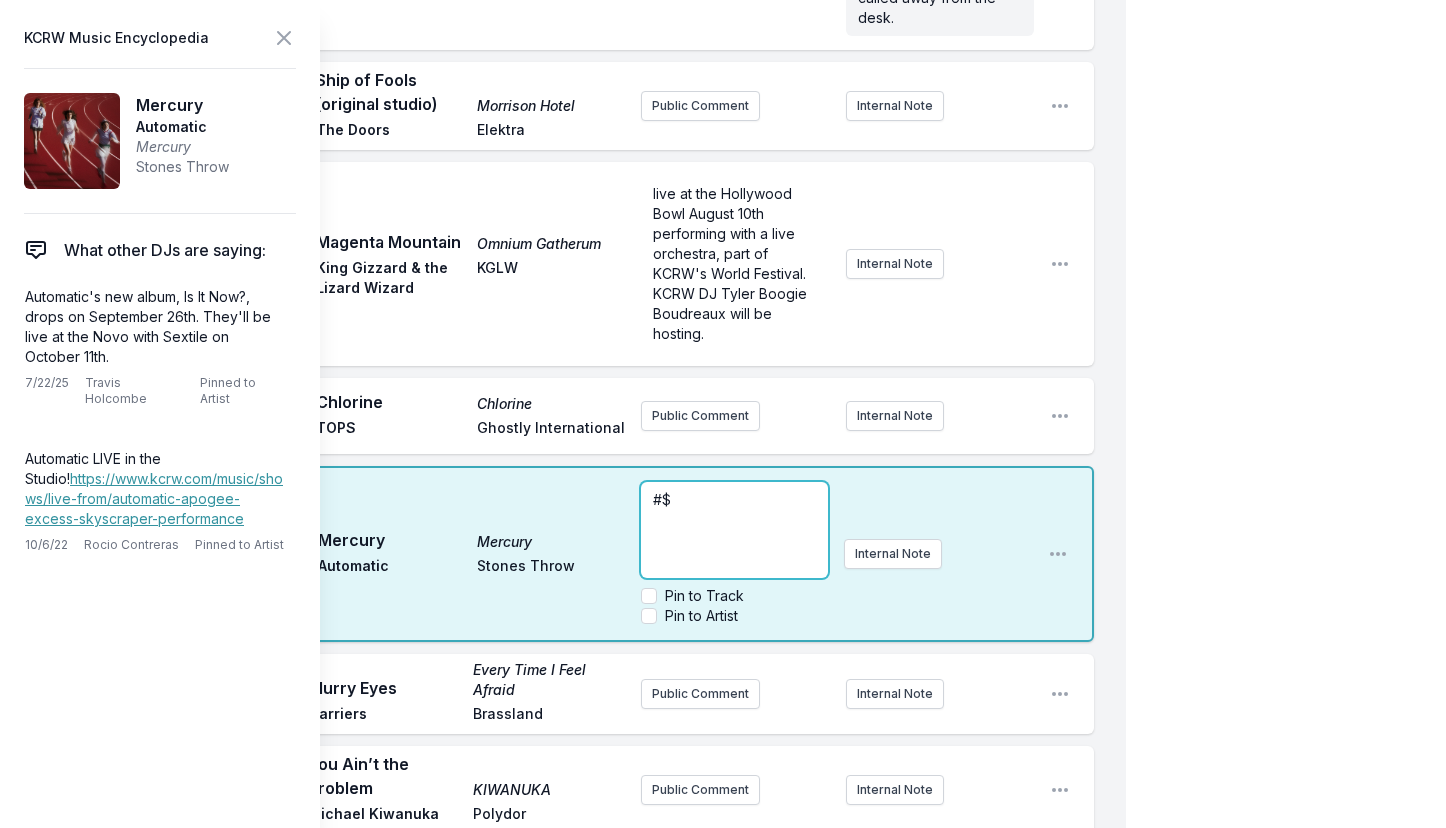type 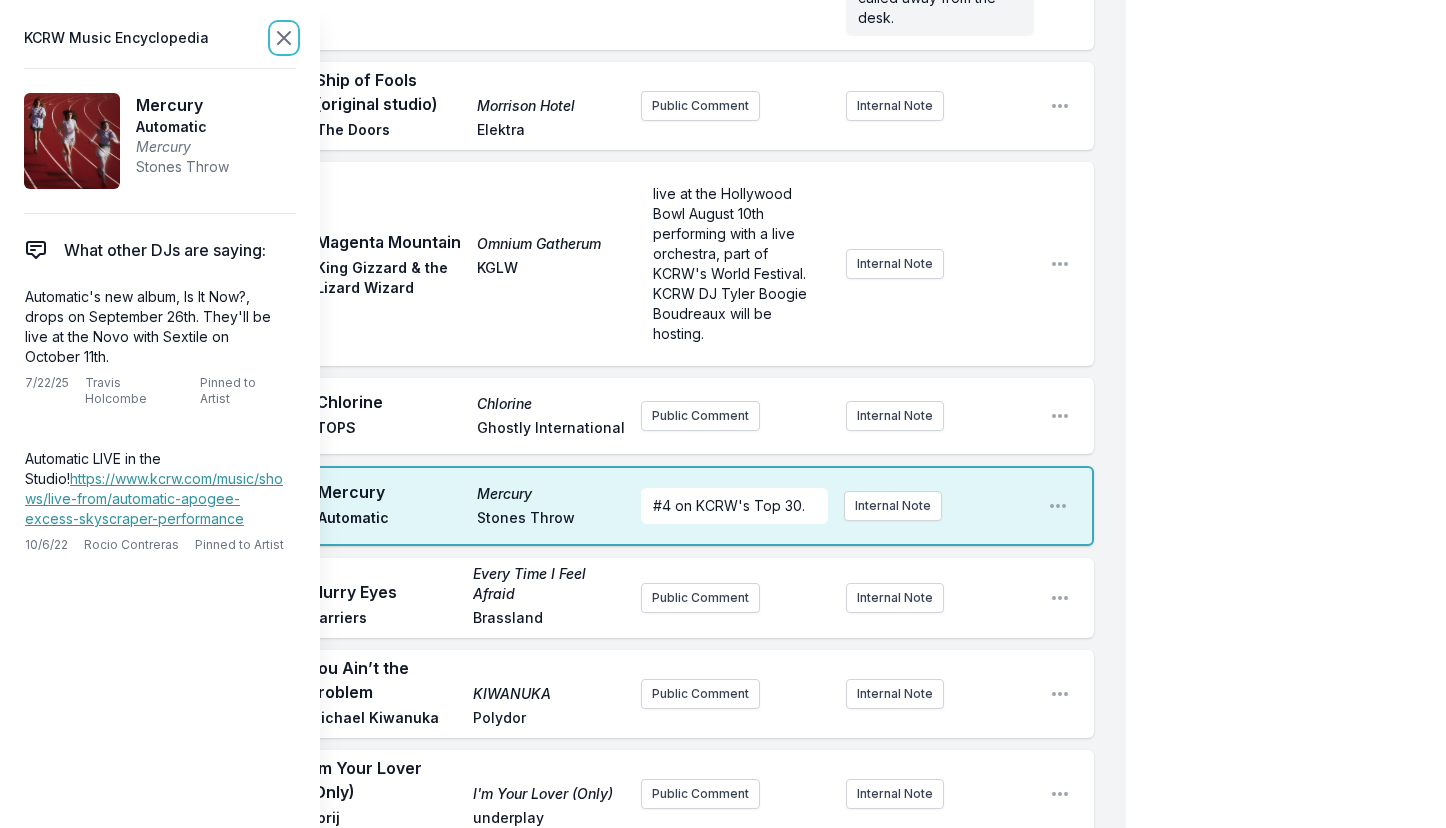 click 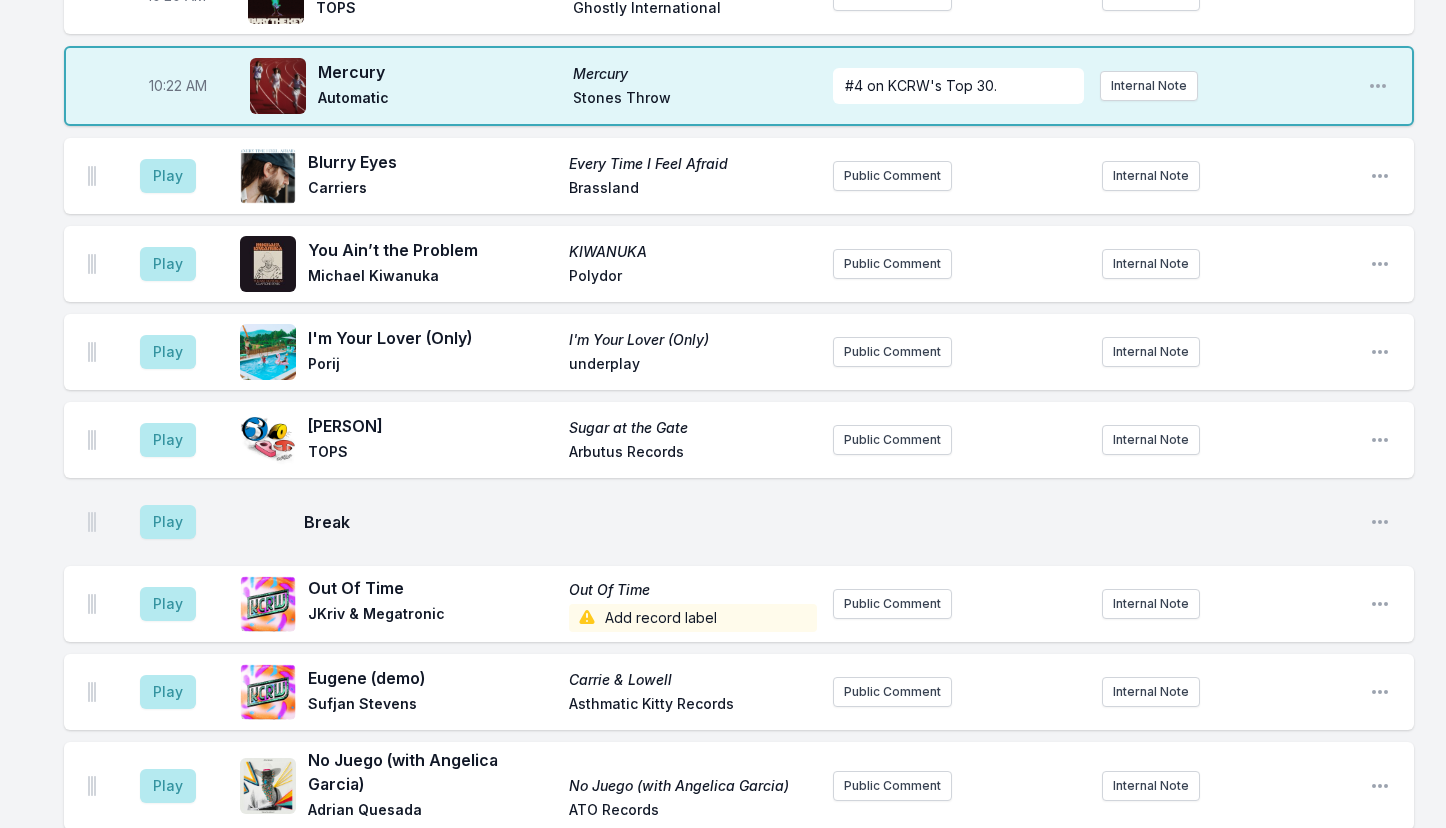 scroll, scrollTop: 2669, scrollLeft: 0, axis: vertical 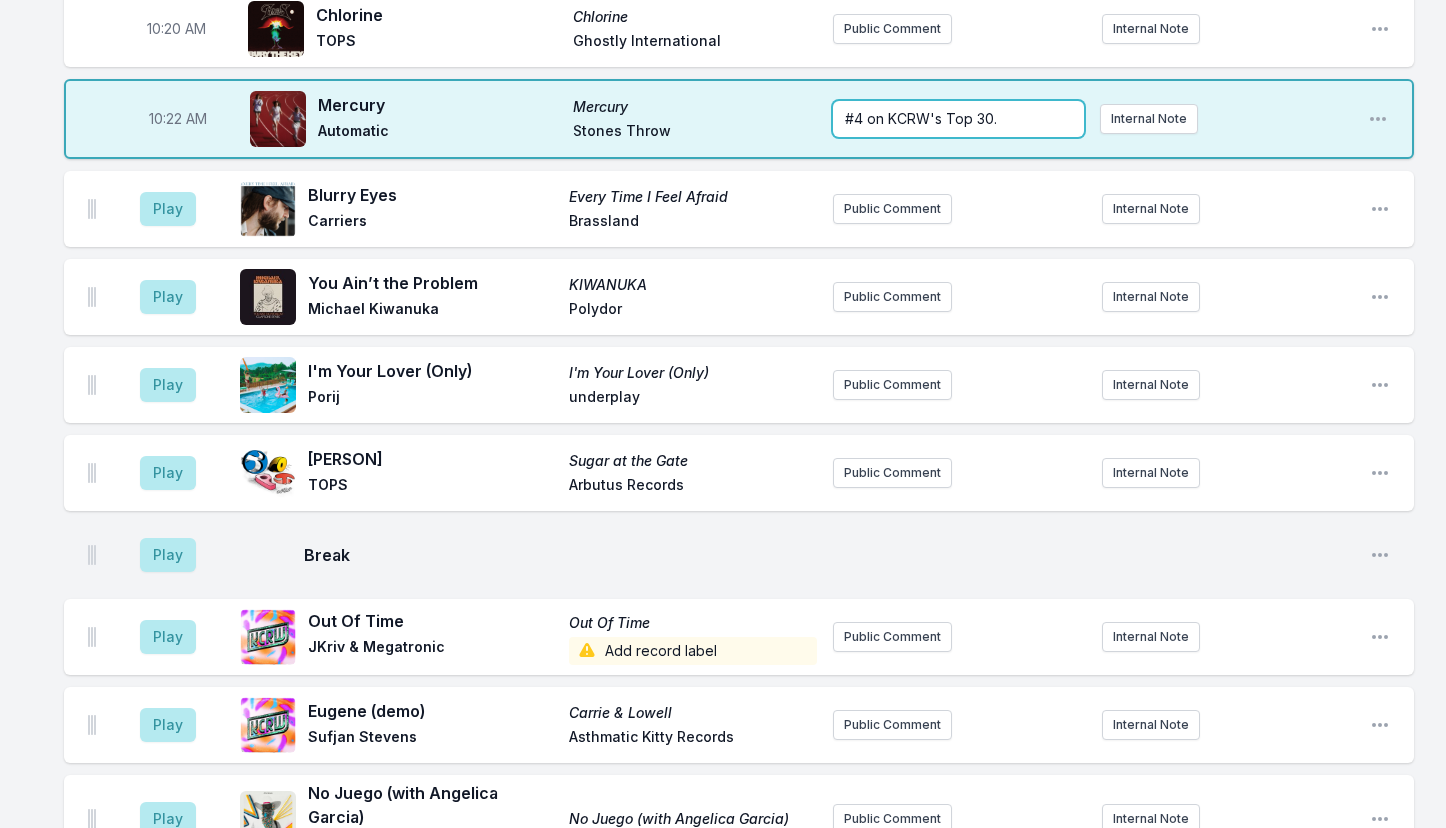 click on "#4 on KCRW's Top 30." at bounding box center [959, 119] 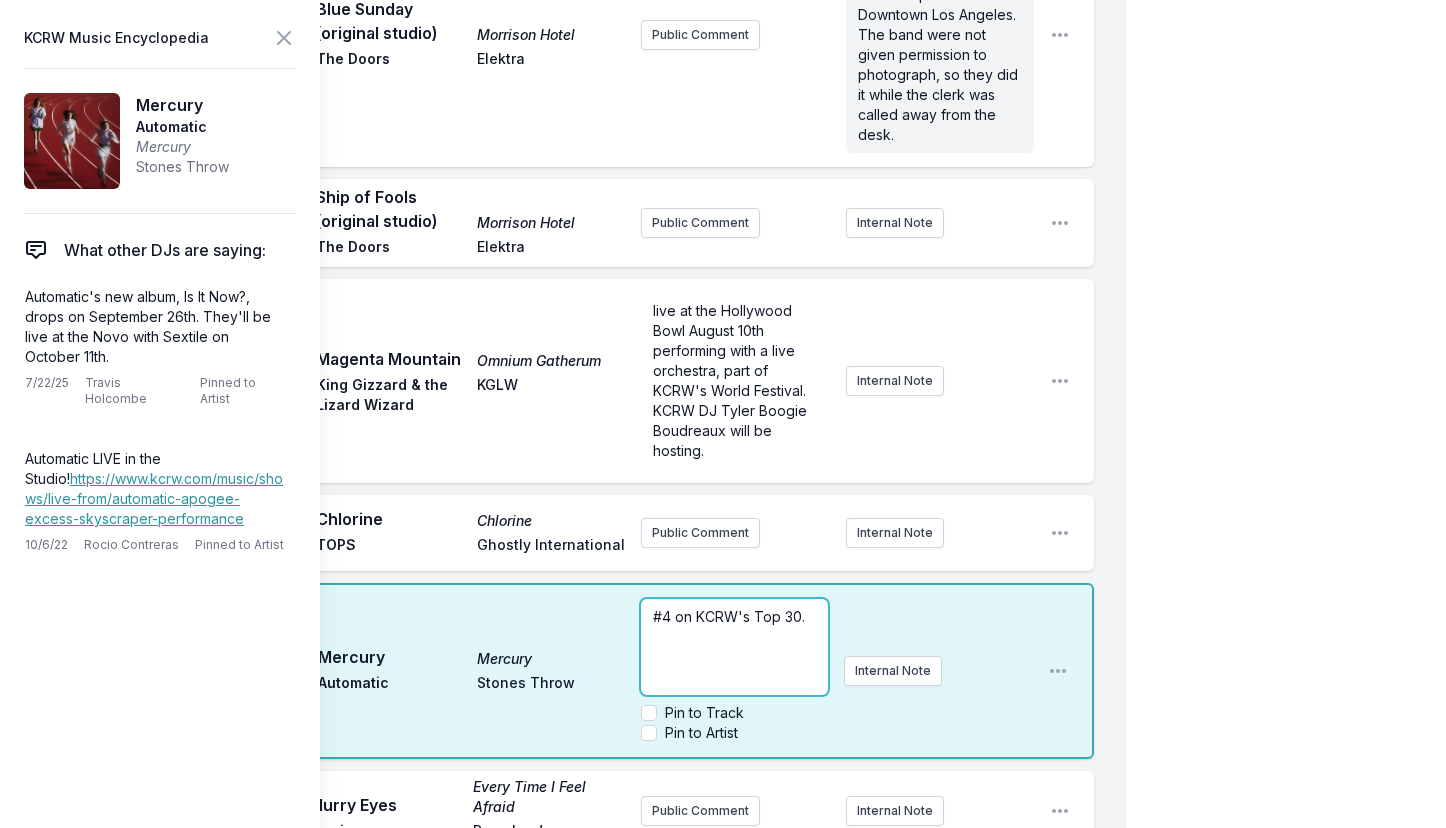 scroll, scrollTop: 2702, scrollLeft: 0, axis: vertical 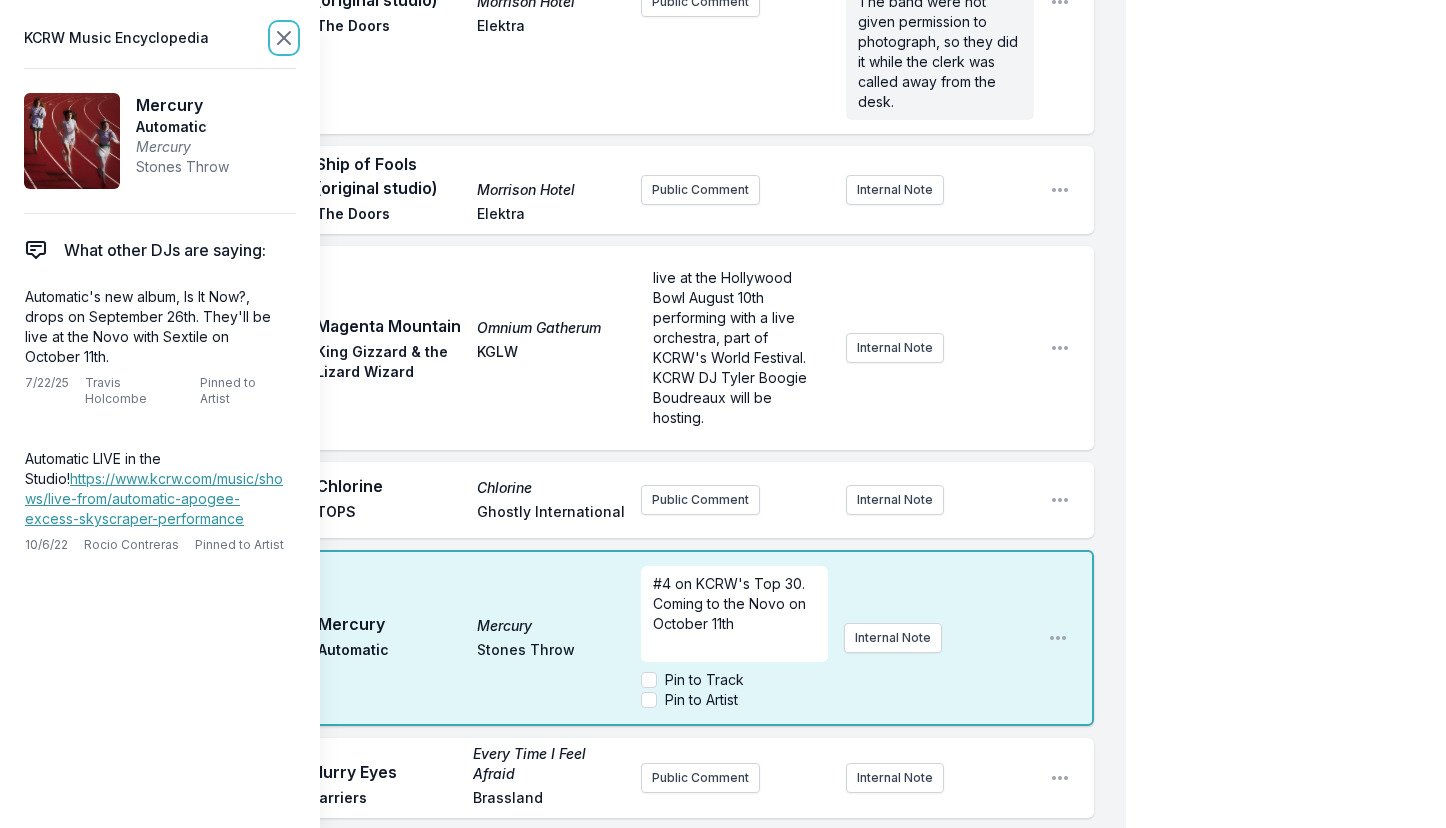 click 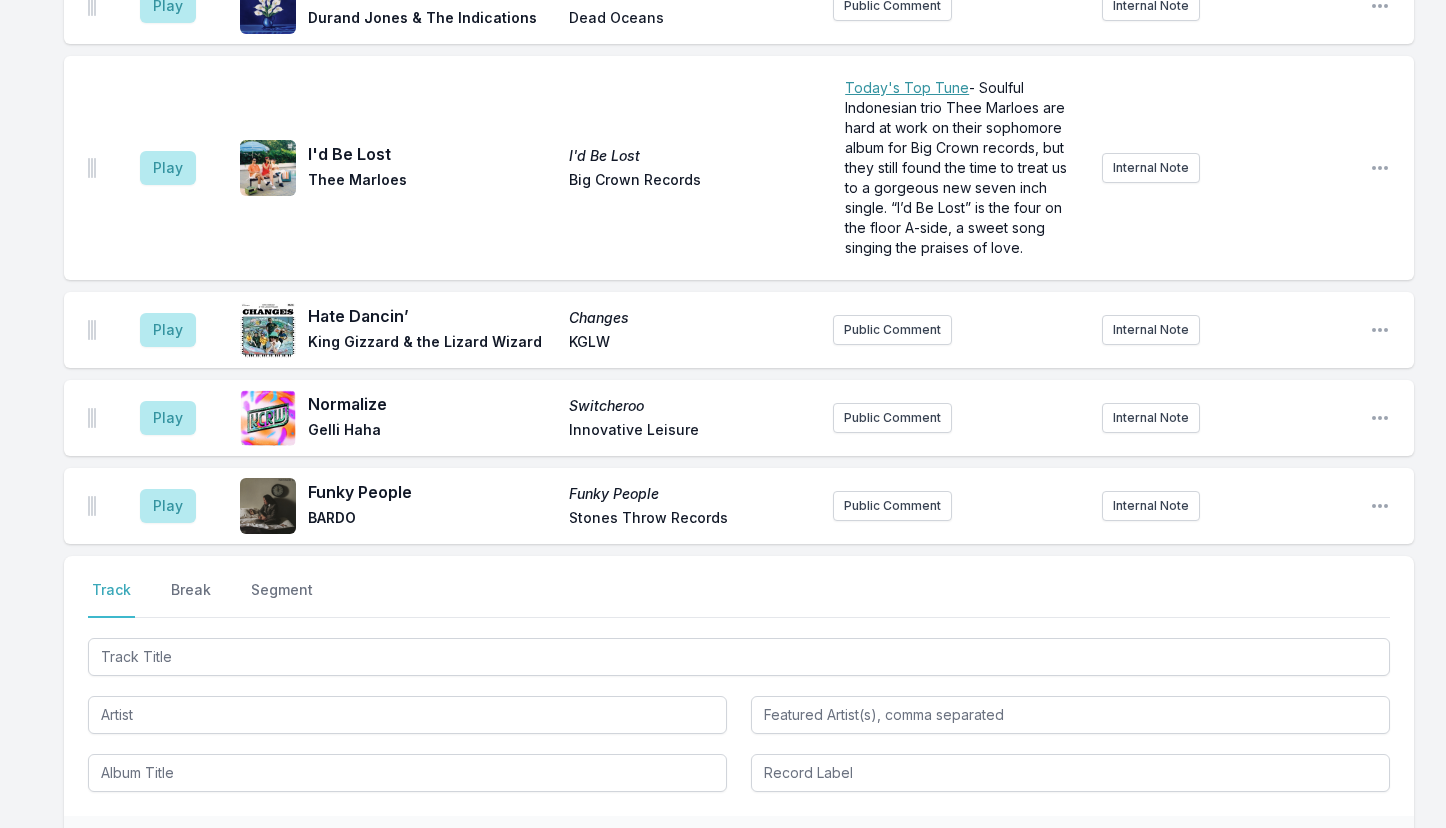 scroll, scrollTop: 5330, scrollLeft: 0, axis: vertical 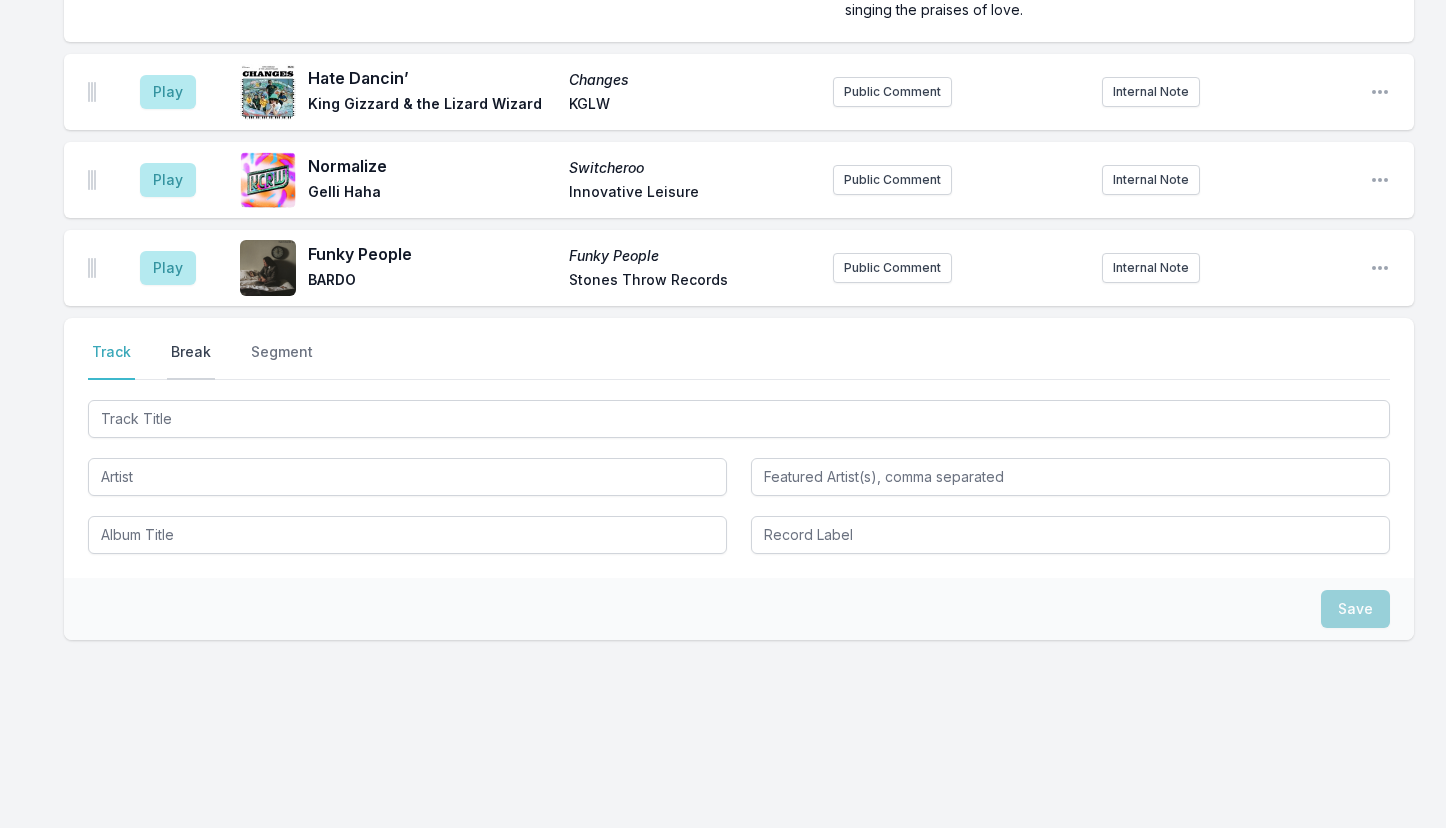 click on "Break" at bounding box center [191, 361] 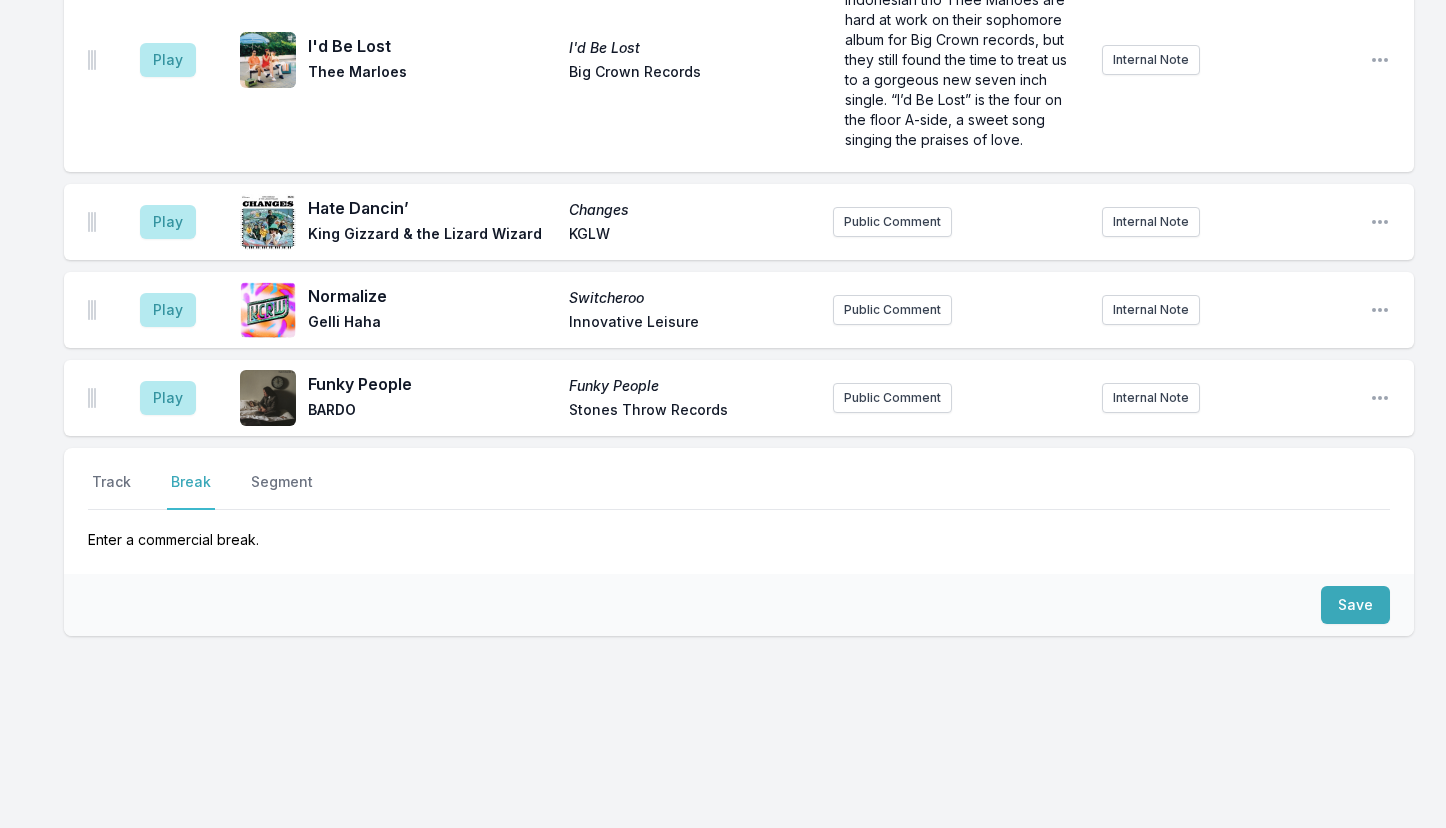 scroll, scrollTop: 5196, scrollLeft: 0, axis: vertical 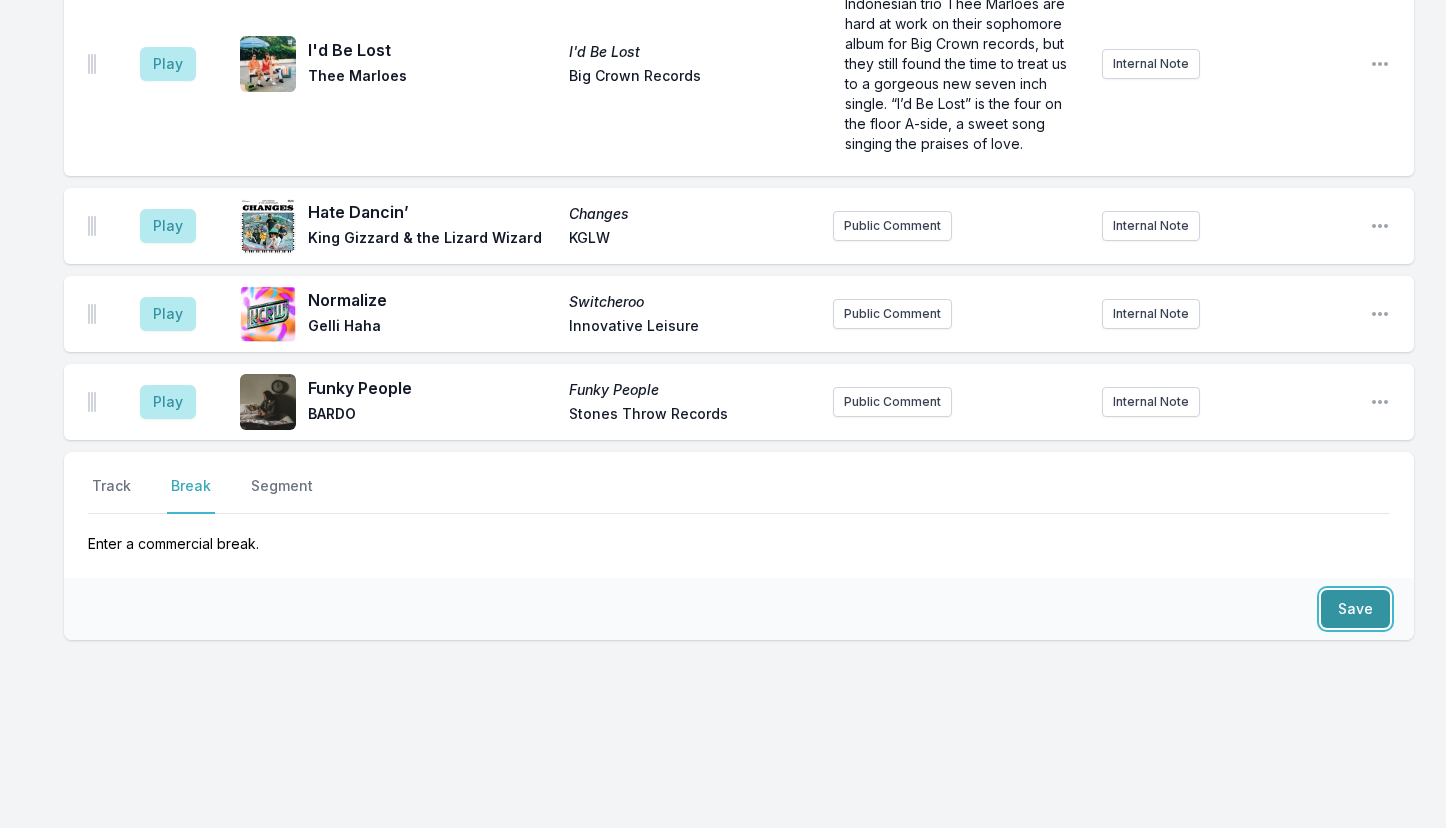click on "Save" at bounding box center [1355, 609] 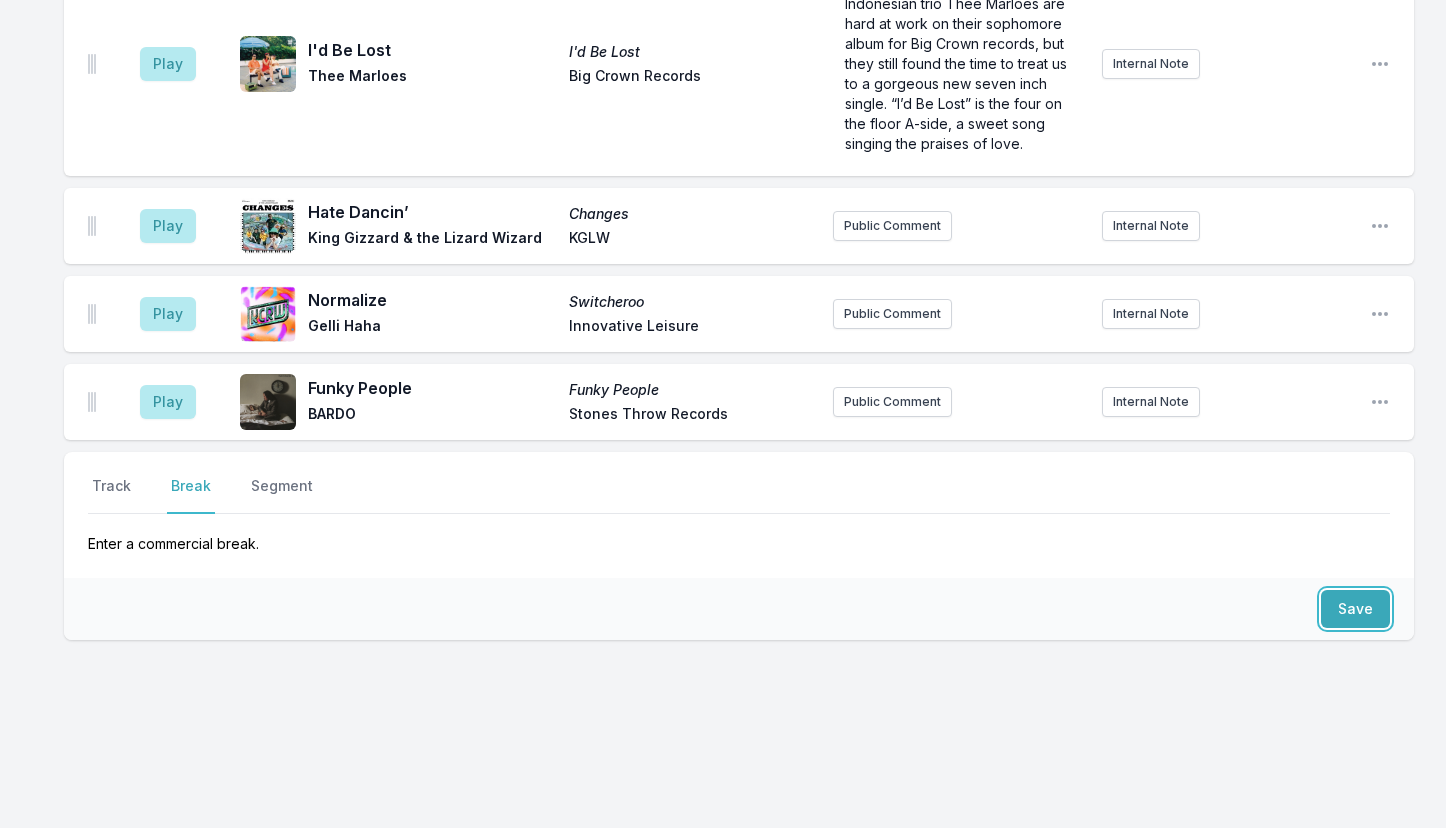 scroll, scrollTop: 5272, scrollLeft: 0, axis: vertical 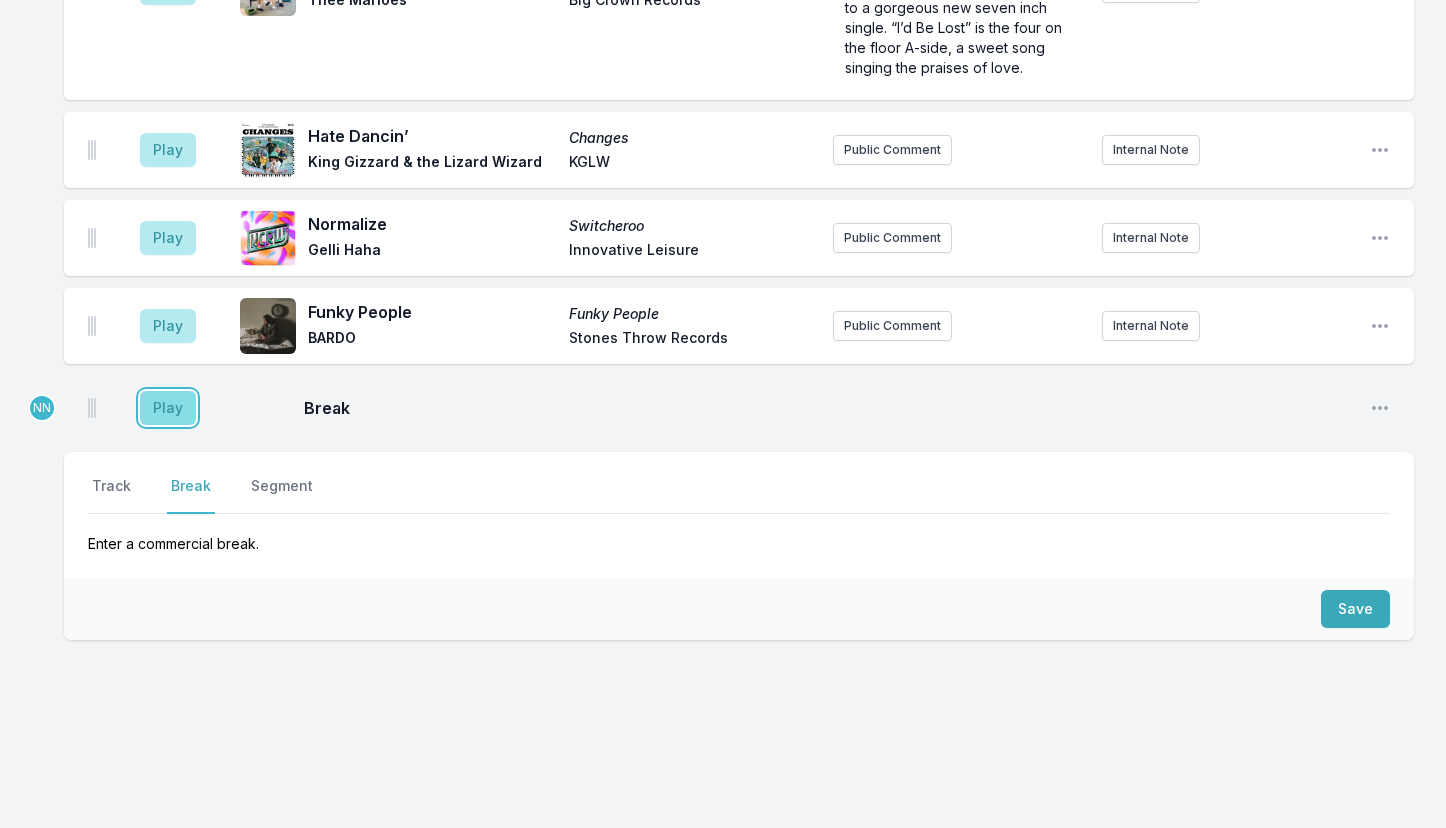 click on "Play" at bounding box center (168, 408) 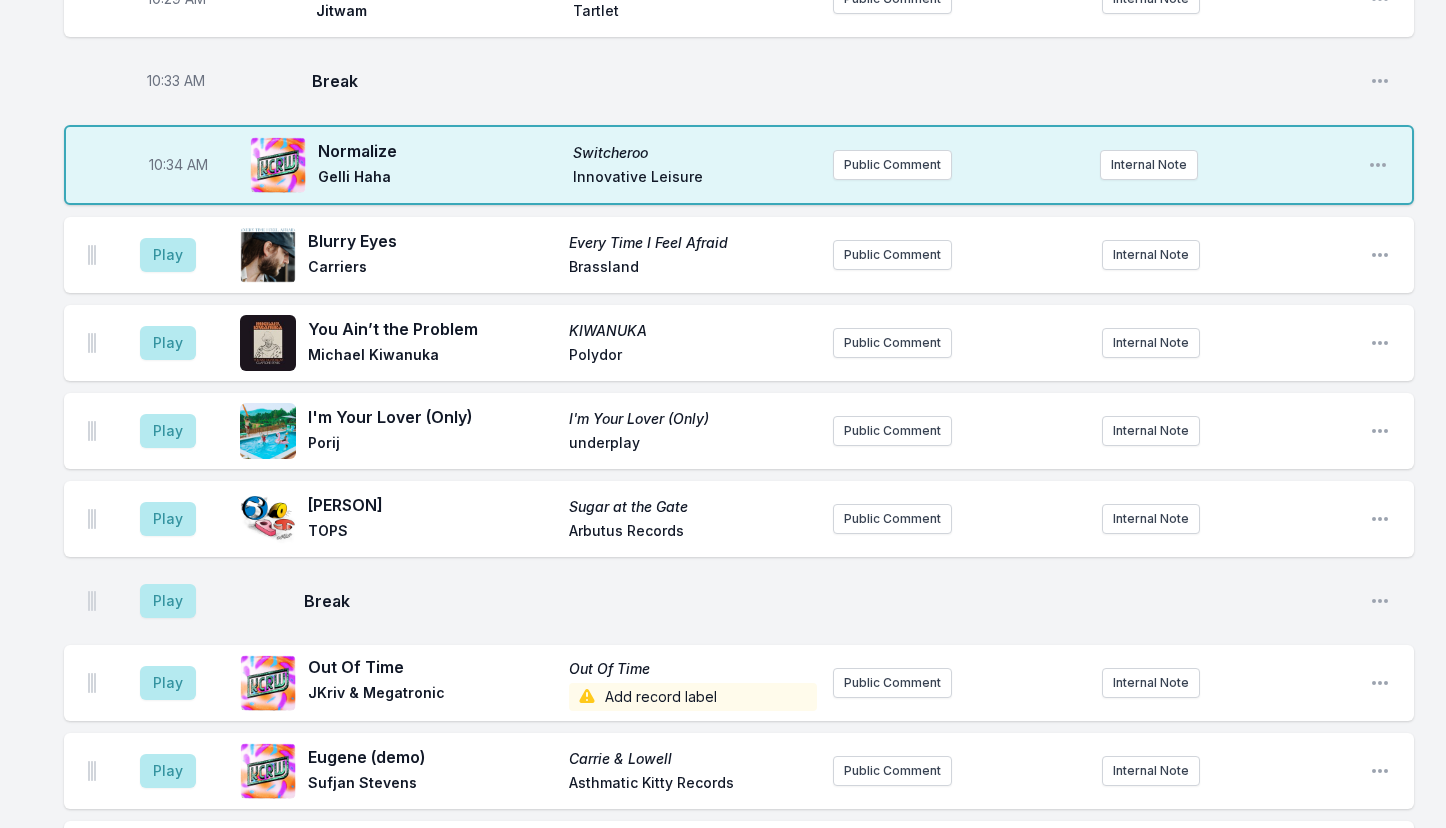 scroll, scrollTop: 2972, scrollLeft: 0, axis: vertical 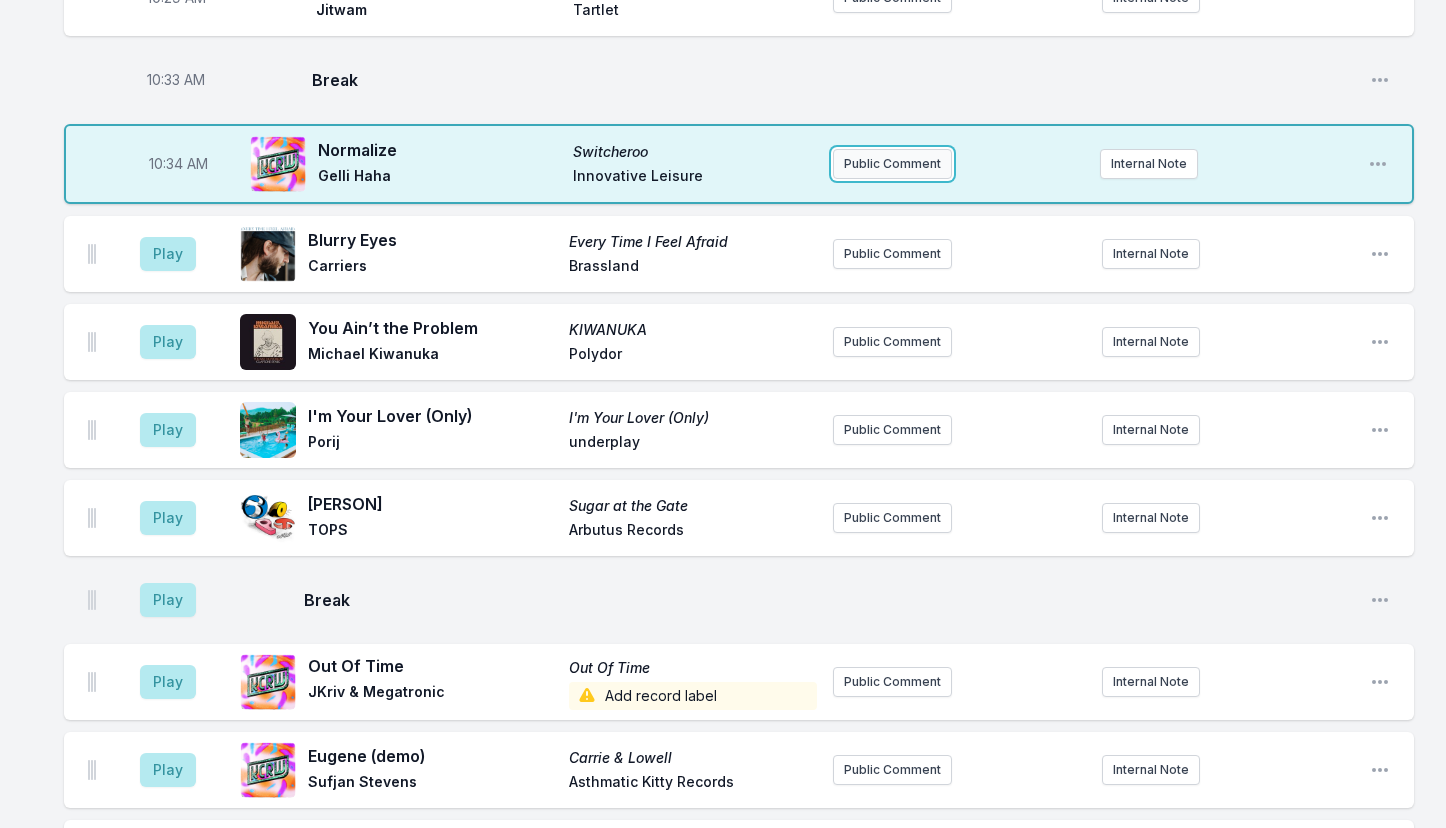 click on "Public Comment" at bounding box center (892, 164) 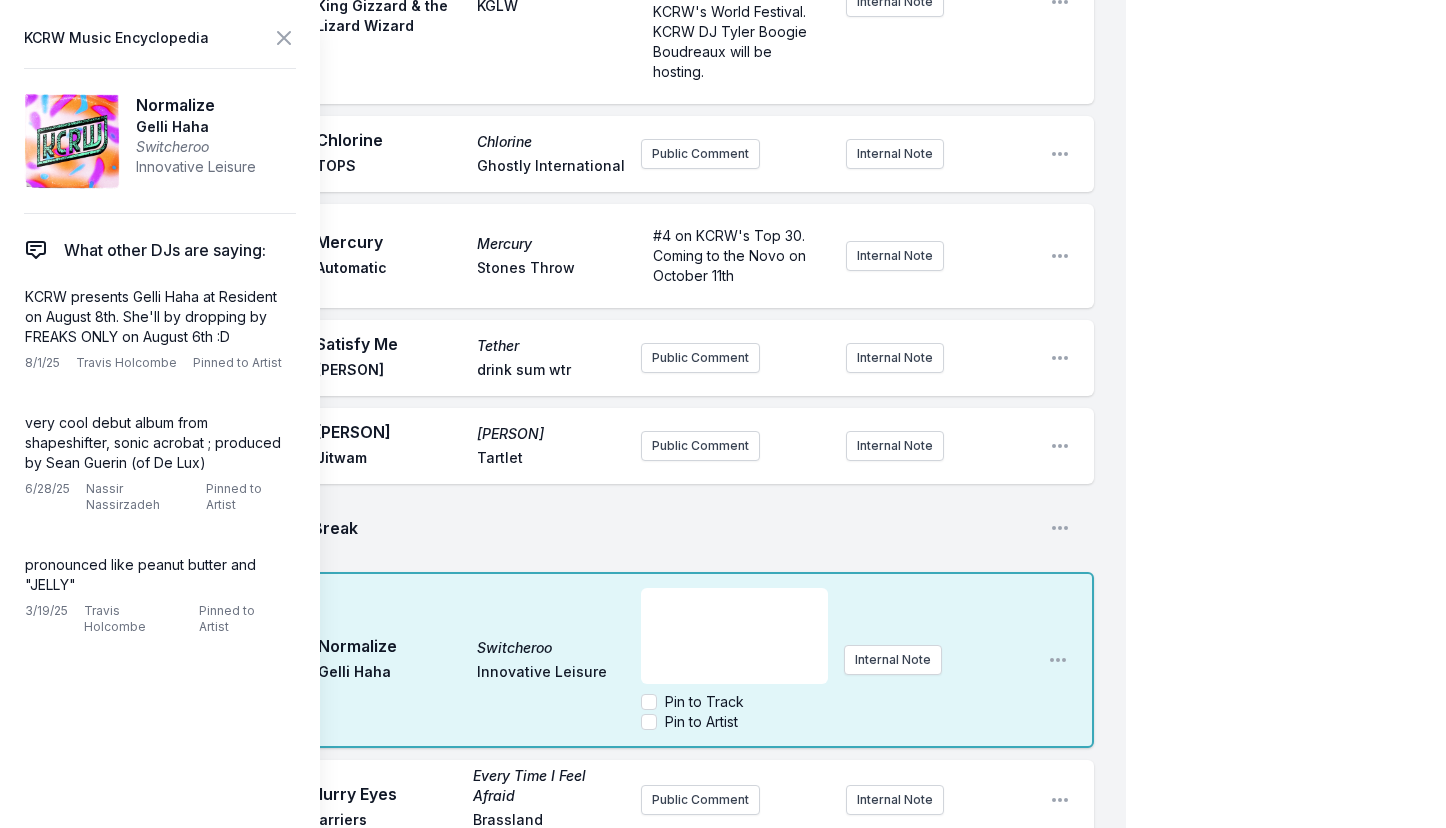 scroll, scrollTop: 3049, scrollLeft: 0, axis: vertical 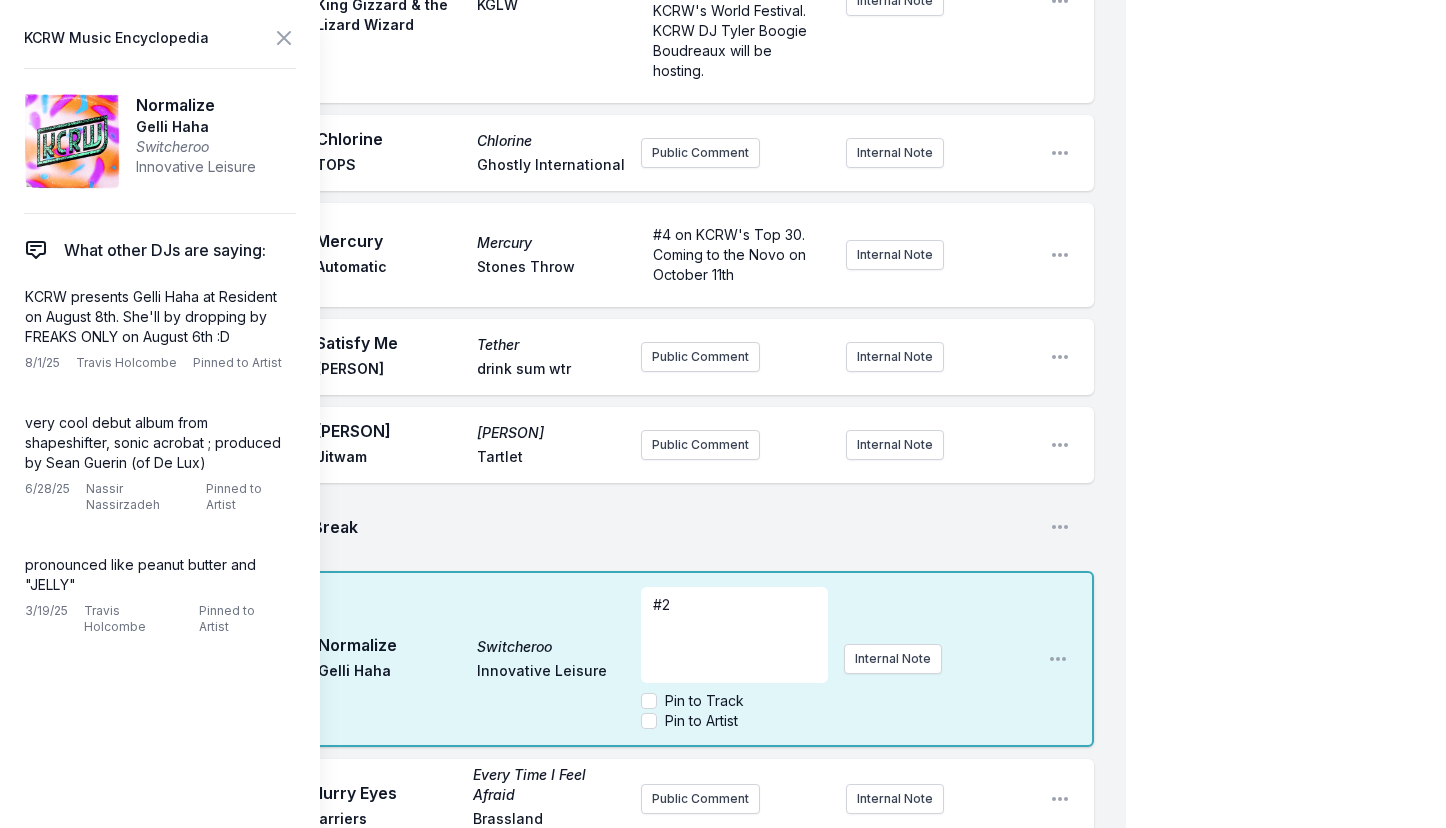 type 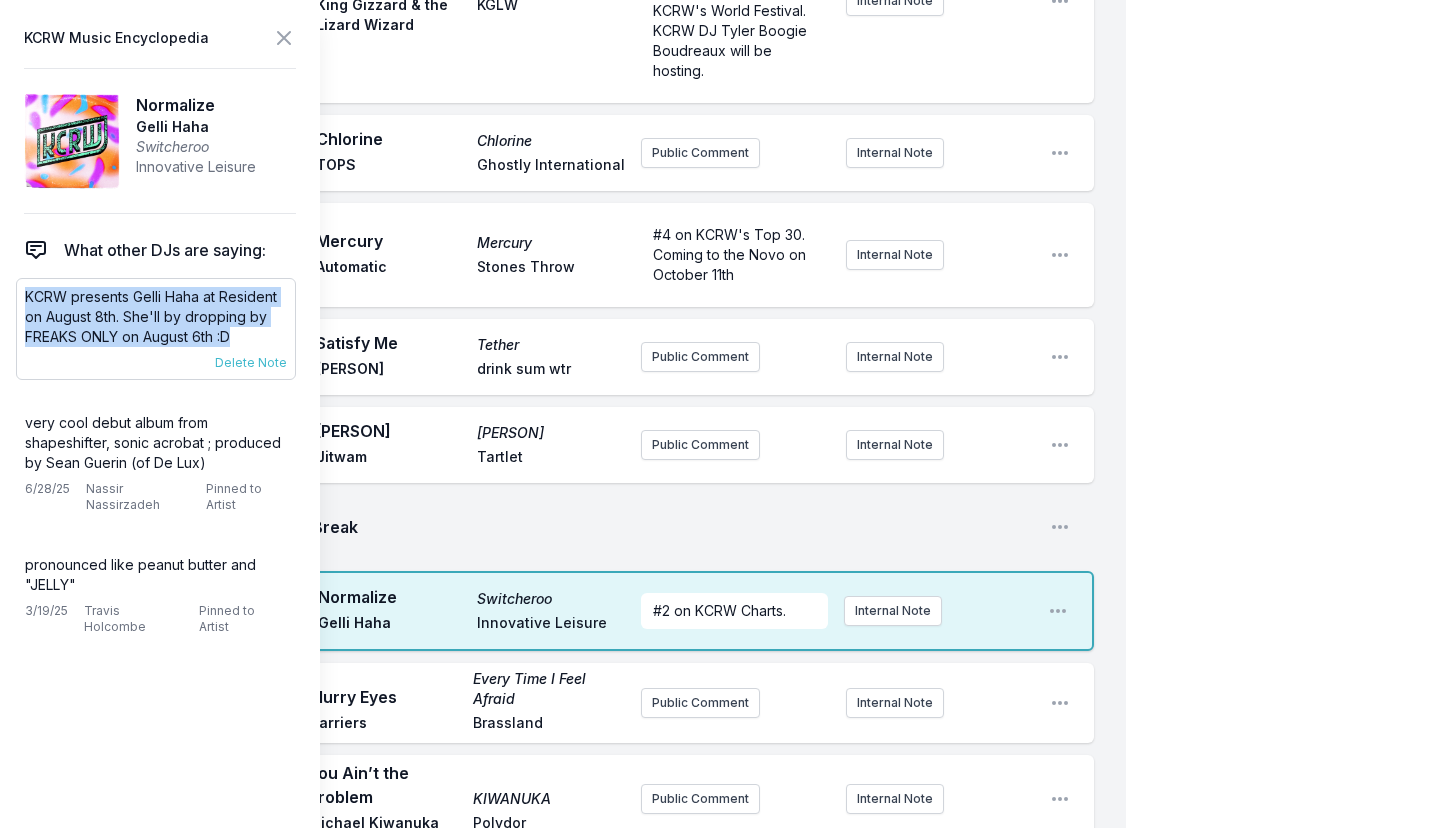 drag, startPoint x: 26, startPoint y: 298, endPoint x: 265, endPoint y: 341, distance: 242.83739 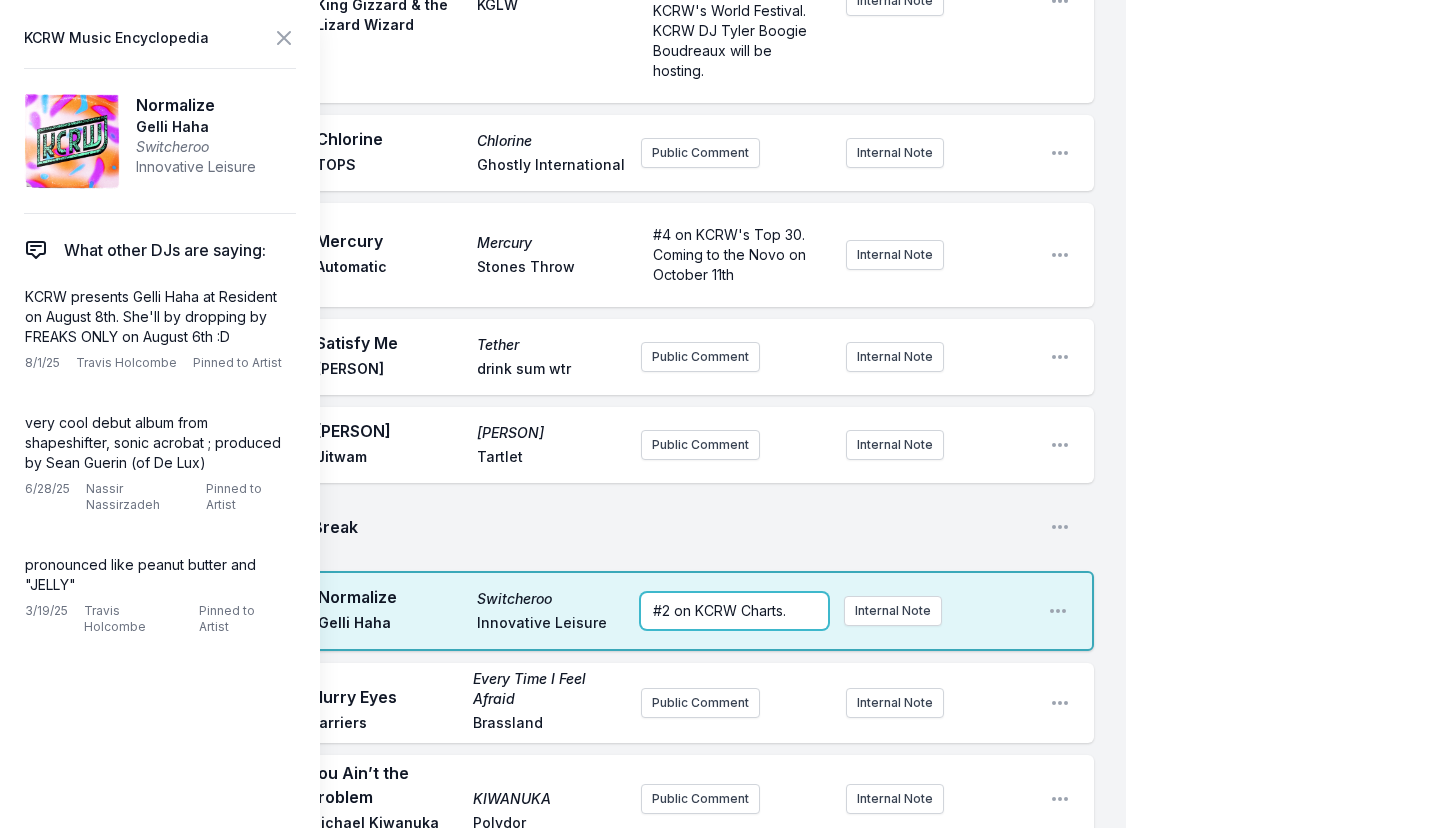 click on "#2 on KCRW Charts." at bounding box center (735, 611) 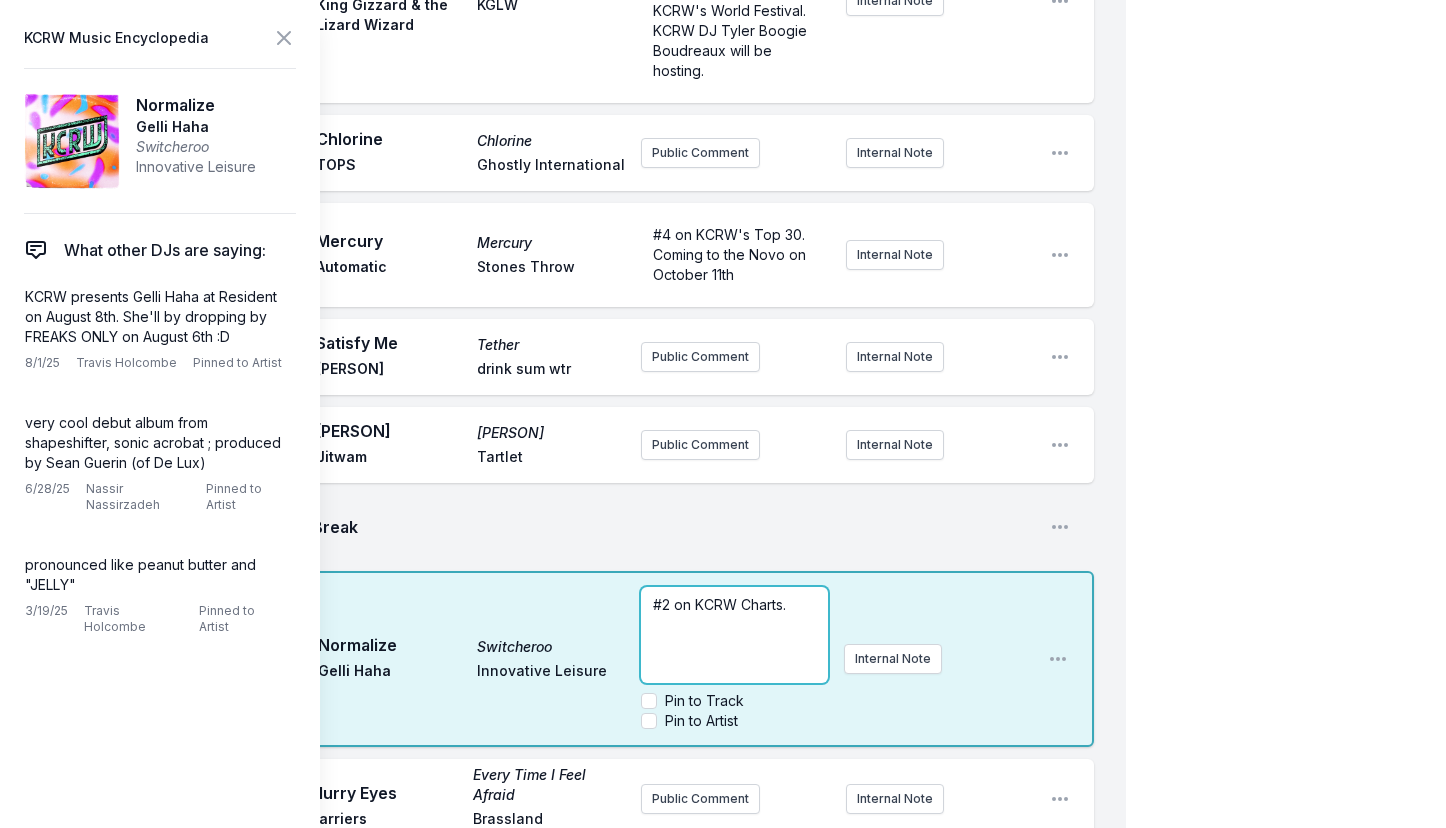 click on "#2 on KCRW Charts." at bounding box center (735, 605) 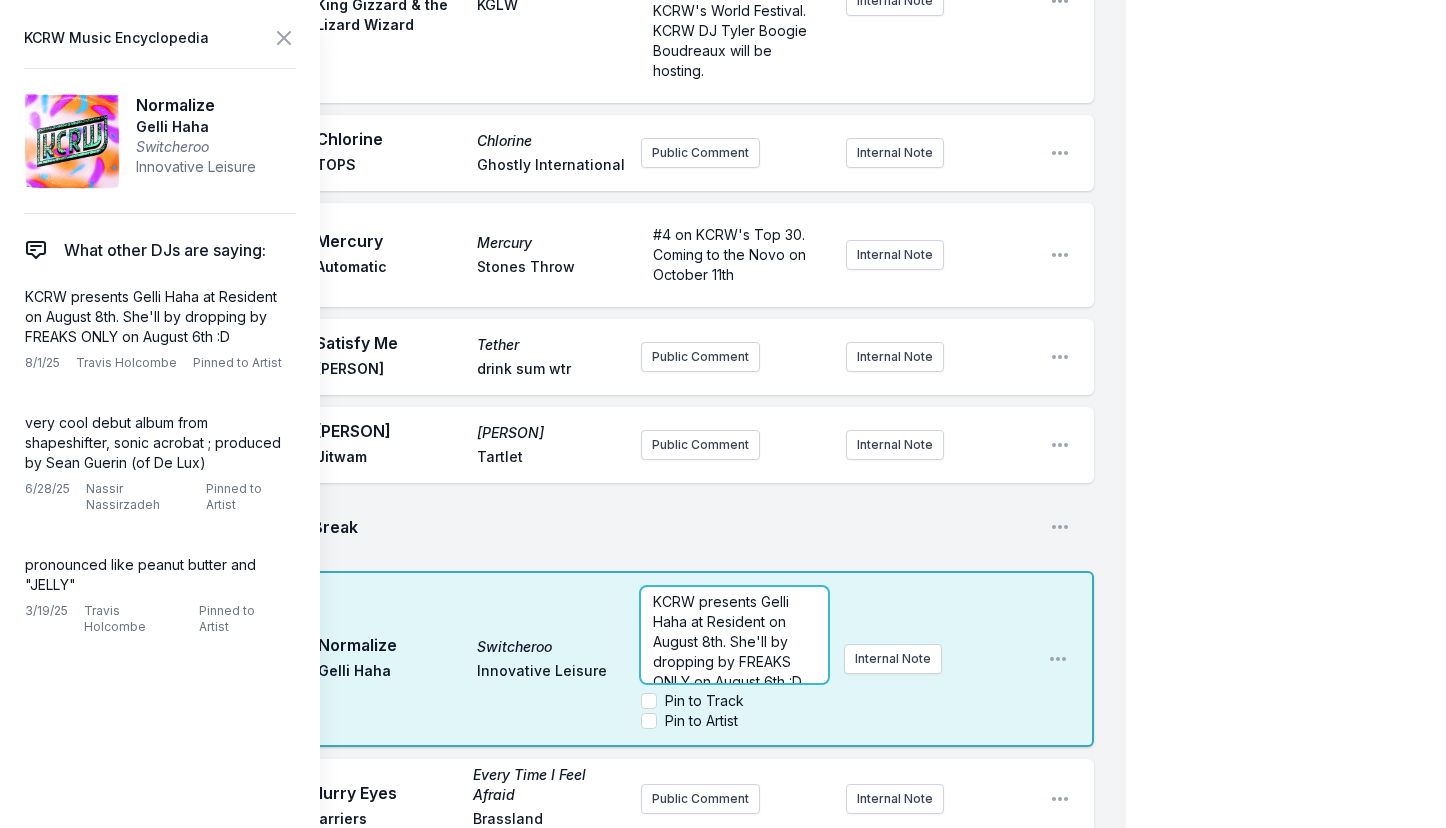 scroll, scrollTop: 40, scrollLeft: 0, axis: vertical 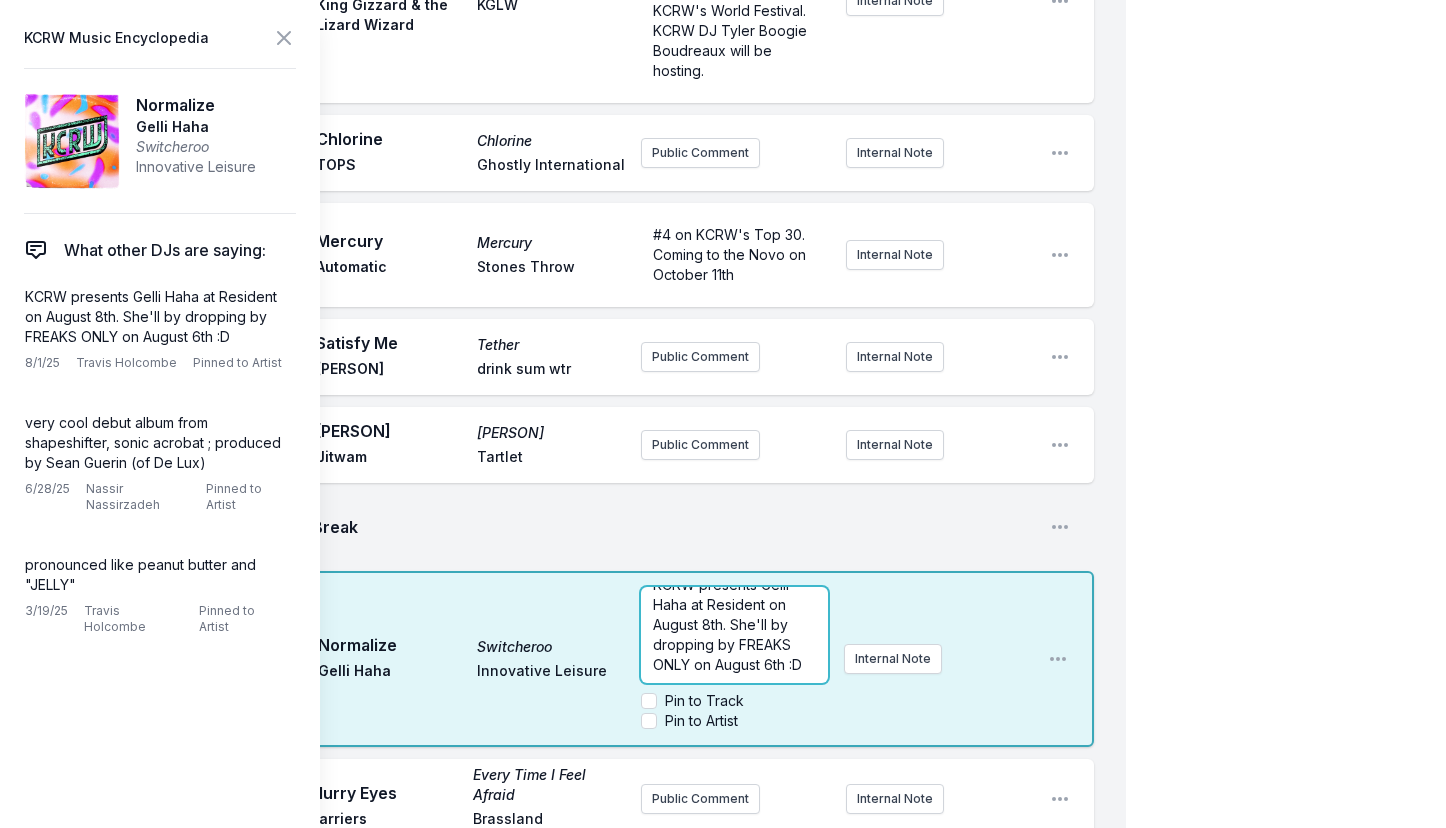 click on "#2 on KCRW Charts. KCRW presents Gelli Haha at Resident on August 8th. She'll by dropping by FREAKS ONLY on August 6th :D" at bounding box center (727, 614) 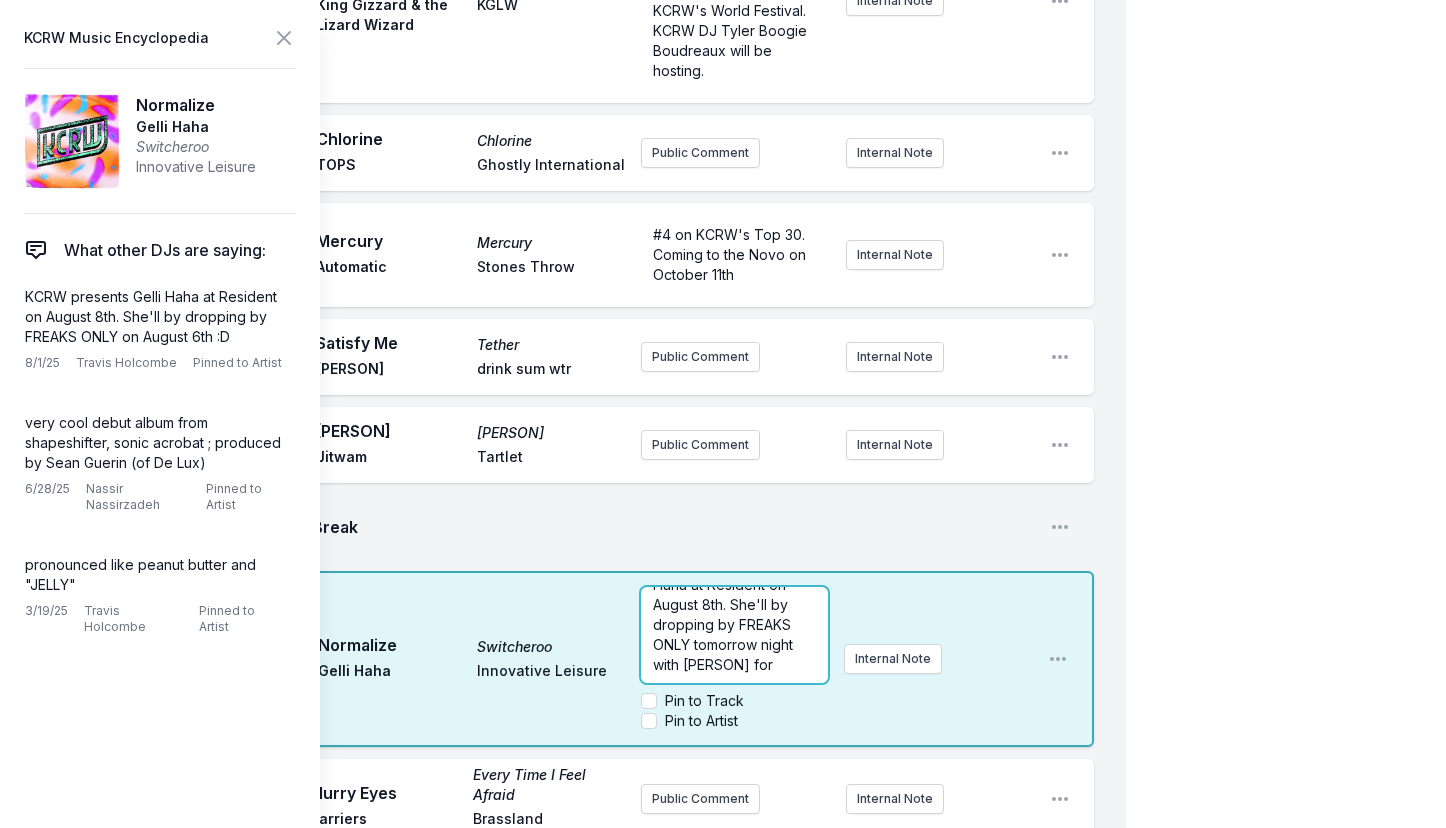 scroll, scrollTop: 60, scrollLeft: 0, axis: vertical 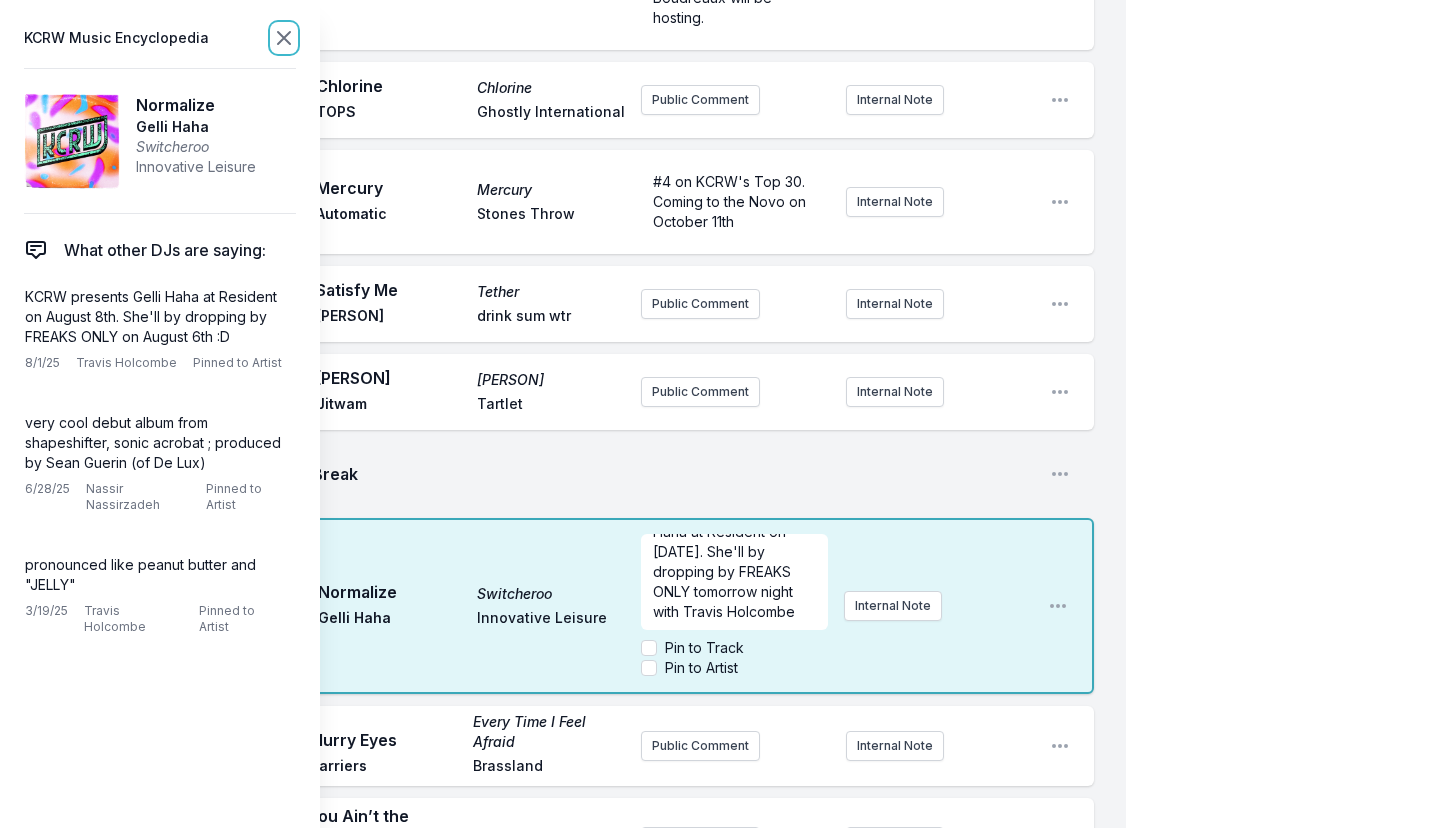 click 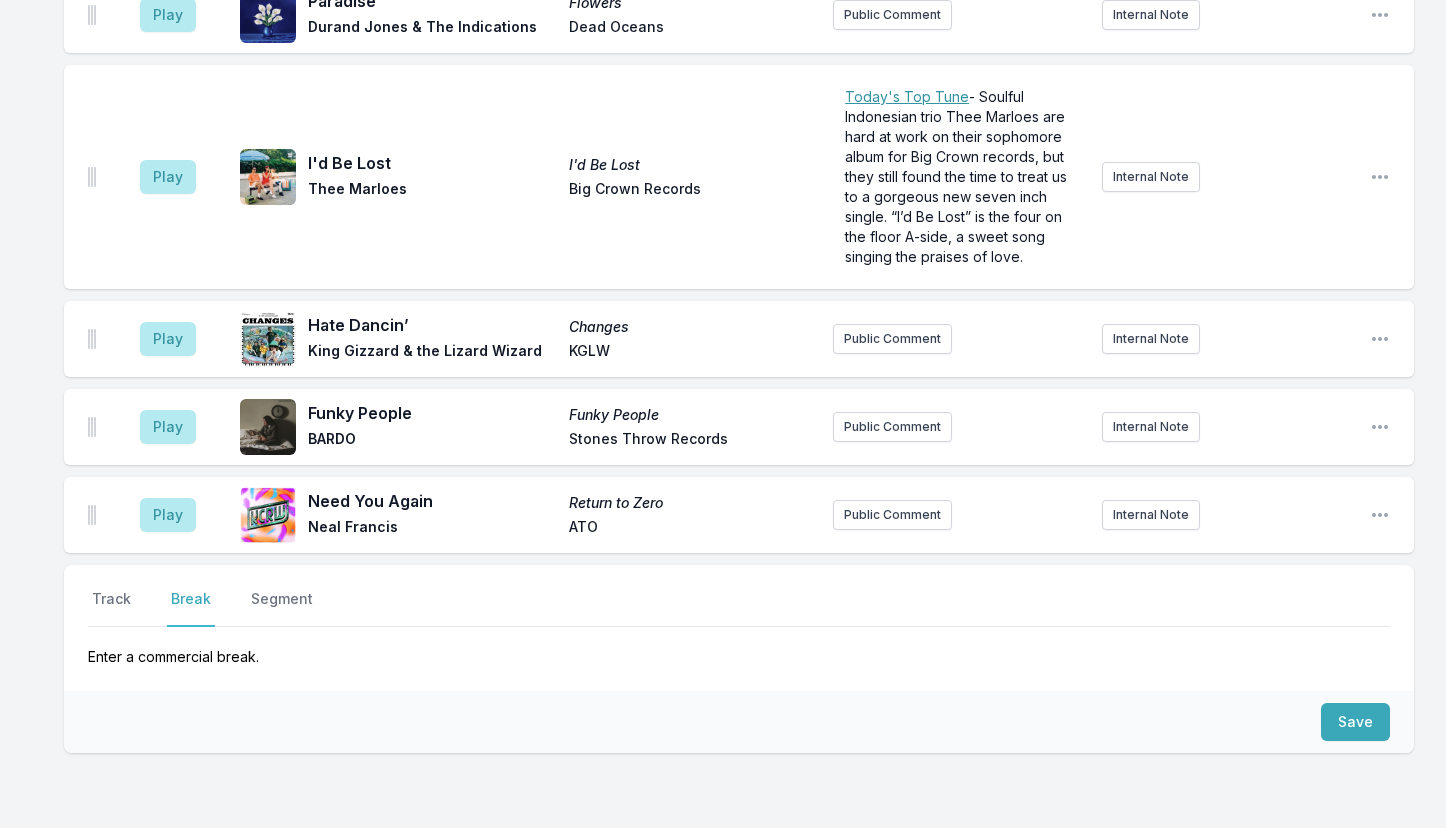 scroll, scrollTop: 5470, scrollLeft: 0, axis: vertical 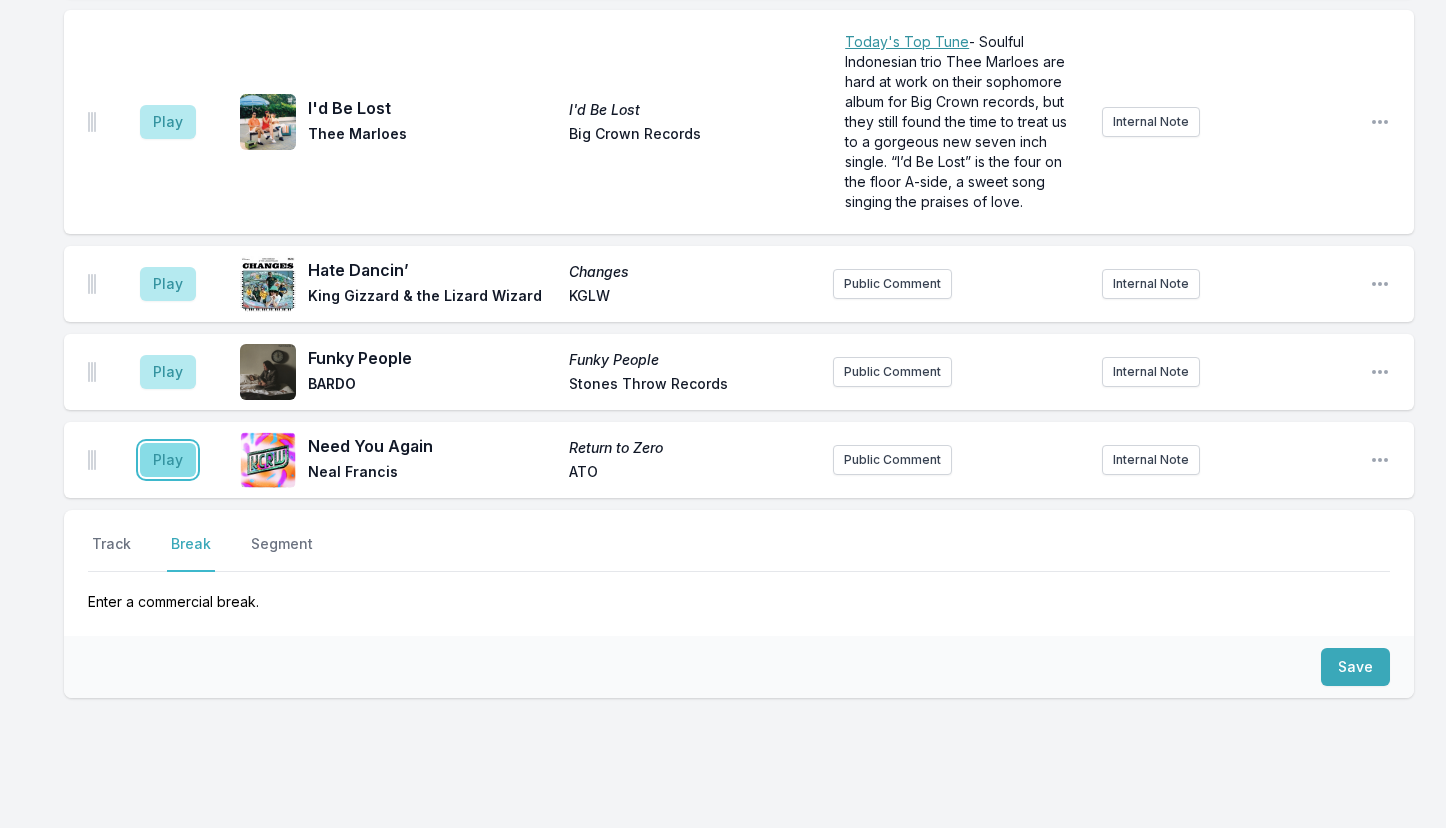 click on "Play" at bounding box center (168, 460) 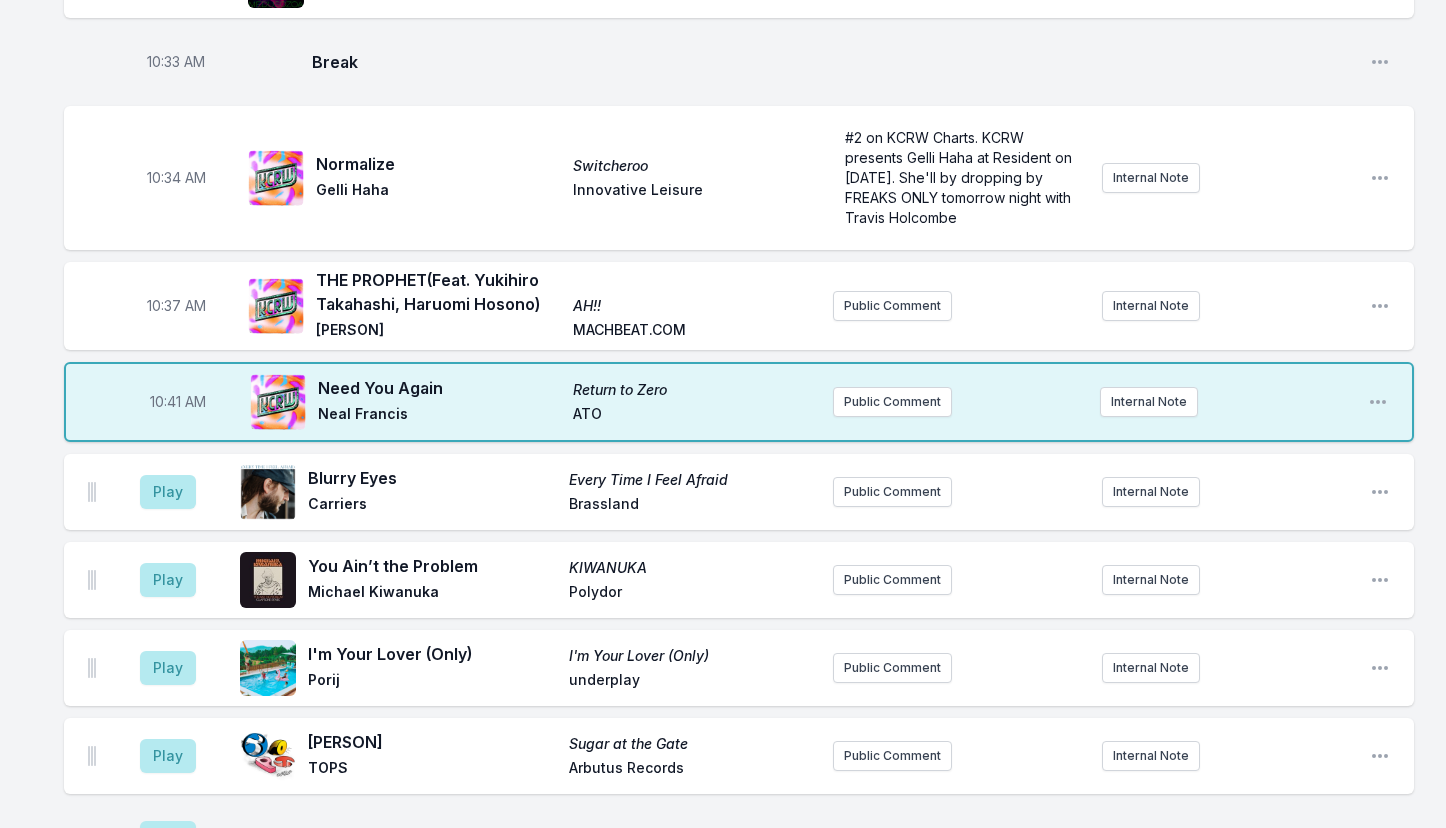 scroll, scrollTop: 2992, scrollLeft: 0, axis: vertical 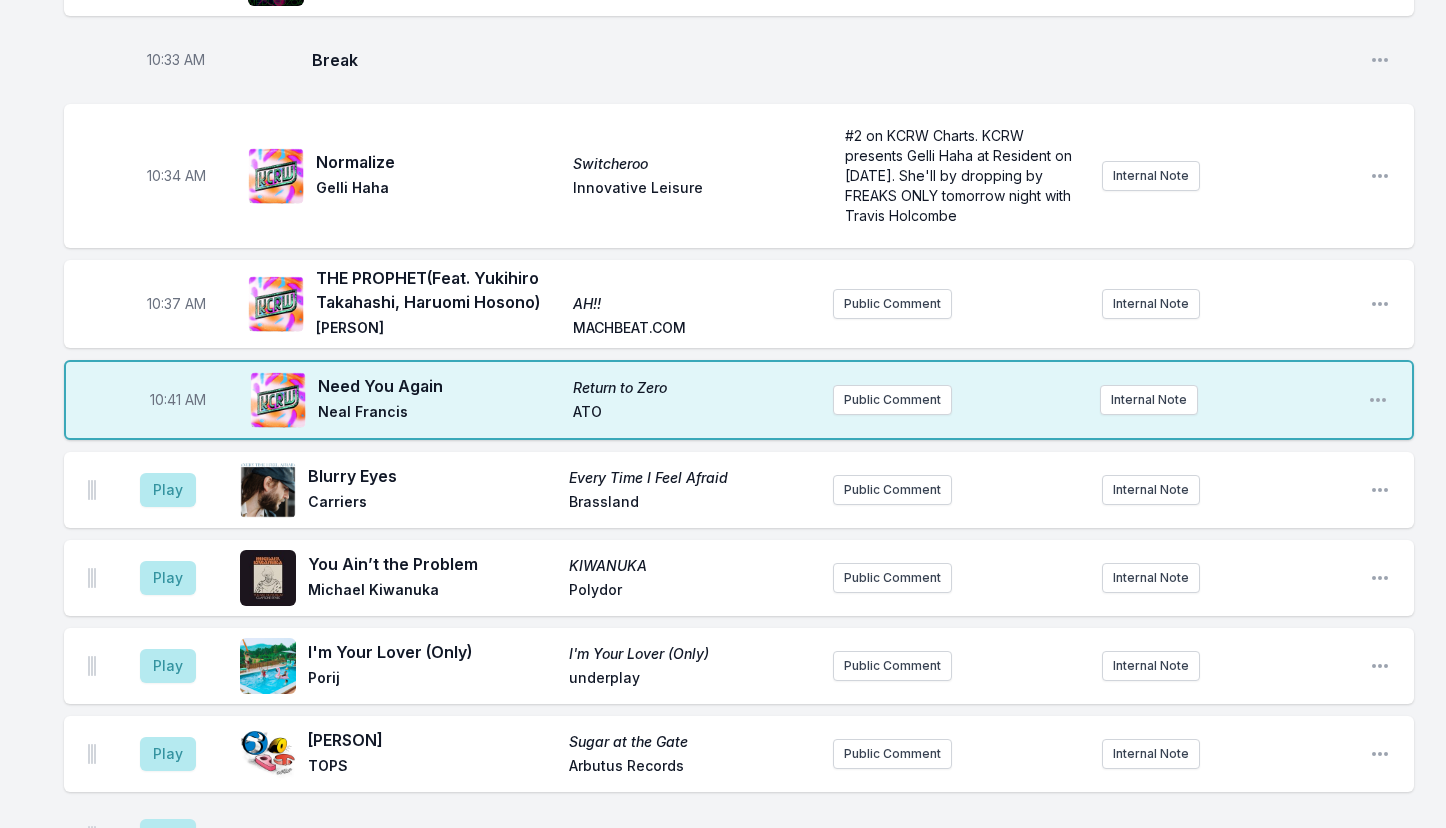 click on "10:37 AM THE PROPHET  (Feat. Yukihiro Takahashi, Haruomi Hosono) AH!! Towa Tei MACHBEAT.COM Public Comment Internal Note Open playlist item options" at bounding box center [739, 304] 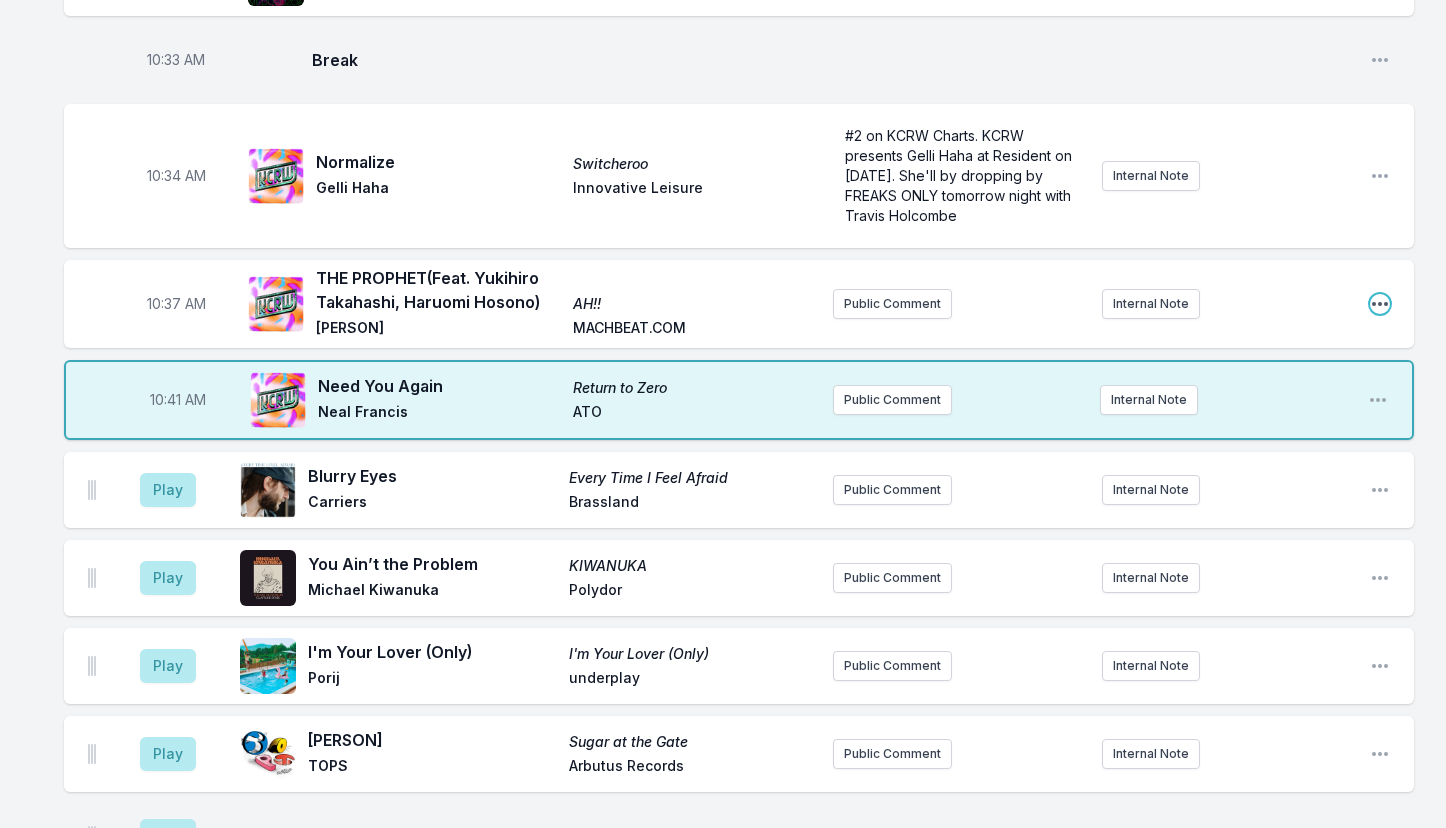 click 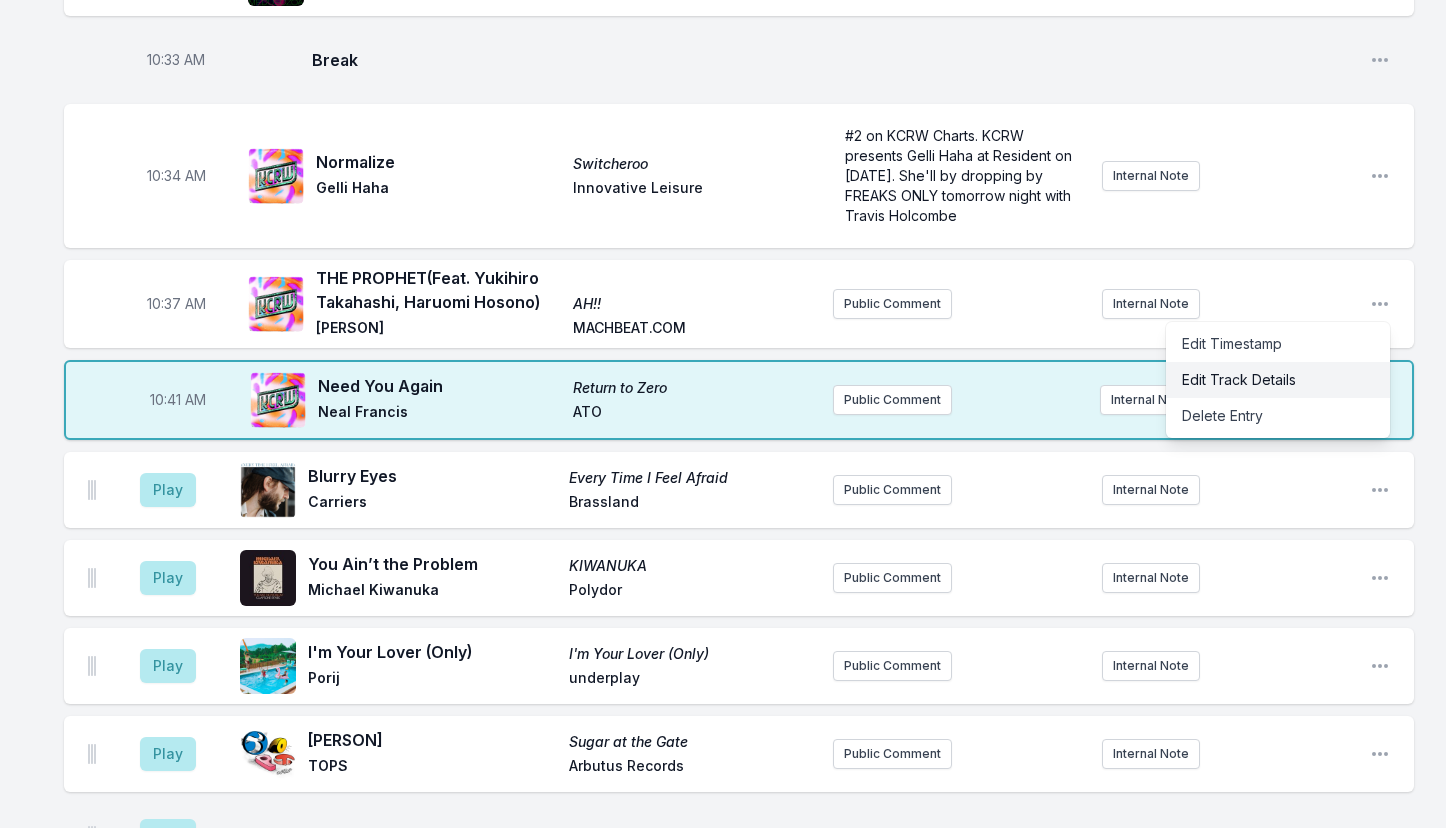 click on "Edit Track Details" at bounding box center (1278, 380) 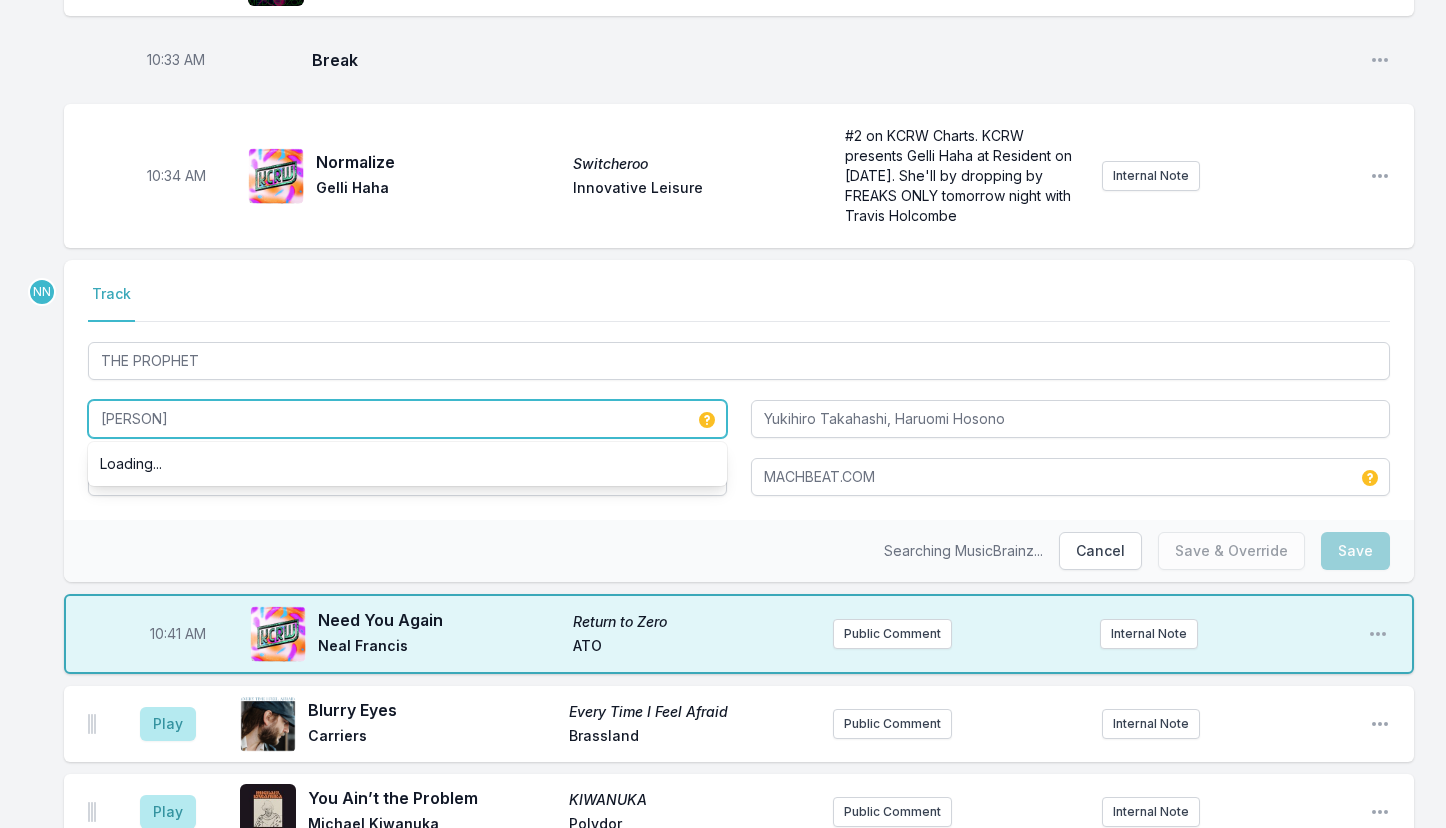 drag, startPoint x: 237, startPoint y: 420, endPoint x: 7, endPoint y: 412, distance: 230.13908 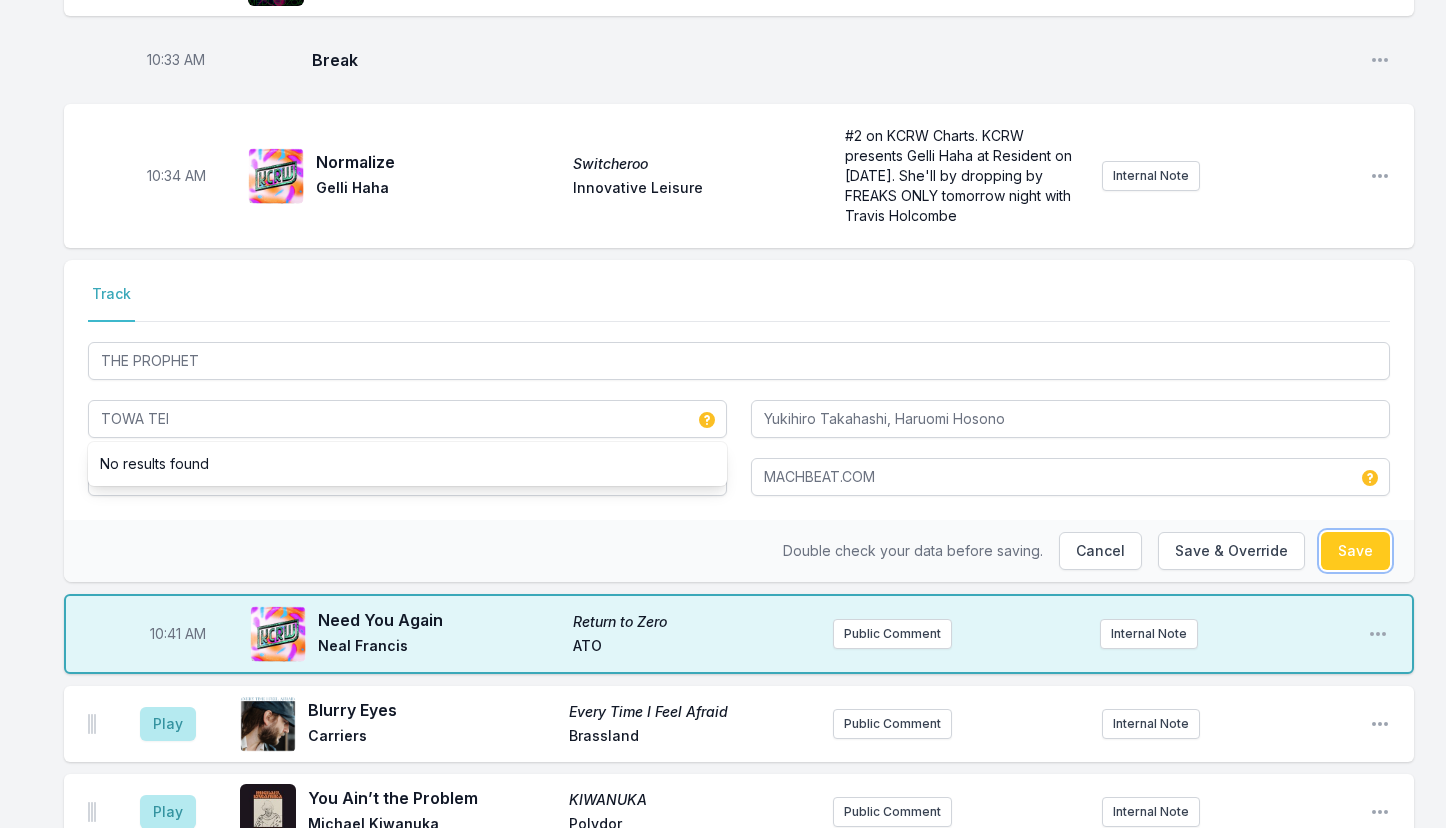 click on "Save" at bounding box center (1355, 551) 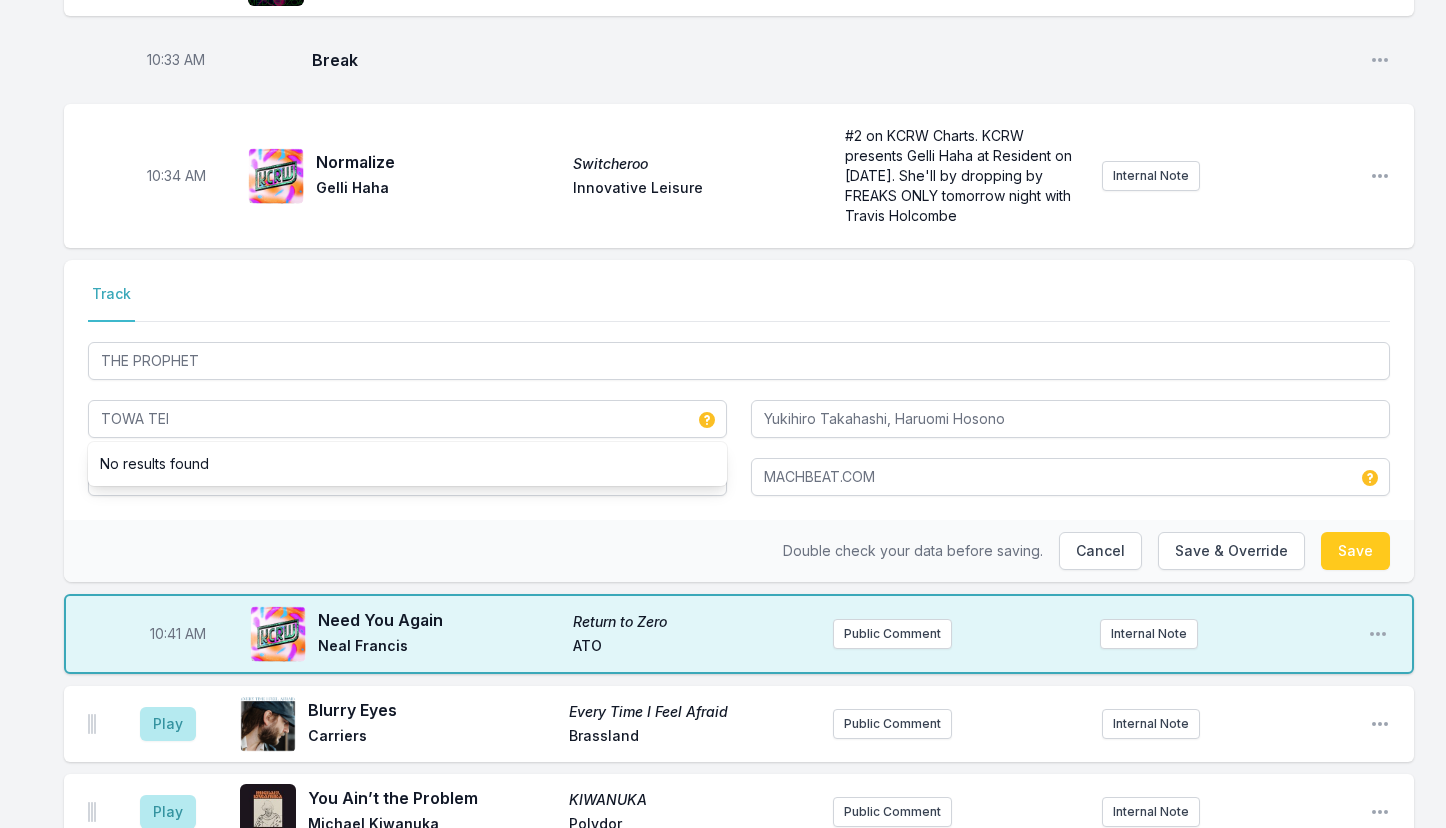 type on "[PERSON]" 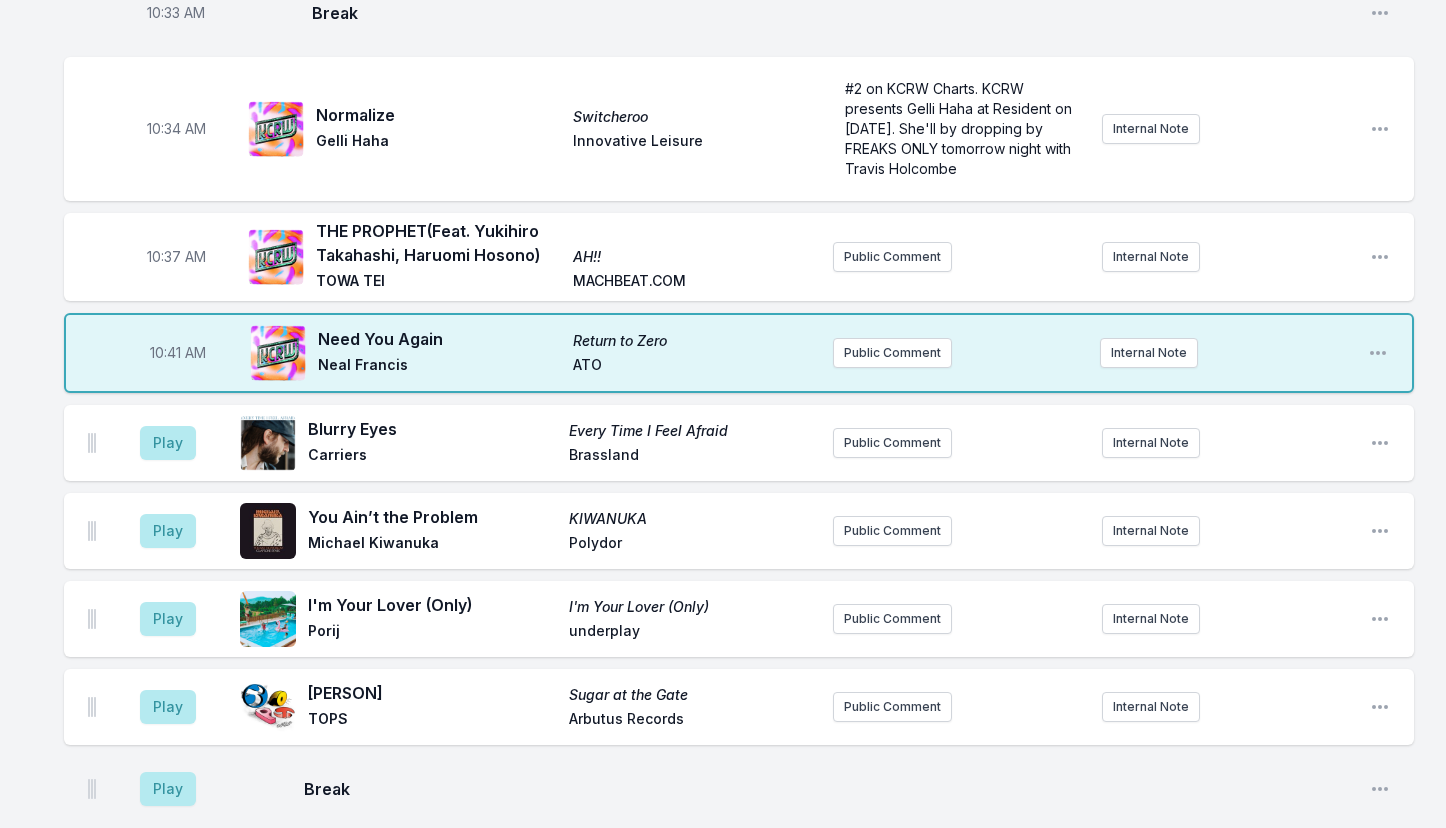 scroll, scrollTop: 3041, scrollLeft: 0, axis: vertical 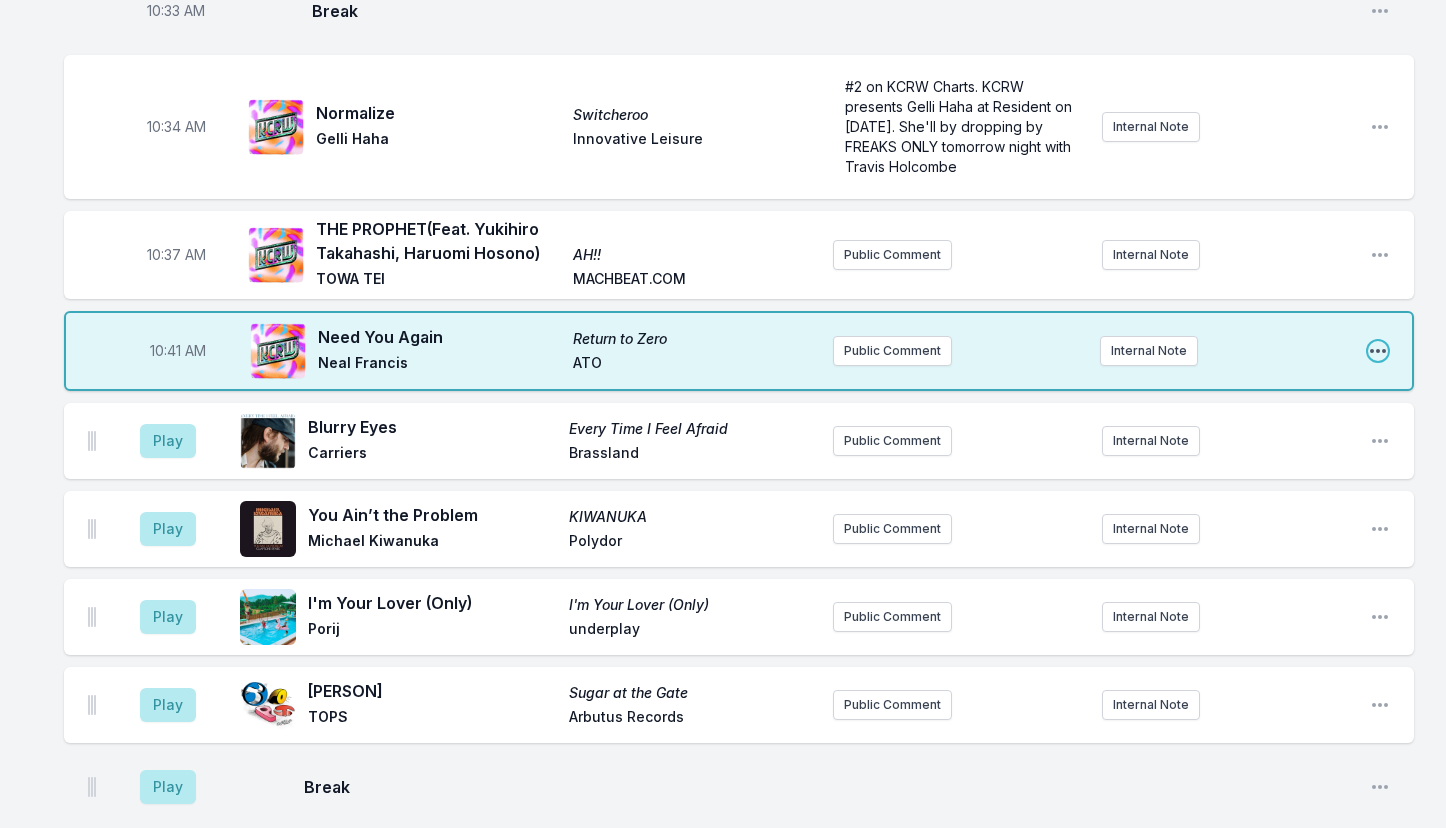 click 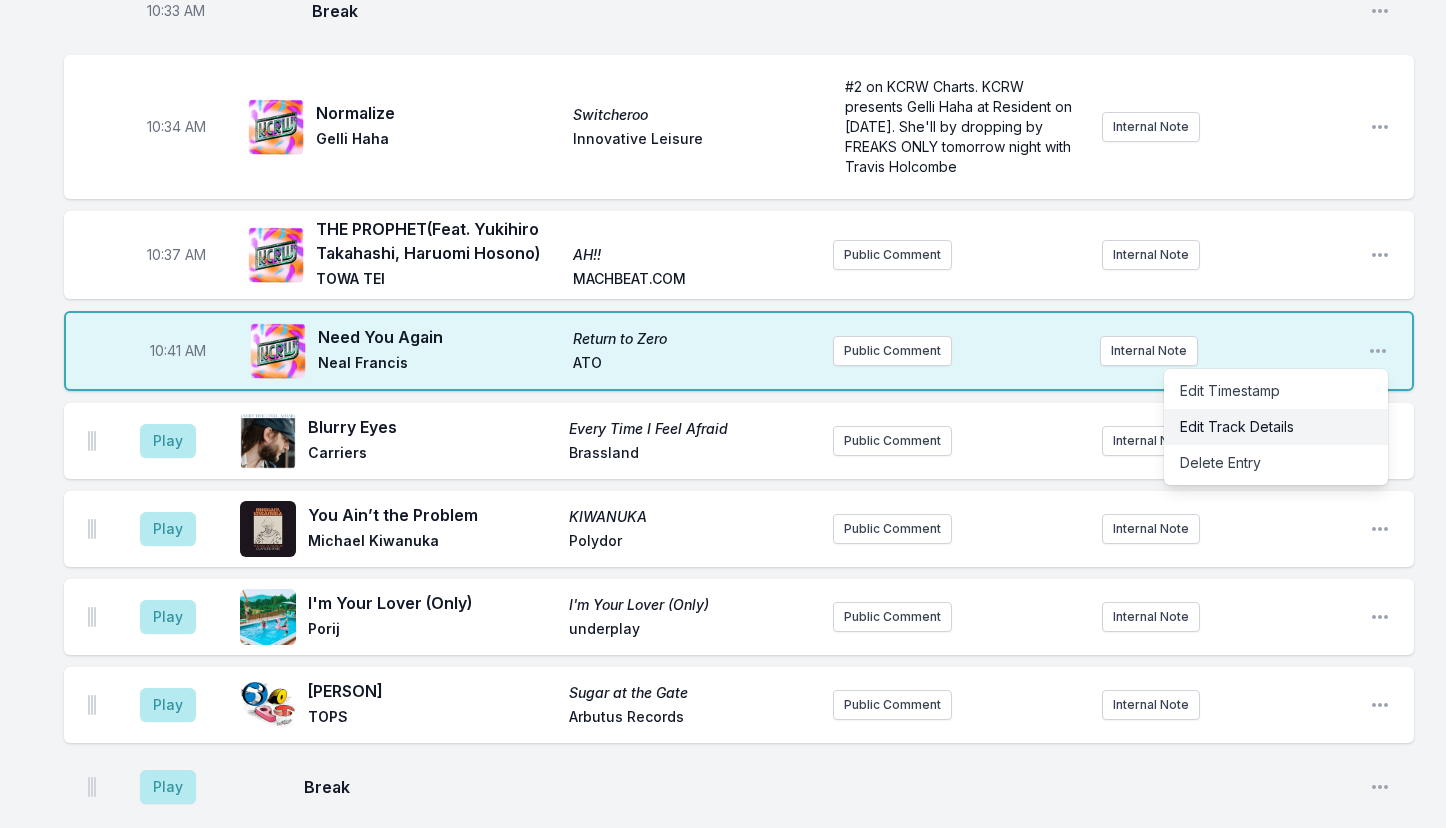 click on "Edit Track Details" at bounding box center [1276, 427] 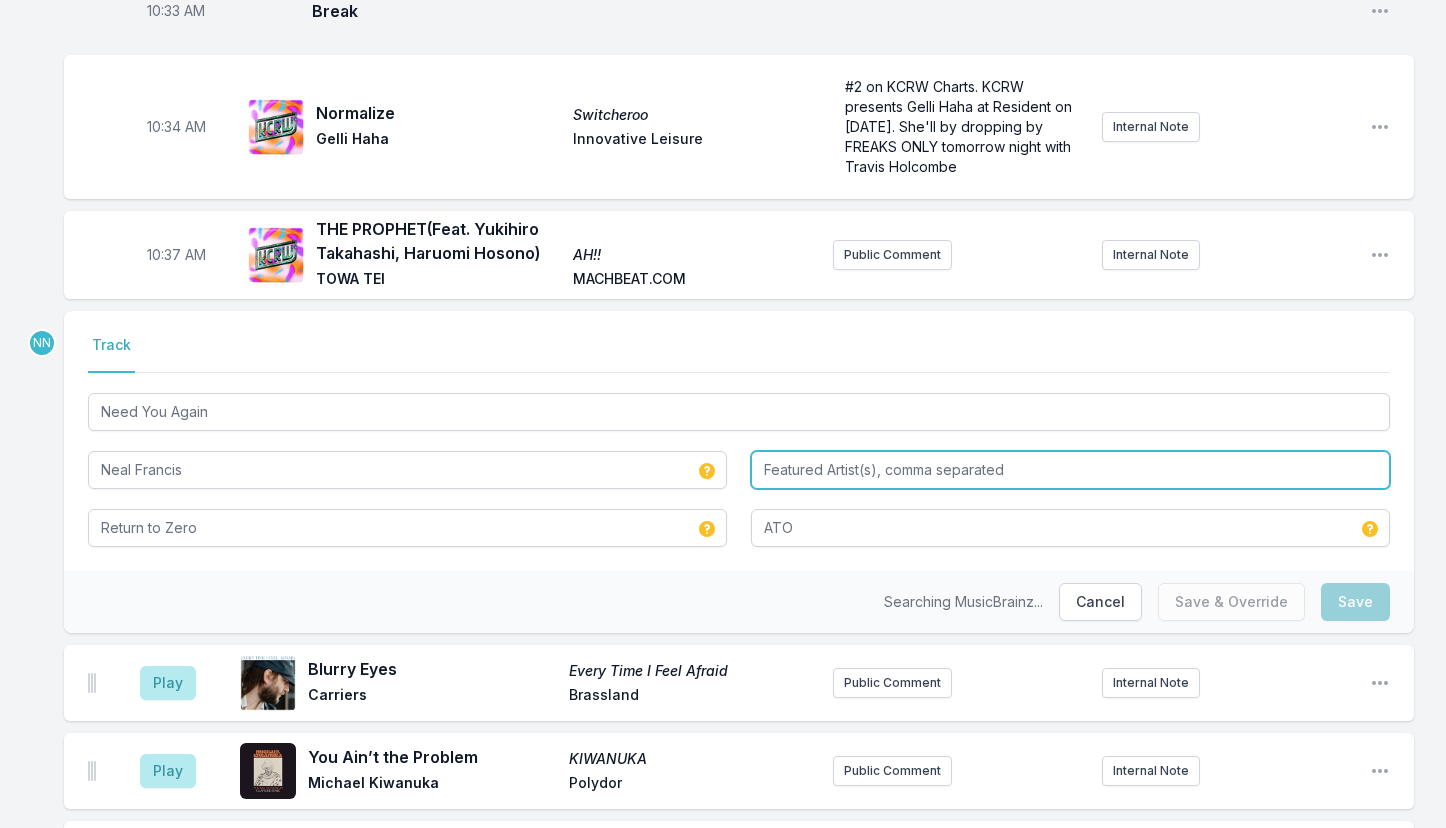 click at bounding box center [1070, 470] 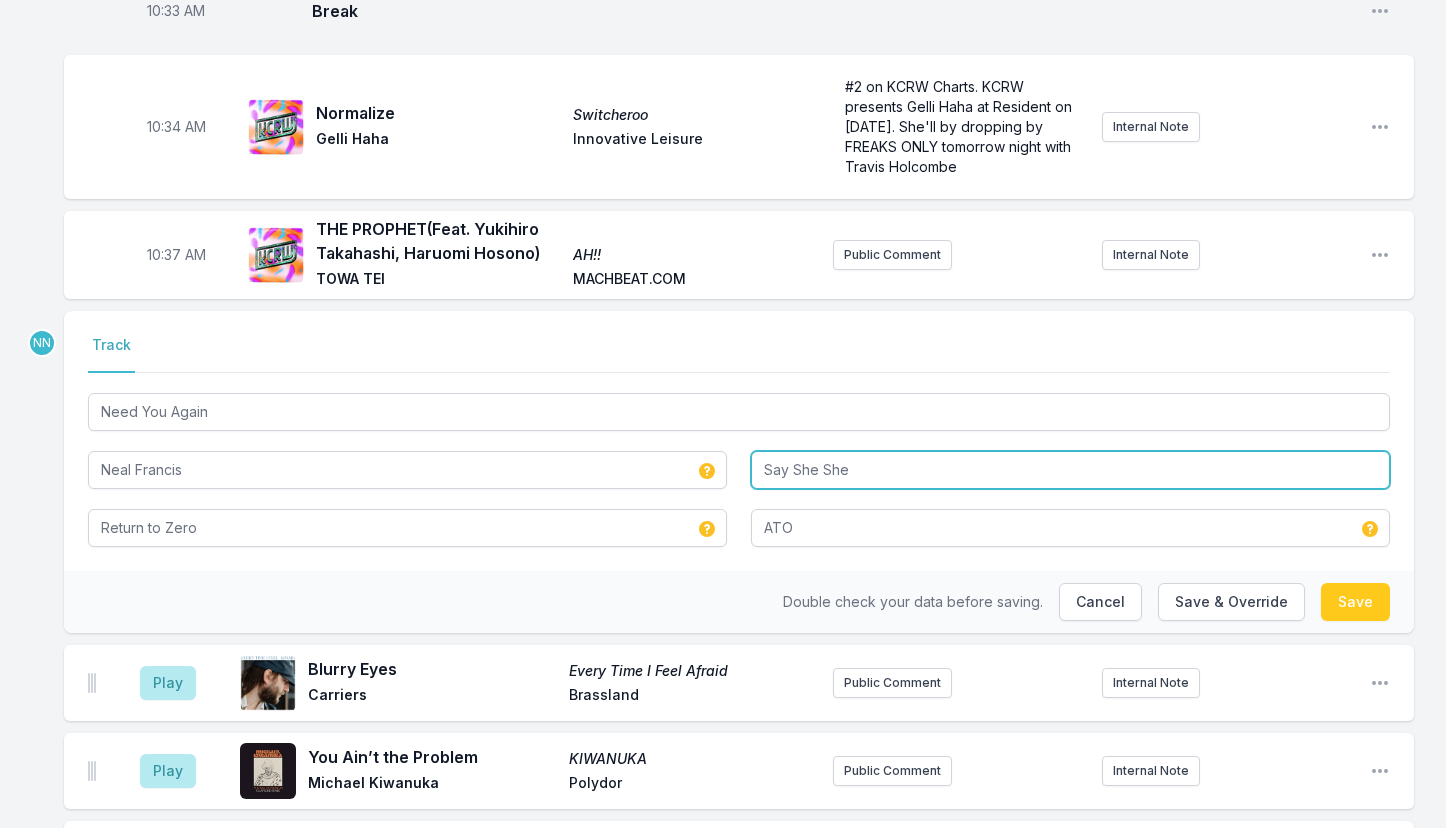 type on "Say She She" 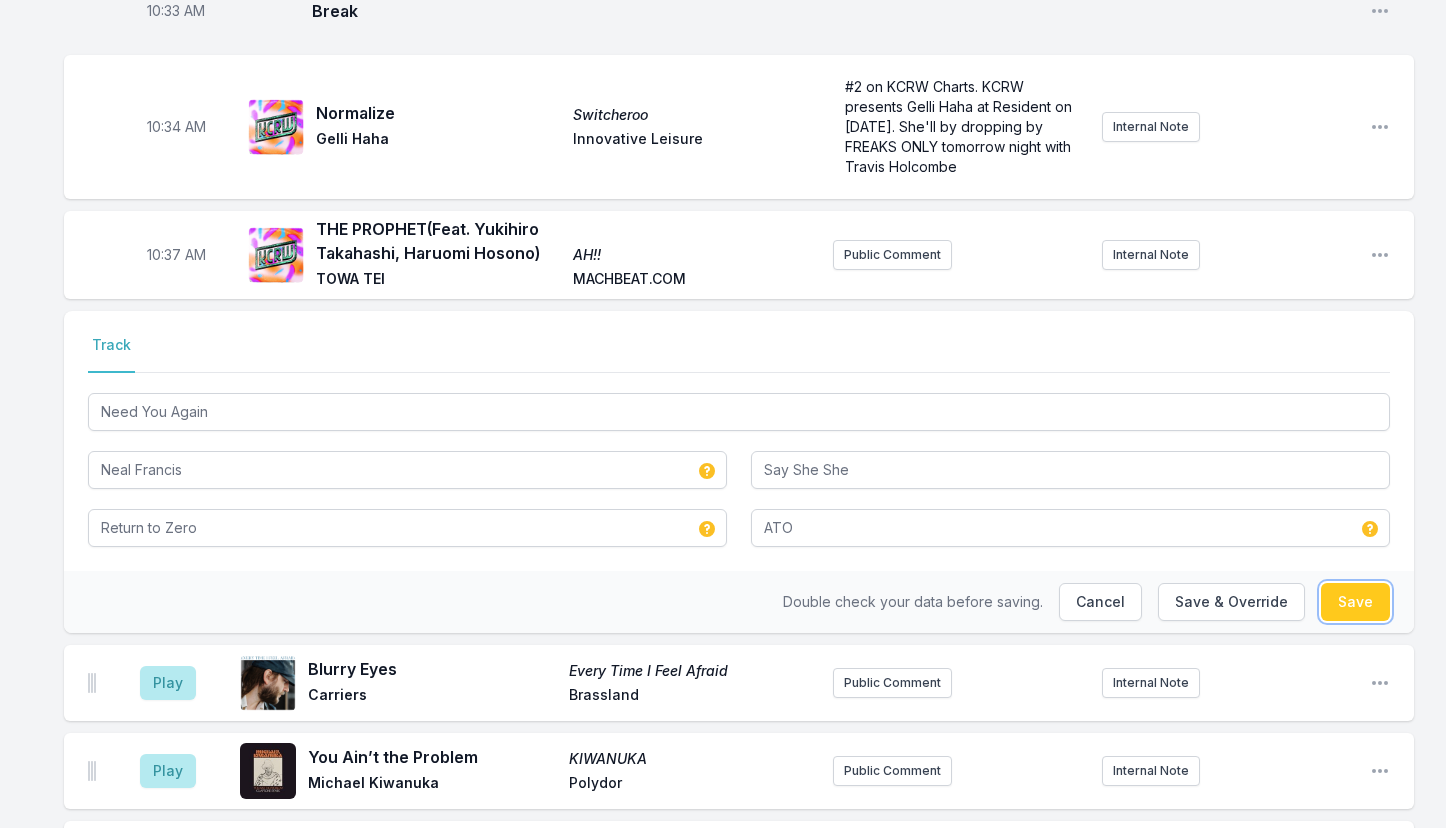 click on "Save" at bounding box center (1355, 602) 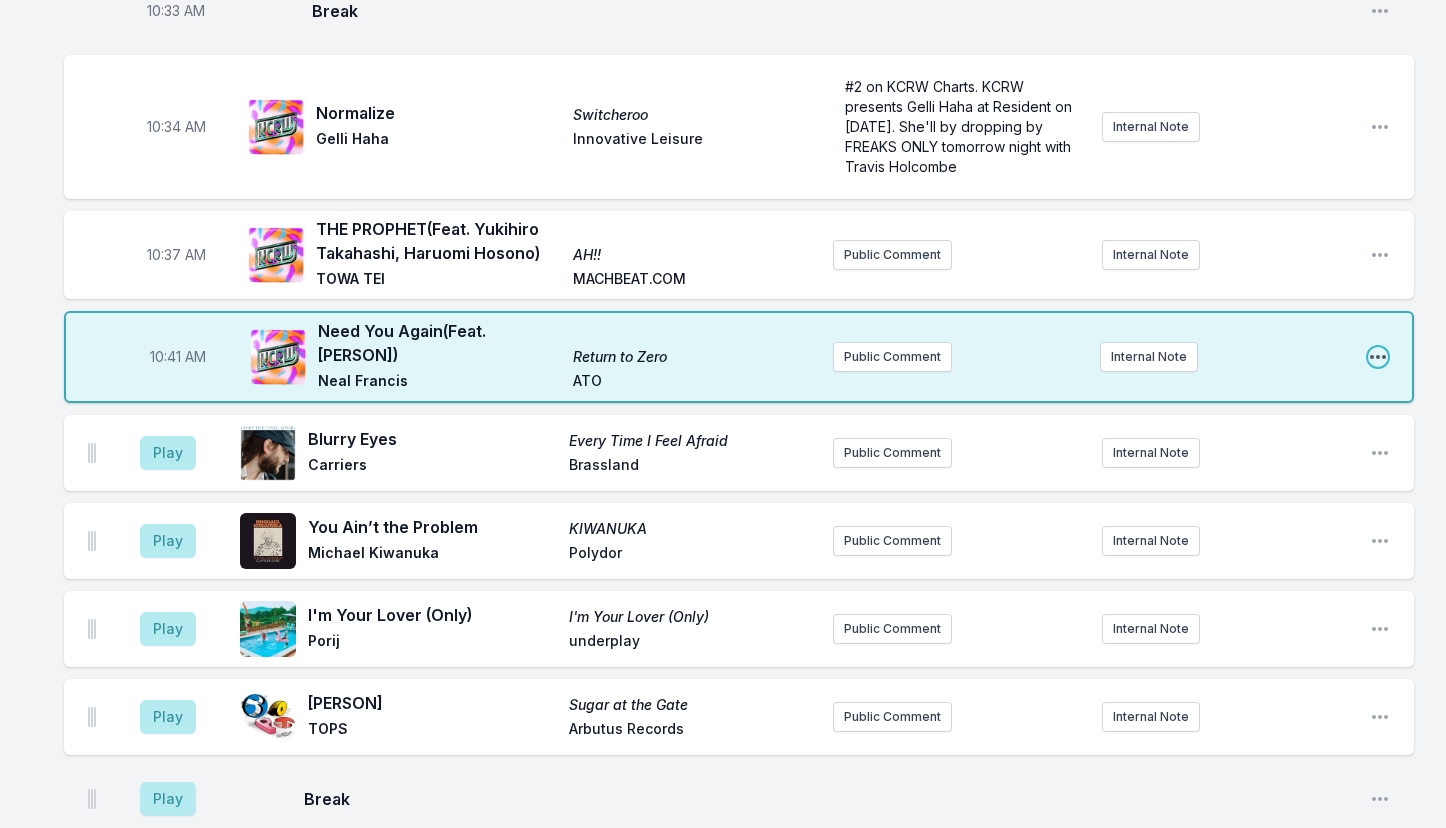 click 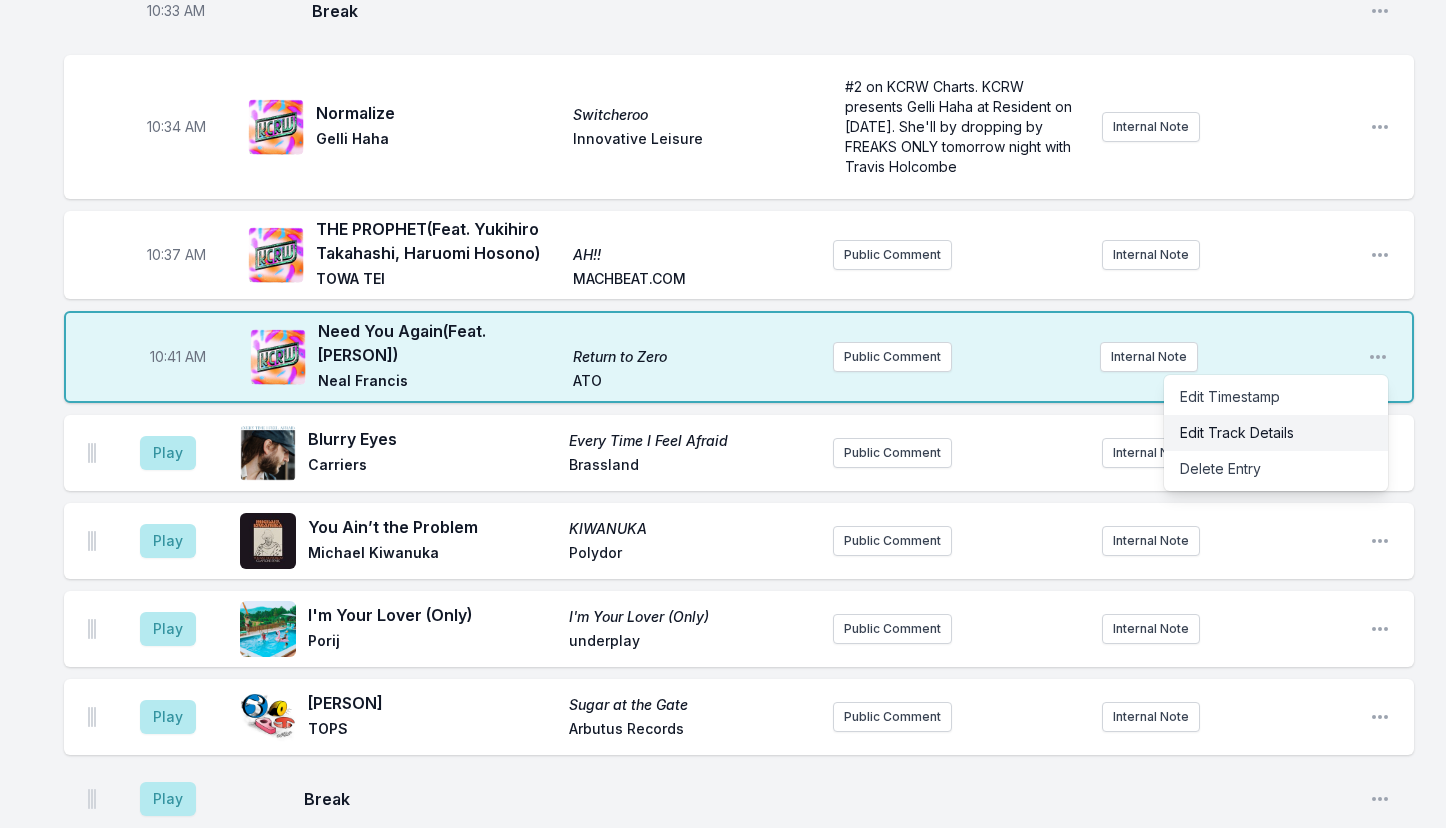 click on "Edit Track Details" at bounding box center (1276, 433) 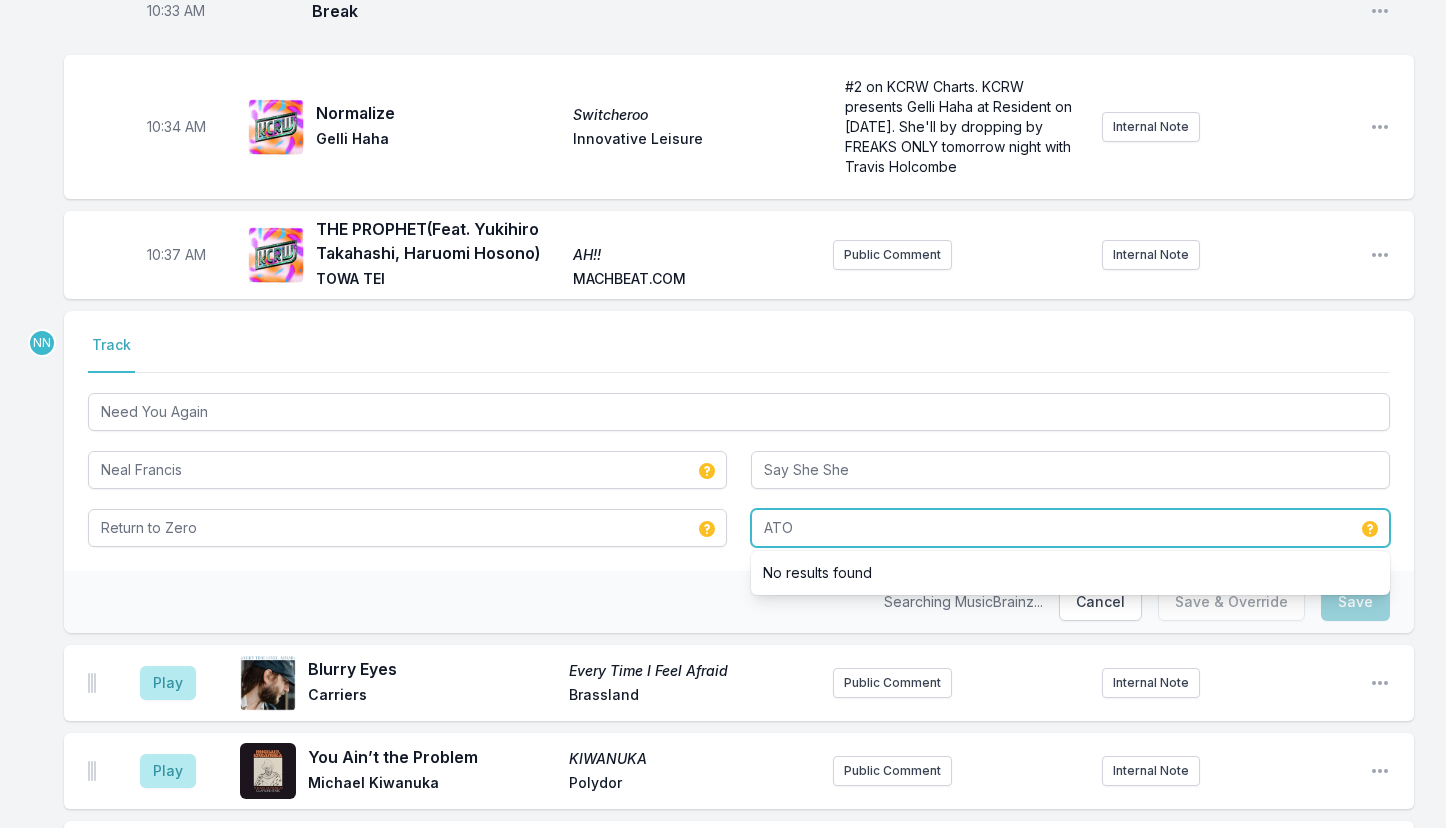 click on "ATO" at bounding box center (1070, 528) 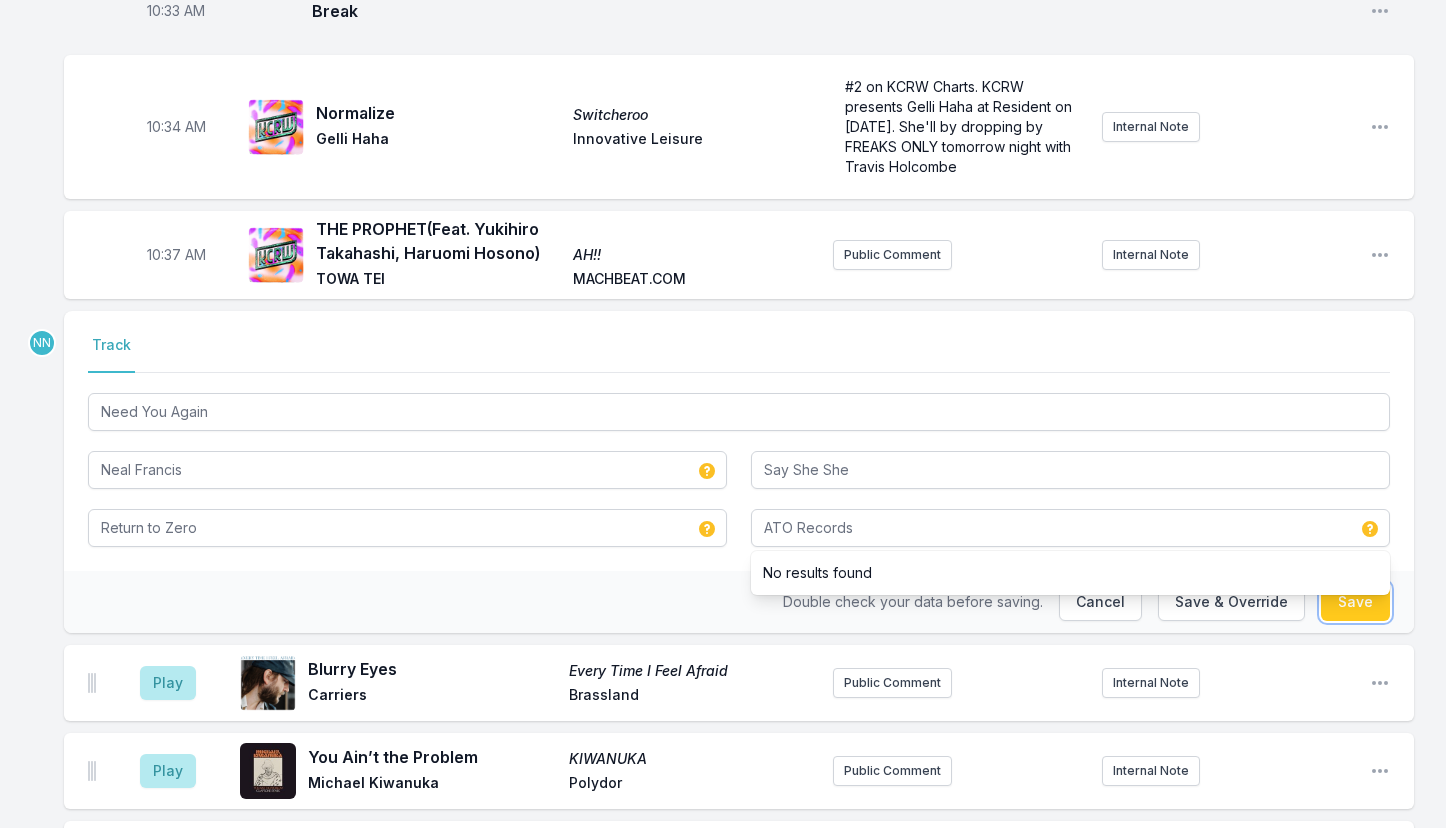 click on "Save" at bounding box center [1355, 602] 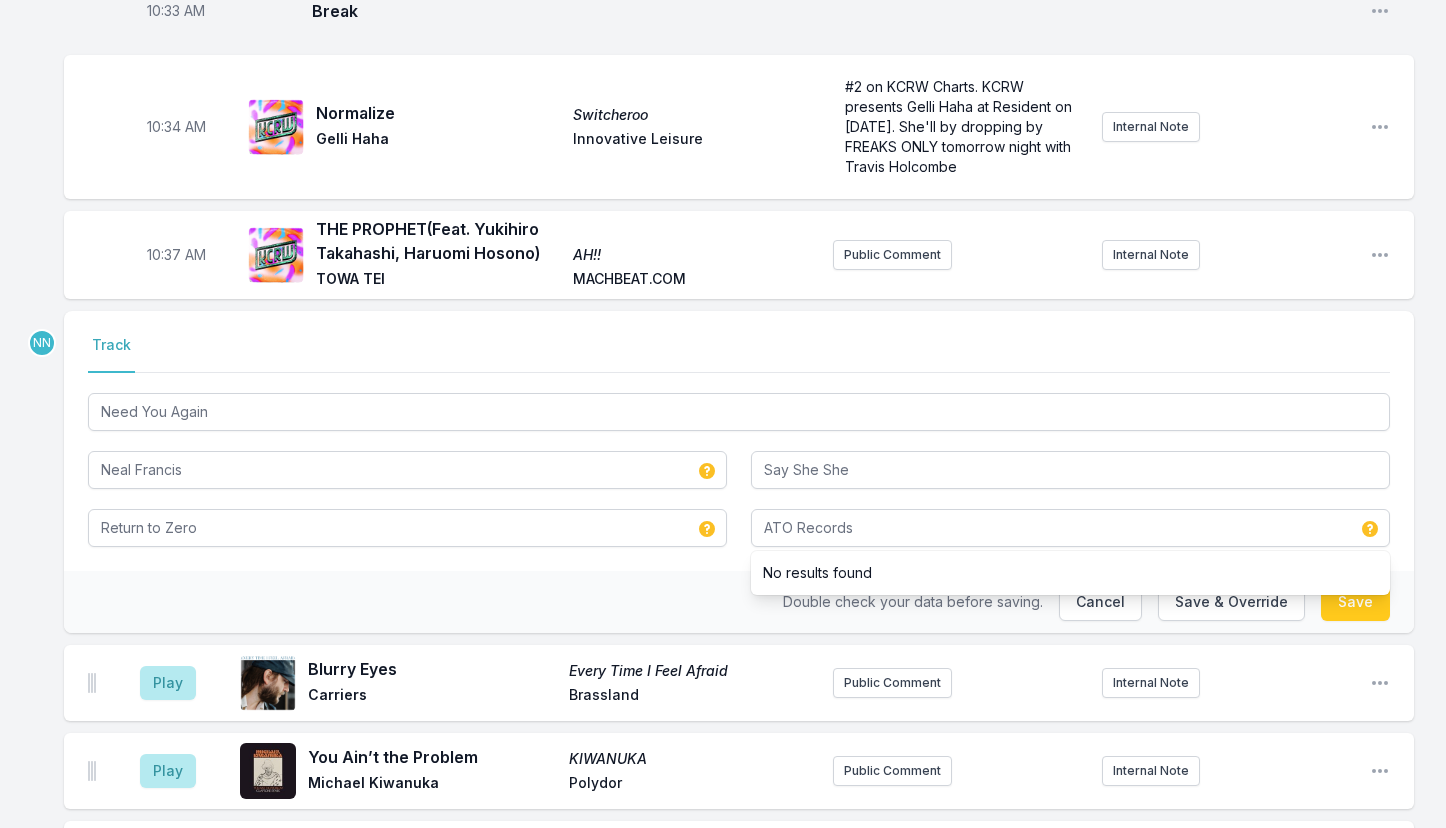 type on "ATO" 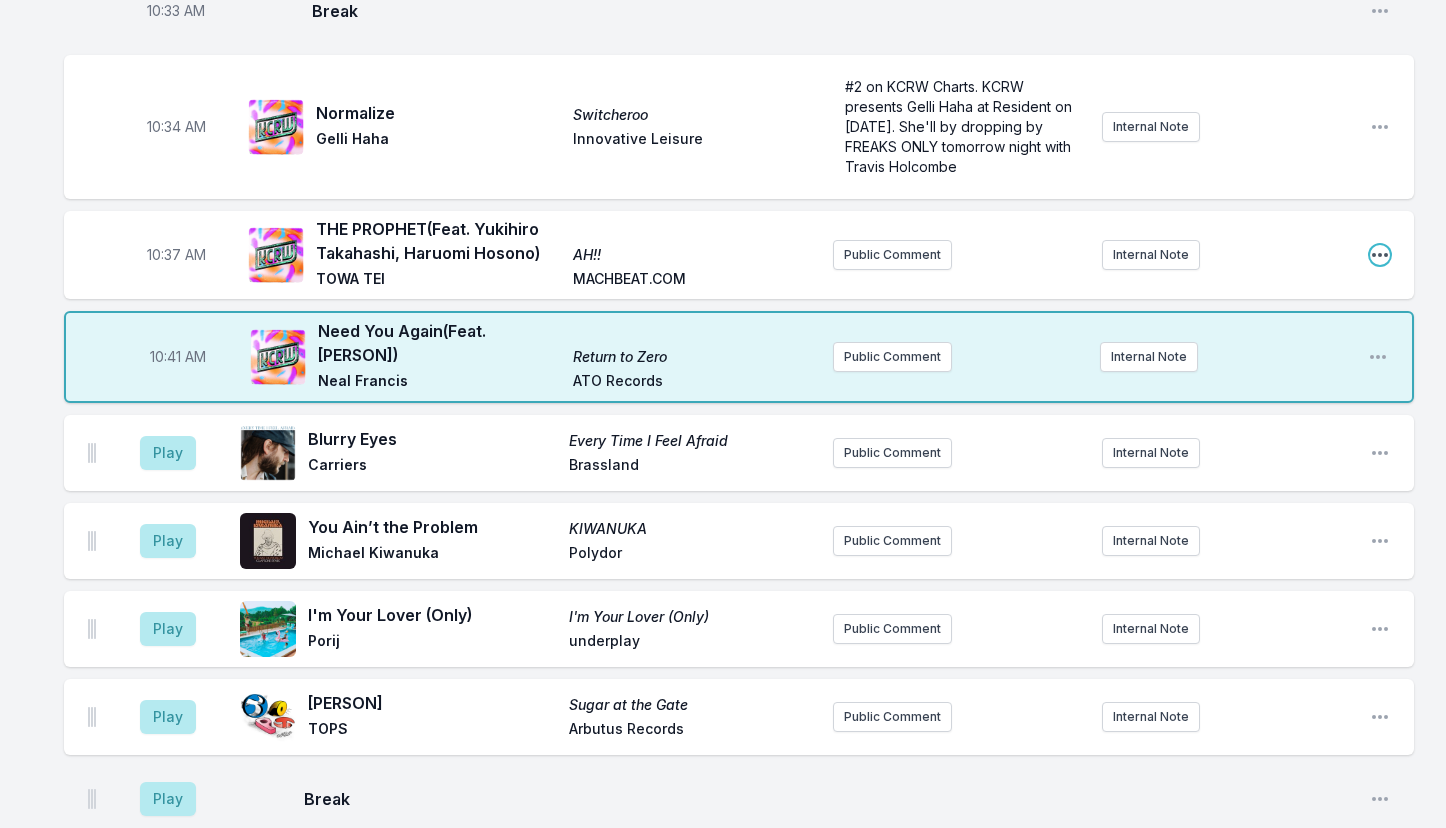 click 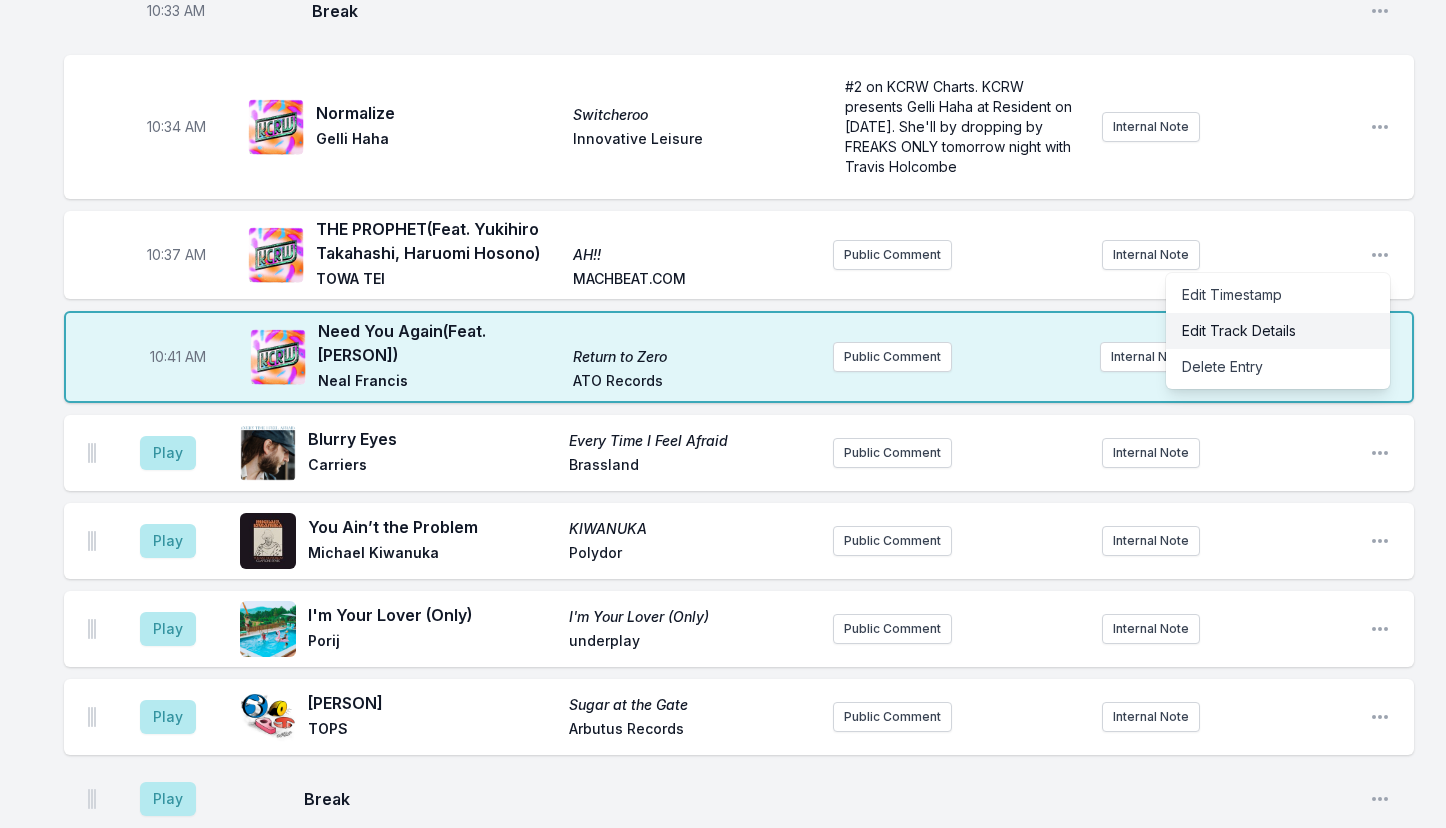 click on "Edit Track Details" at bounding box center (1278, 331) 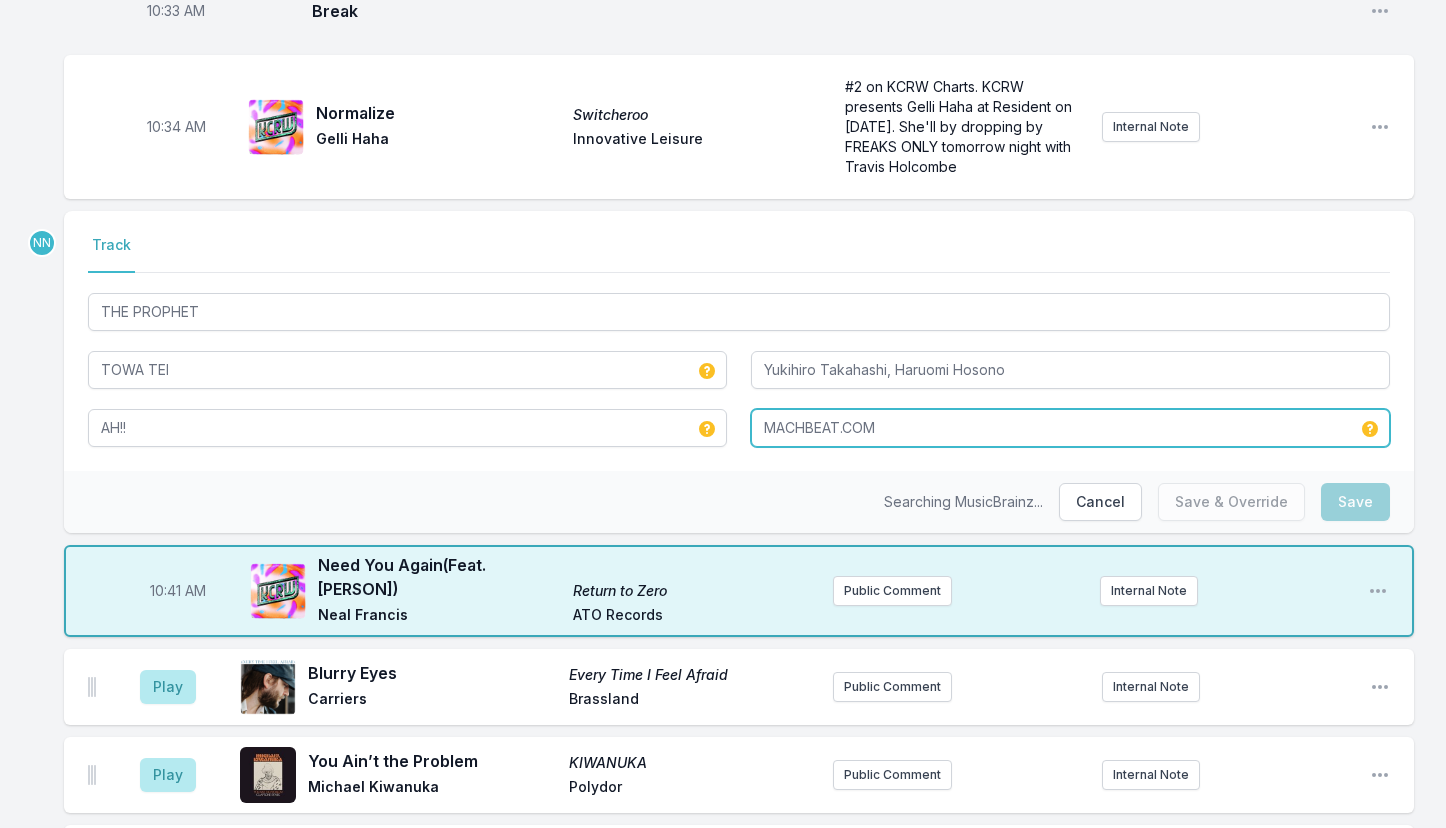 click on "MACHBEAT.COM" at bounding box center (1070, 428) 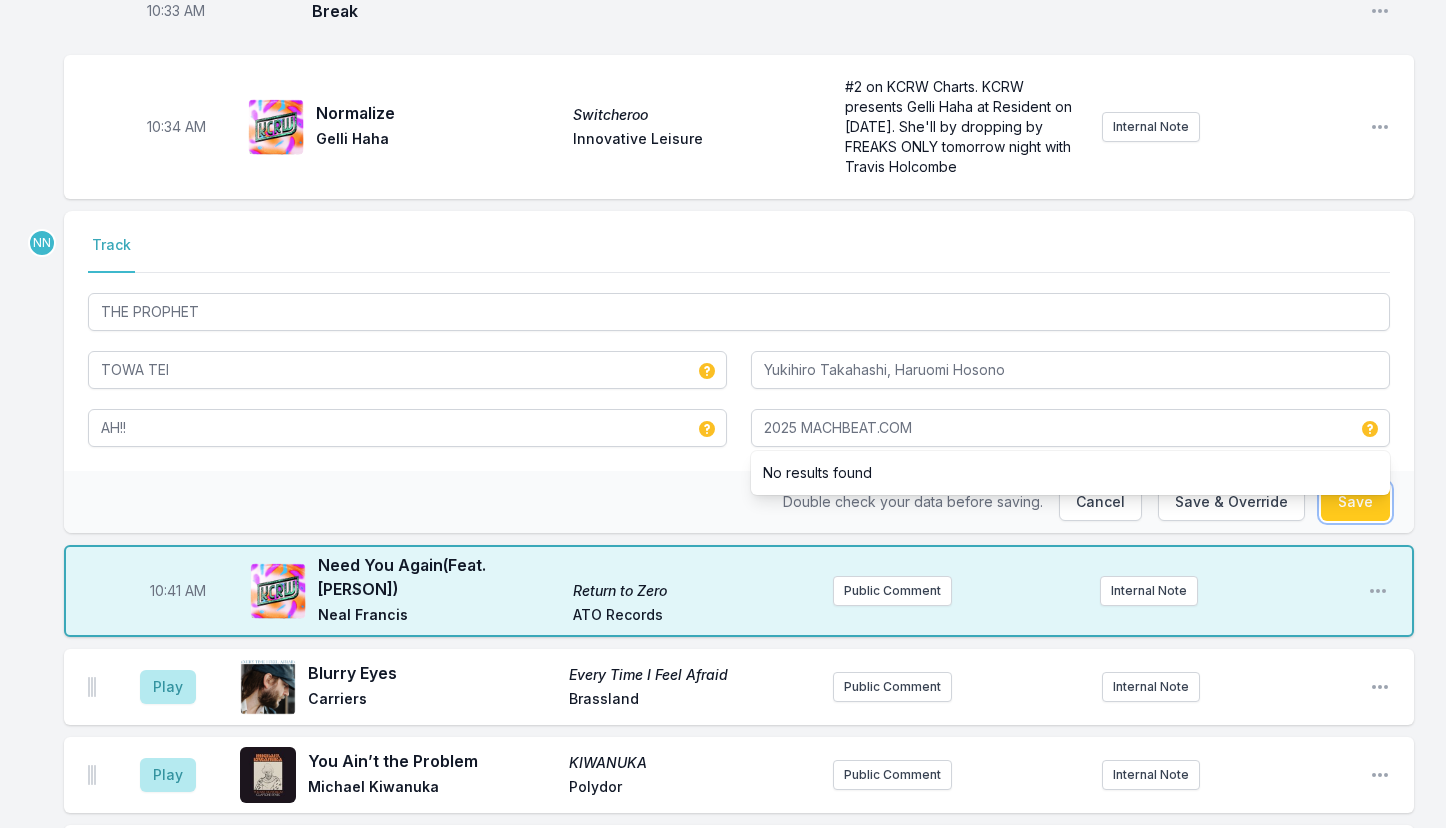 click on "Save" at bounding box center (1355, 502) 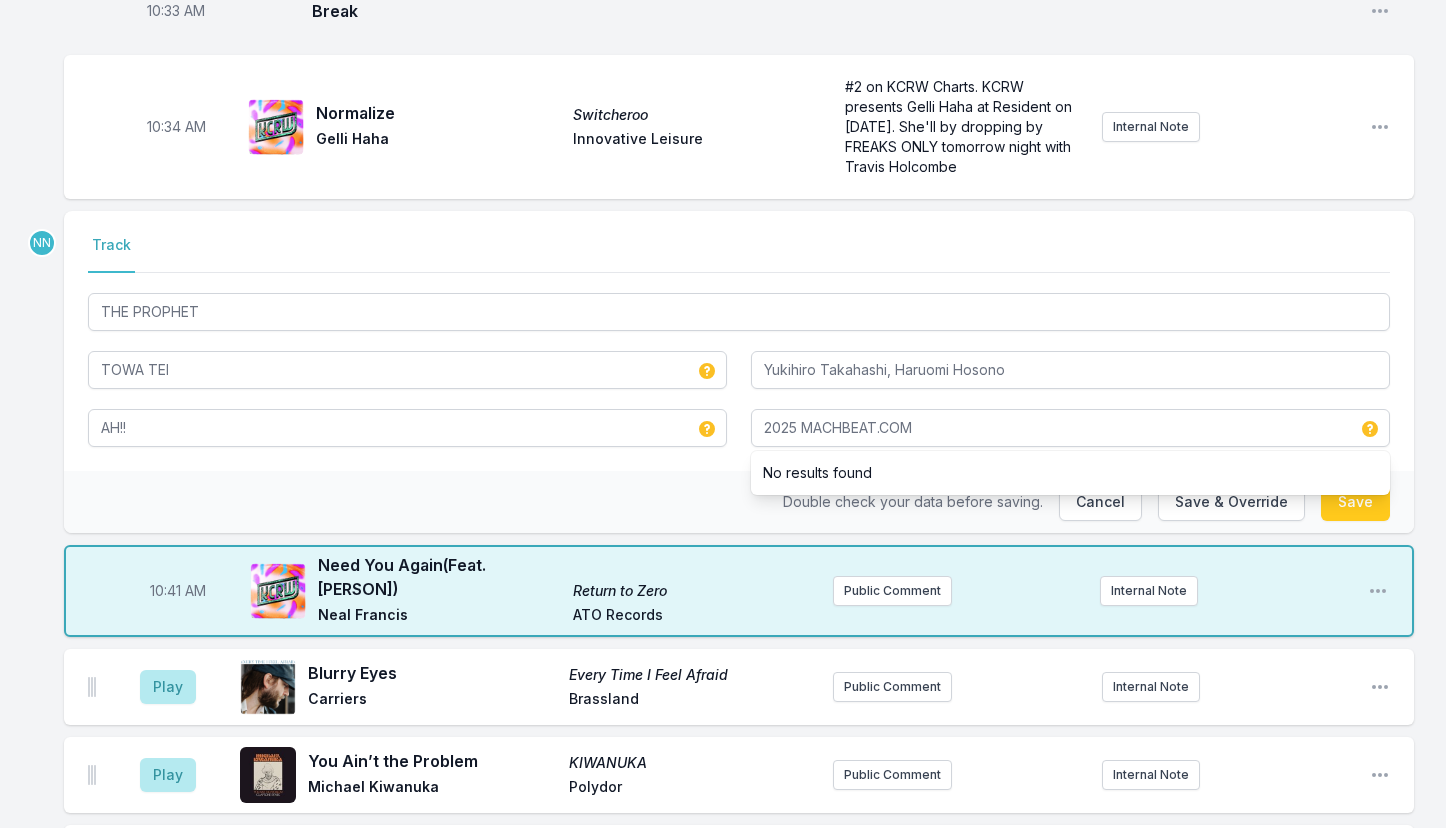 type on "MACHBEAT.COM" 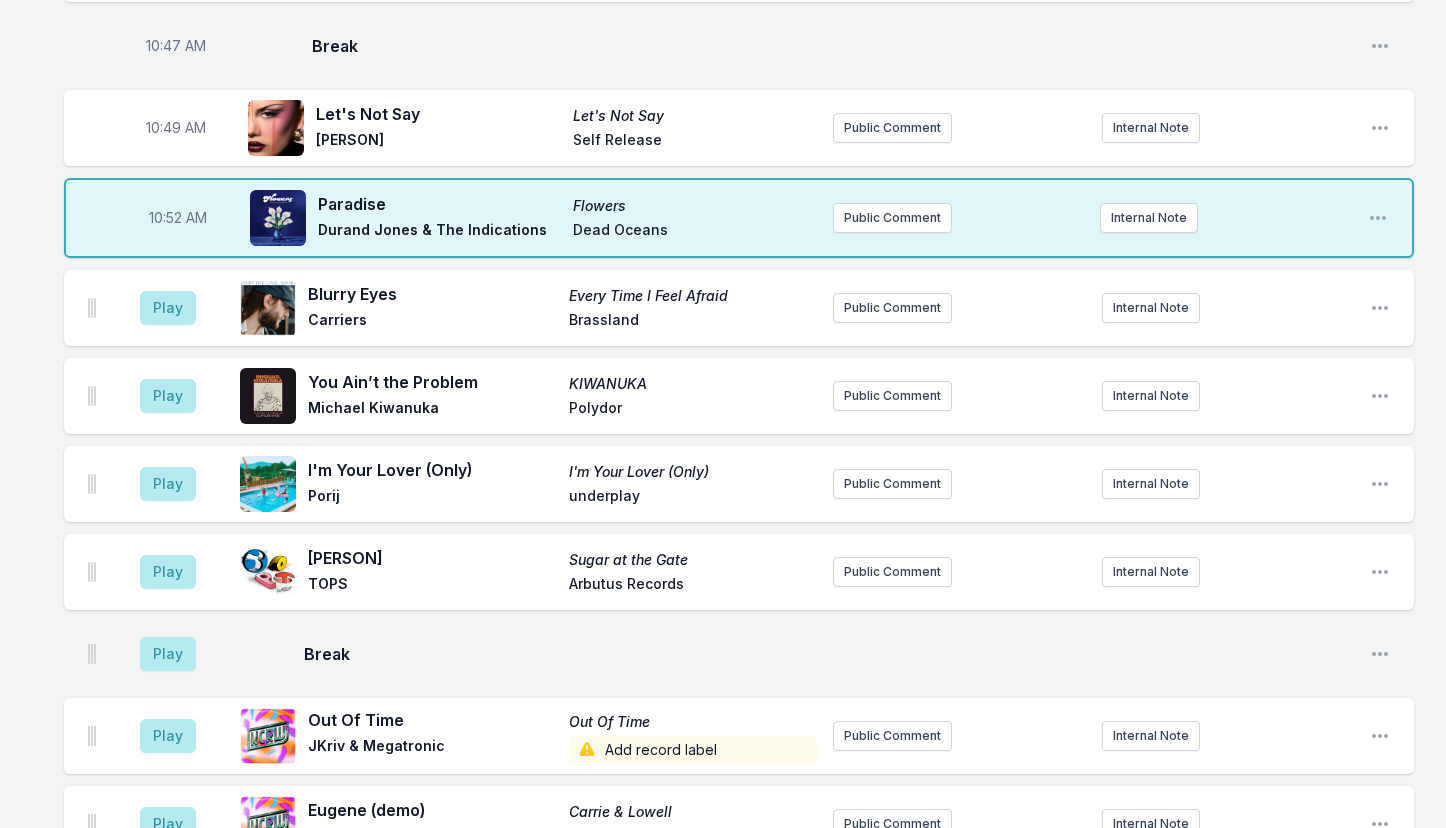 scroll, scrollTop: 3441, scrollLeft: 0, axis: vertical 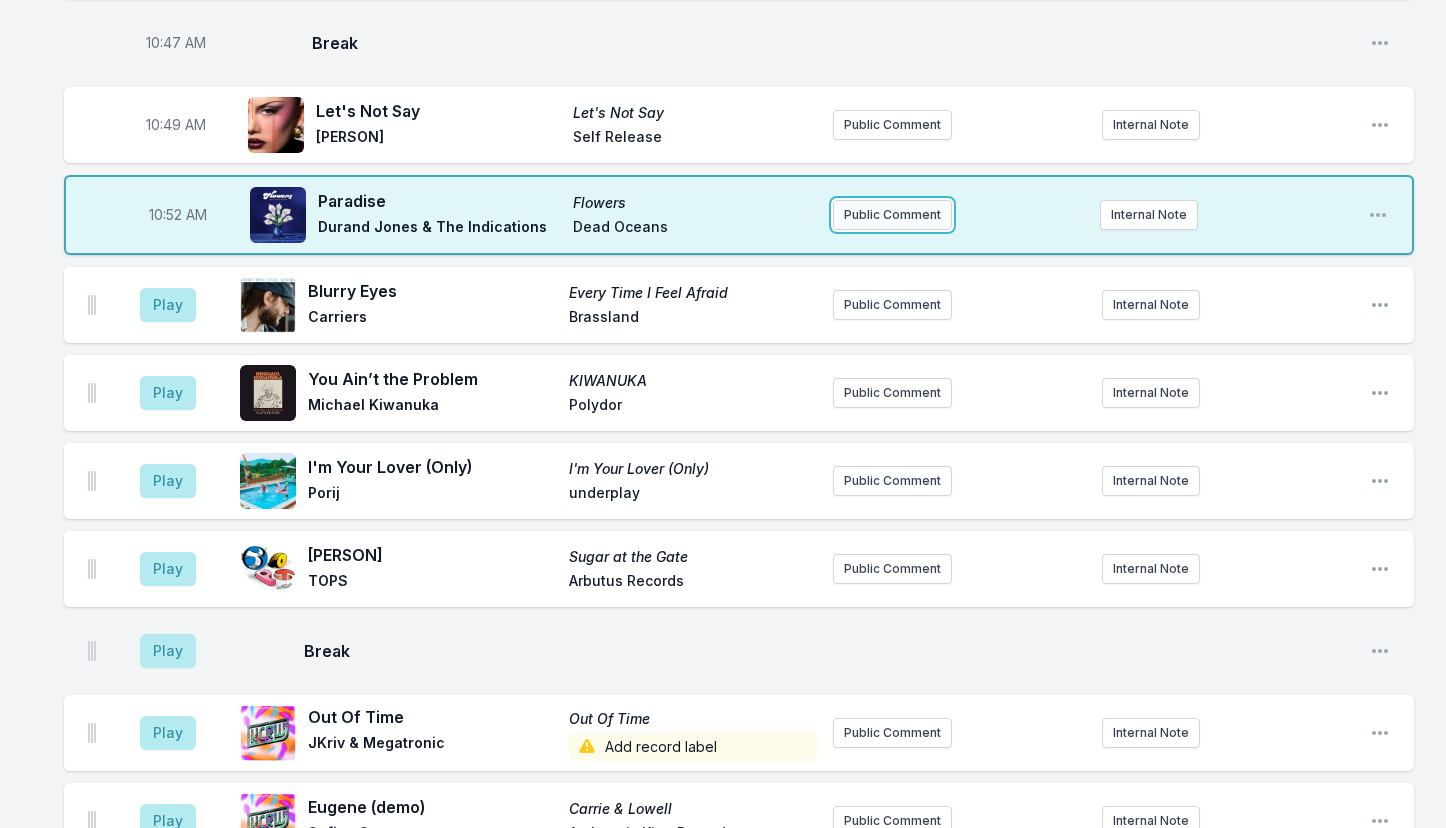 click on "Public Comment" at bounding box center (892, 215) 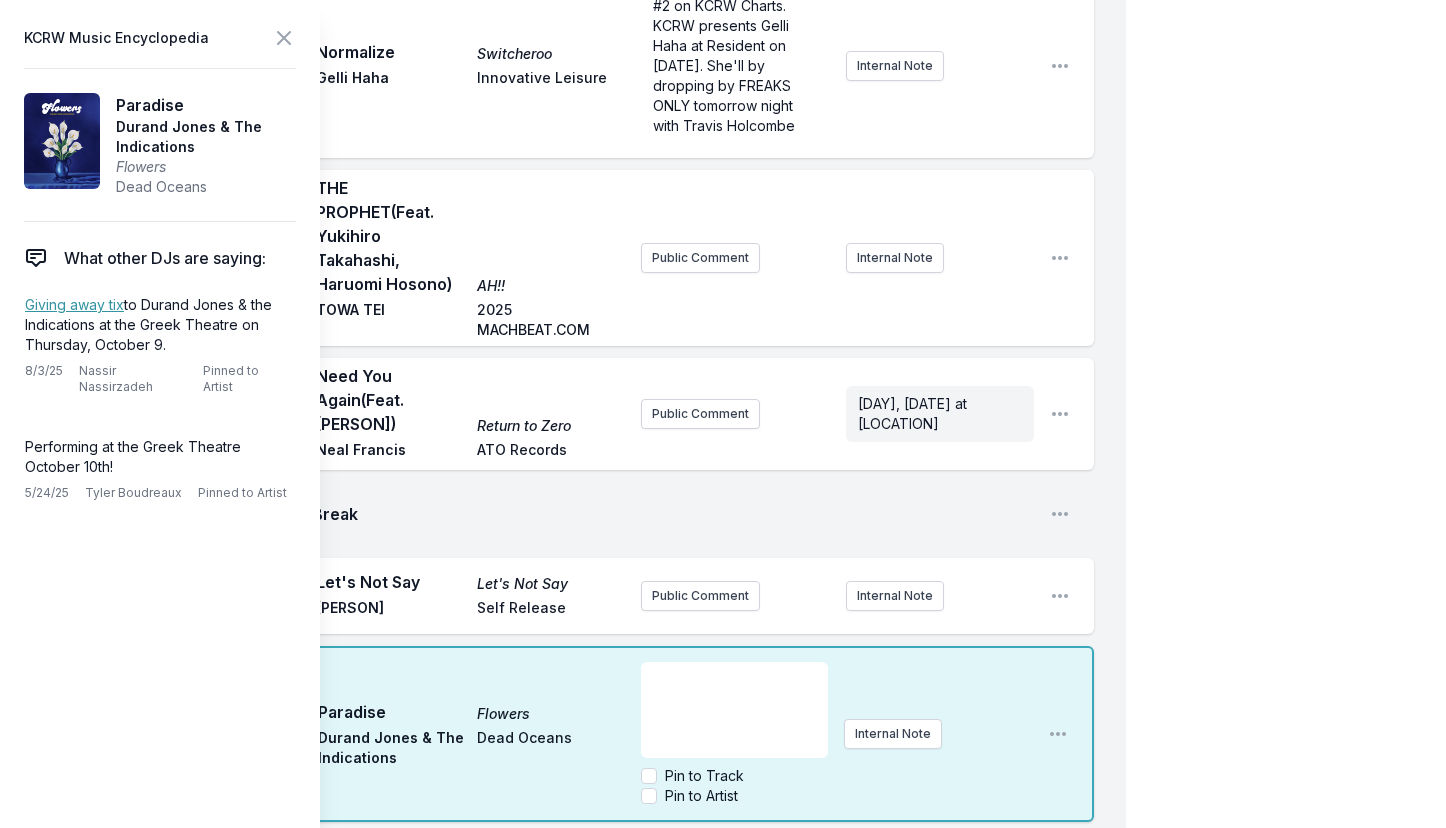 scroll, scrollTop: 3647, scrollLeft: 0, axis: vertical 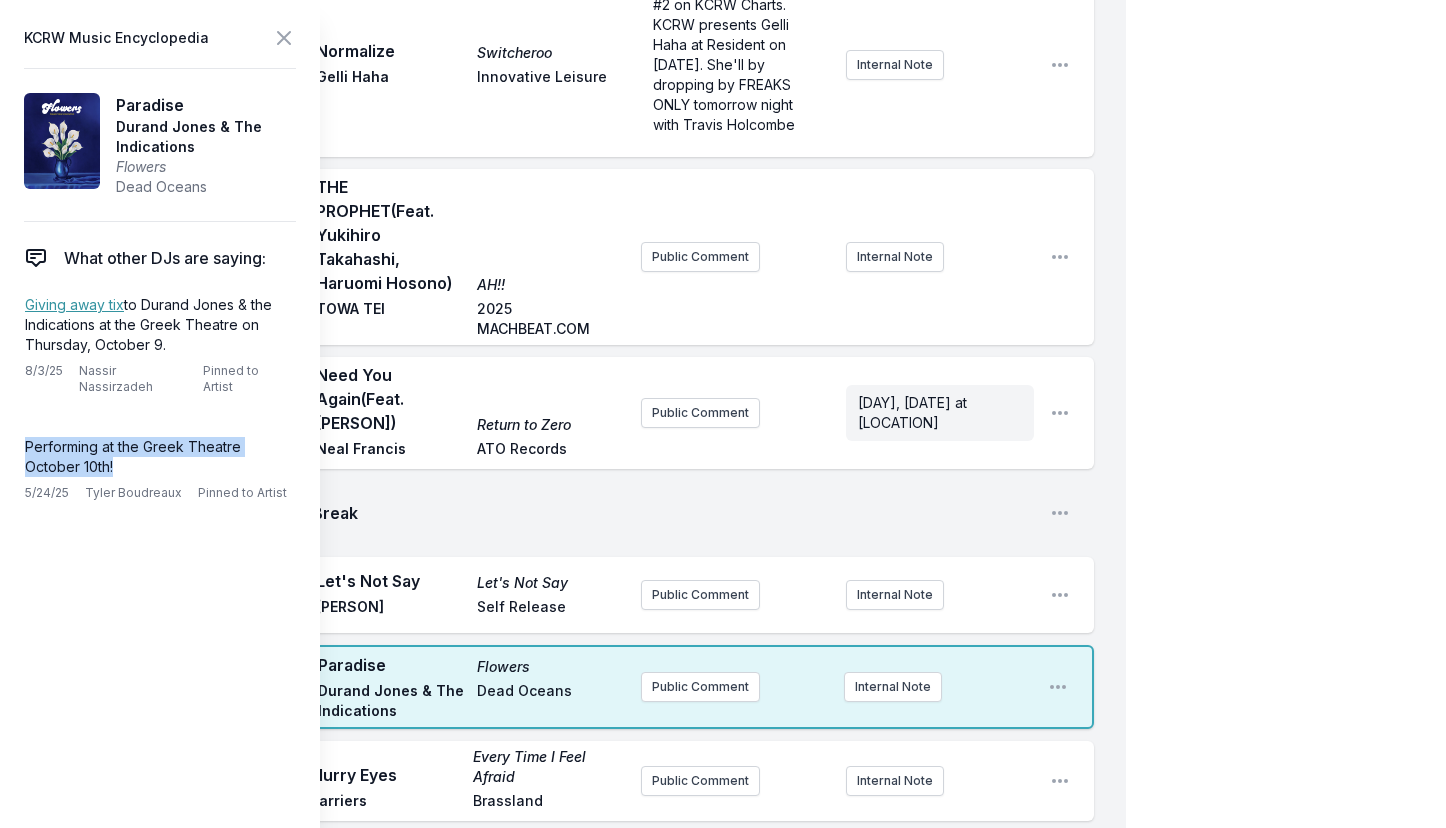 drag, startPoint x: 134, startPoint y: 469, endPoint x: 14, endPoint y: 452, distance: 121.19818 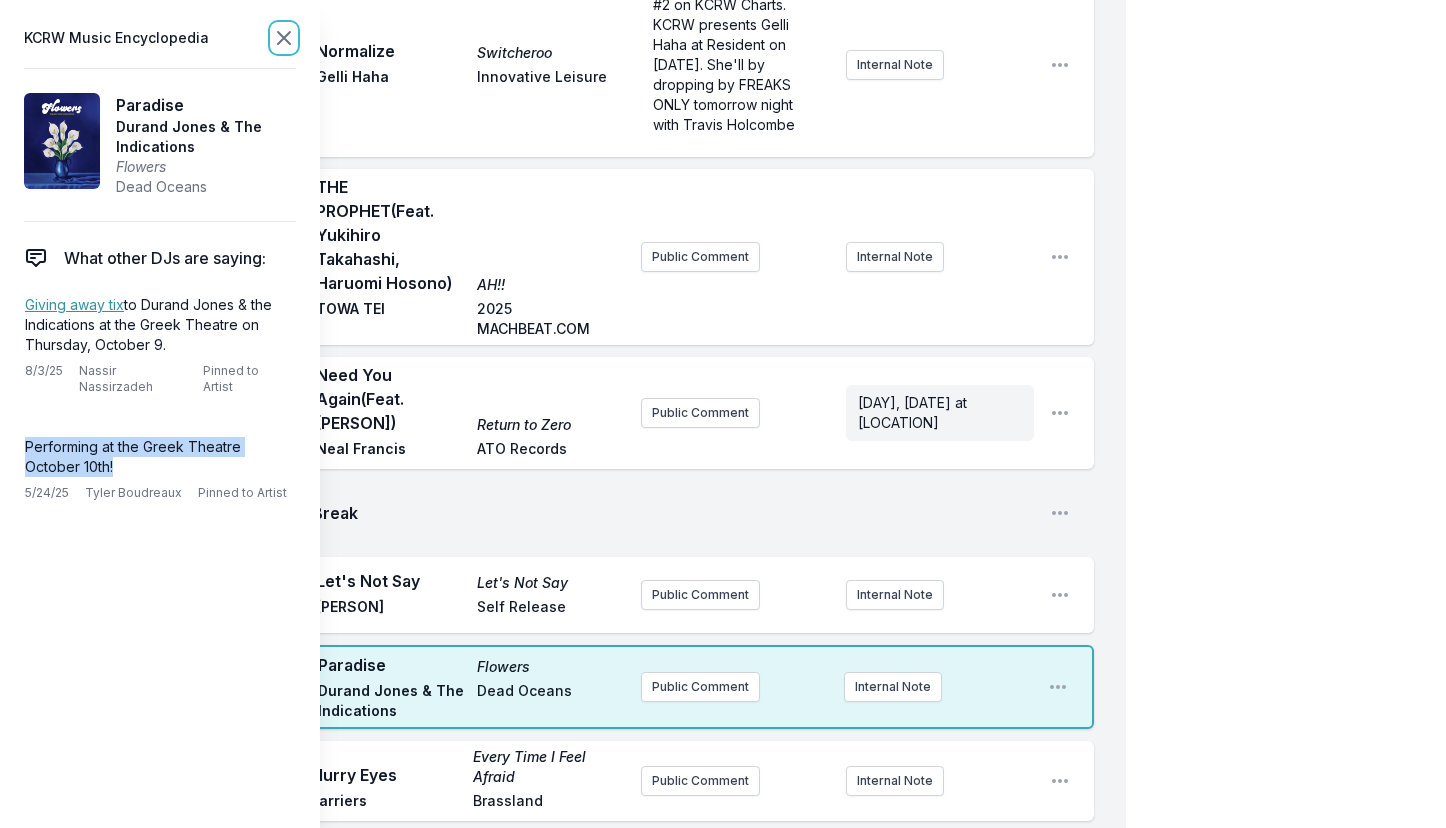 click 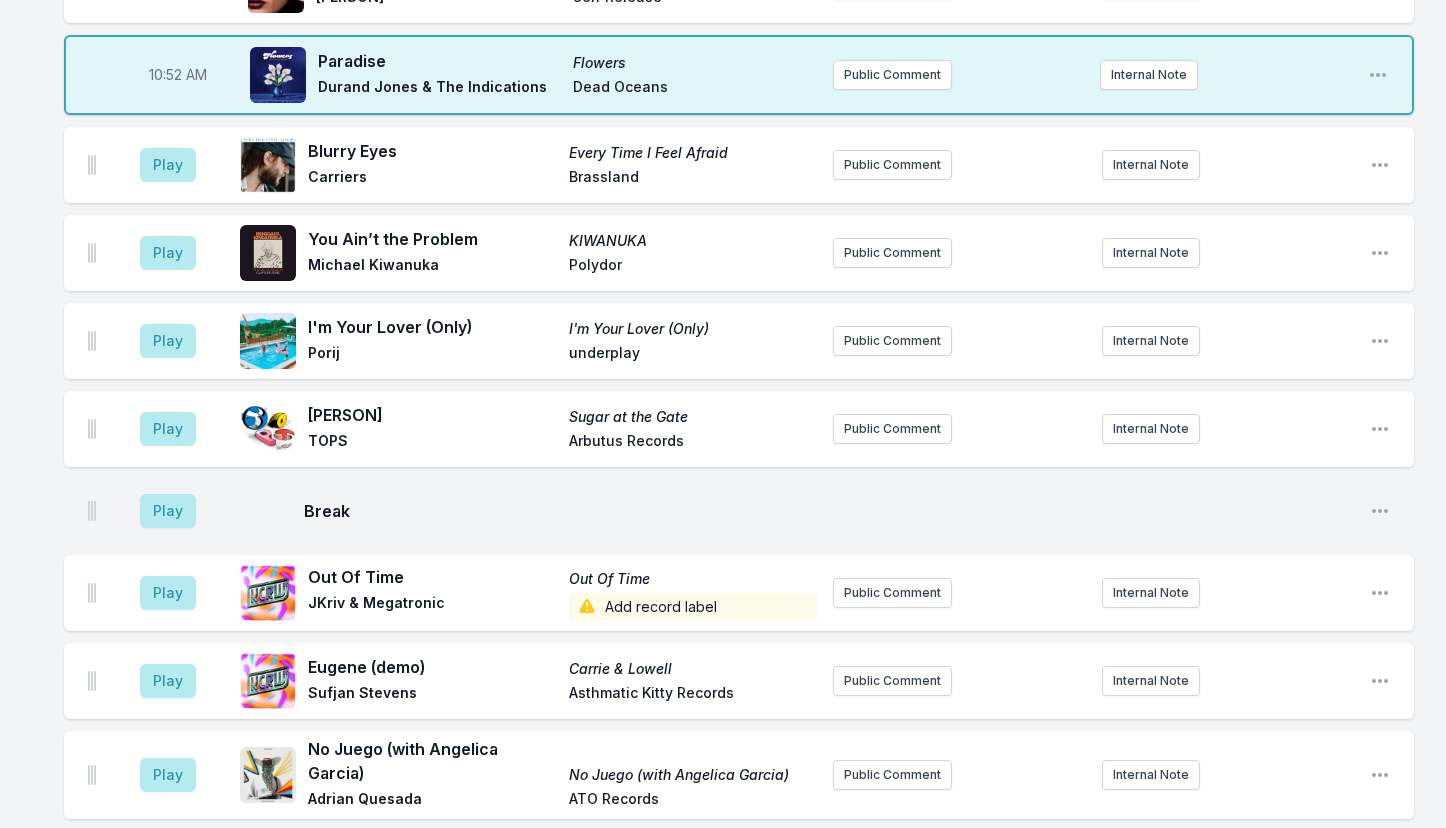 scroll, scrollTop: 3541, scrollLeft: 0, axis: vertical 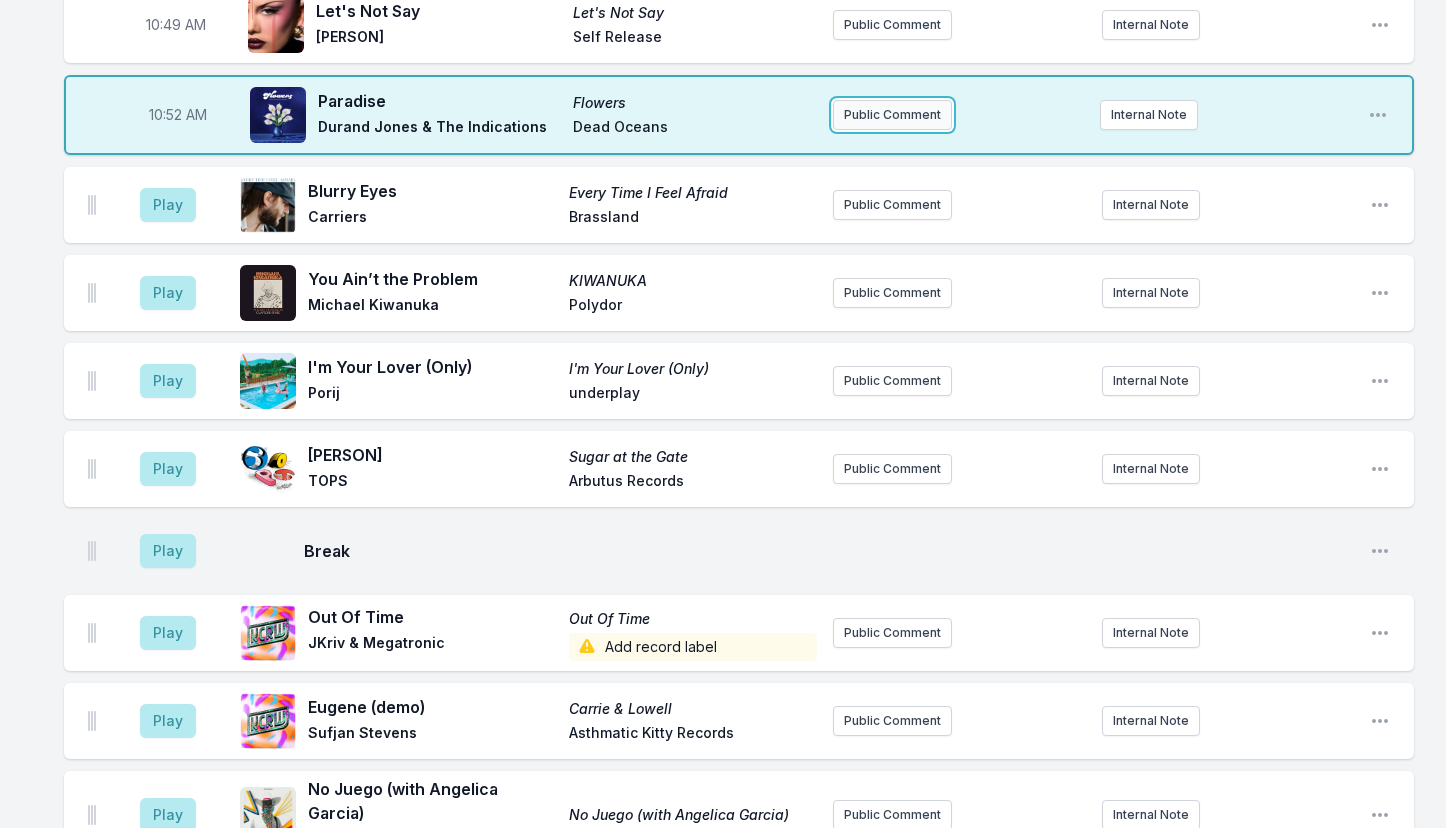 click on "Public Comment" at bounding box center [892, 115] 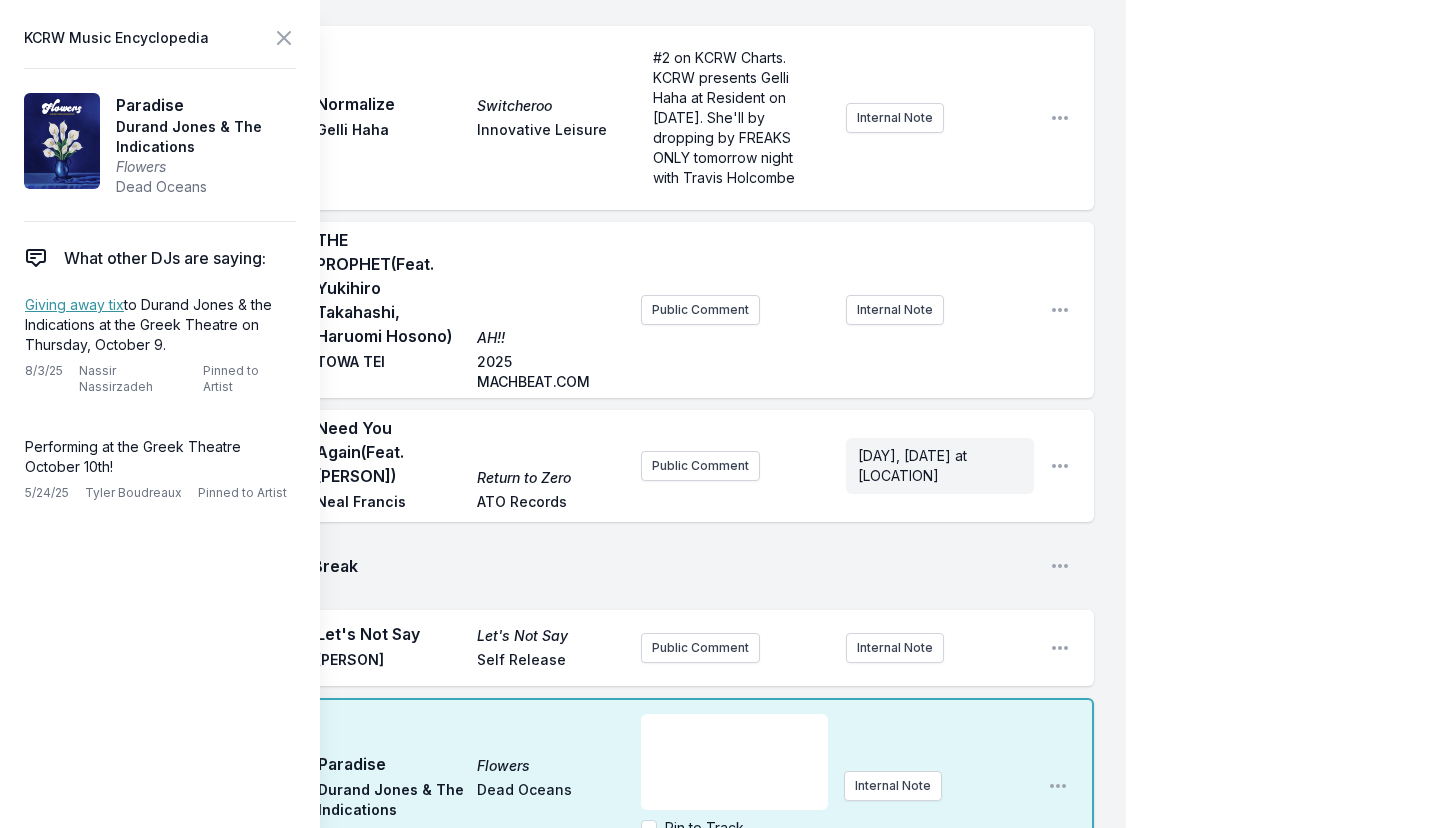 scroll, scrollTop: 3596, scrollLeft: 0, axis: vertical 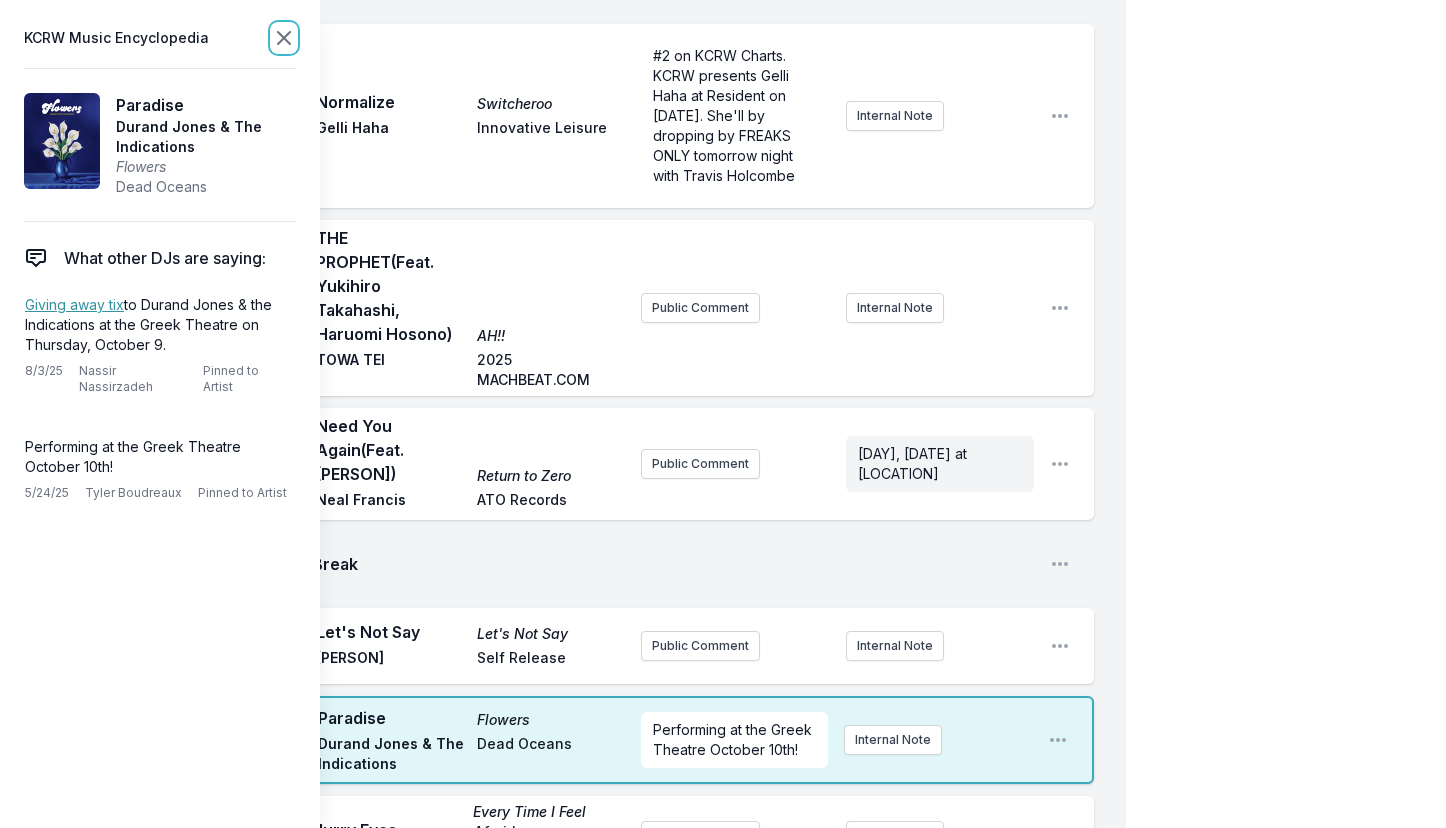 click 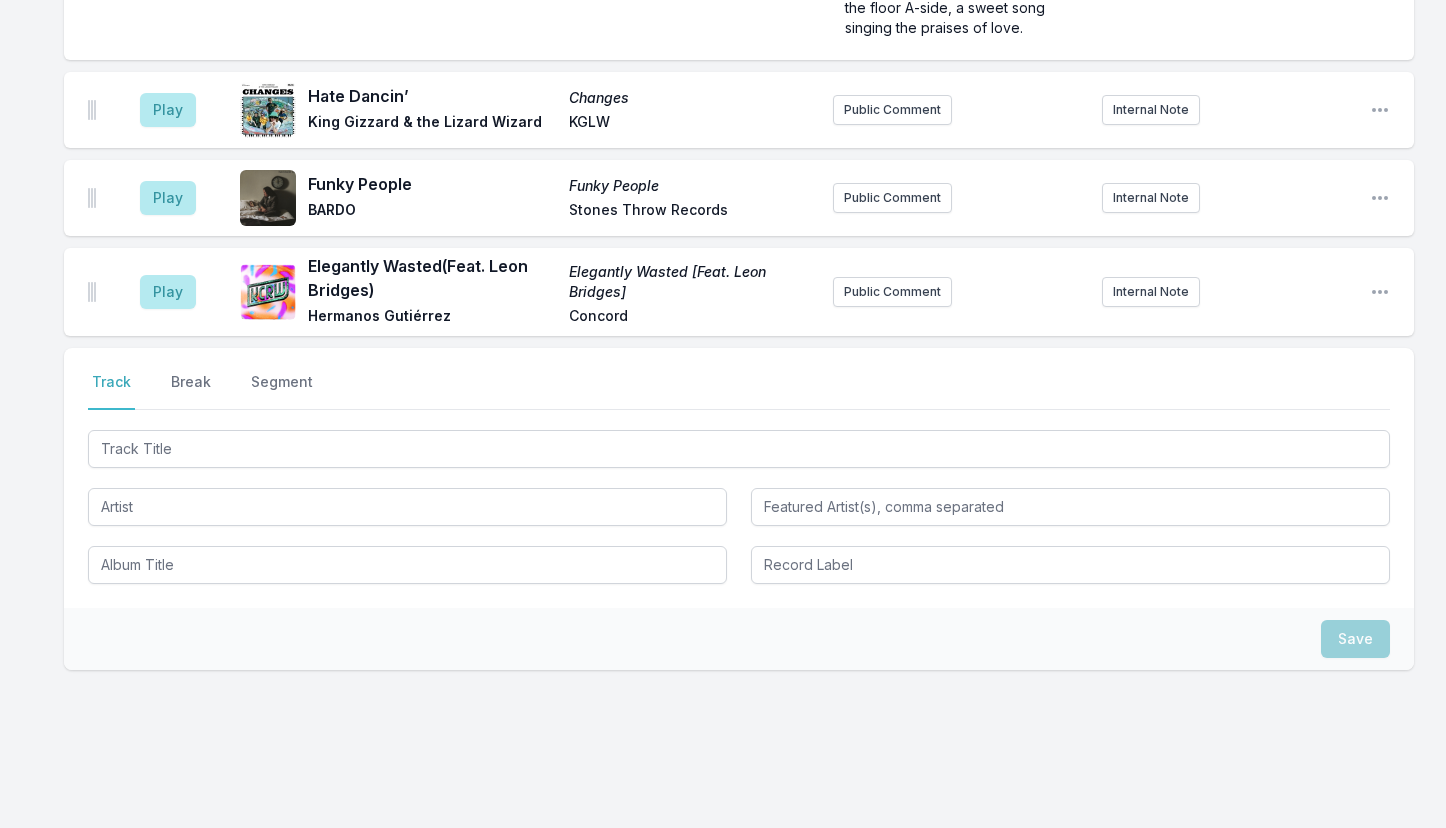 scroll, scrollTop: 6062, scrollLeft: 0, axis: vertical 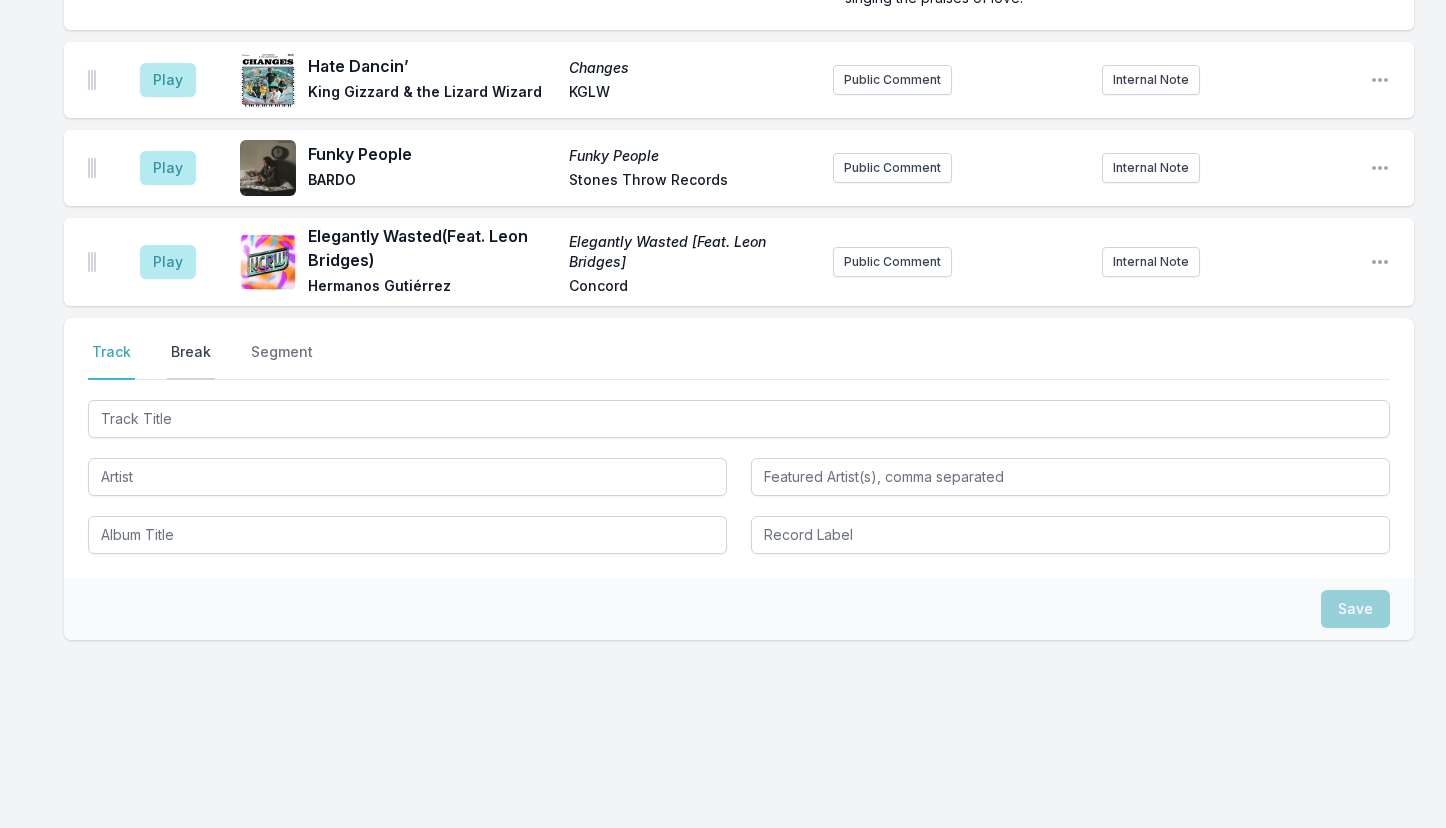 click on "Break" at bounding box center (191, 361) 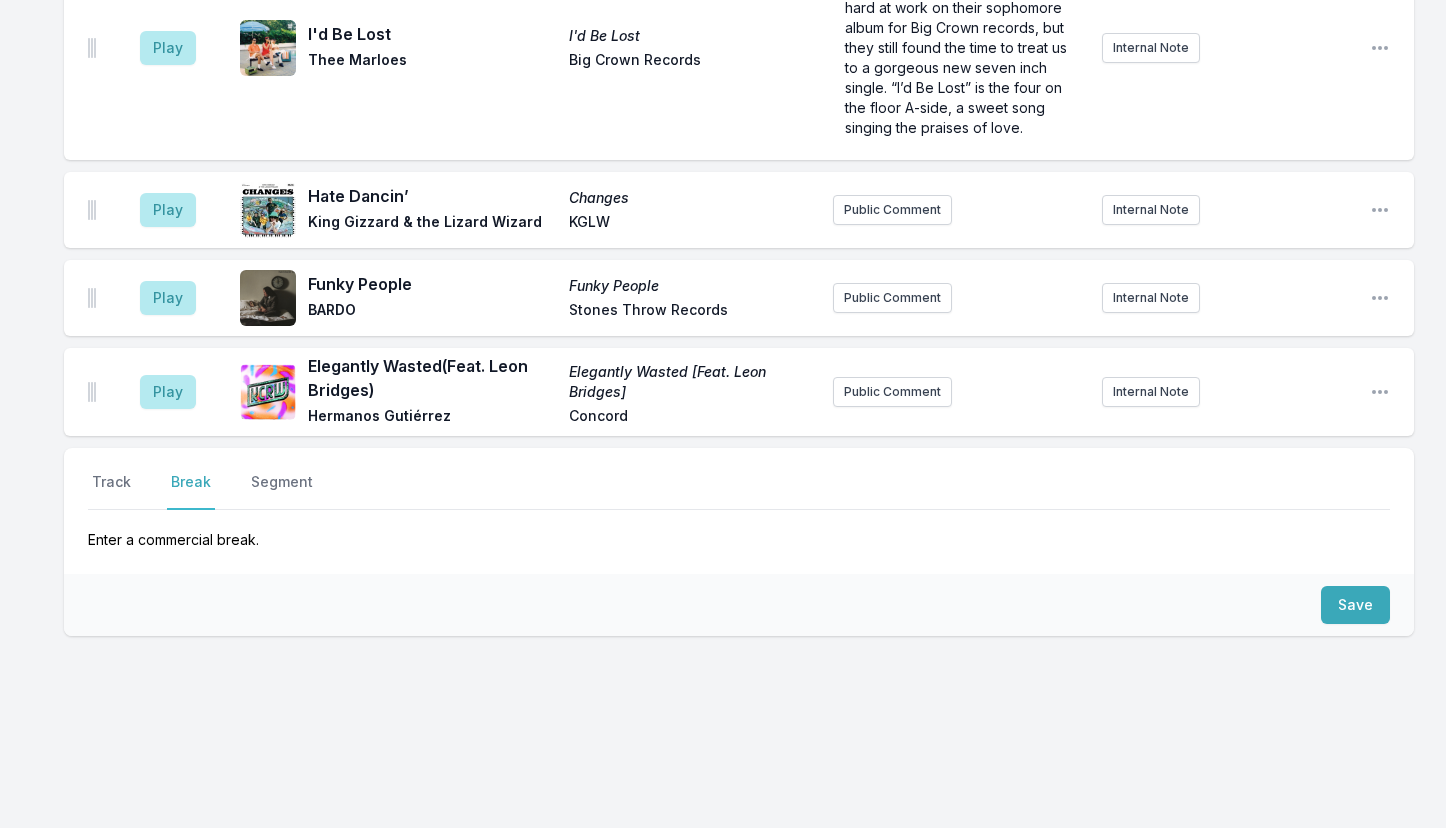 scroll, scrollTop: 5928, scrollLeft: 0, axis: vertical 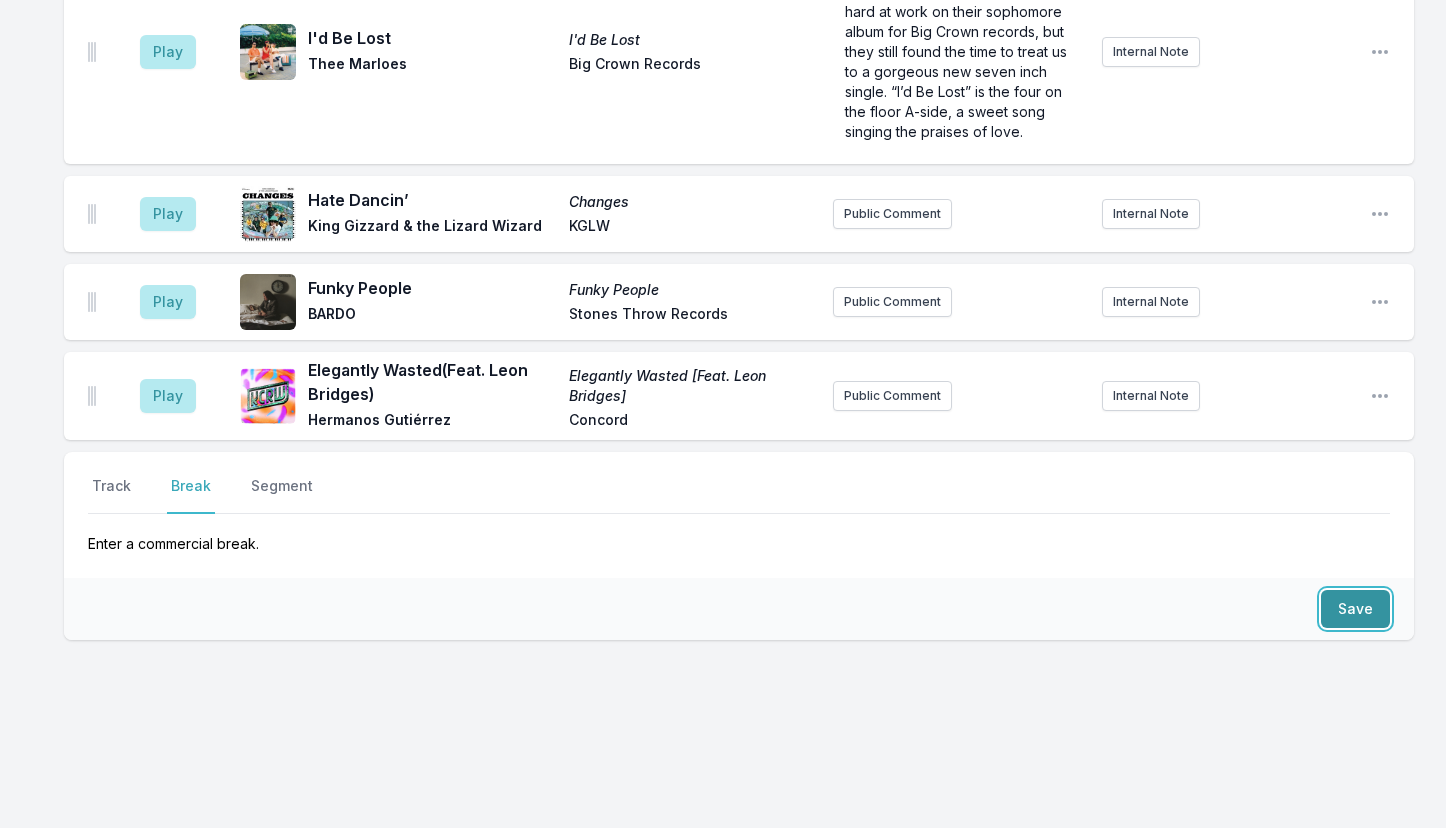 click on "Save" at bounding box center (1355, 609) 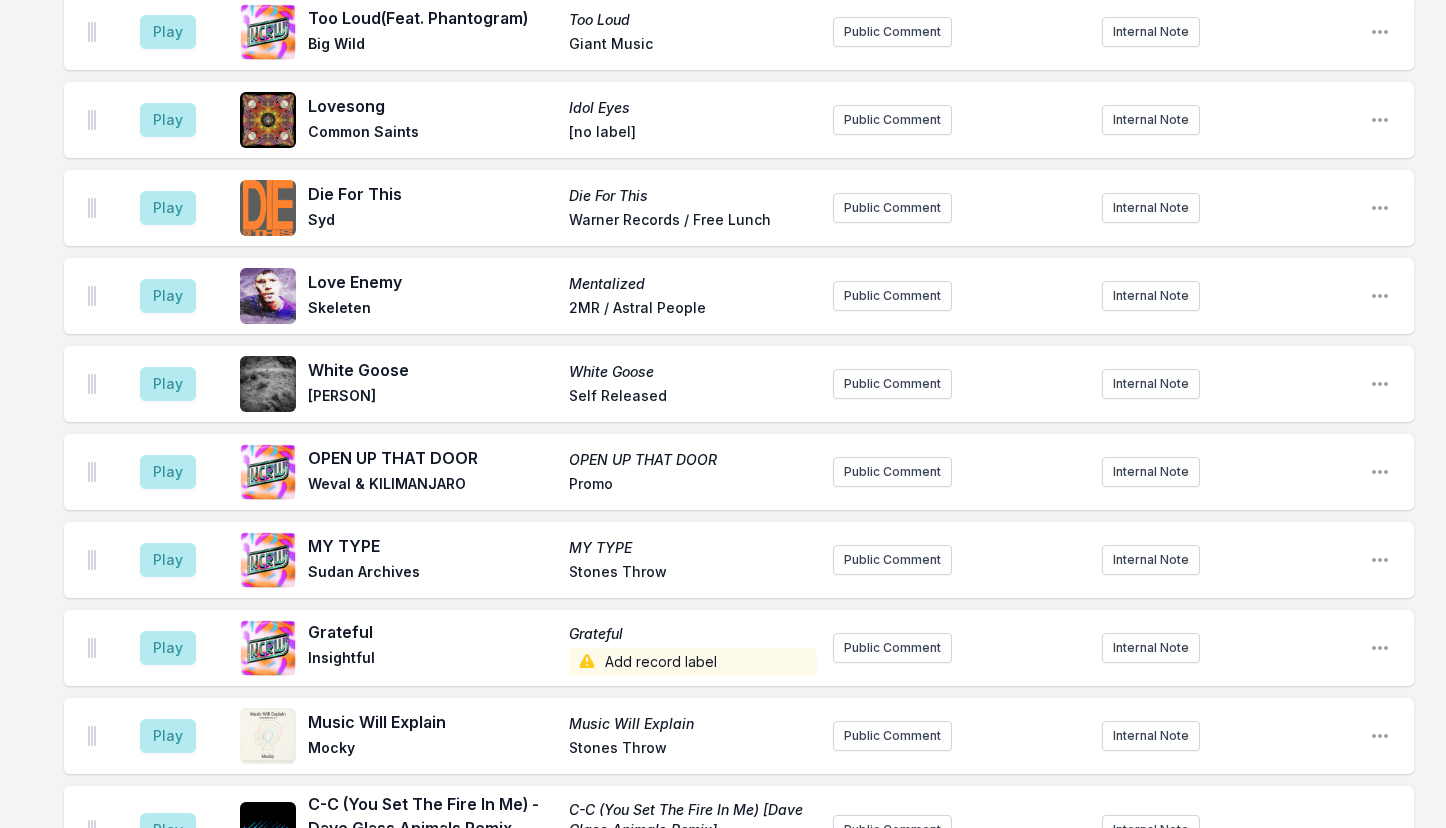 scroll, scrollTop: 4581, scrollLeft: 0, axis: vertical 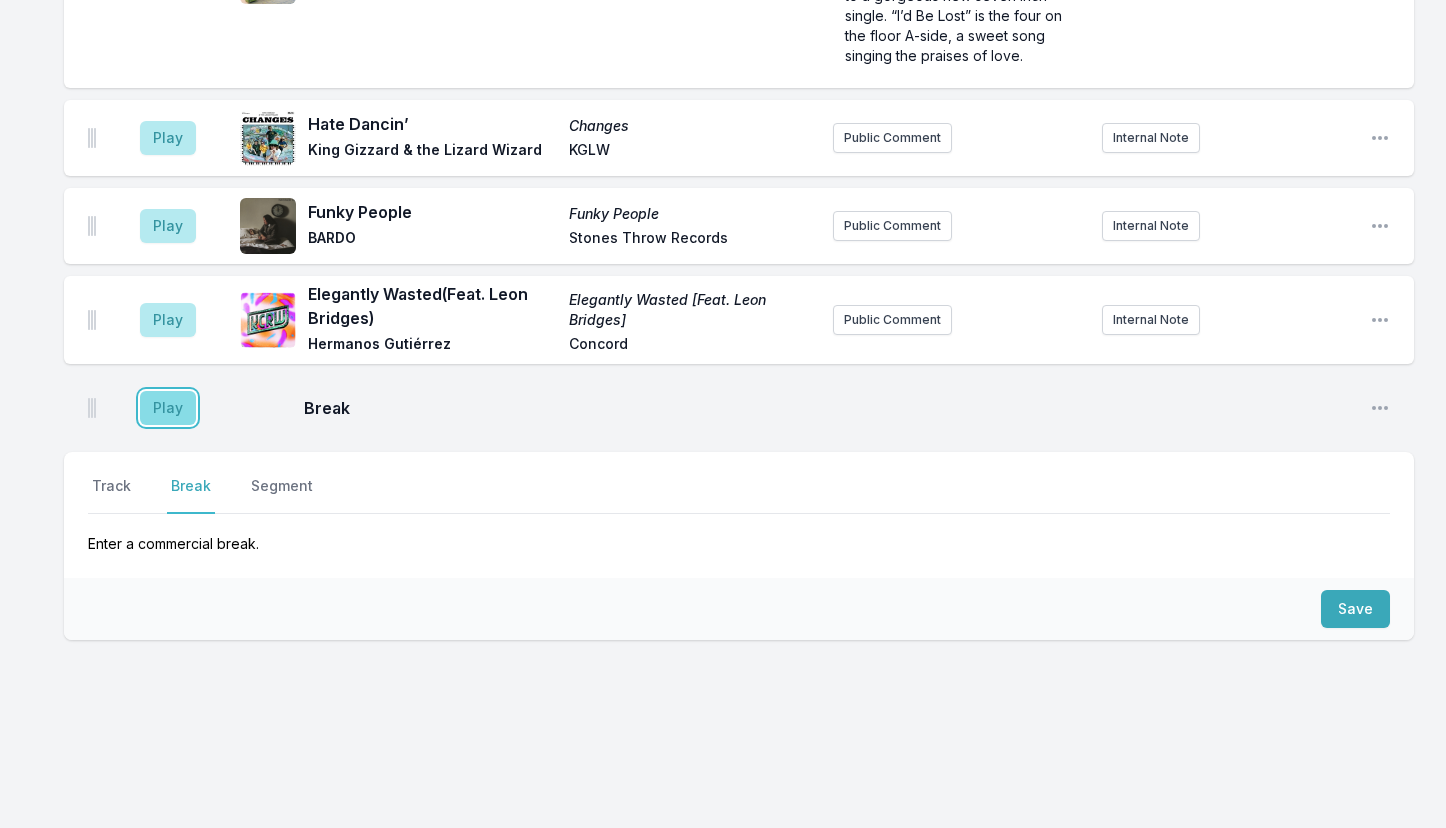 click on "Play" at bounding box center (168, 408) 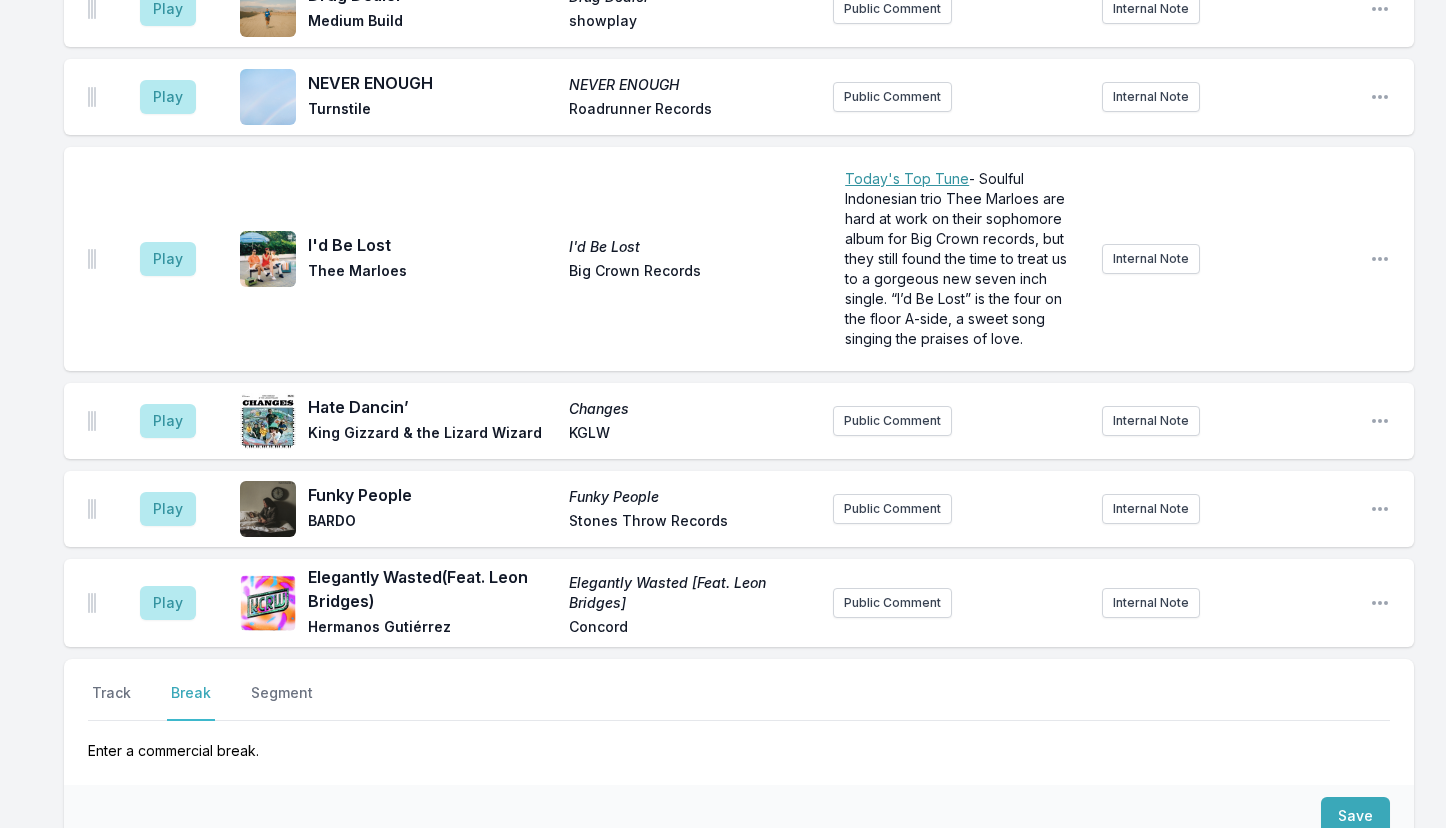 scroll, scrollTop: 6004, scrollLeft: 0, axis: vertical 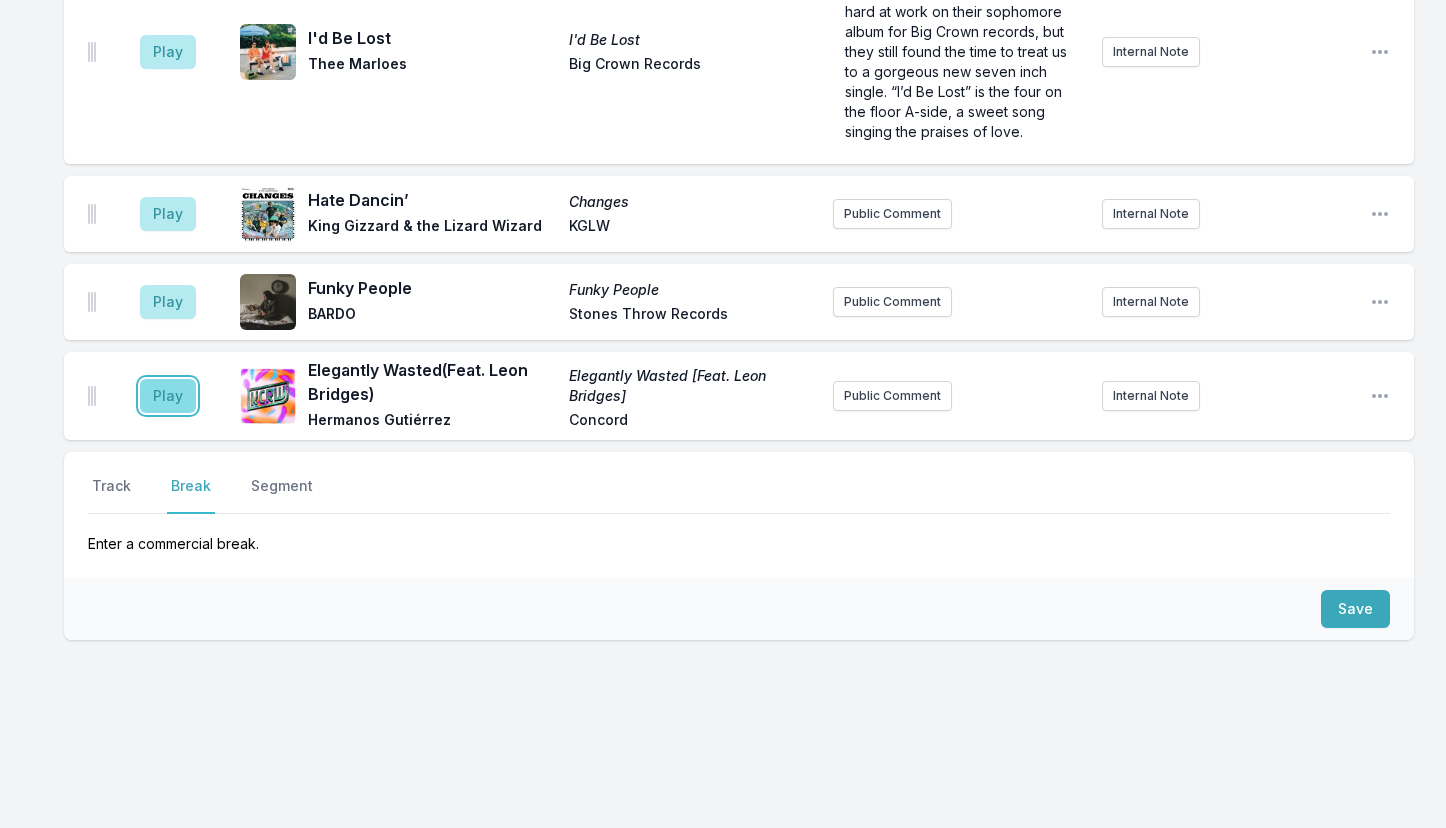 click on "Play" at bounding box center (168, 396) 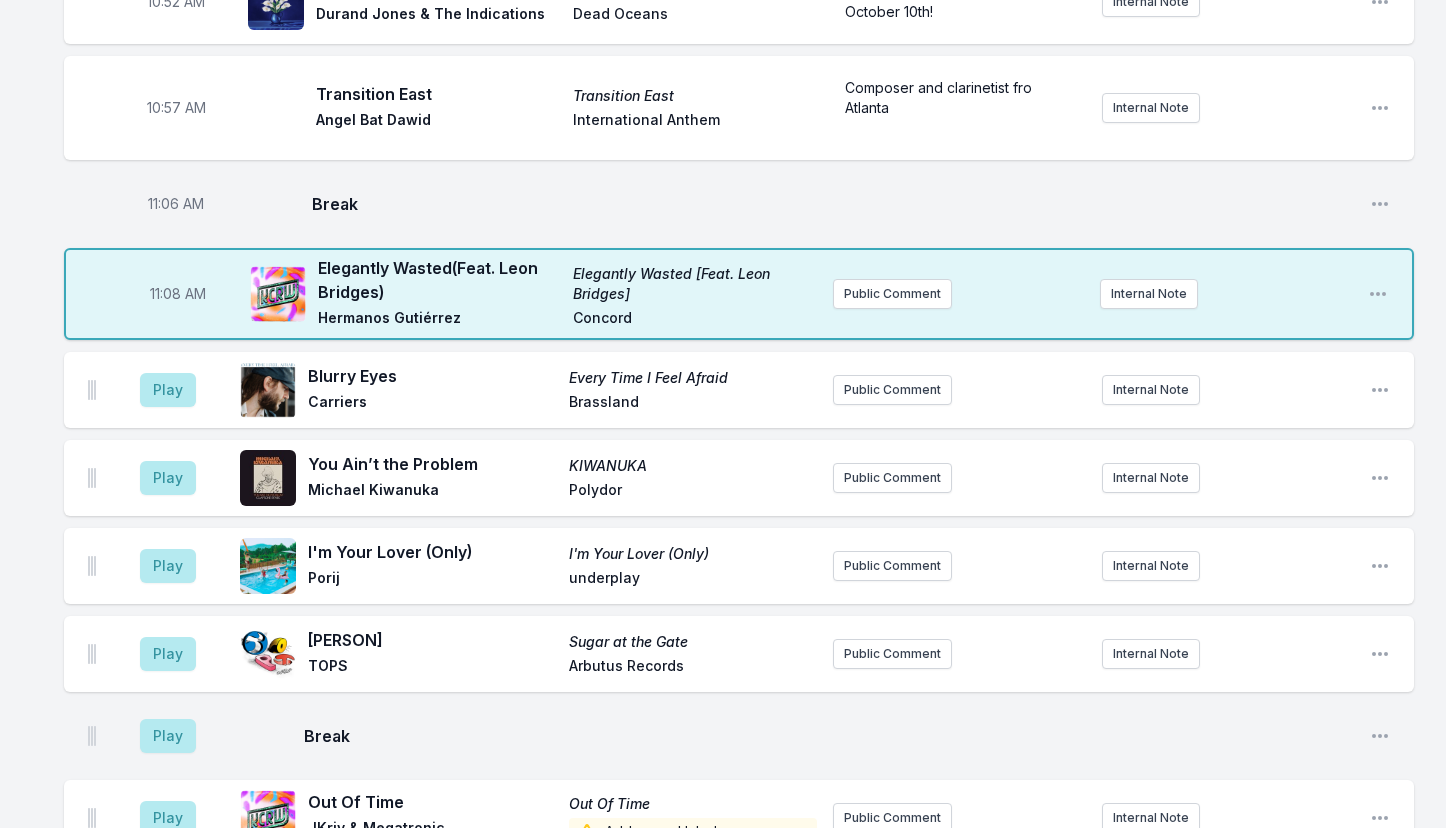 scroll, scrollTop: 3618, scrollLeft: 0, axis: vertical 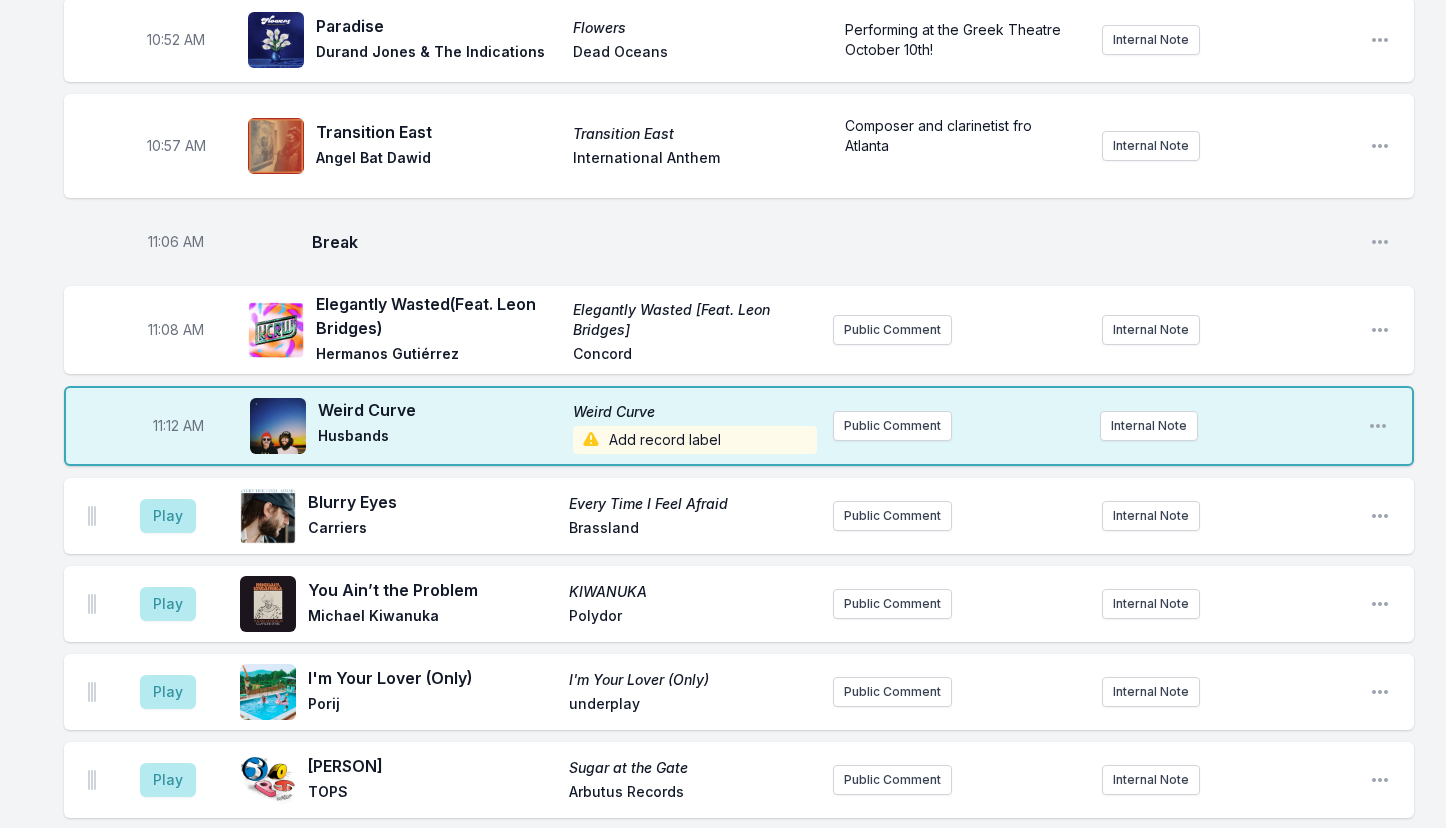click on "Add record label" at bounding box center [694, 440] 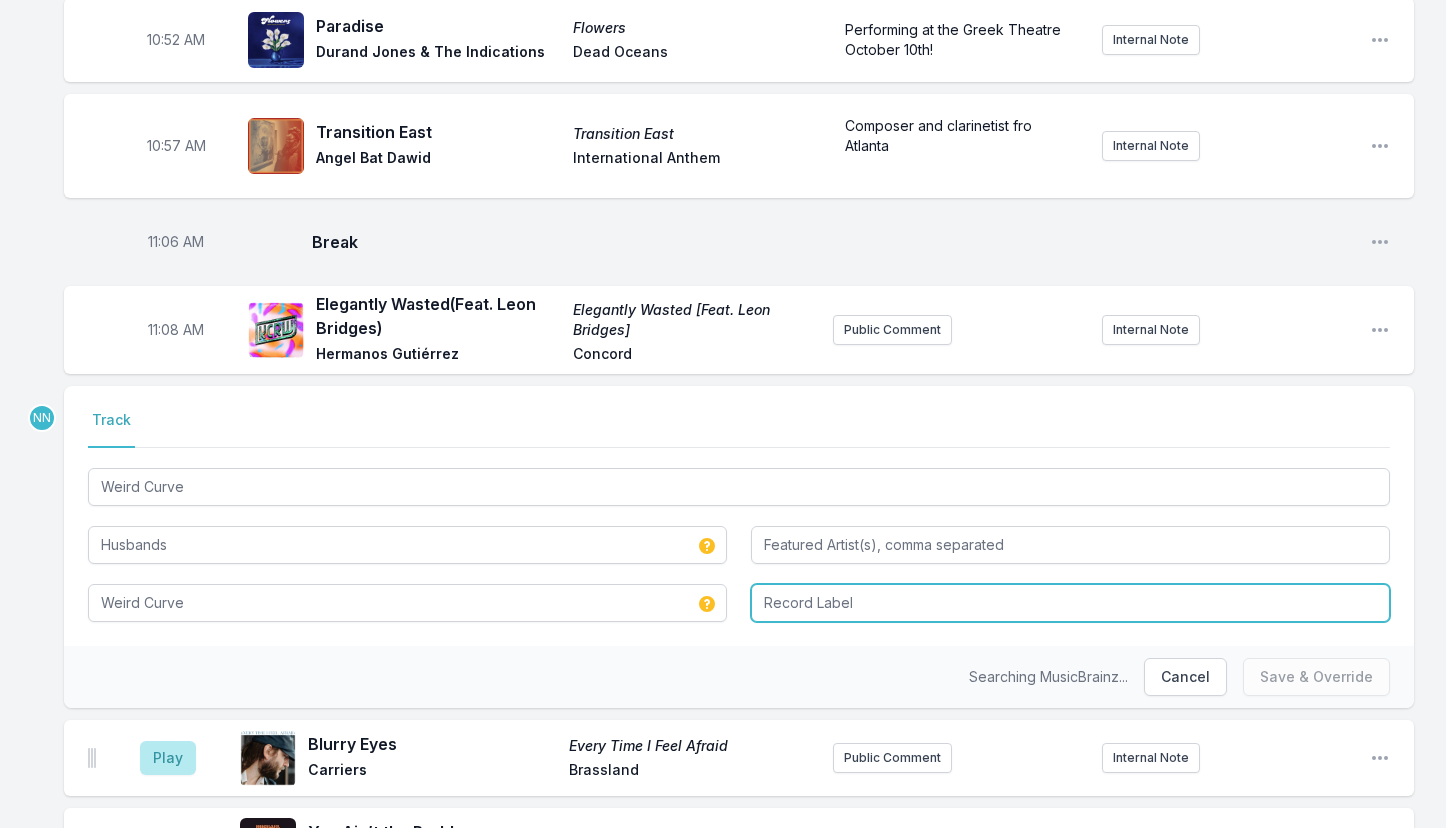 click at bounding box center [1070, 603] 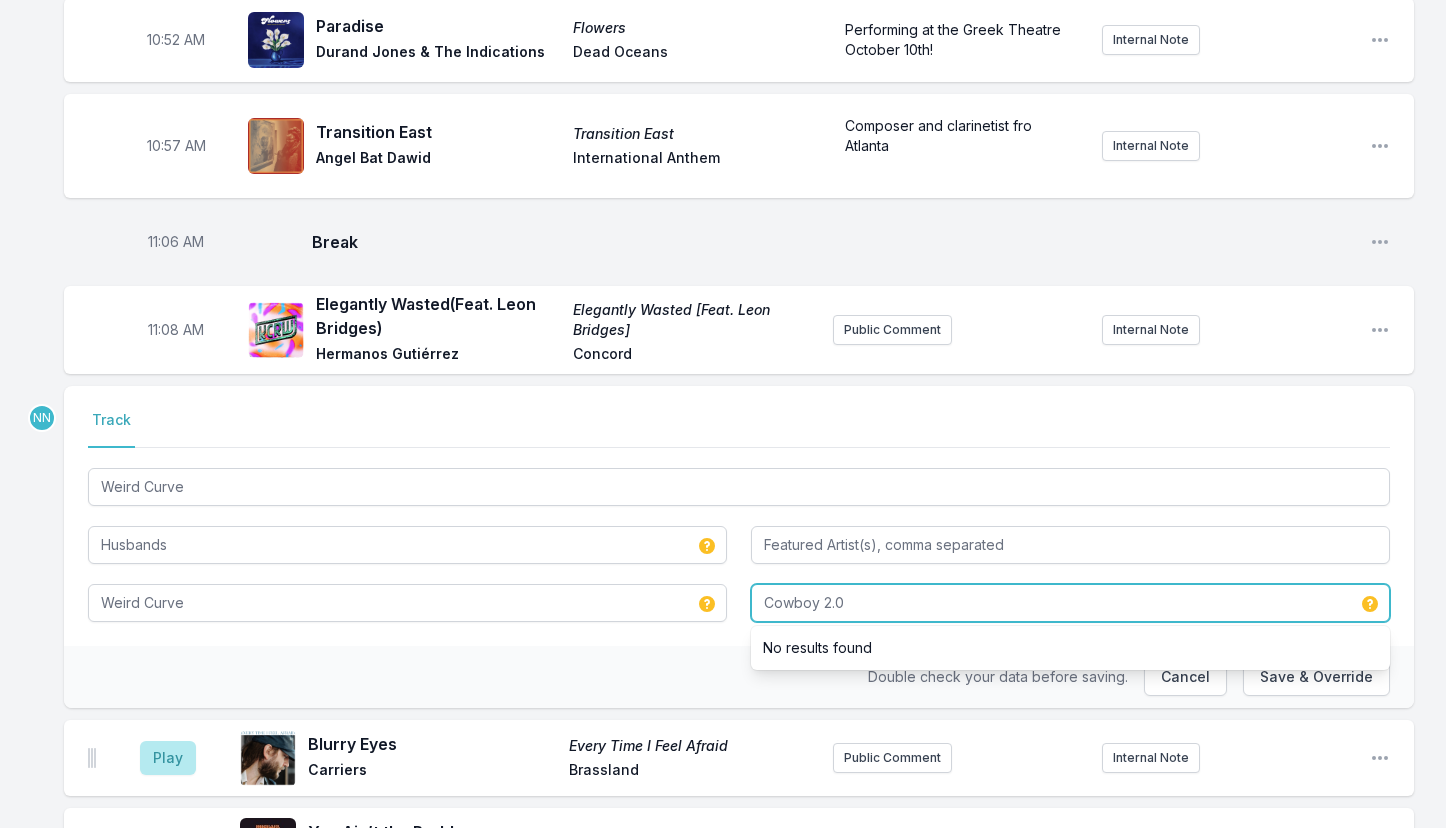 type on "Cowboy 2.0" 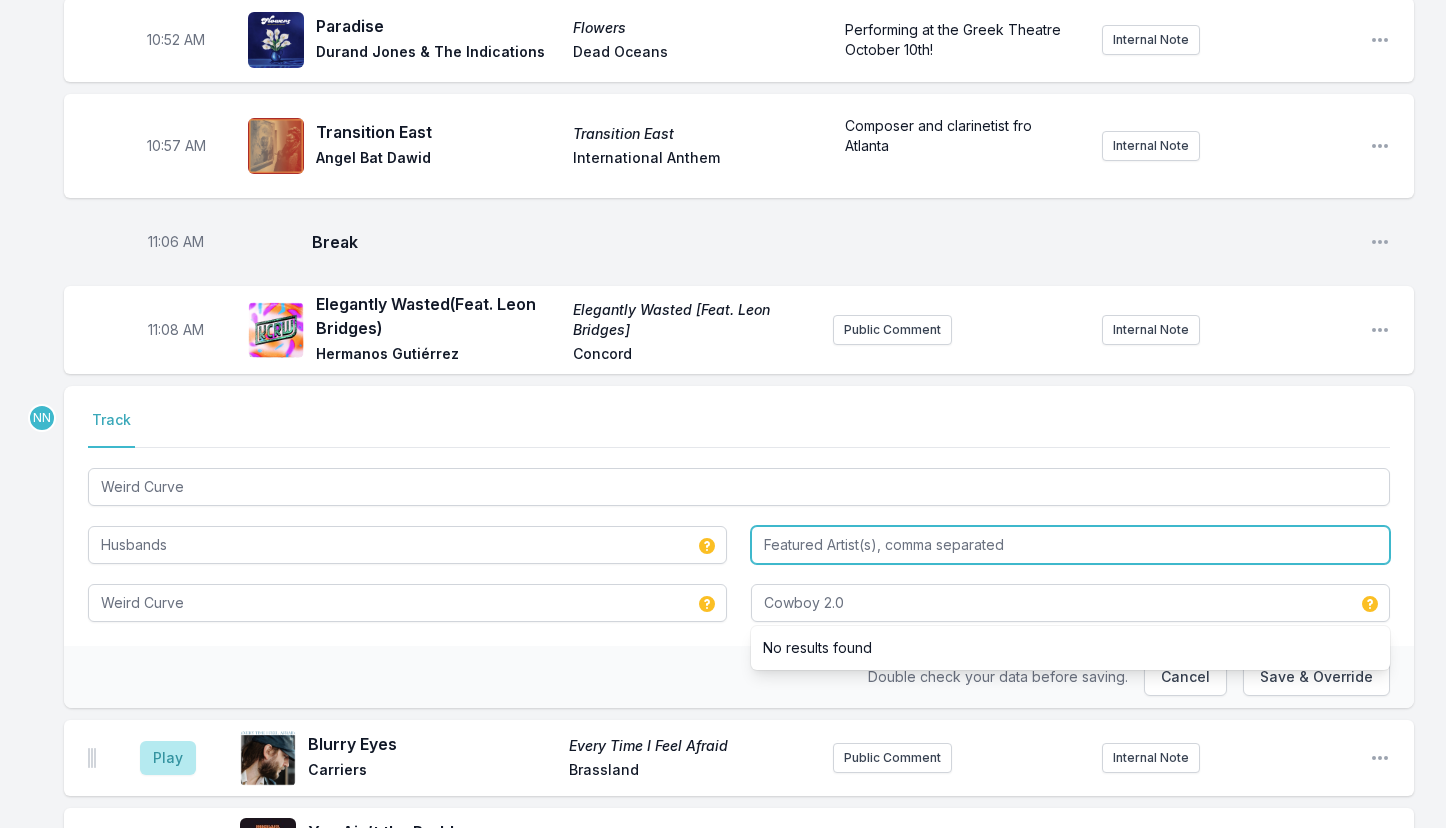 click at bounding box center [1070, 545] 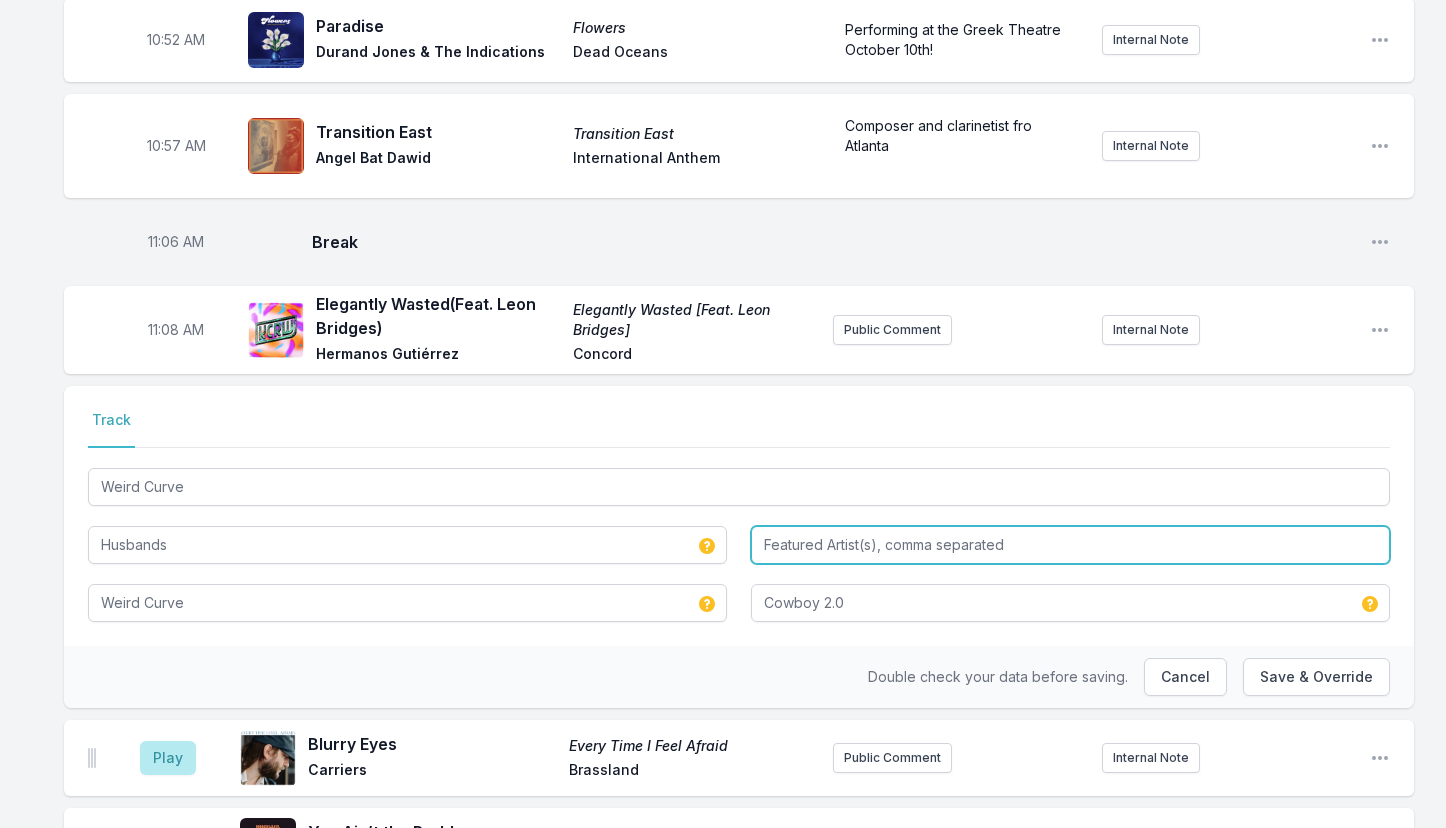 type on "H" 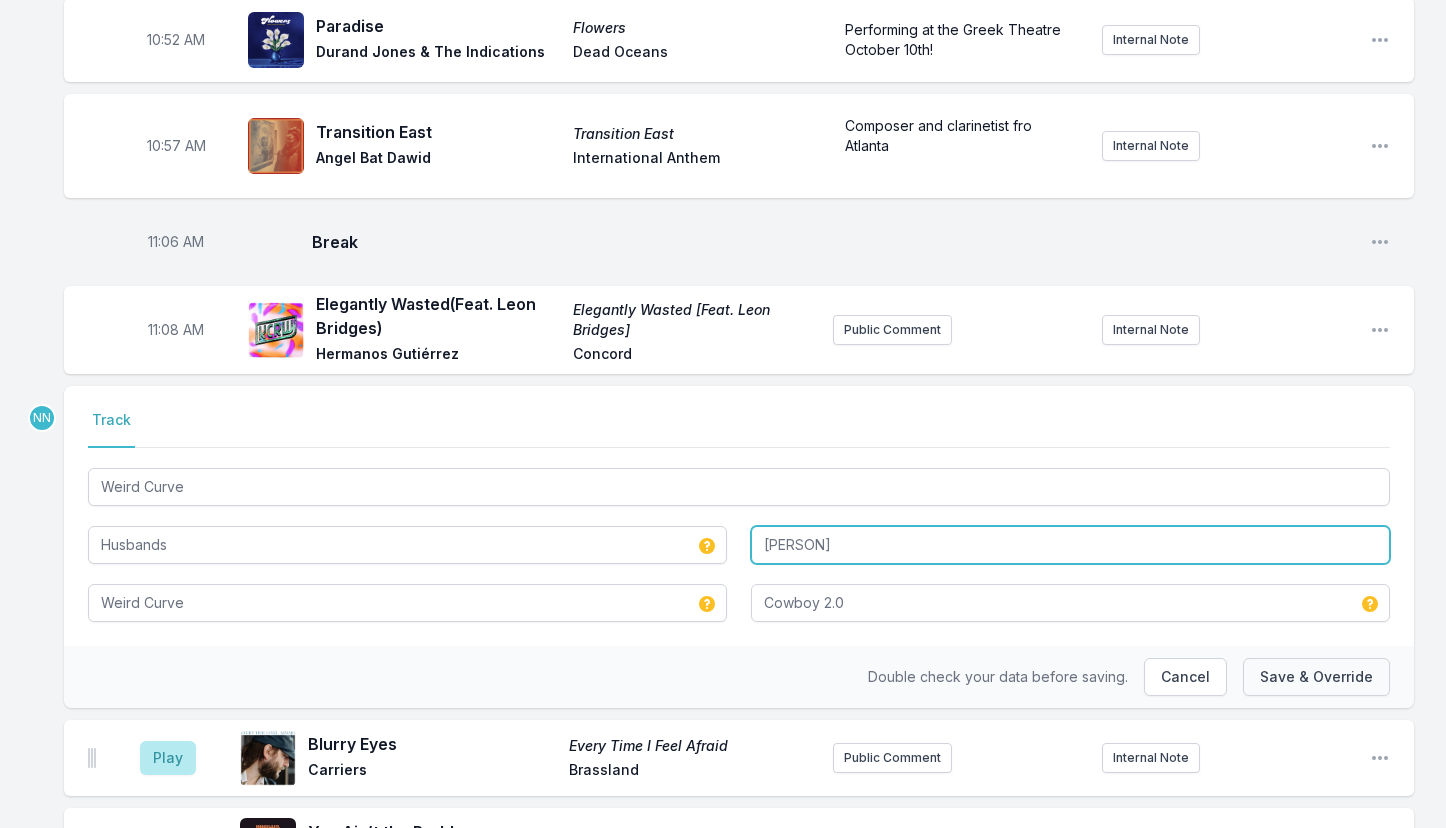 type on "[PERSON]" 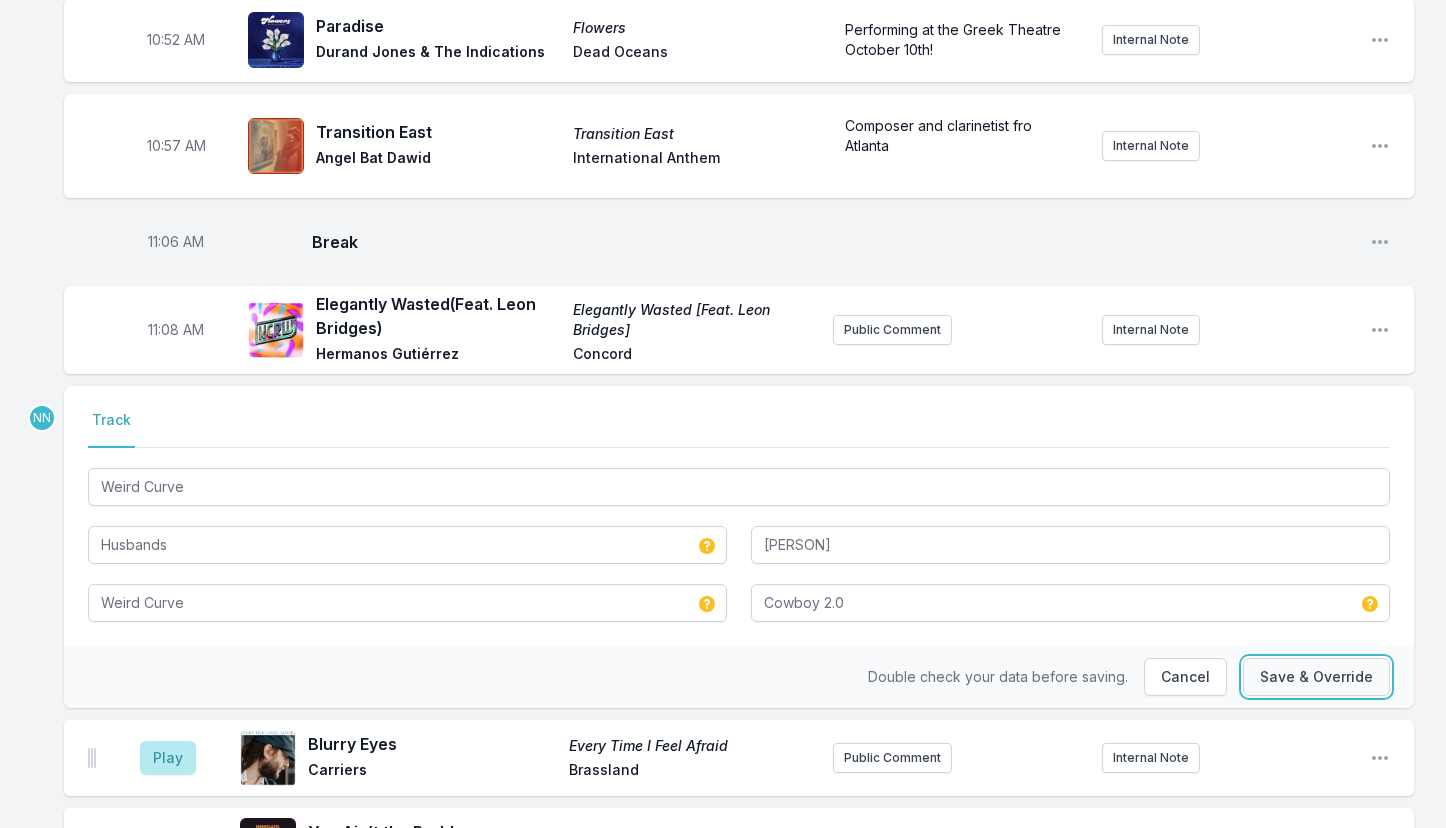 click on "Save & Override" at bounding box center (1316, 677) 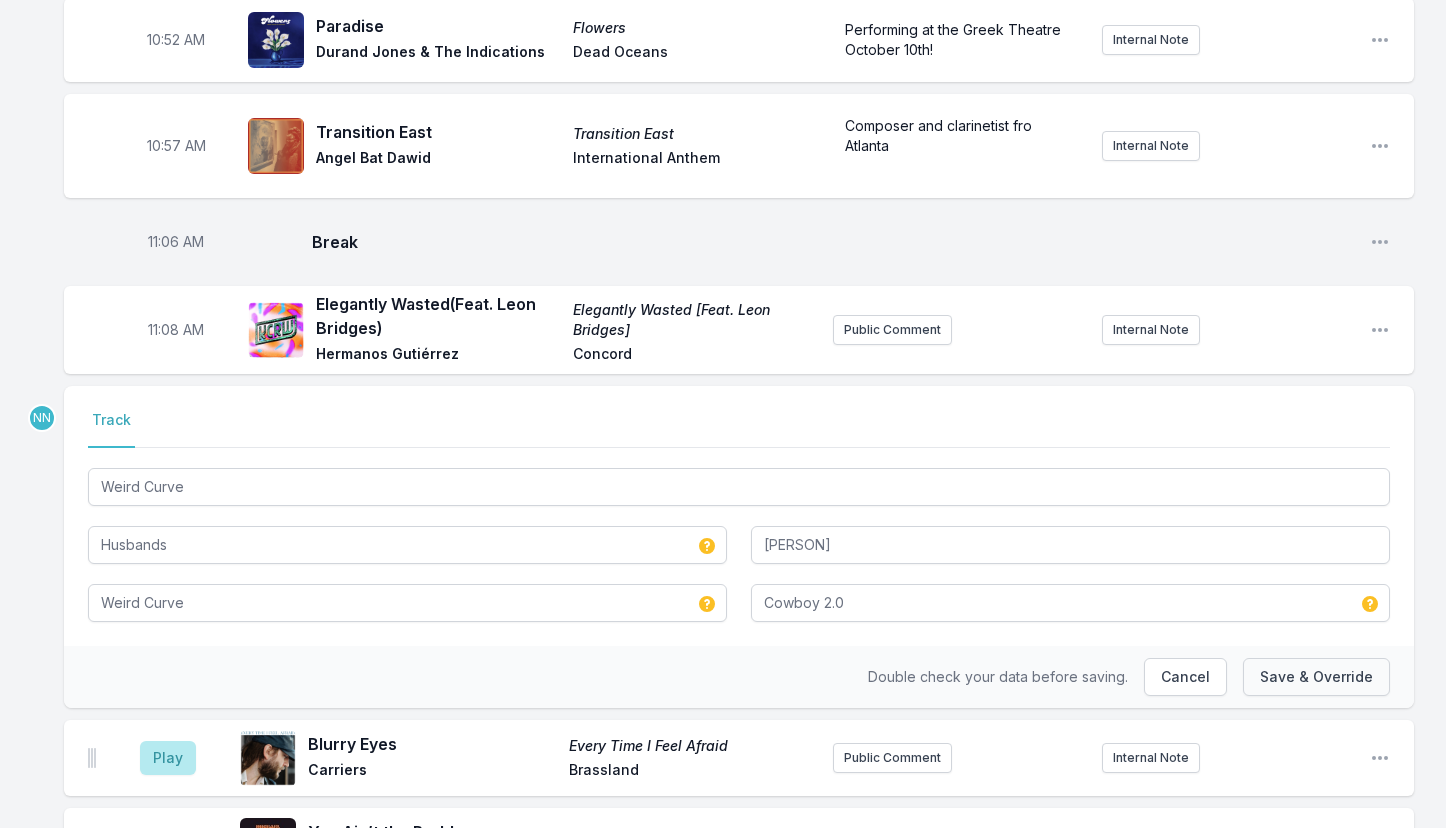 type 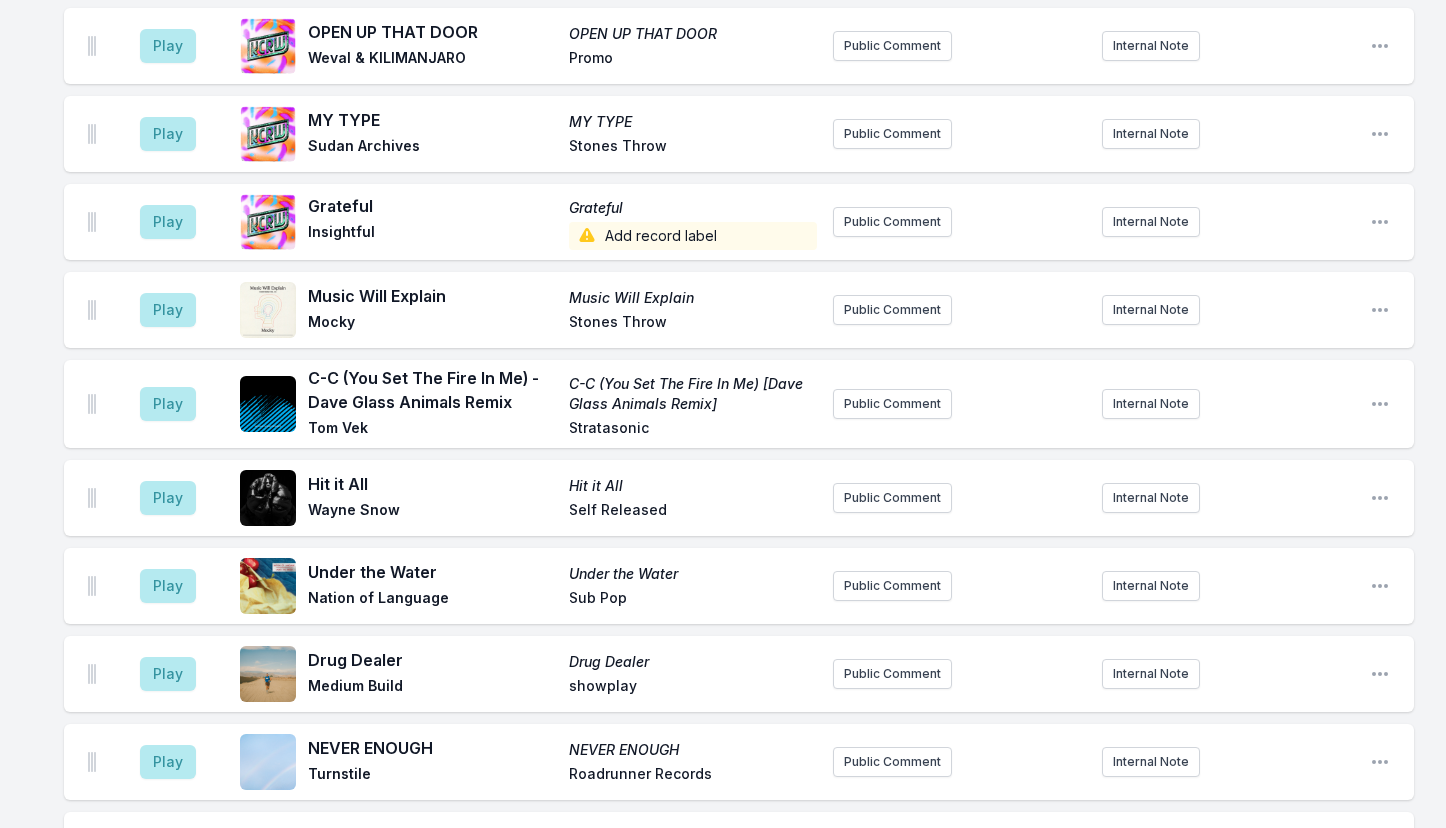 scroll, scrollTop: 5250, scrollLeft: 0, axis: vertical 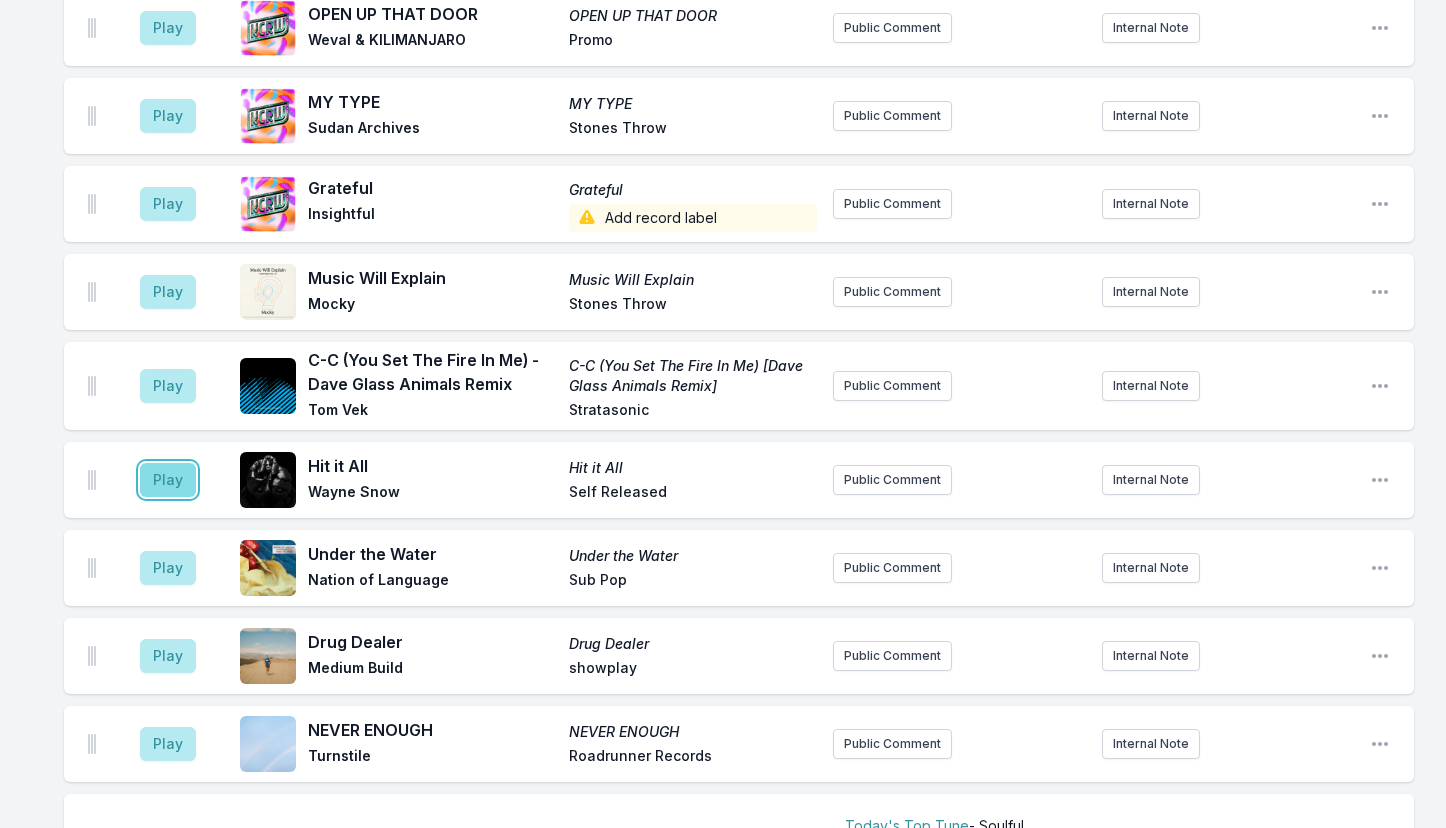 click on "Play" at bounding box center (168, 480) 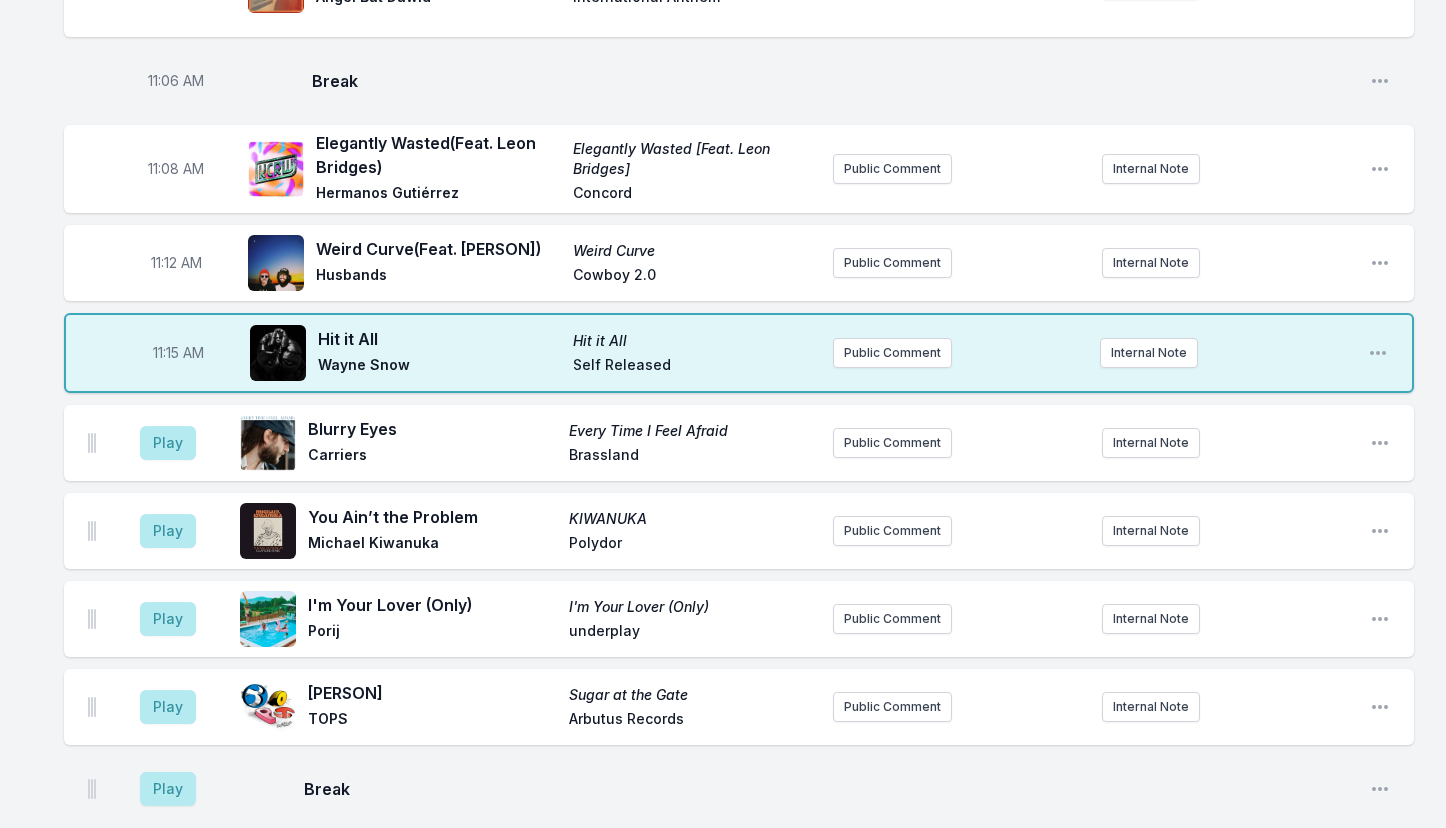 scroll, scrollTop: 3785, scrollLeft: 0, axis: vertical 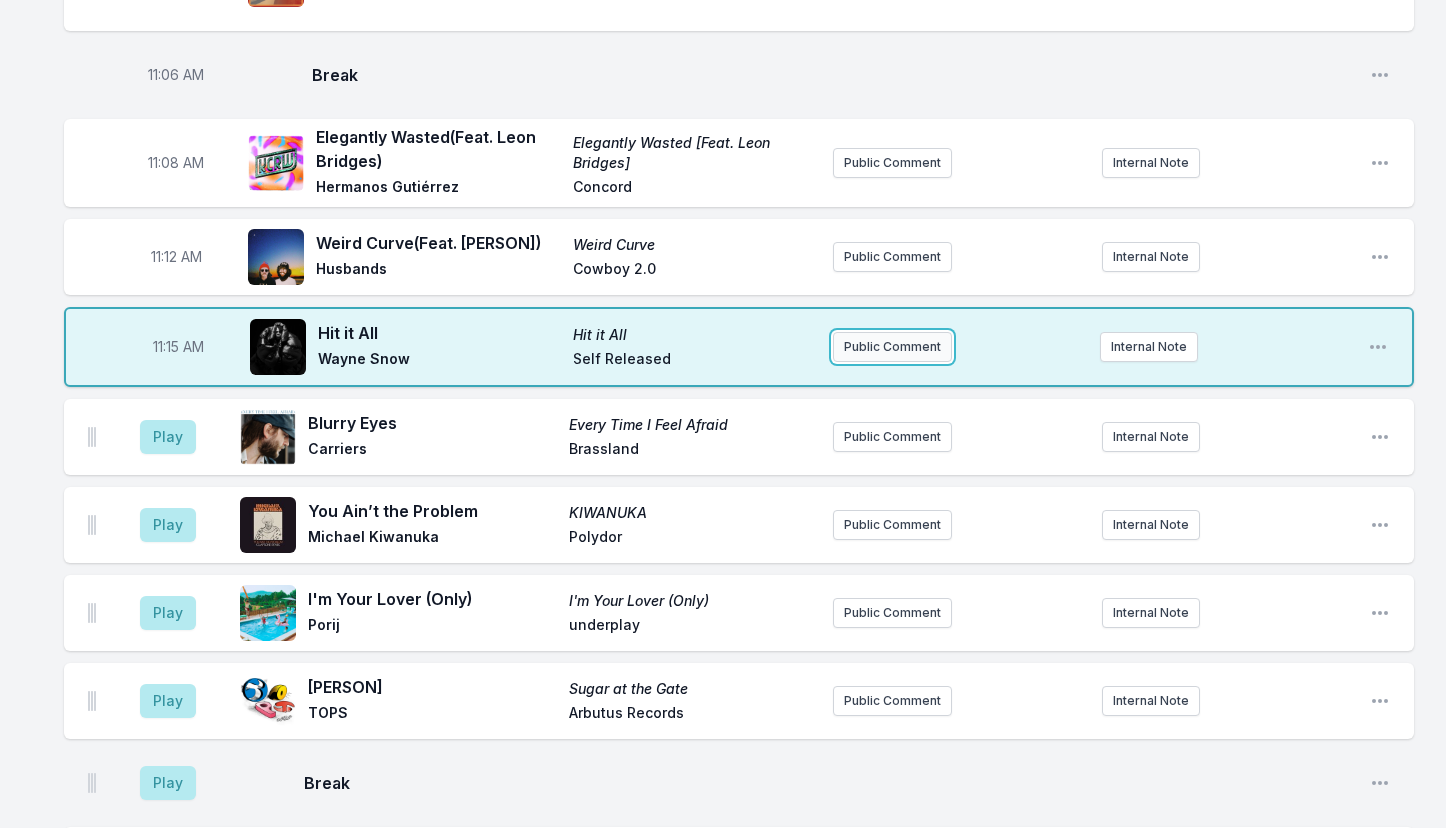 click on "Public Comment" at bounding box center (892, 347) 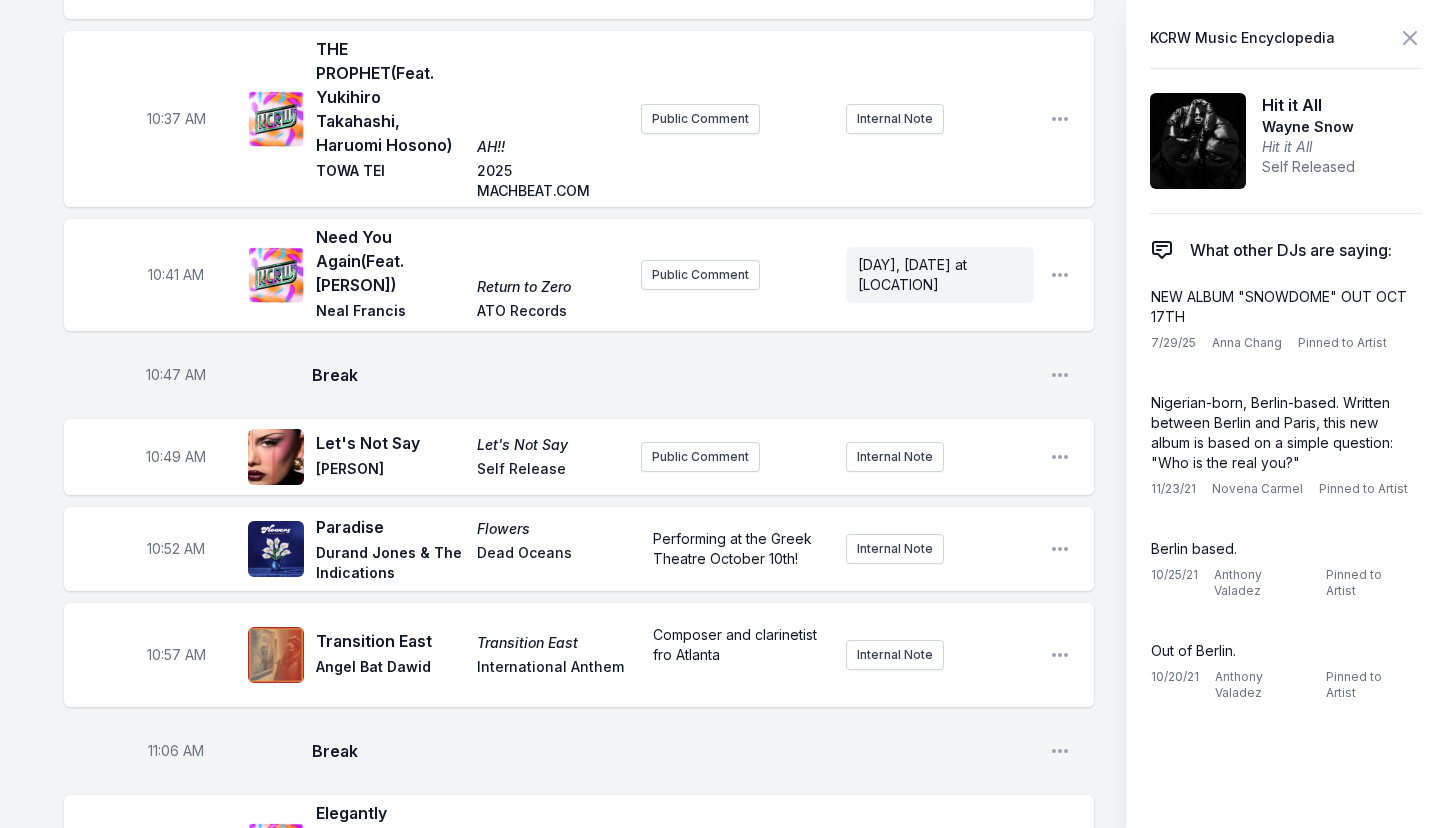 type 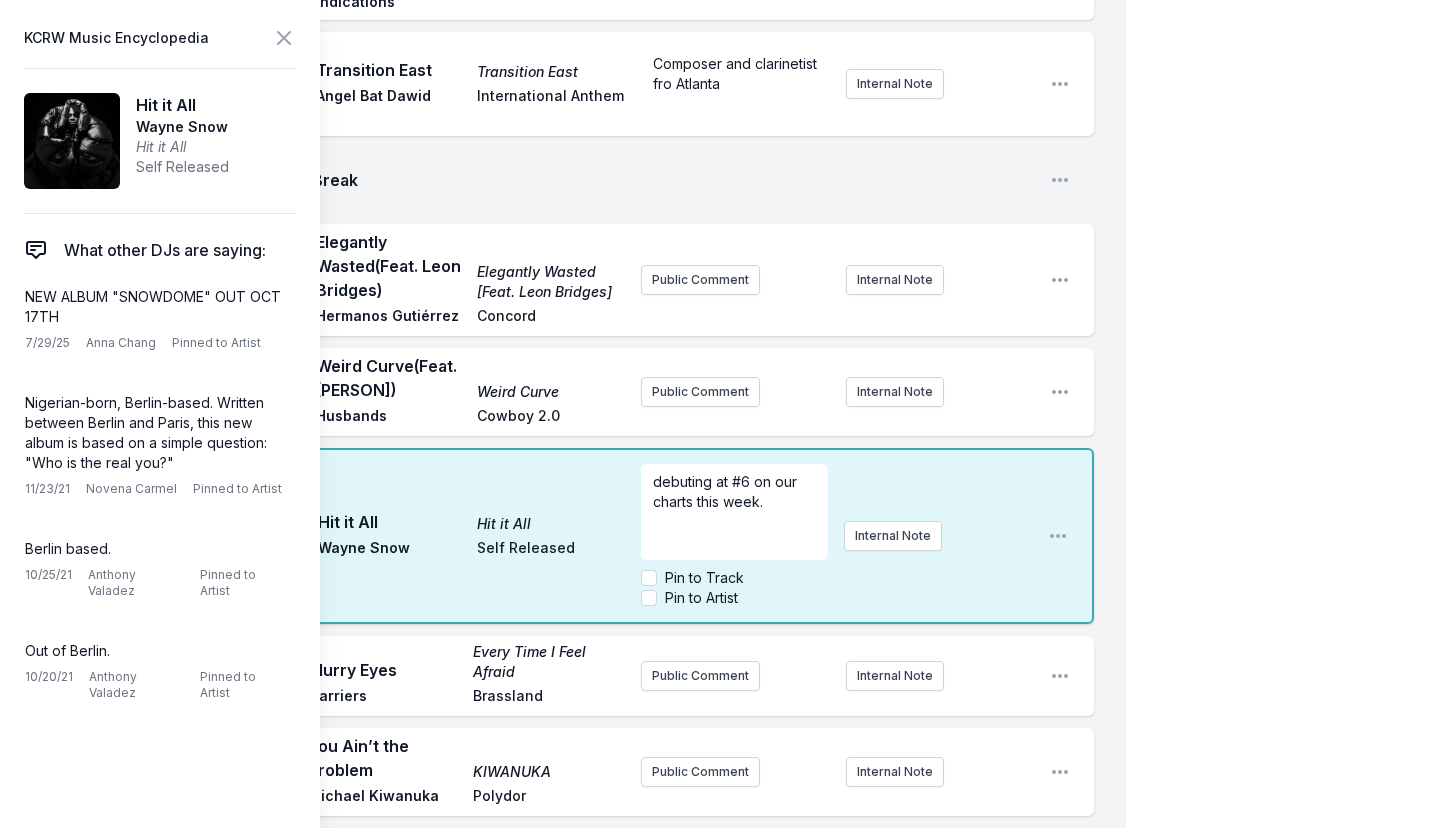 click on "debuting at #6 on our charts this week." at bounding box center (735, 512) 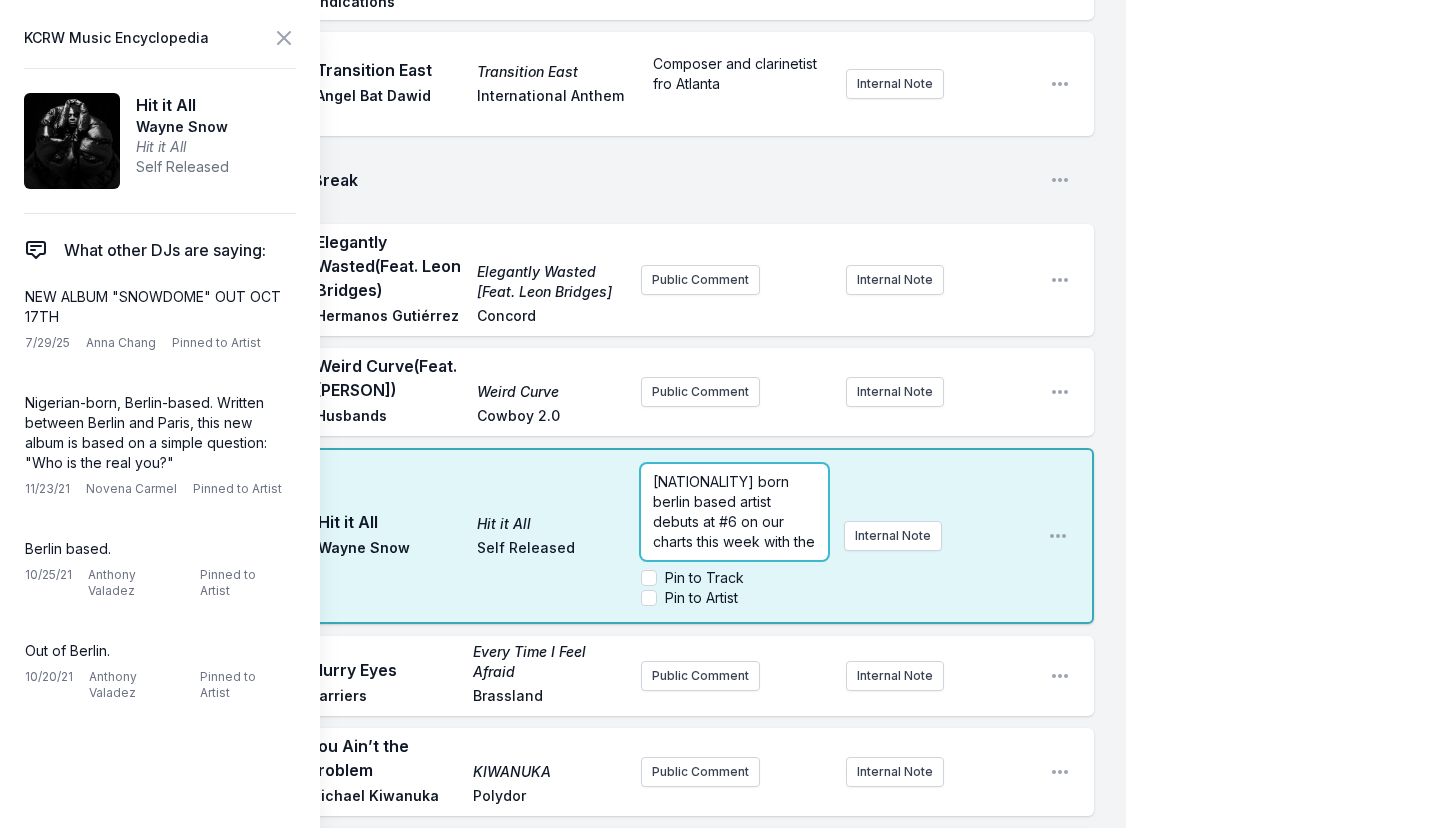 click on "[NATIONALITY] born berlin based artist debuts at #6 on our charts this week with the" at bounding box center [735, 512] 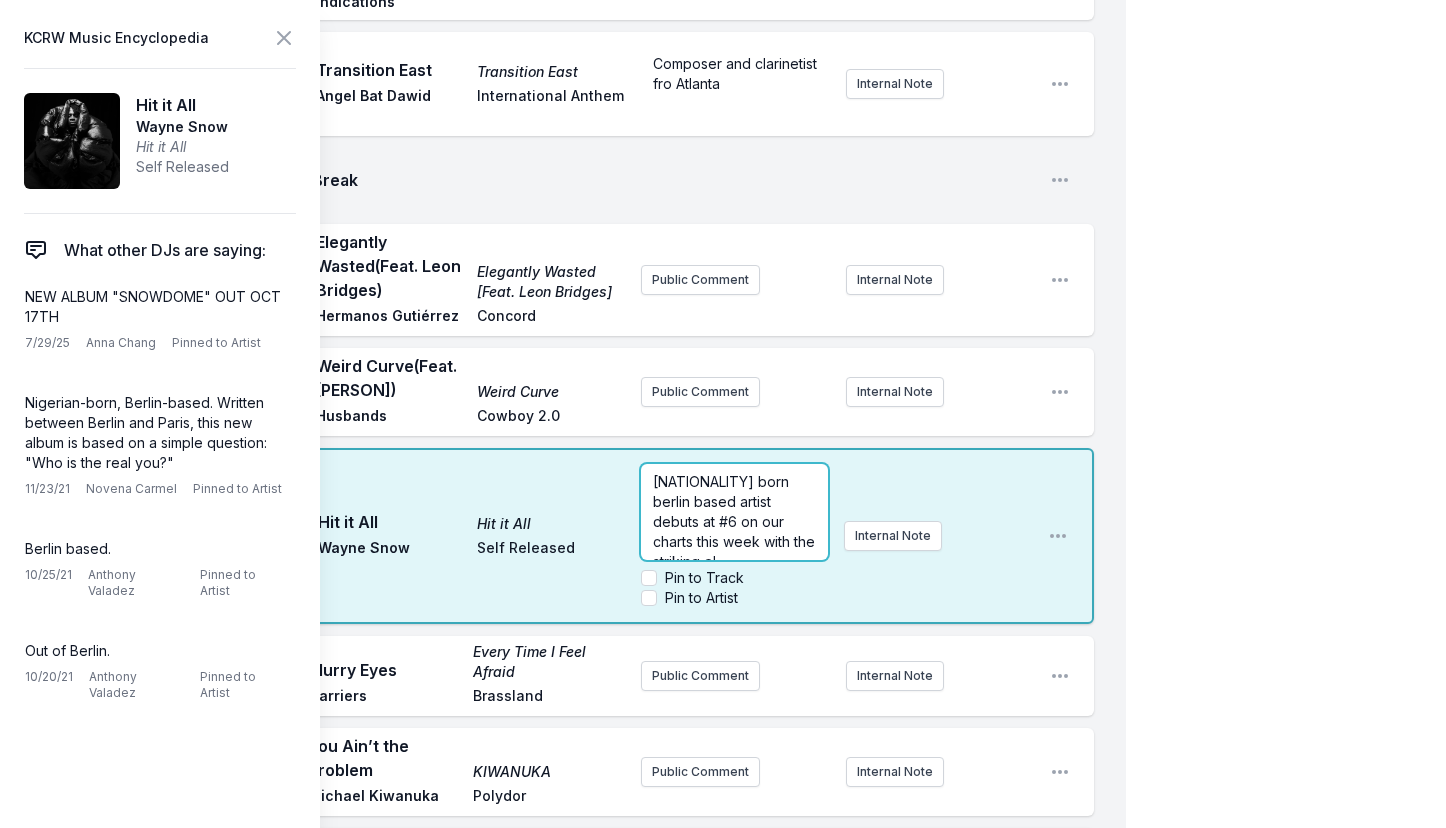 scroll, scrollTop: 10, scrollLeft: 0, axis: vertical 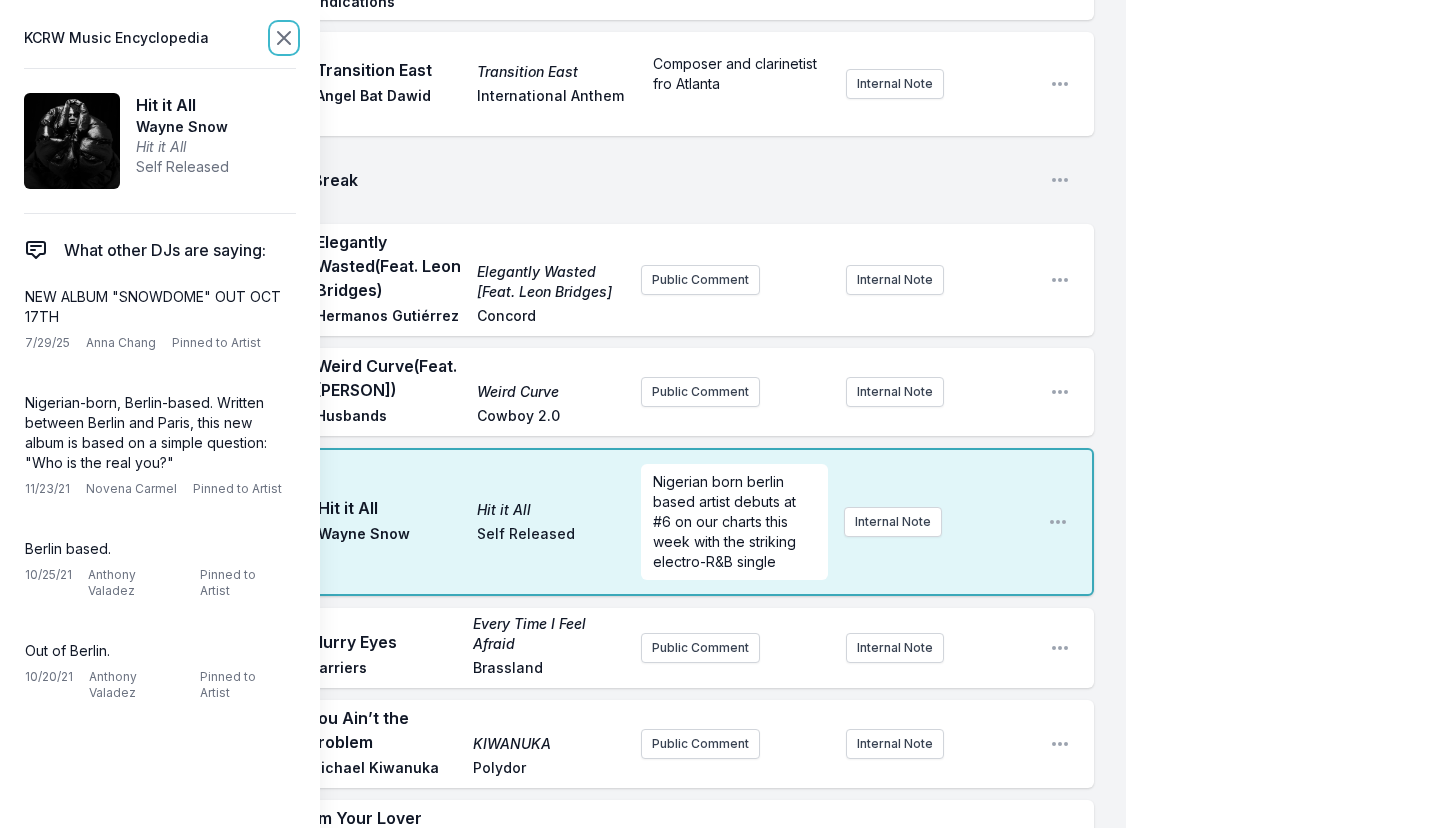 click 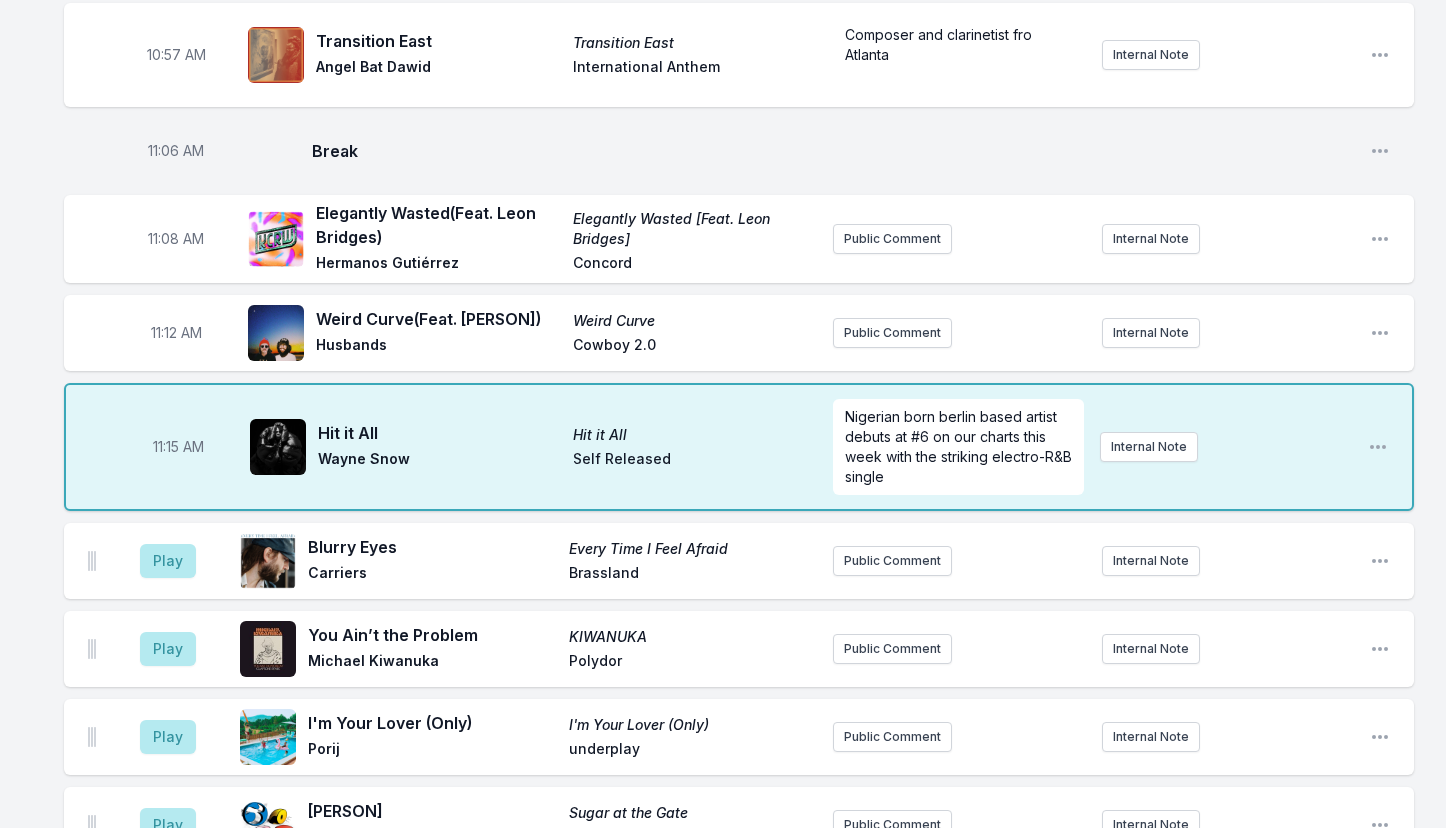 scroll, scrollTop: 3692, scrollLeft: 0, axis: vertical 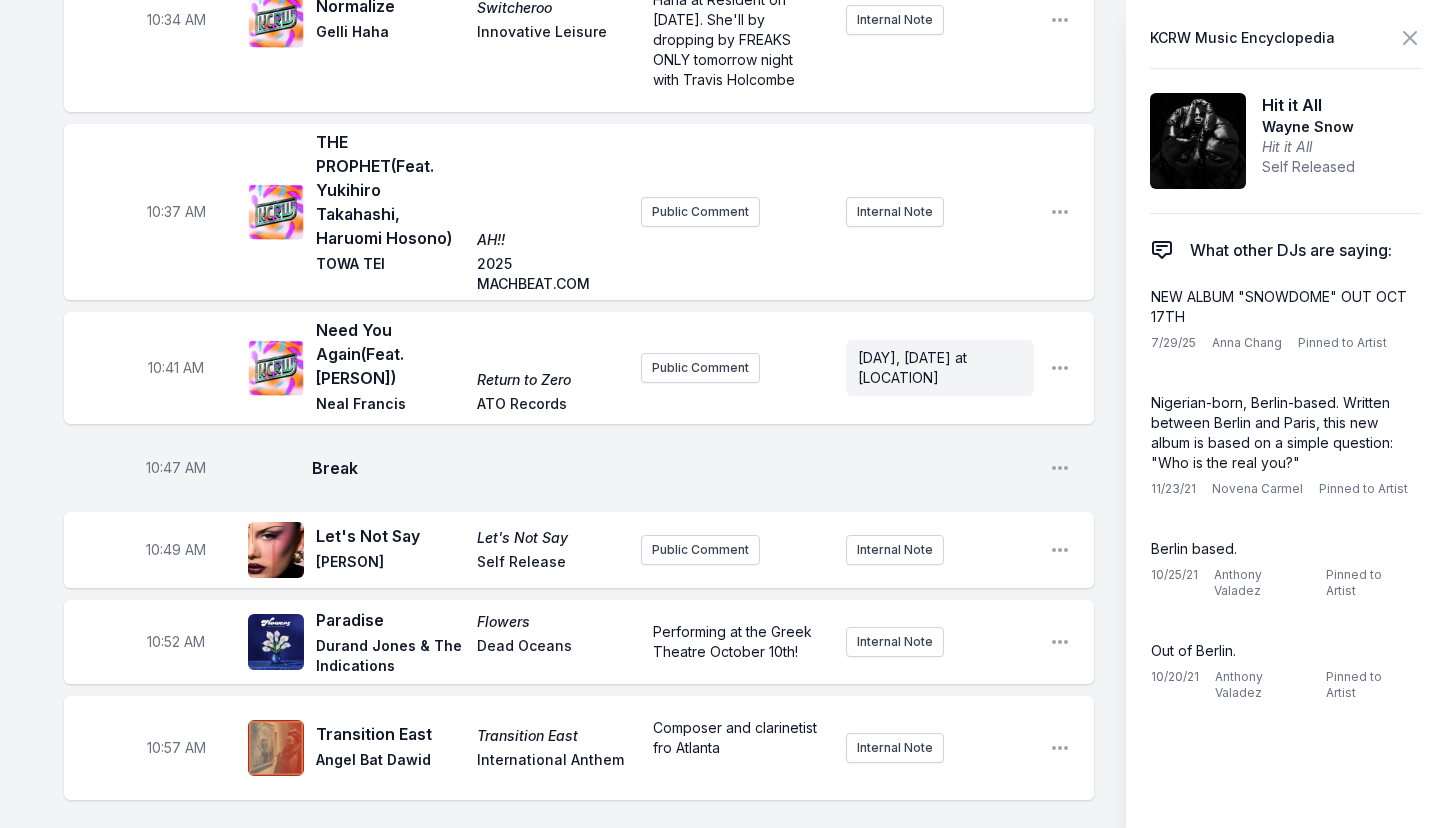 click on "Nigerian born berlin based artist debuts at #6 on our charts this week with the striking electro-R&B single" at bounding box center [735, 1186] 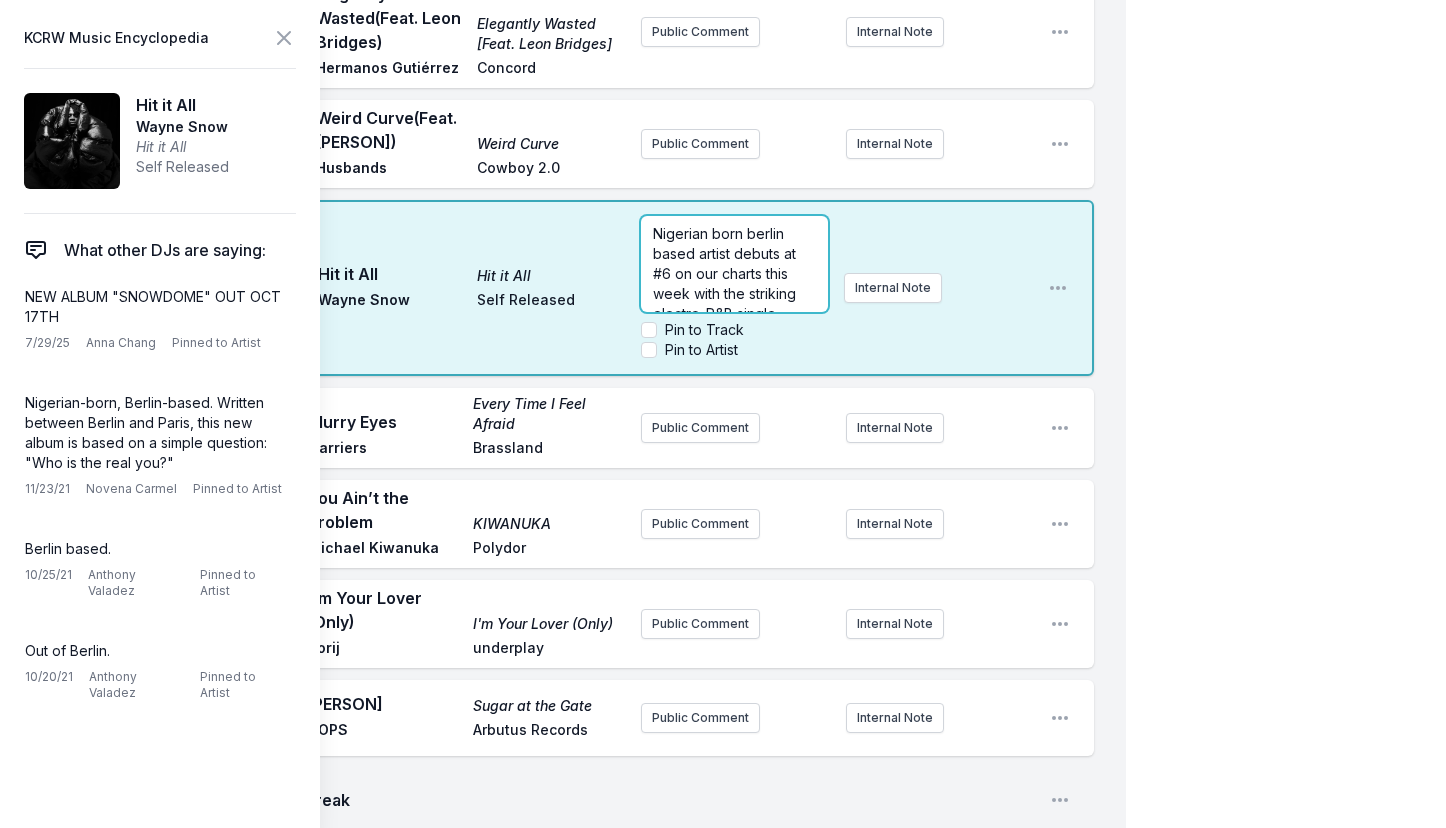 scroll, scrollTop: 4605, scrollLeft: 0, axis: vertical 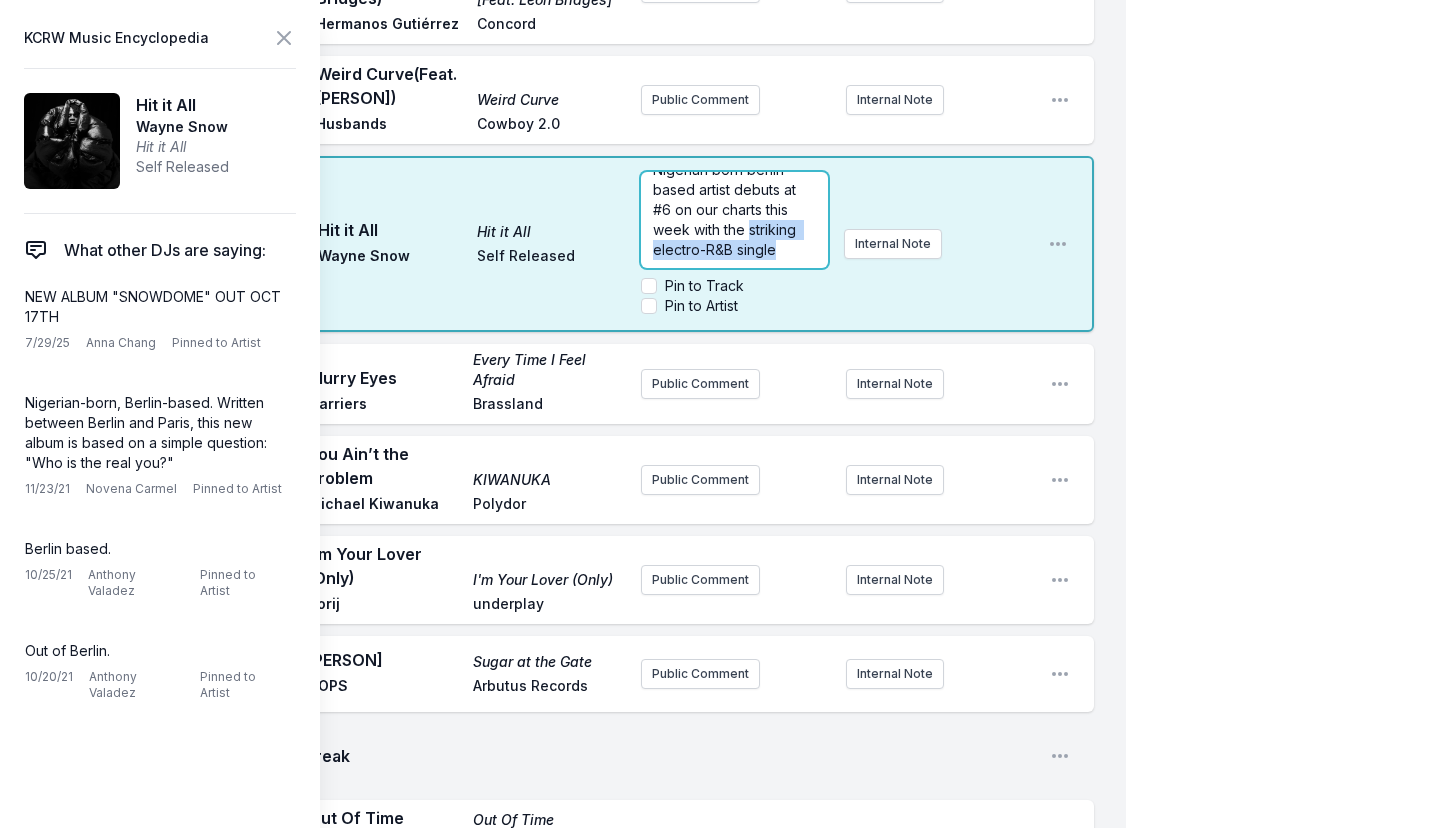 drag, startPoint x: 750, startPoint y: 191, endPoint x: 823, endPoint y: 221, distance: 78.92401 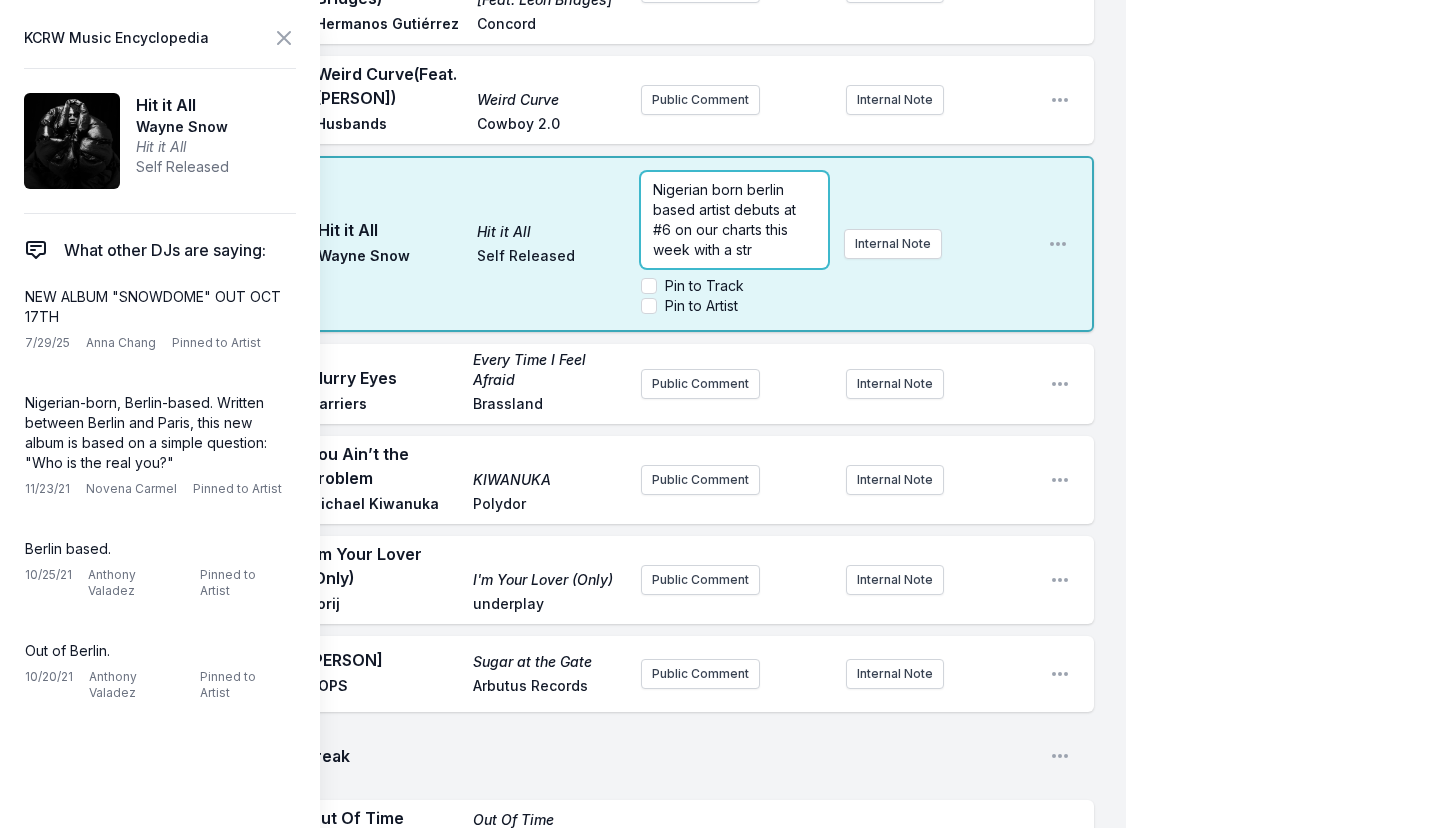 scroll, scrollTop: 10, scrollLeft: 0, axis: vertical 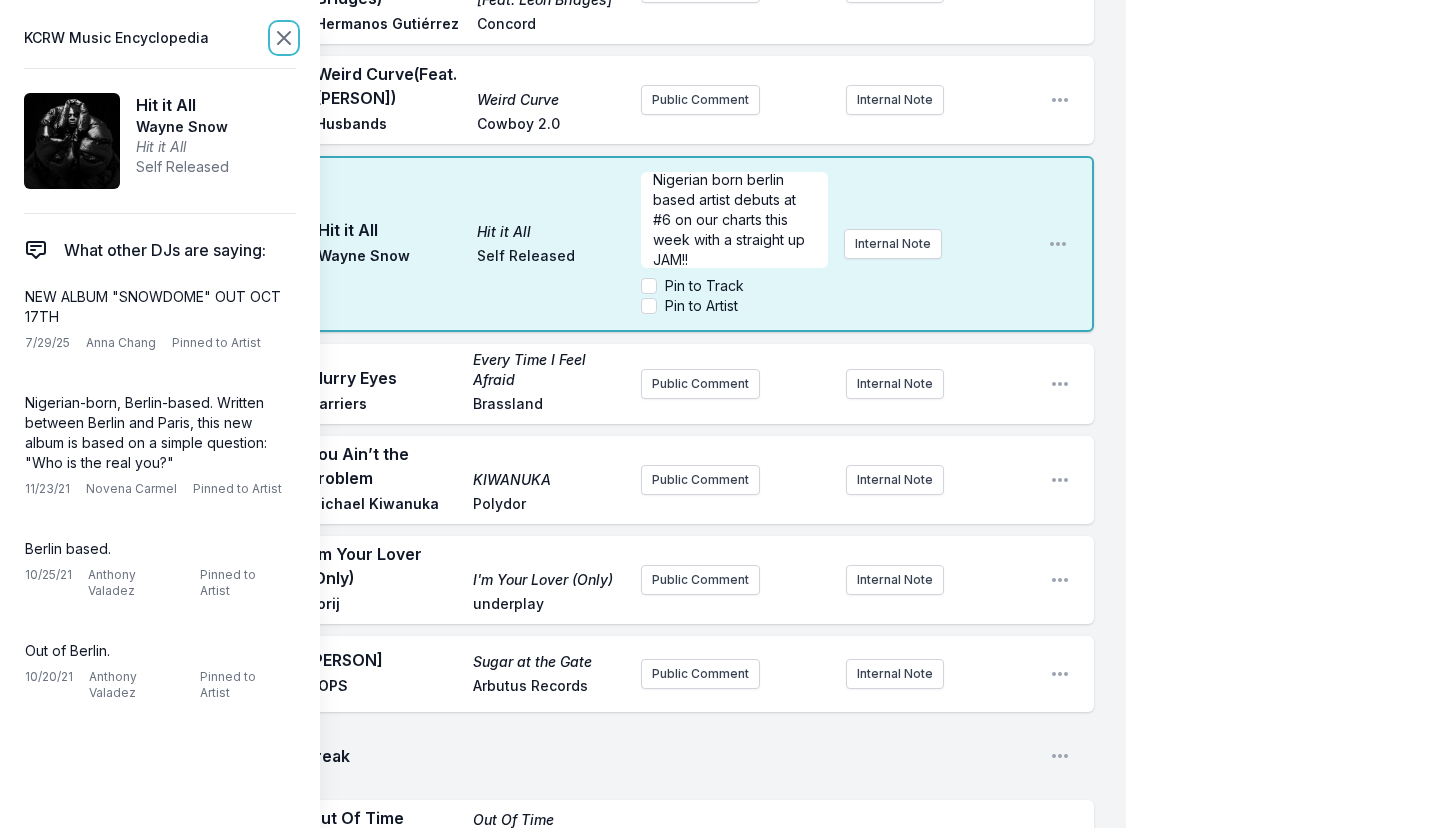click 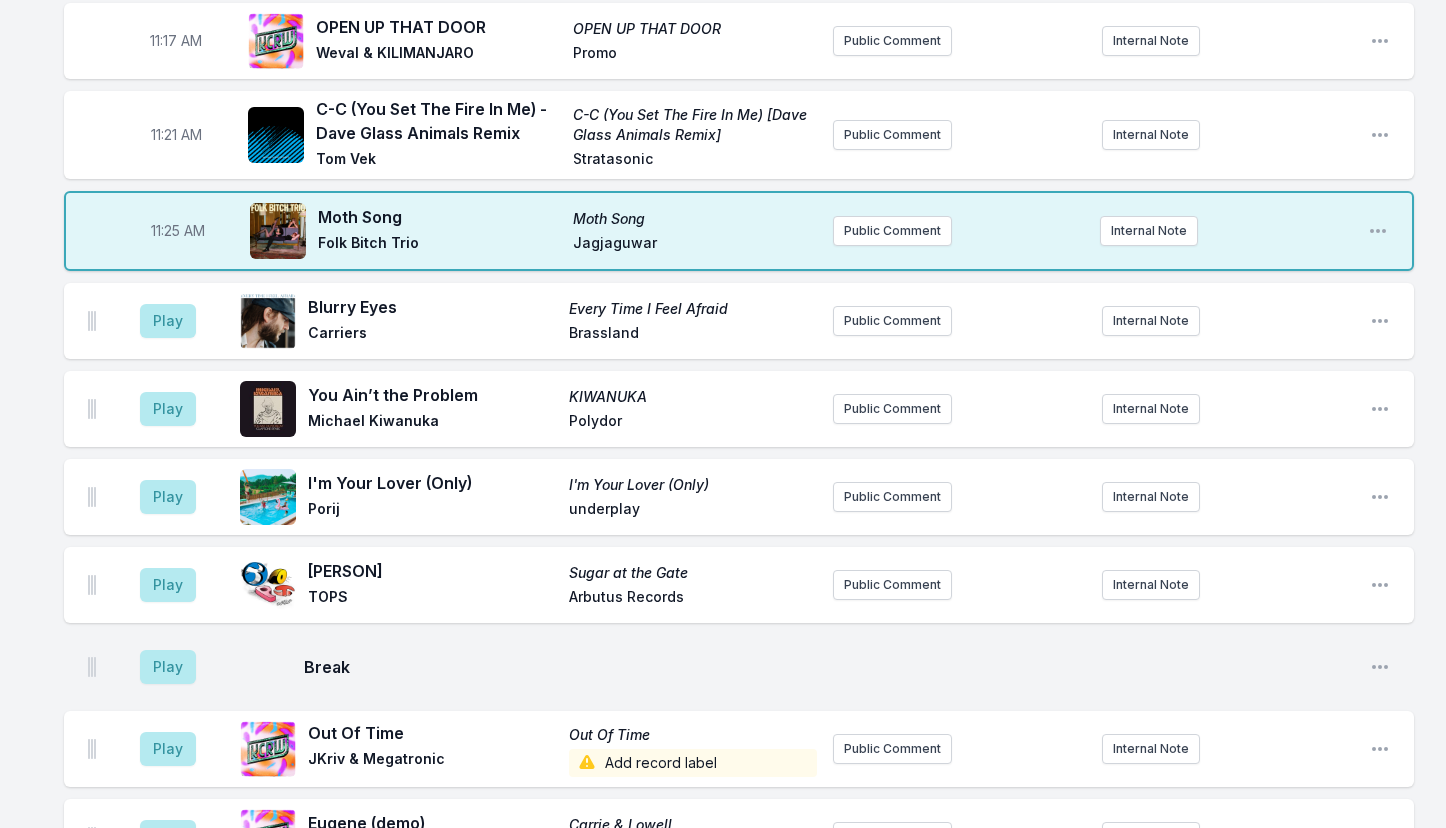 scroll, scrollTop: 4203, scrollLeft: 0, axis: vertical 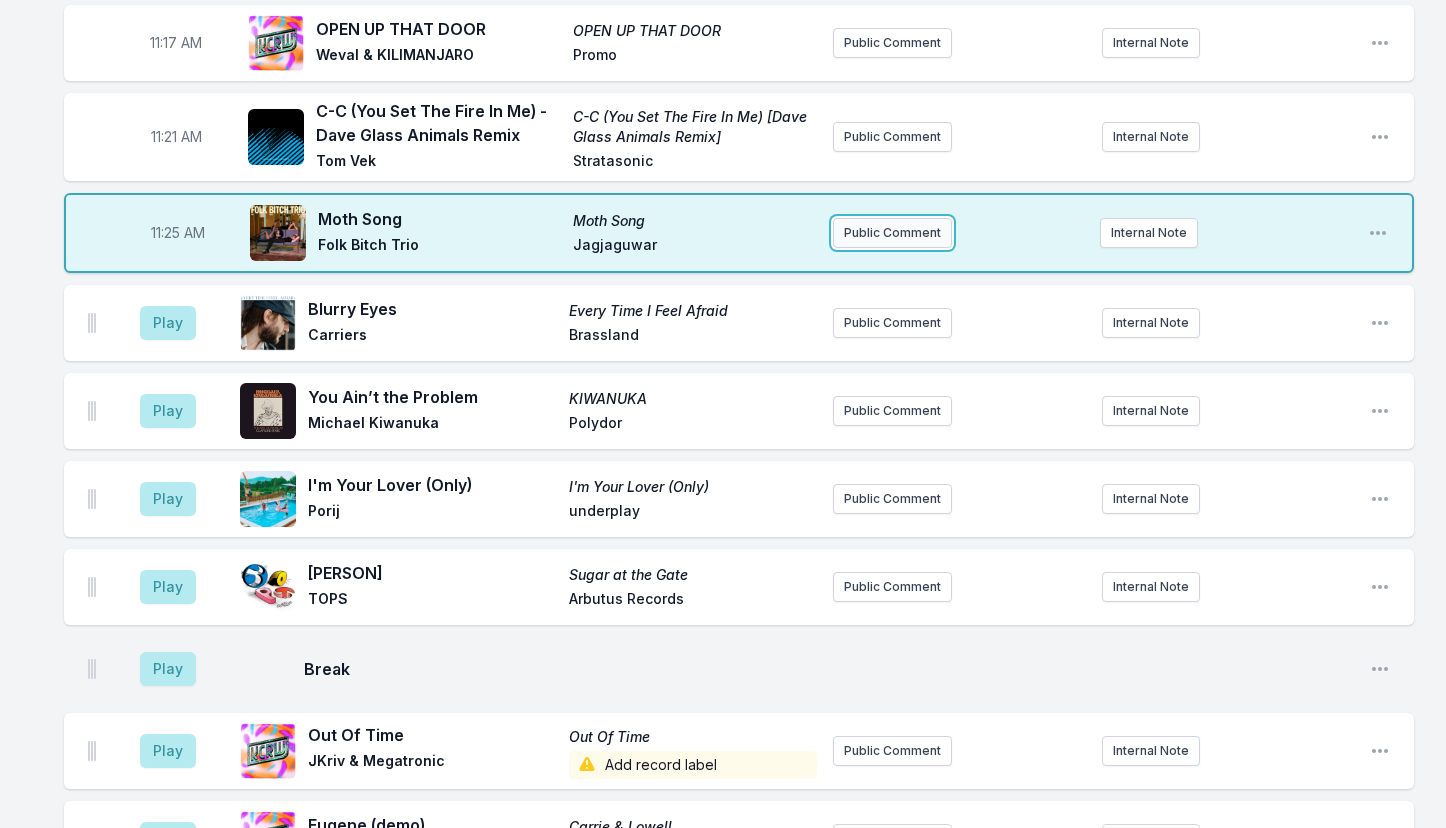 click on "Public Comment" at bounding box center (892, 233) 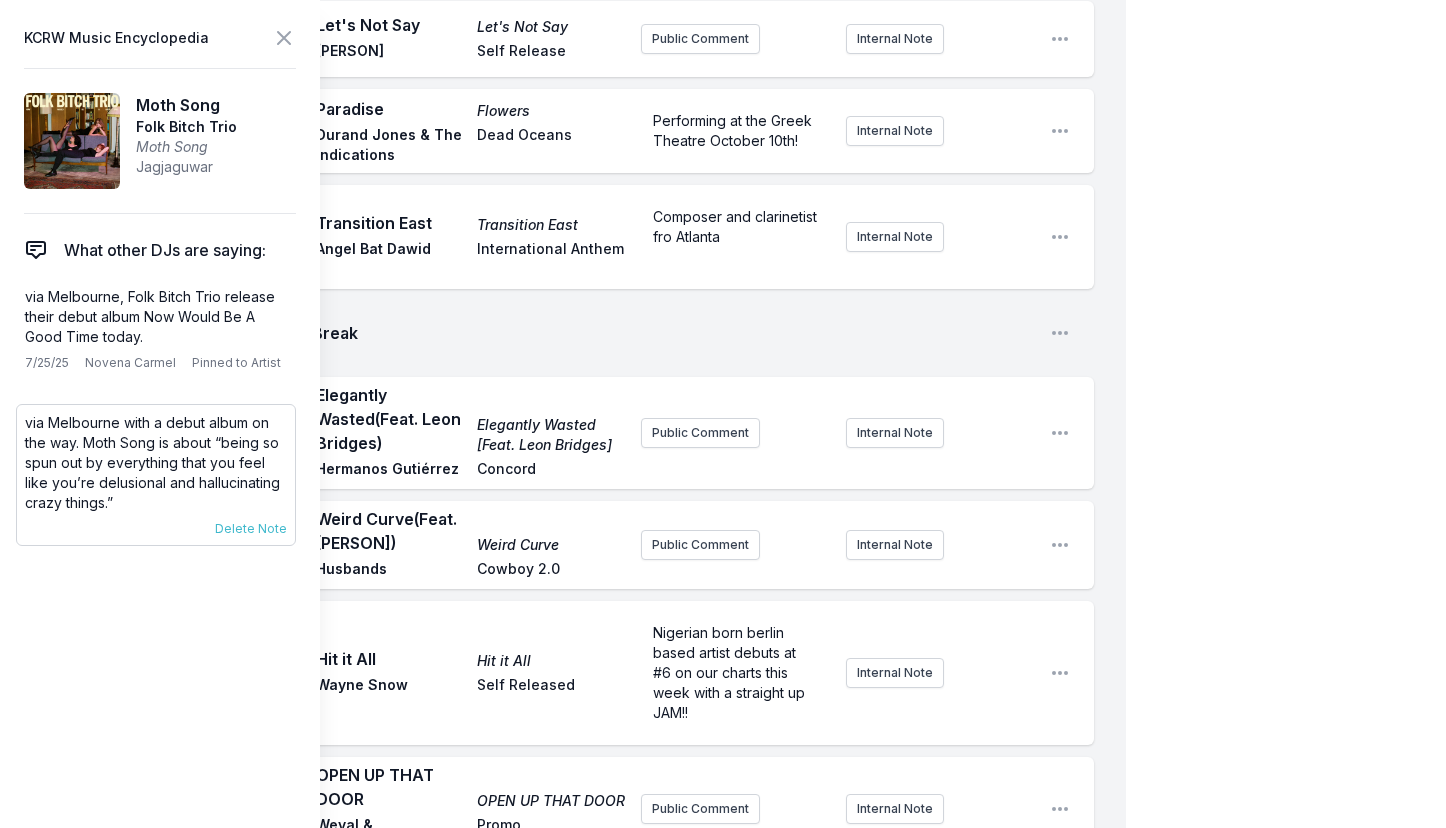 scroll, scrollTop: 4800, scrollLeft: 0, axis: vertical 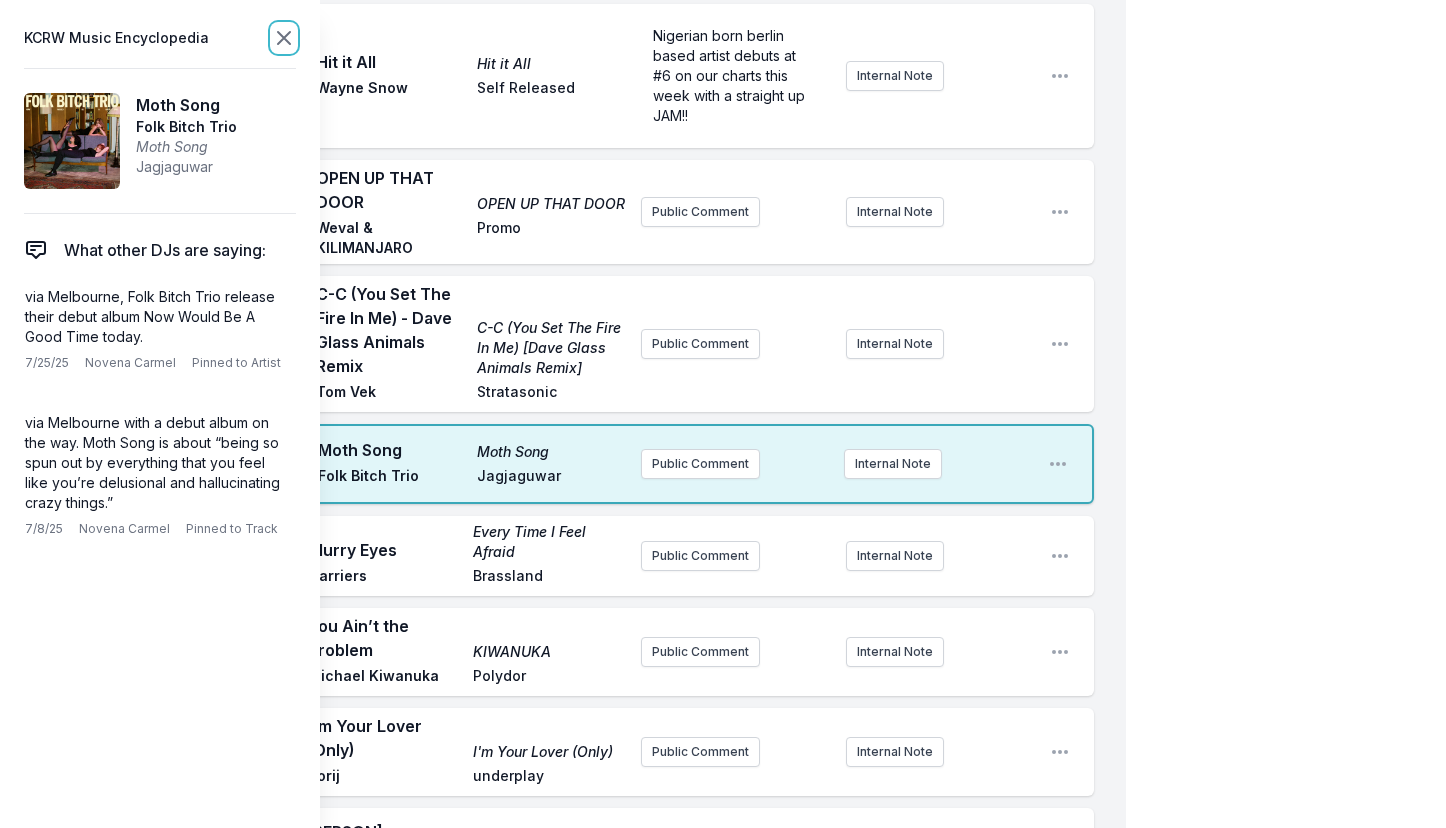 click 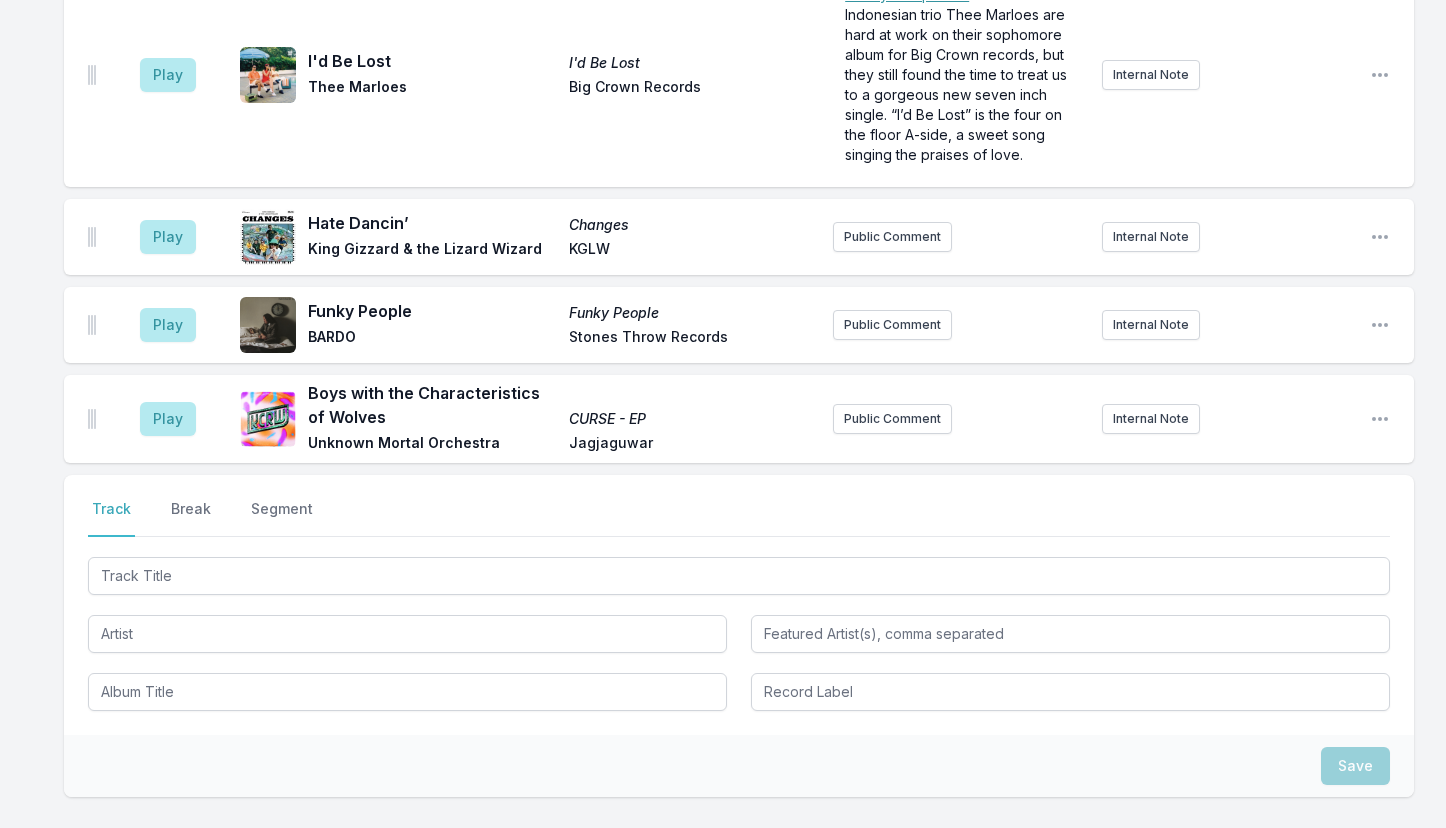 scroll, scrollTop: 6362, scrollLeft: 0, axis: vertical 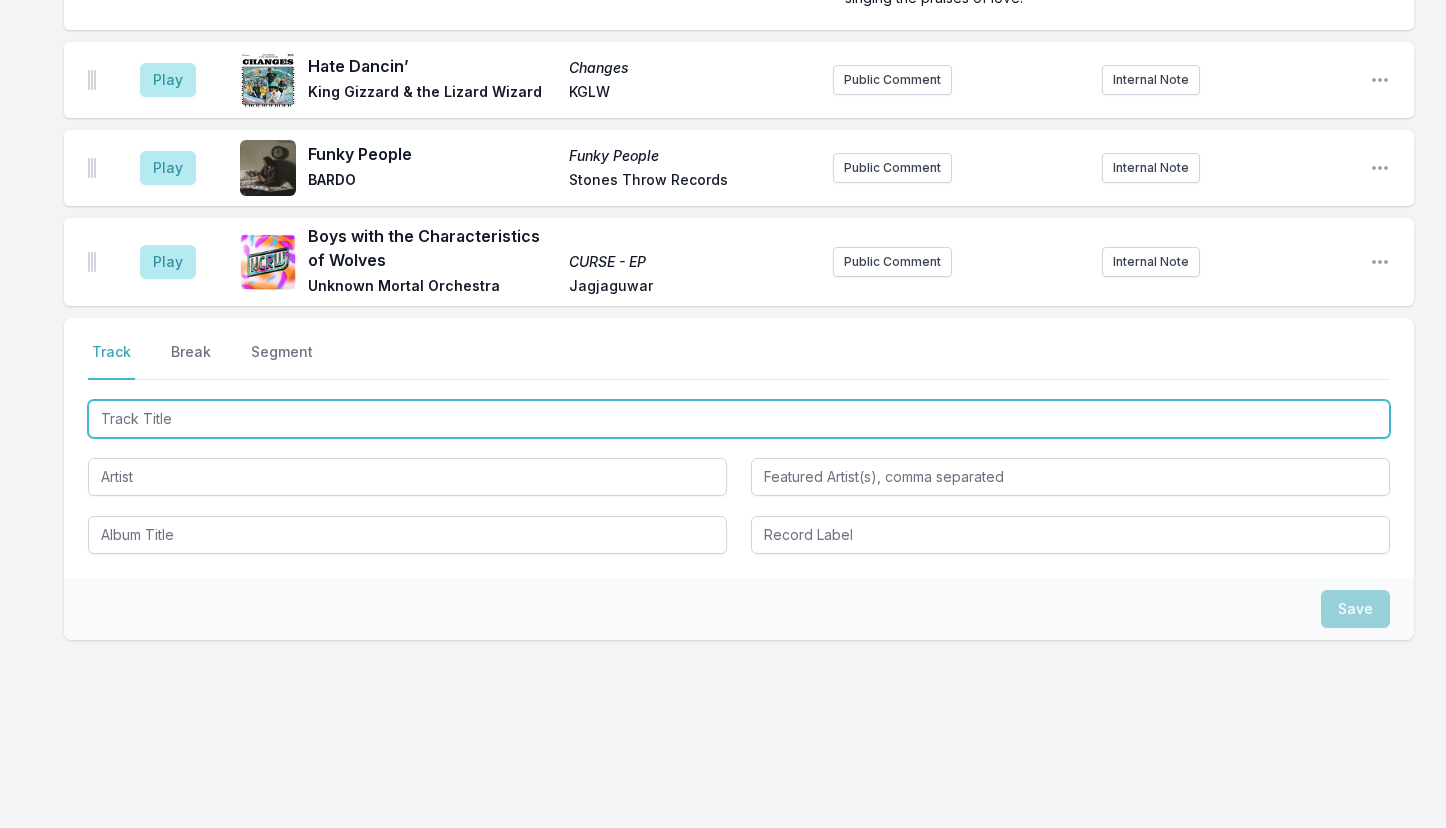 click at bounding box center (739, 419) 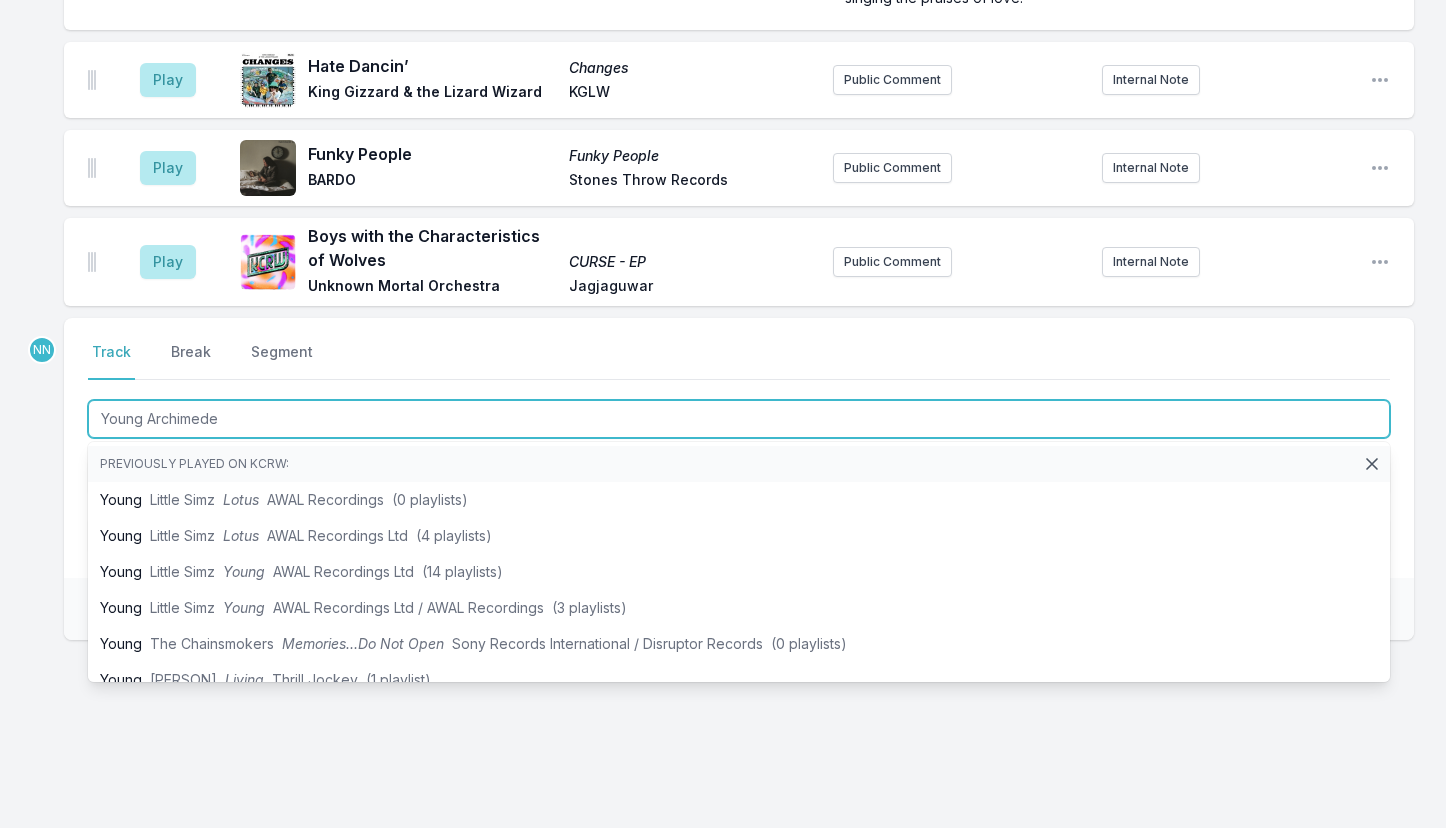 type on "Young [PERSON]" 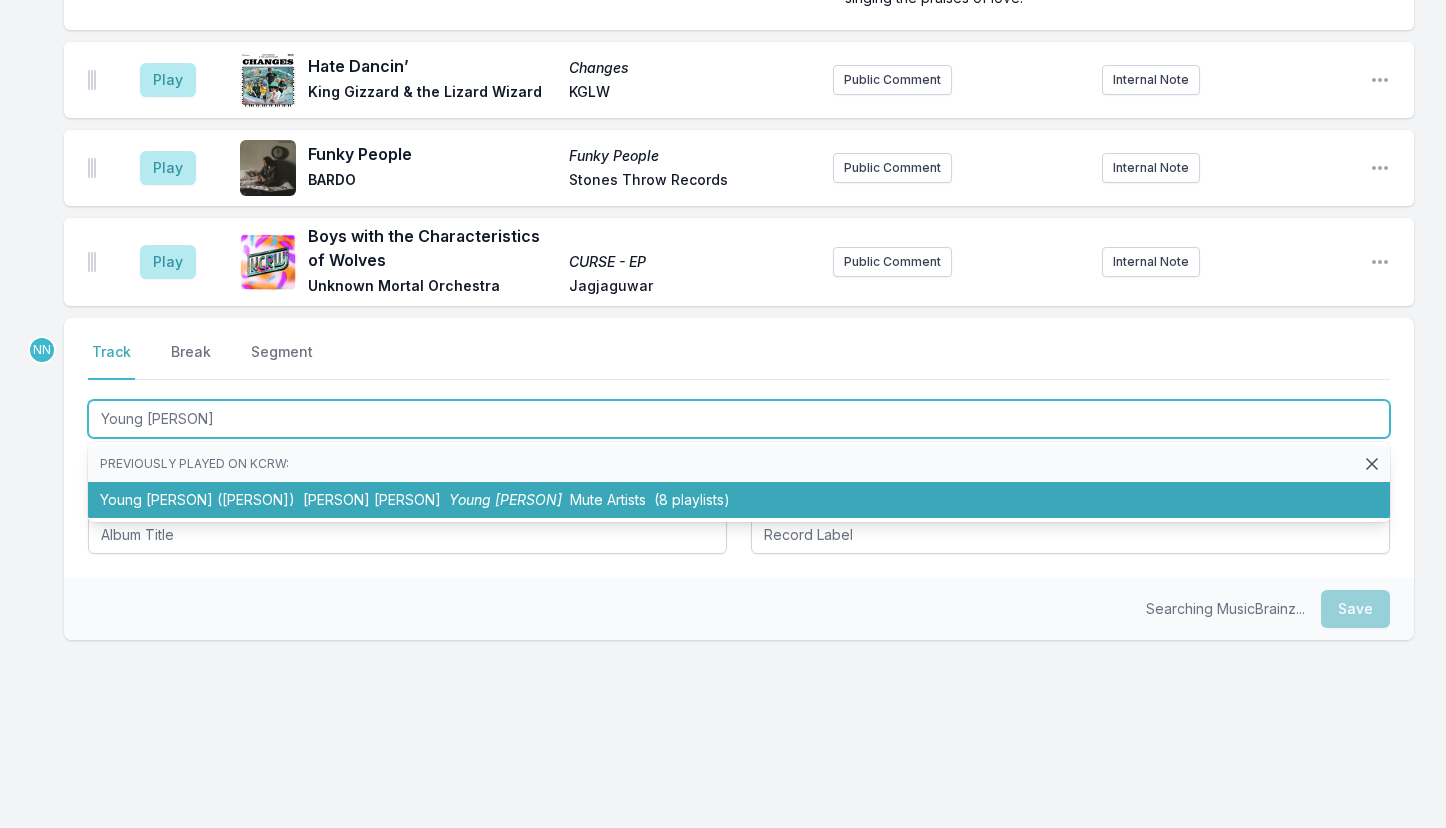 click on "[PERSON] (Feat. [BRAND] [BRAND]) [PERSON] [BRAND] ([NUMBER] playlists)" at bounding box center (739, 500) 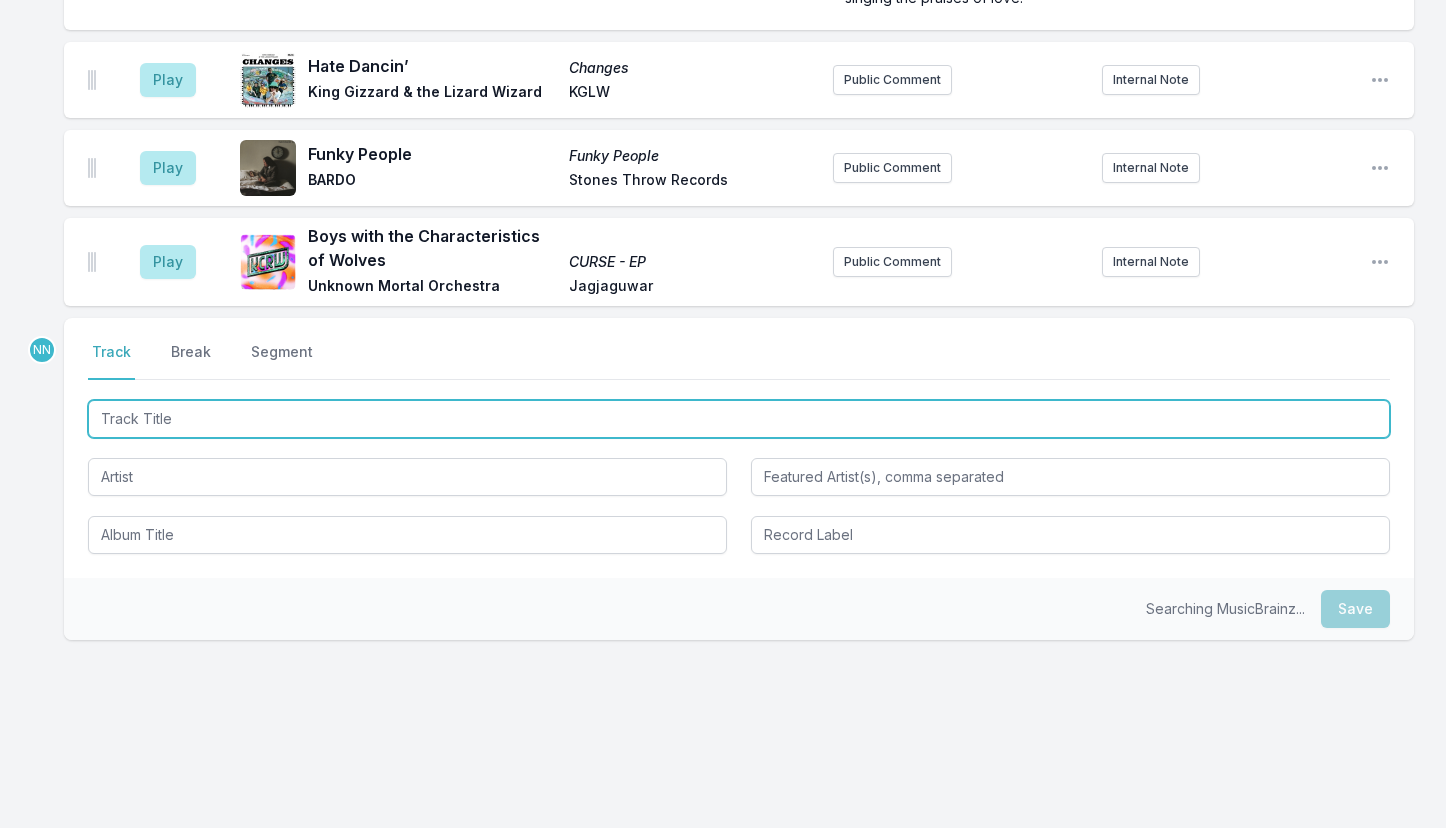 scroll, scrollTop: 6462, scrollLeft: 0, axis: vertical 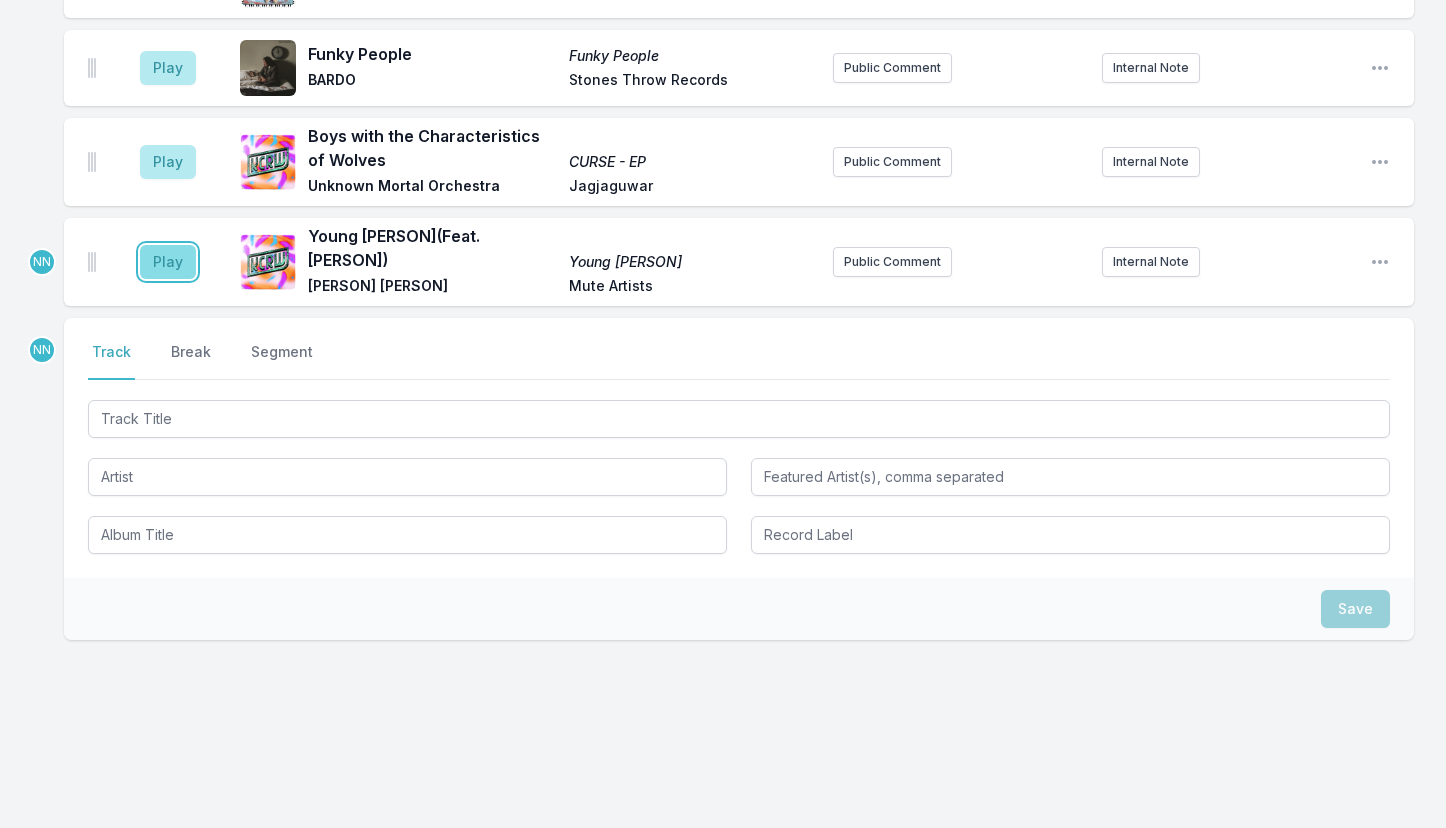 click on "Play" at bounding box center [168, 262] 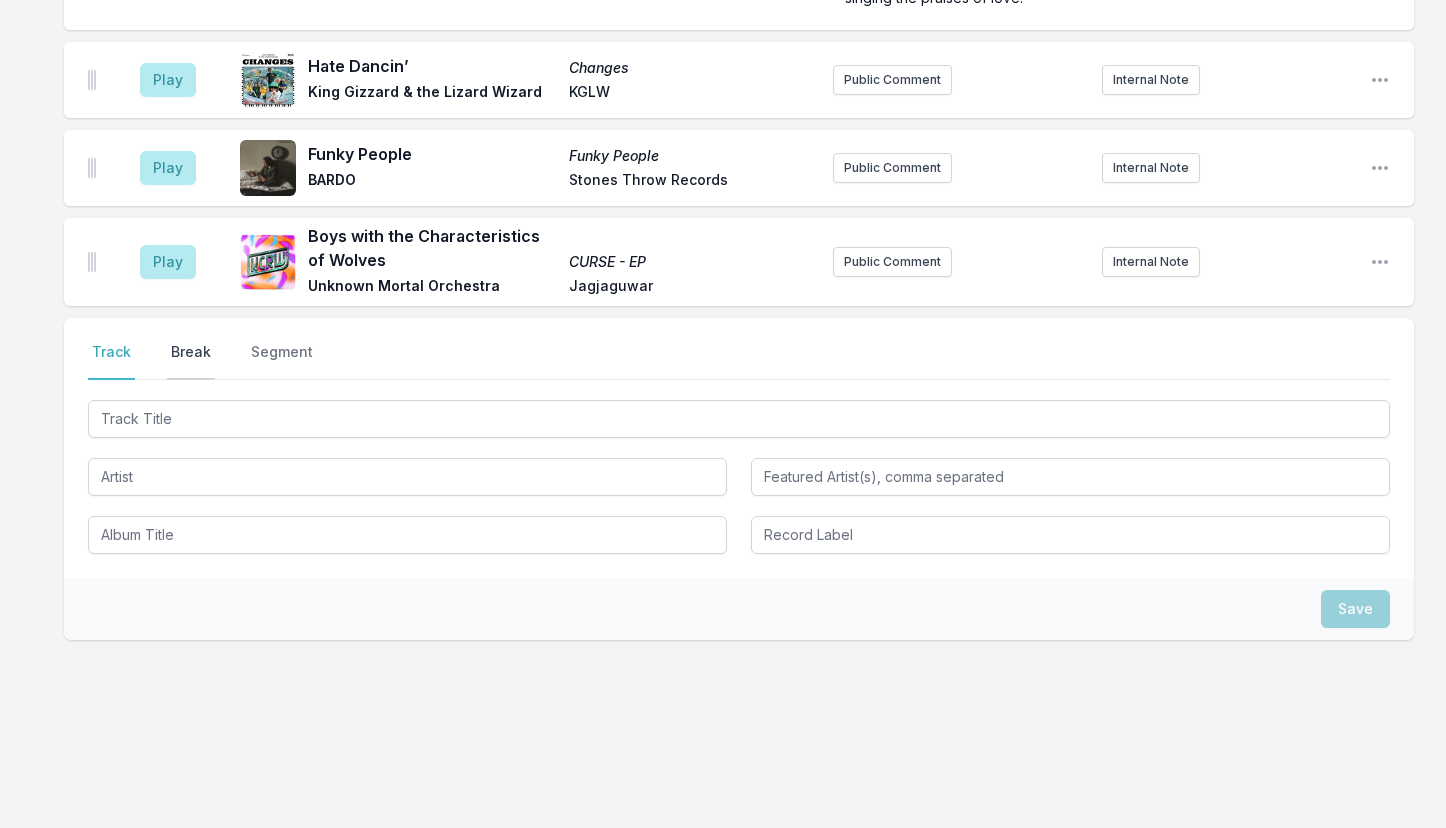 click on "Break" at bounding box center (191, 361) 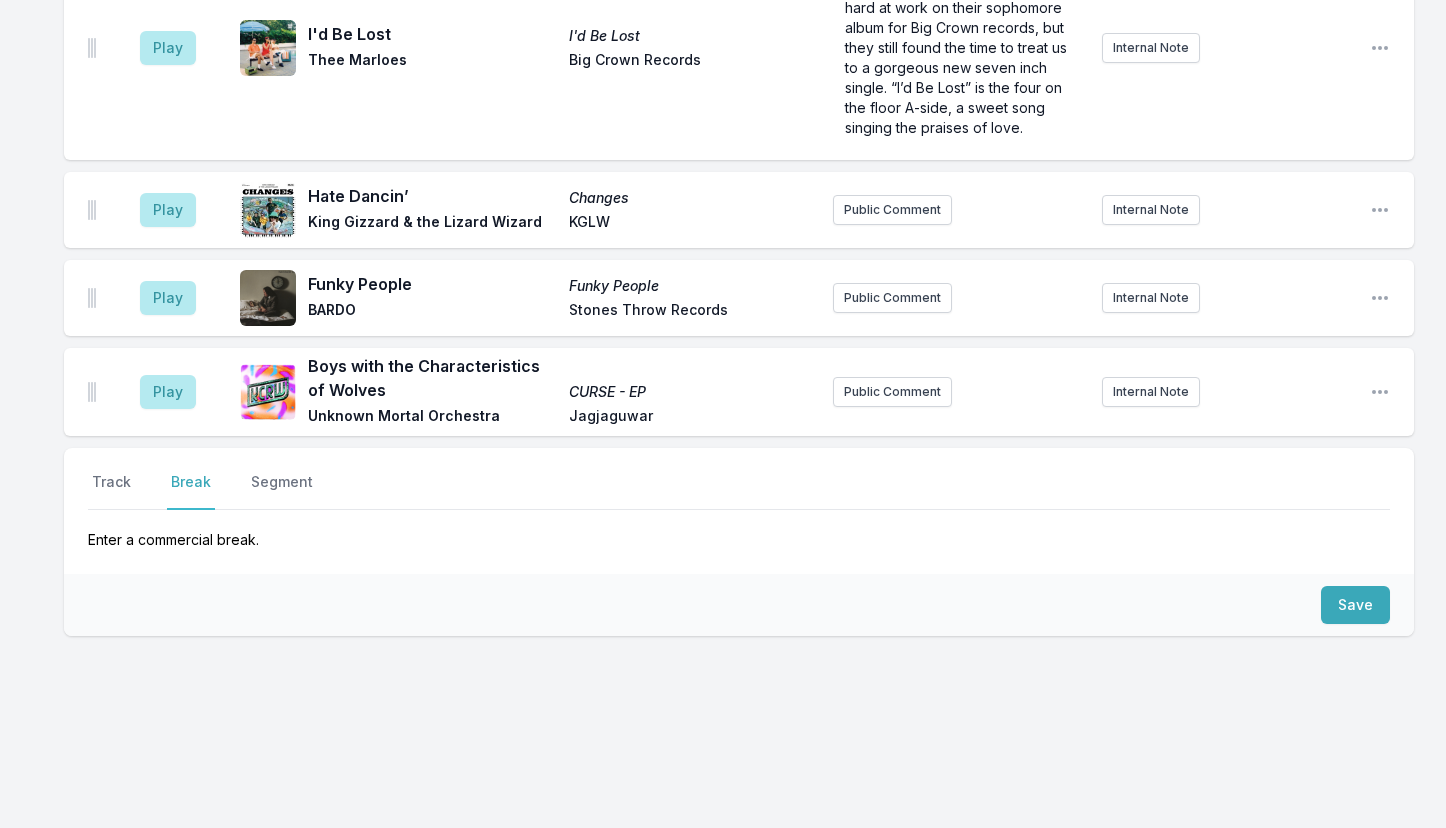scroll, scrollTop: 6328, scrollLeft: 0, axis: vertical 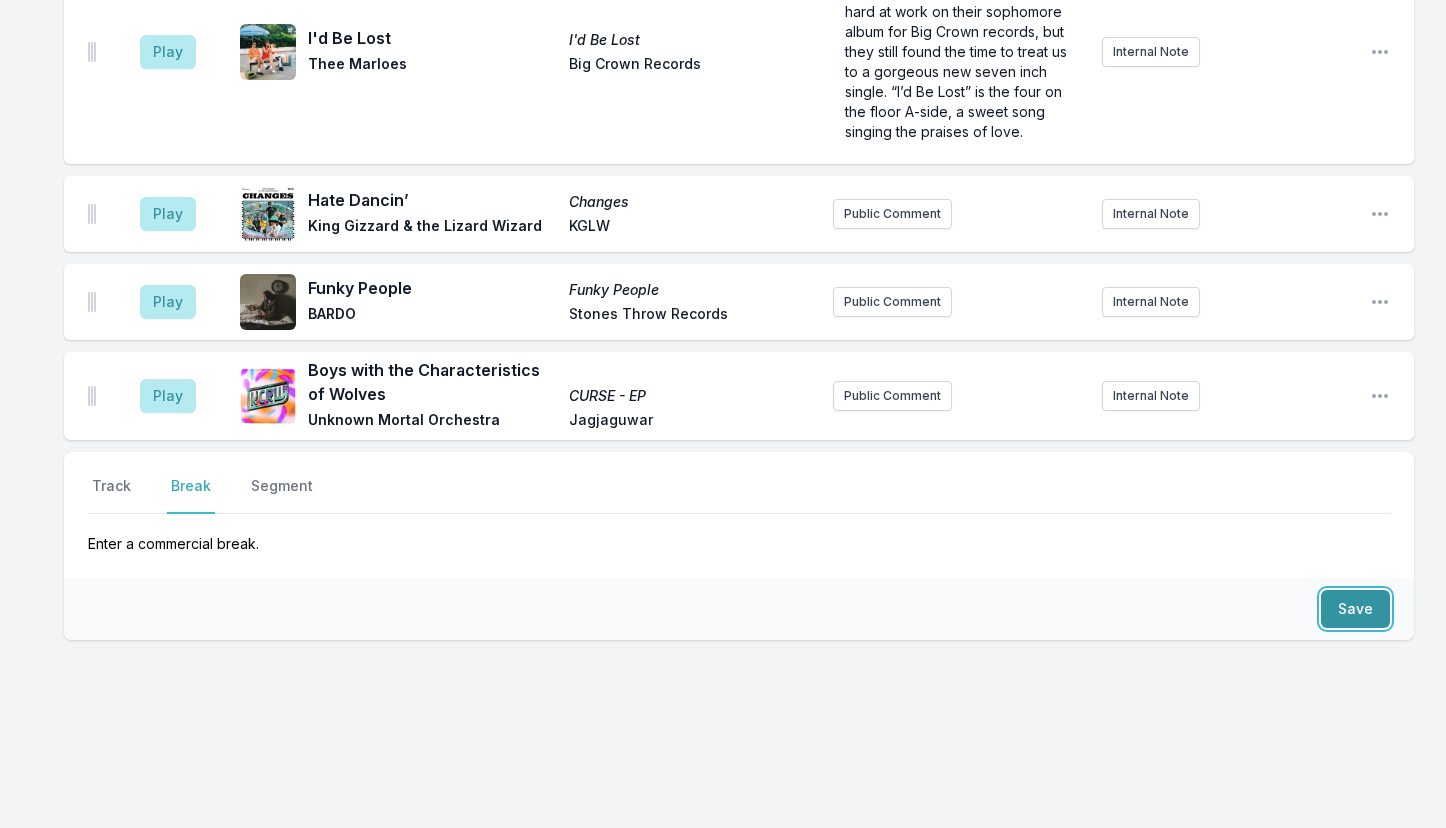 click on "Save" at bounding box center (1355, 609) 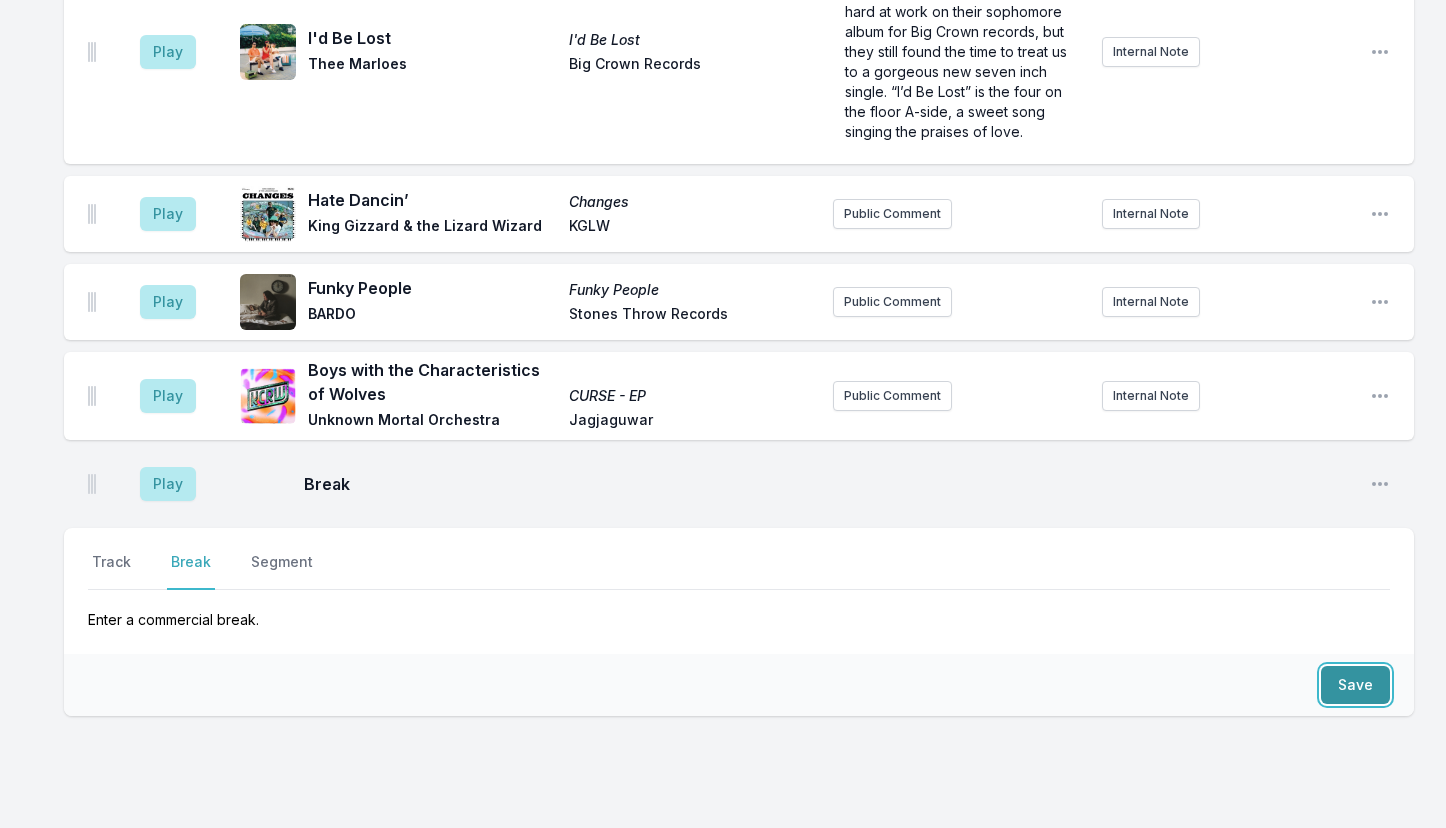 scroll, scrollTop: 6404, scrollLeft: 0, axis: vertical 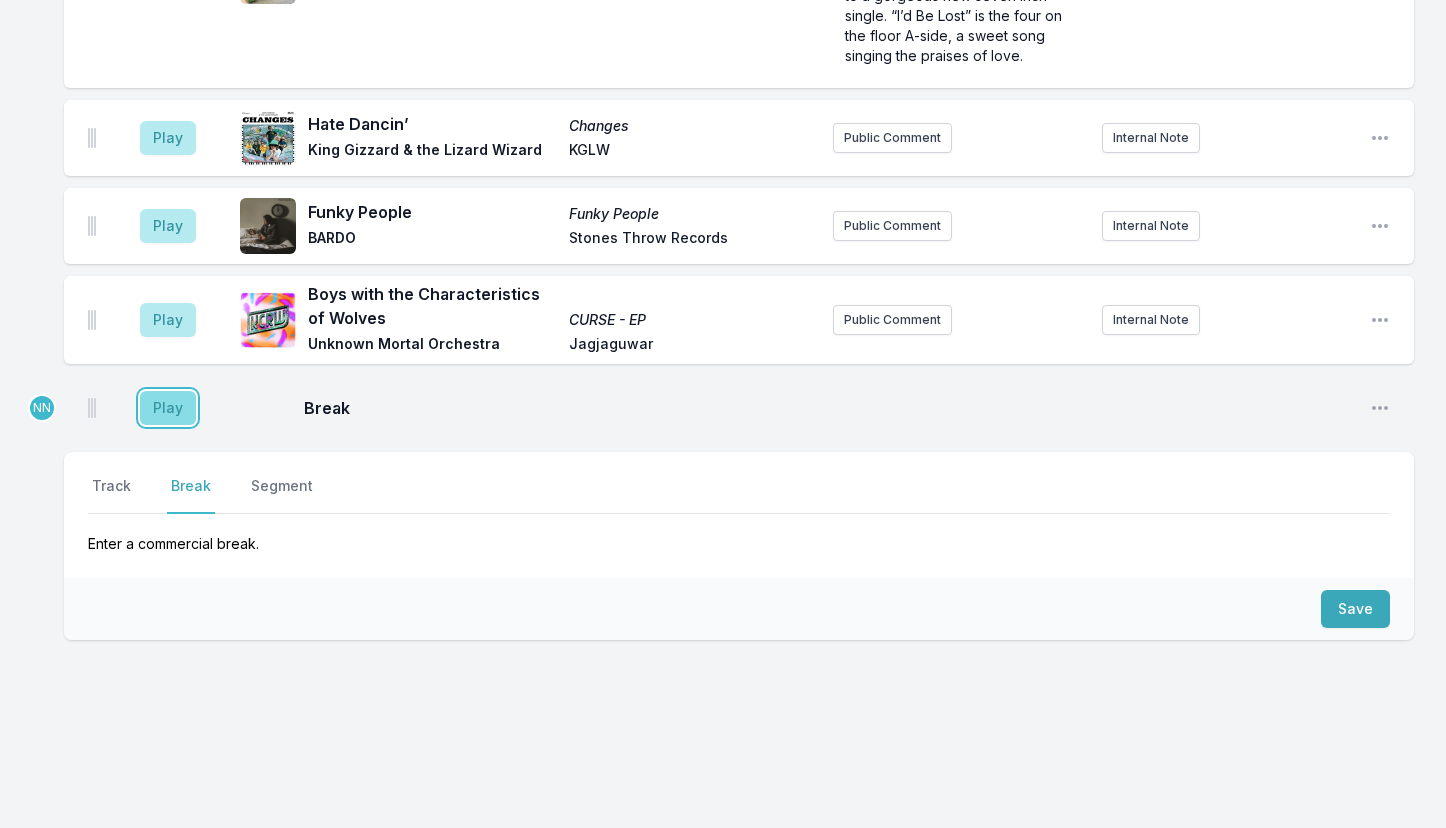 click on "Play" at bounding box center [168, 408] 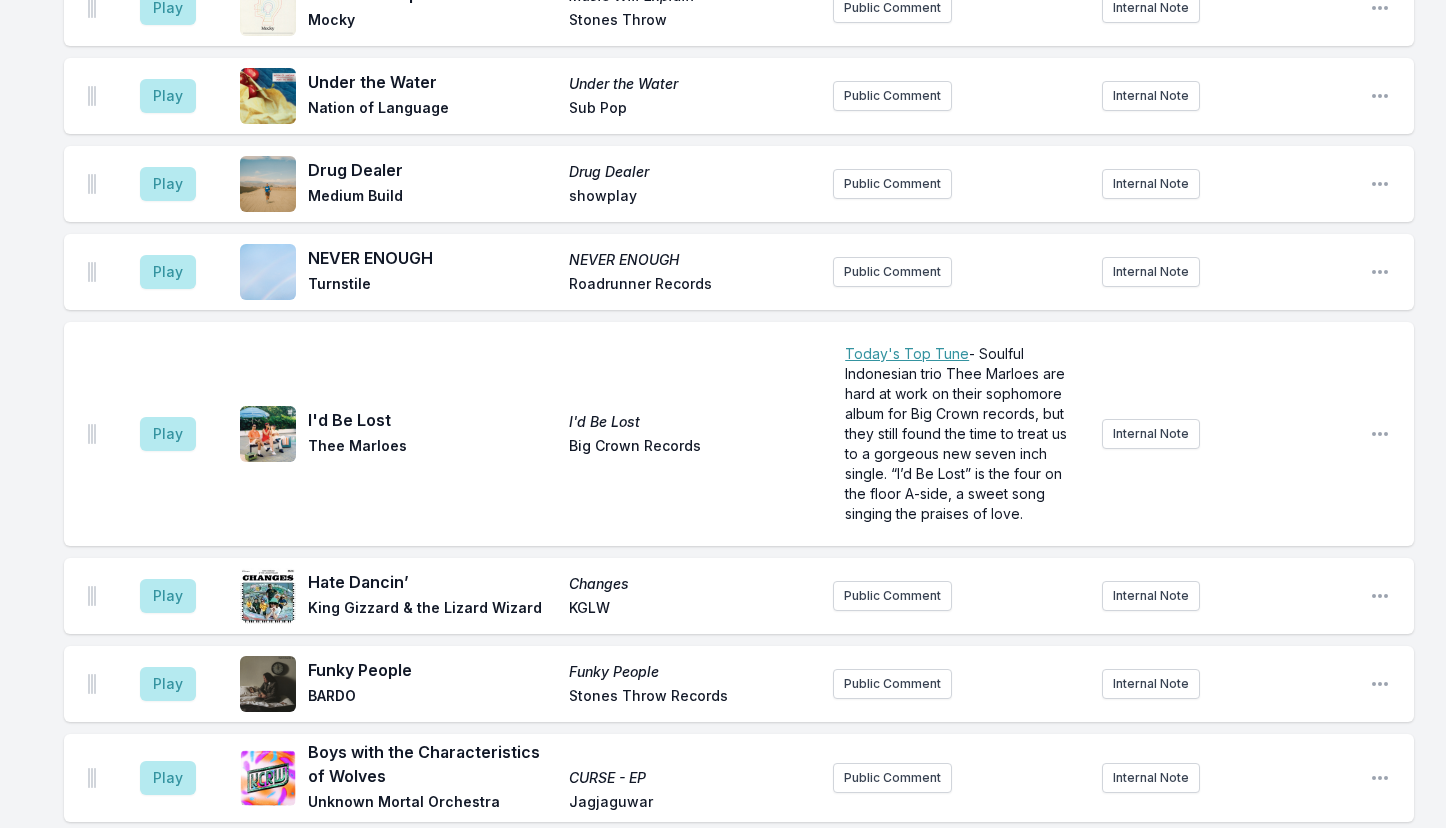 scroll, scrollTop: 6024, scrollLeft: 0, axis: vertical 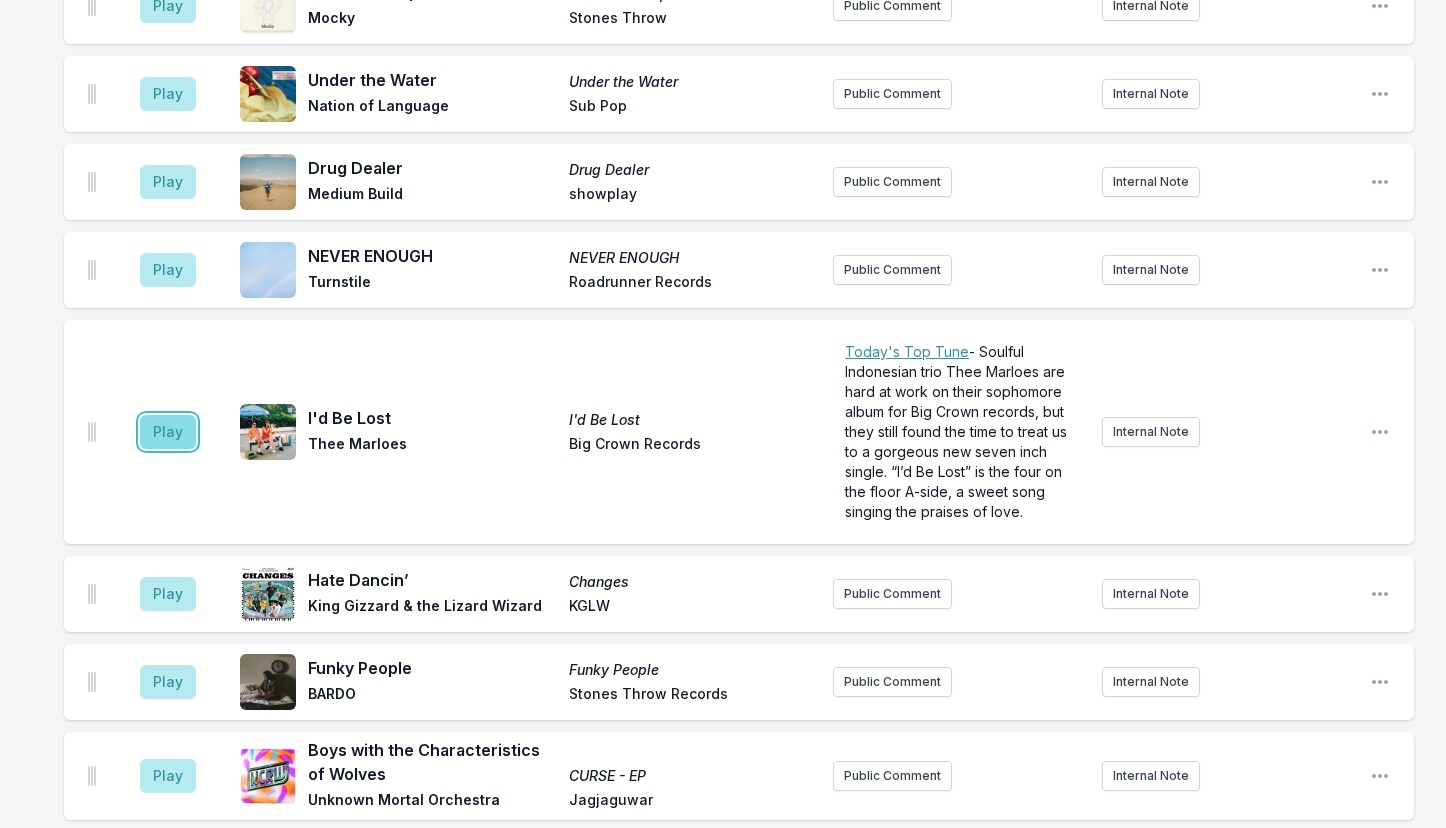 click on "Play" at bounding box center [168, 432] 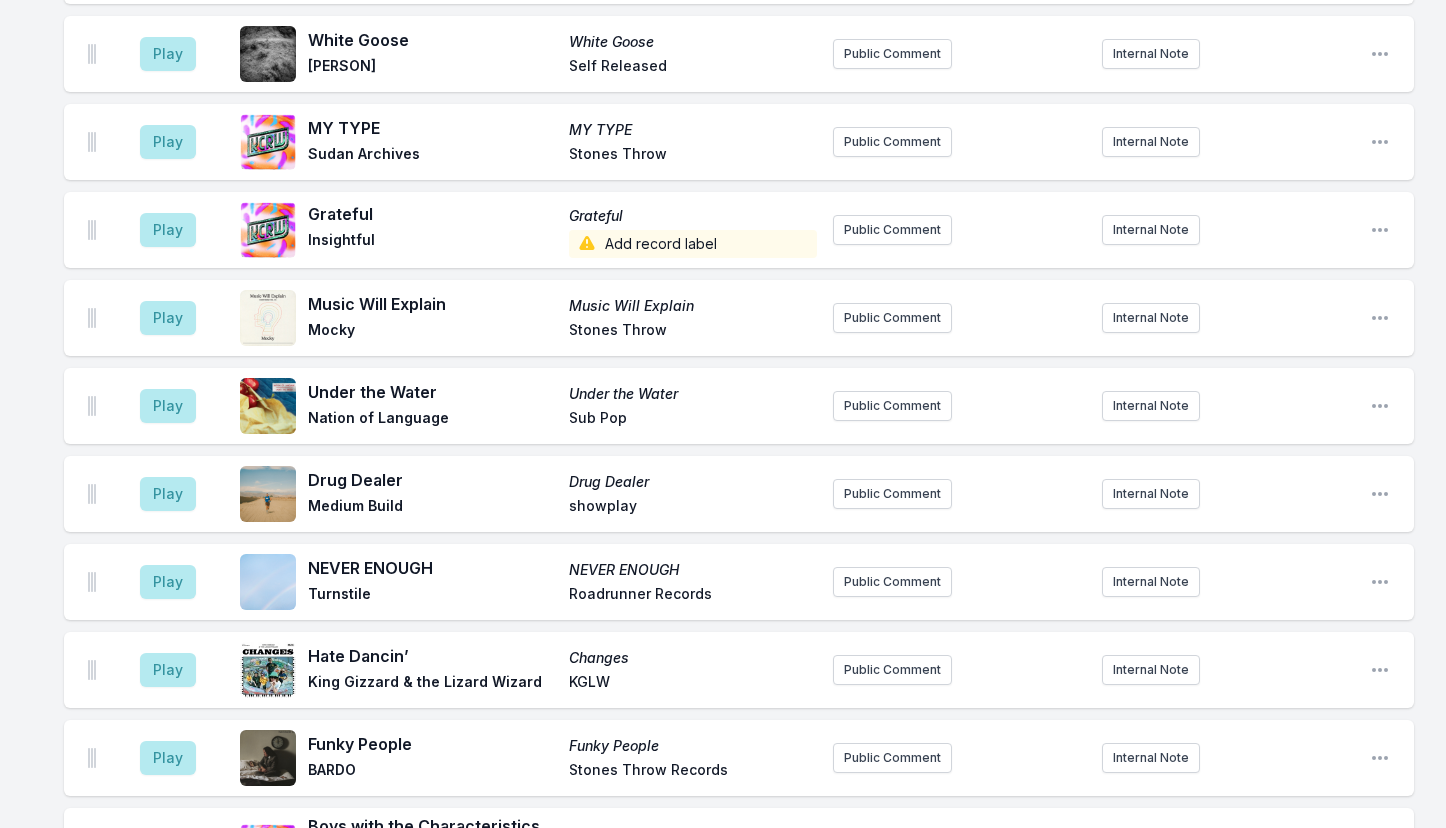 scroll, scrollTop: 5943, scrollLeft: 0, axis: vertical 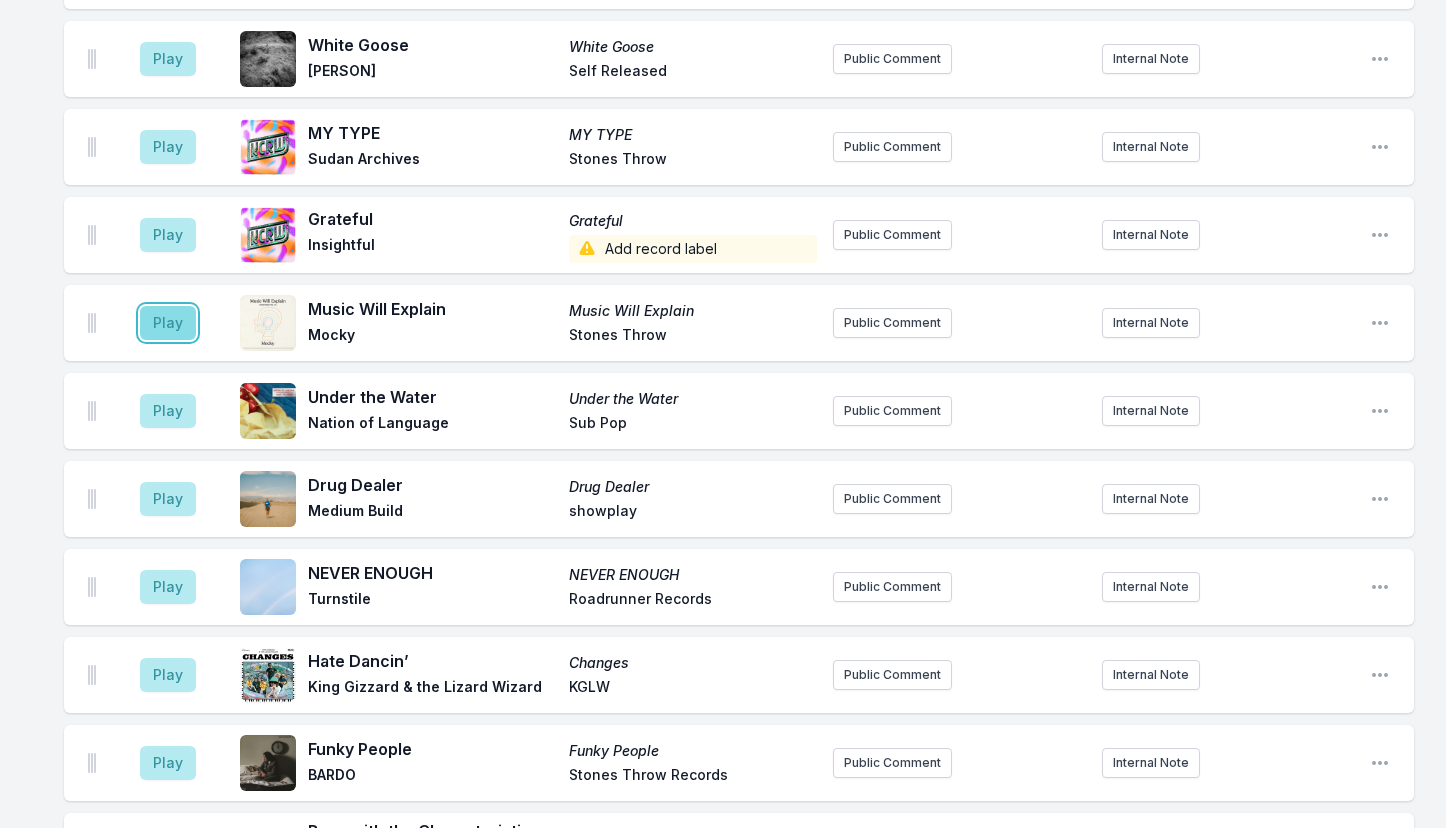 click on "Play" at bounding box center [168, 323] 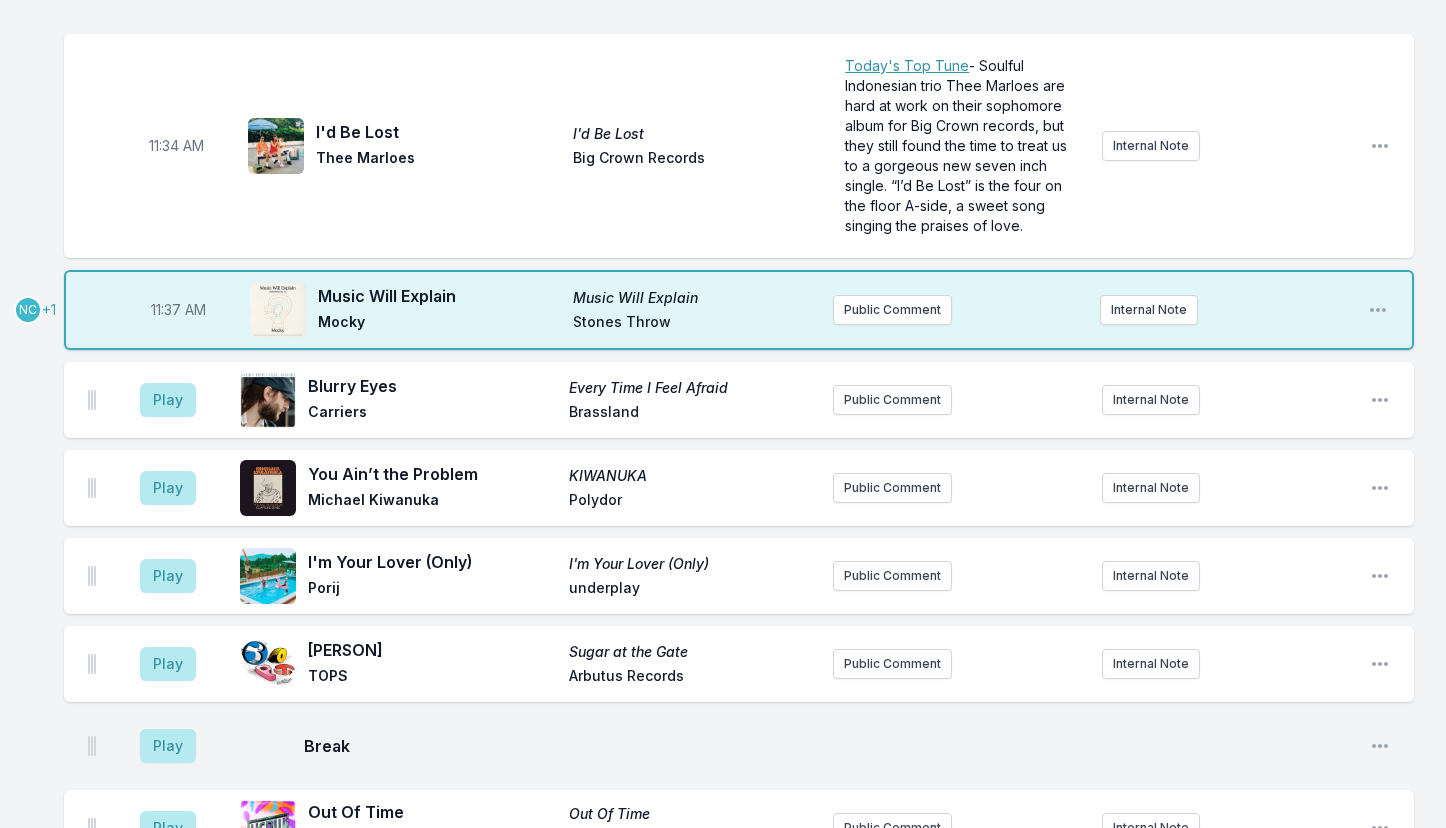 scroll, scrollTop: 4583, scrollLeft: 0, axis: vertical 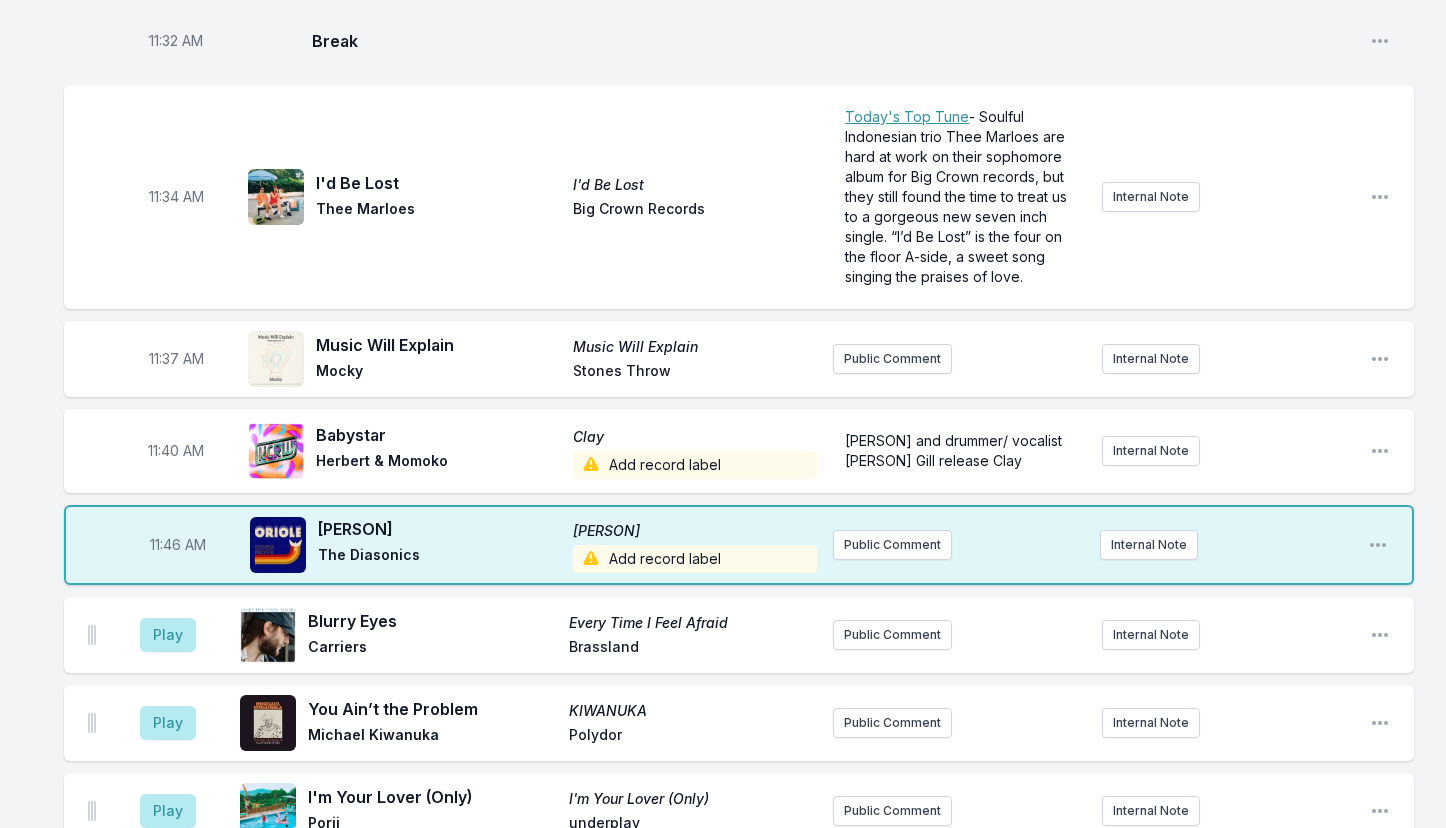 click on "Add record label" at bounding box center (695, 465) 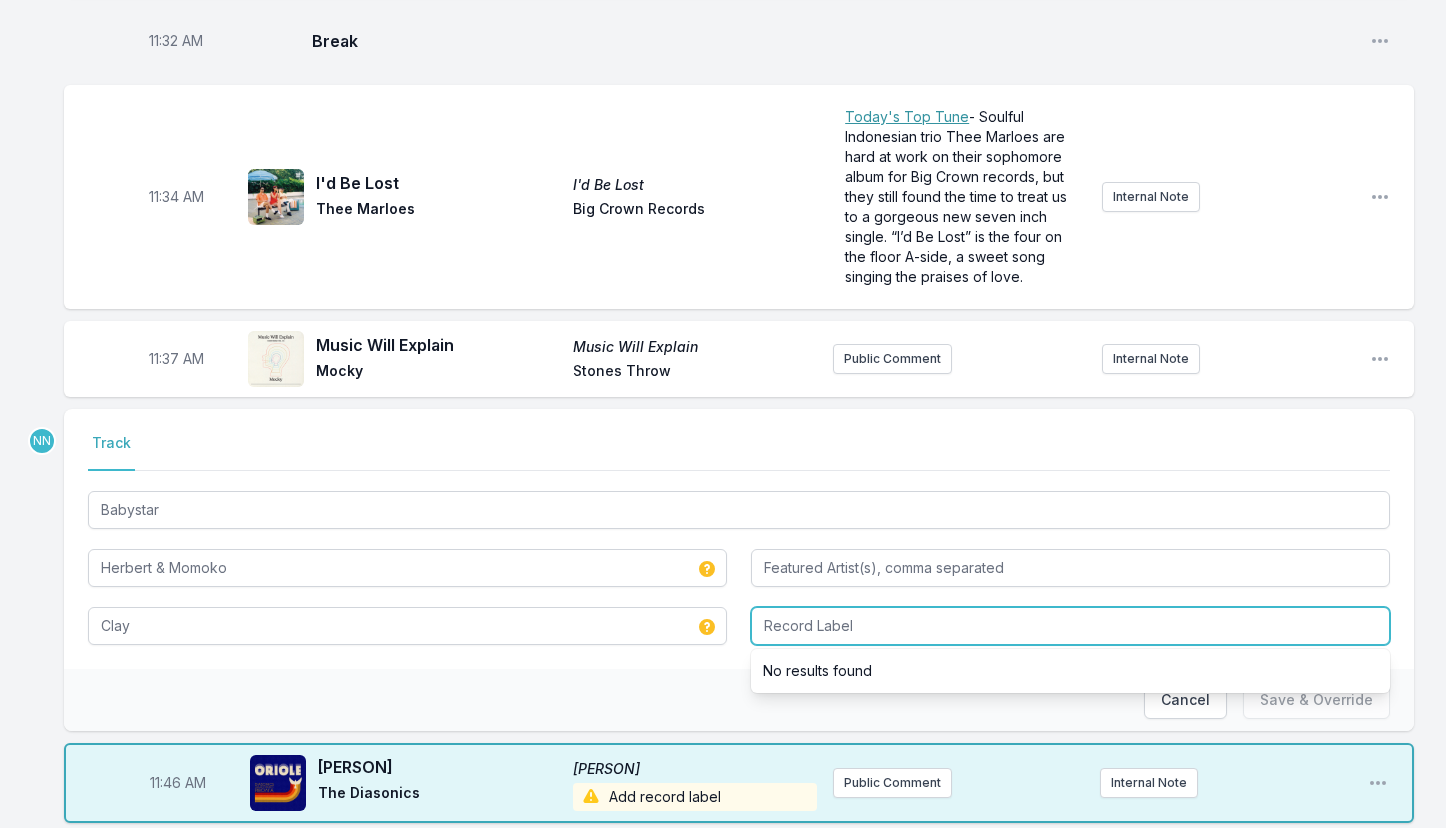 click at bounding box center [1070, 626] 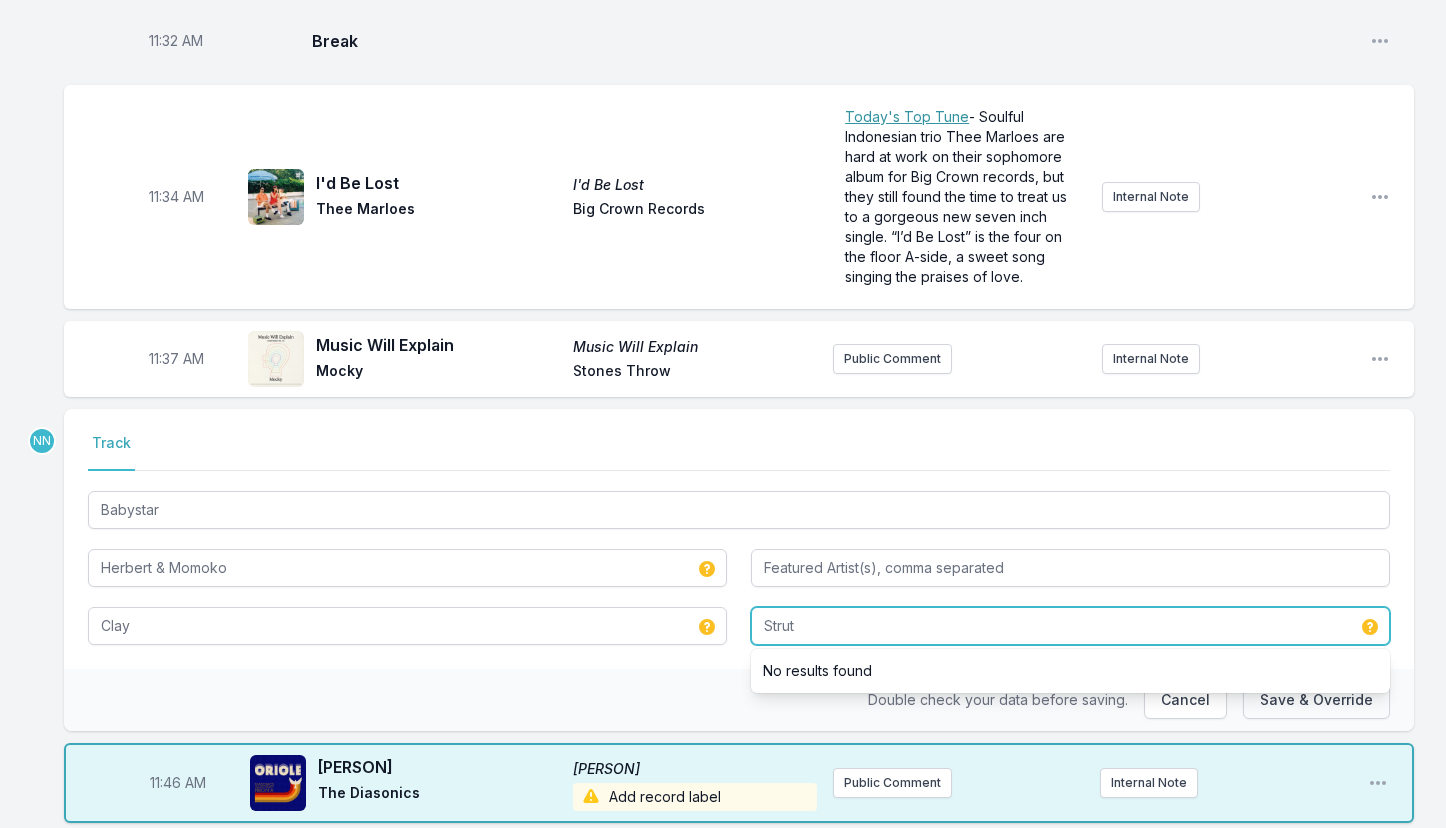 type on "Strut" 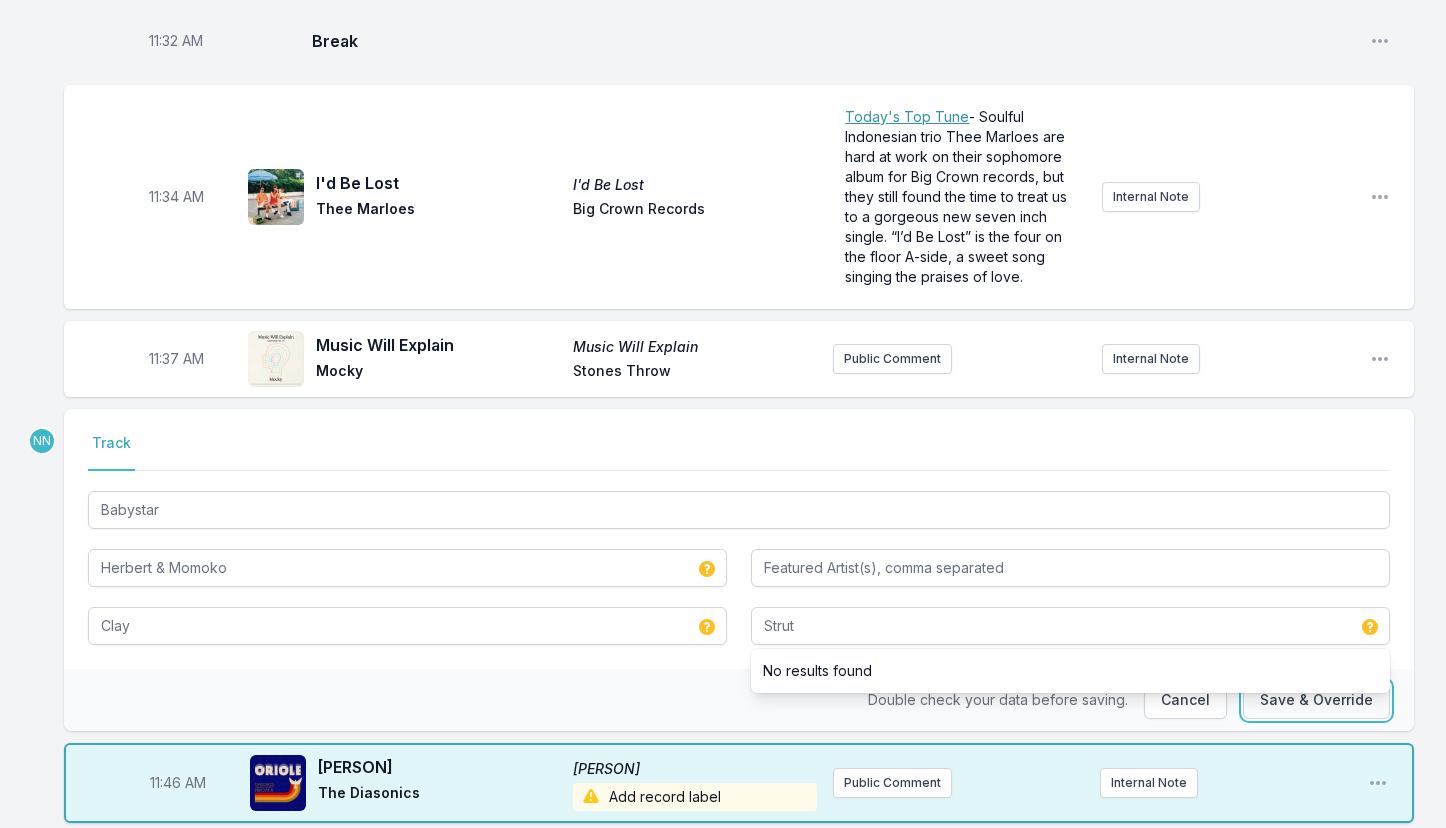 click on "Save & Override" at bounding box center [1316, 700] 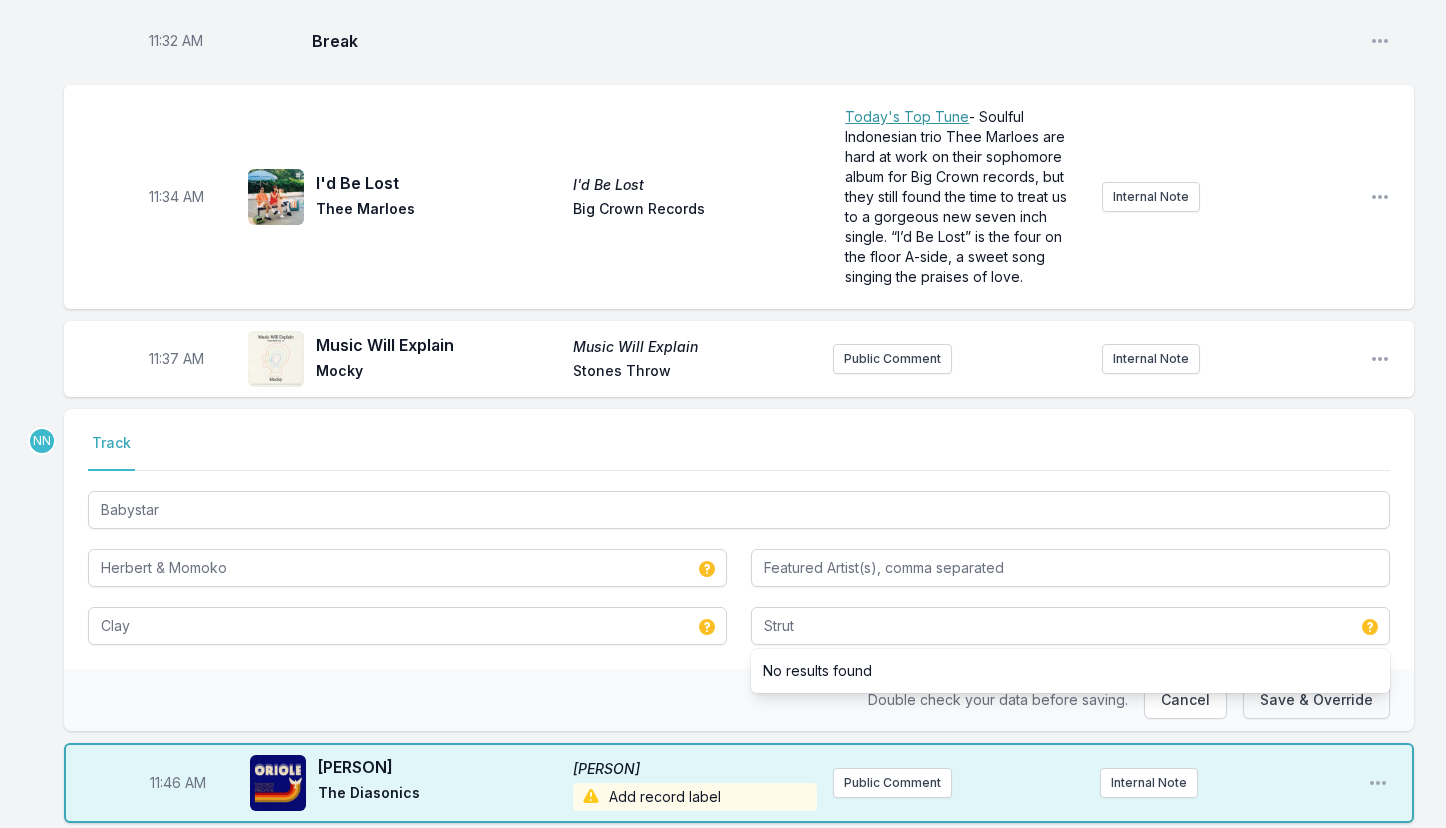 type 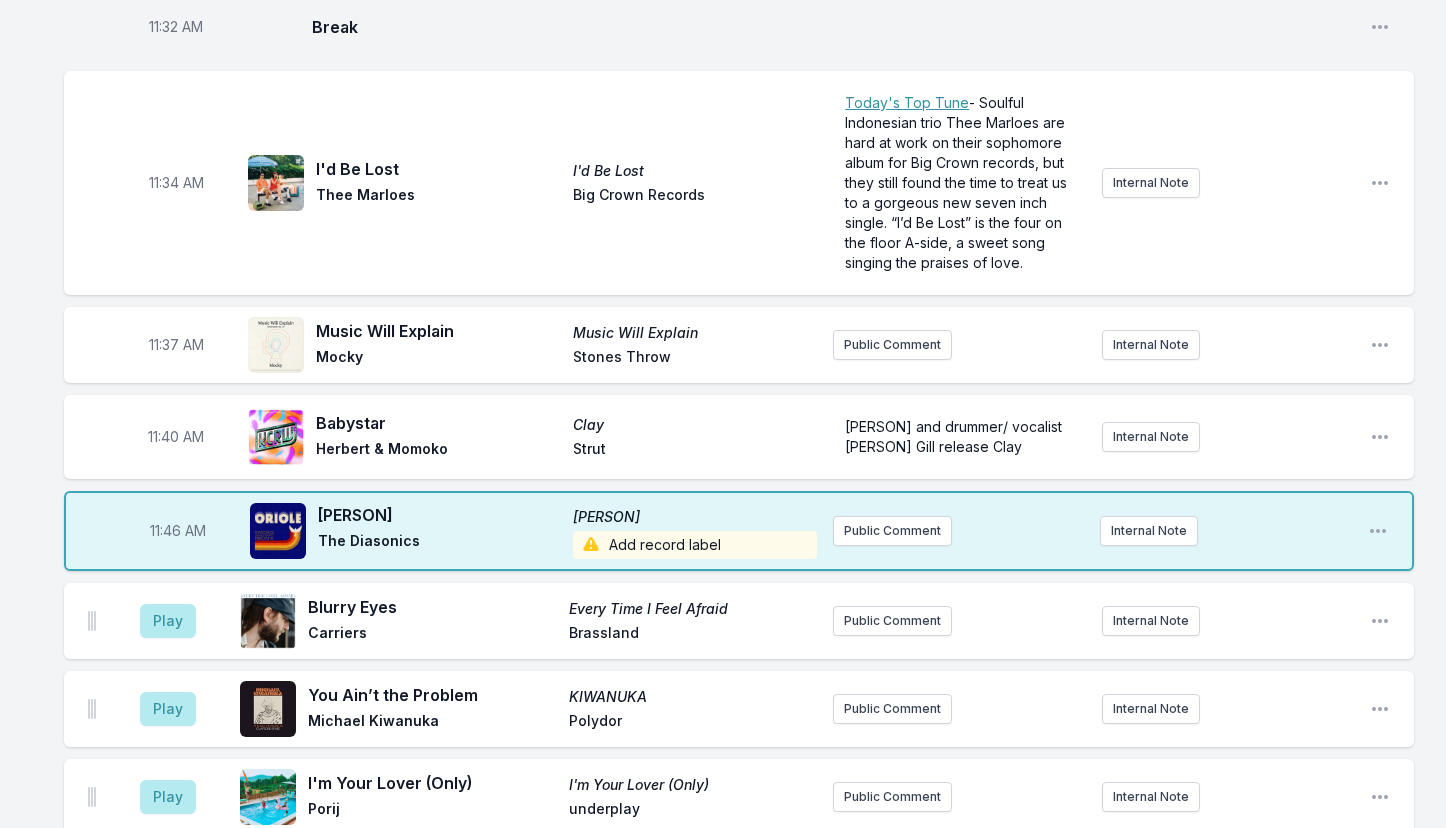 scroll, scrollTop: 4600, scrollLeft: 0, axis: vertical 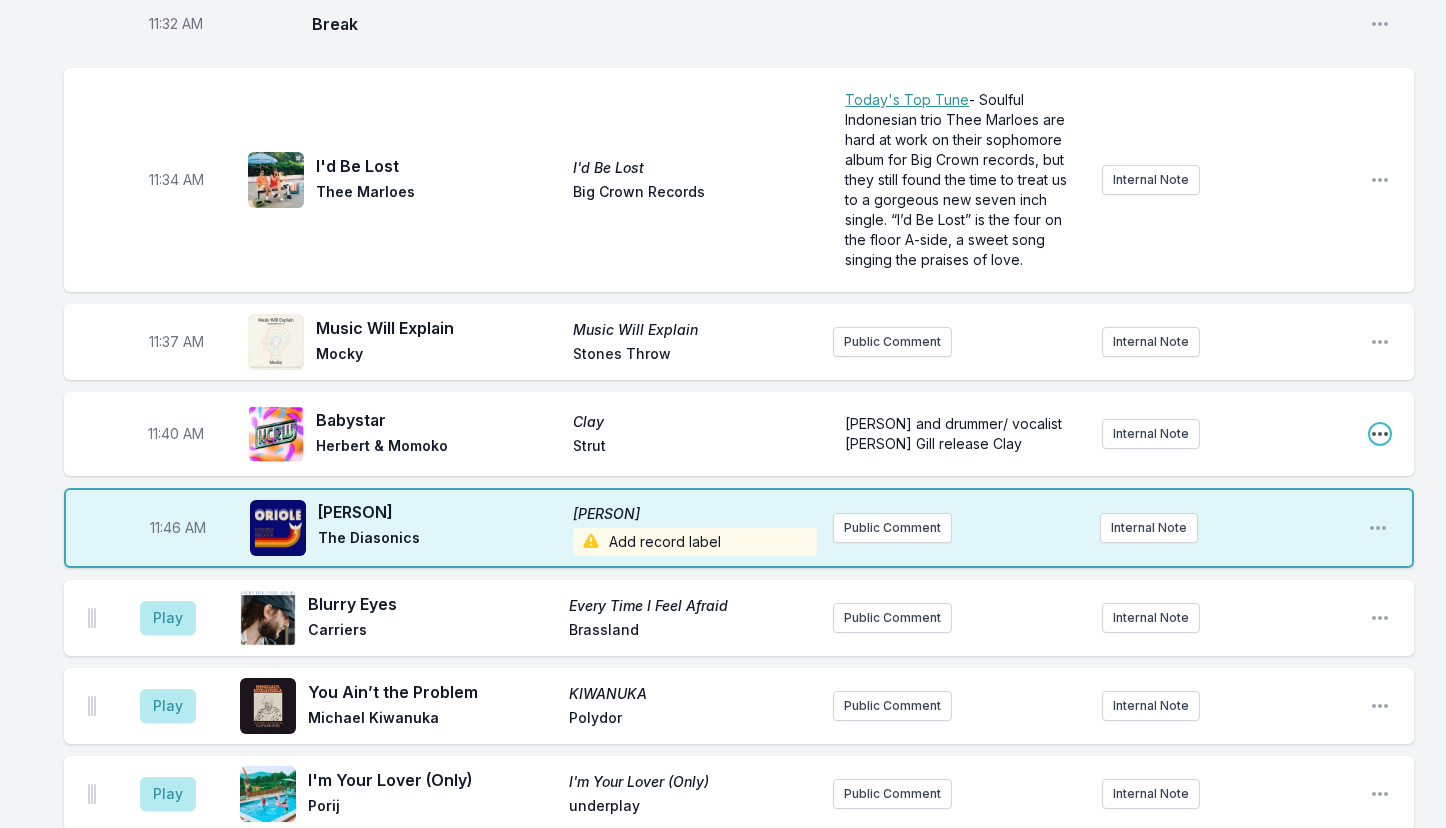 click 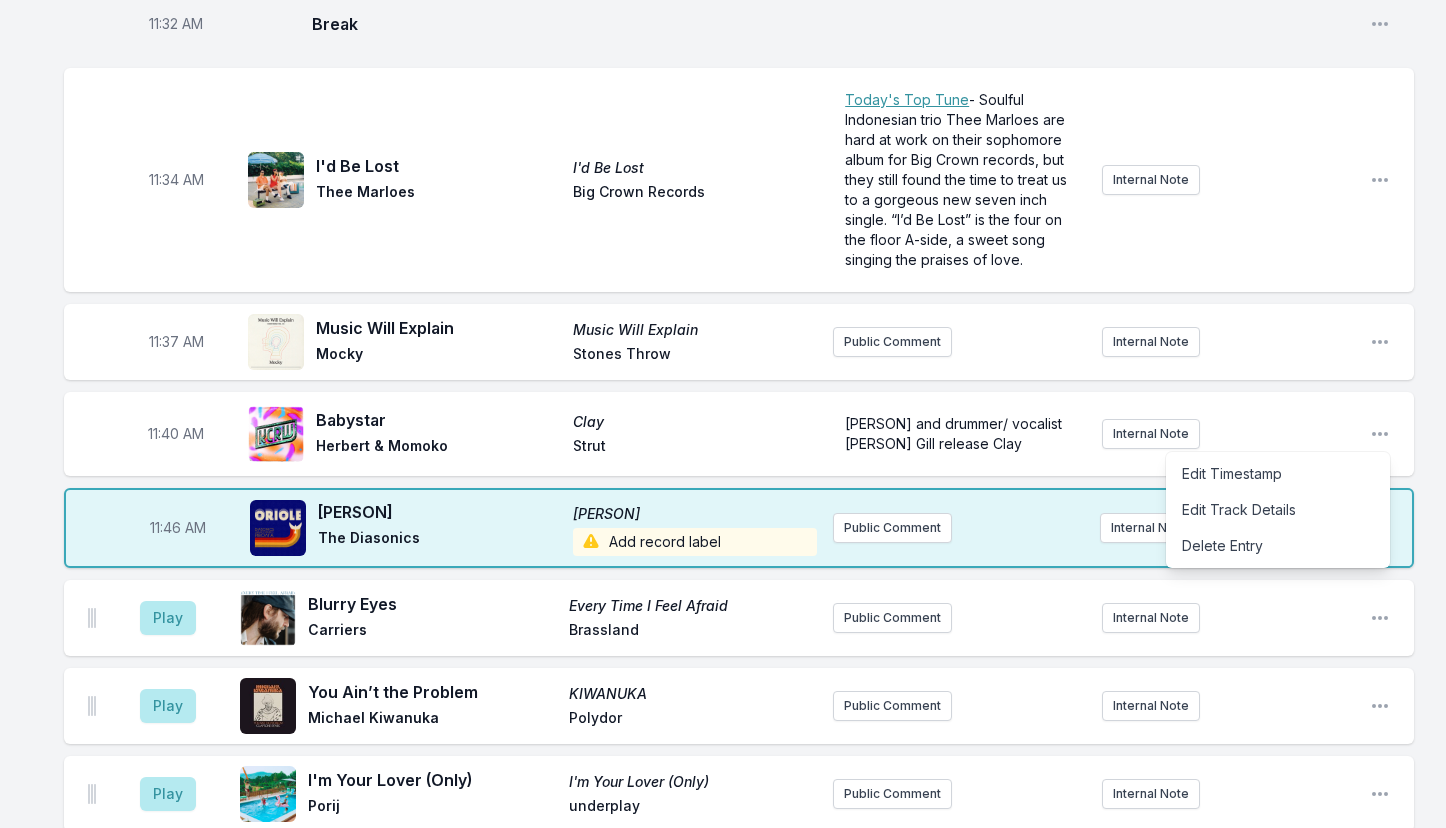 click on "Add record label" at bounding box center [694, 542] 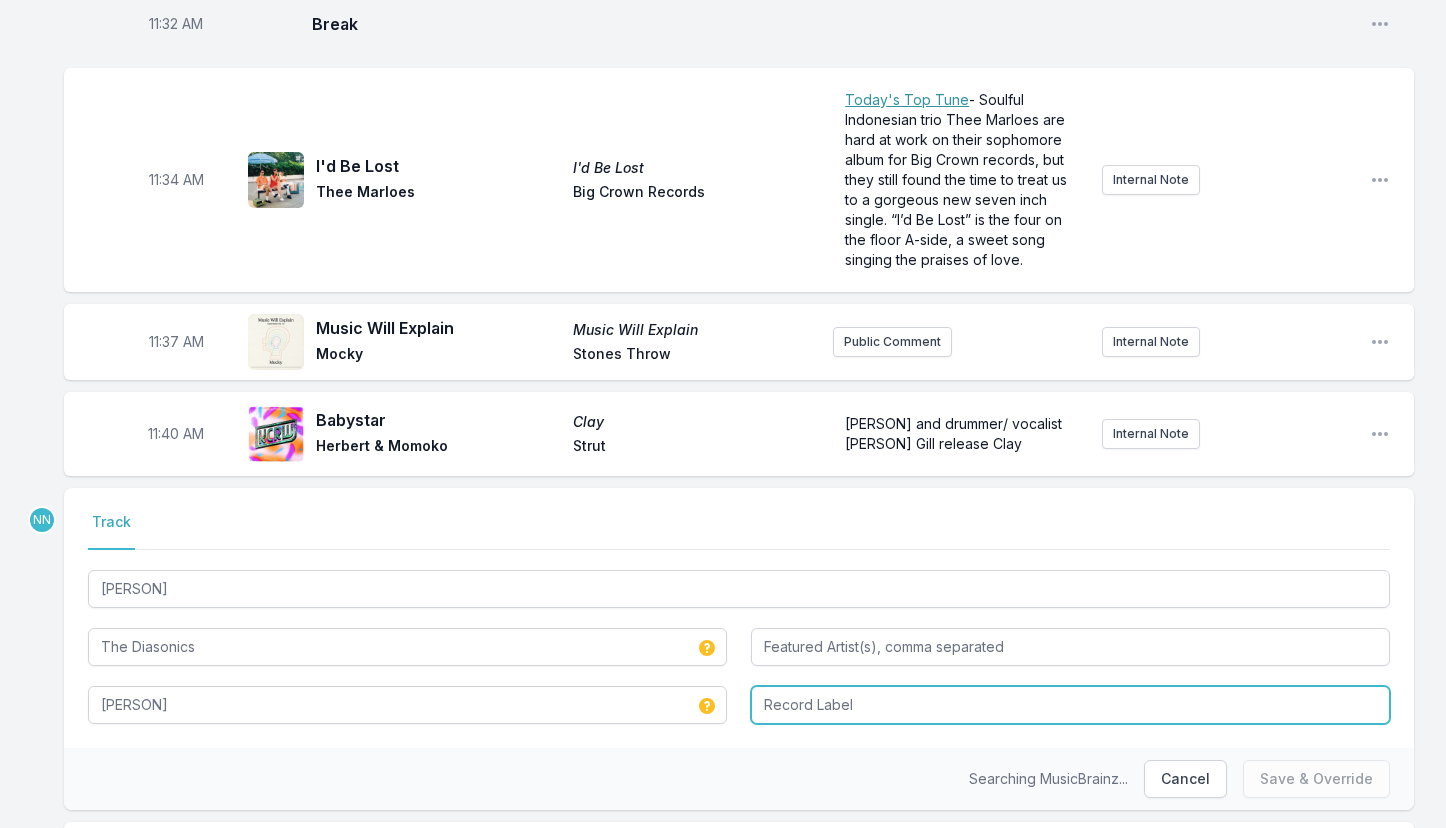 click at bounding box center (1070, 705) 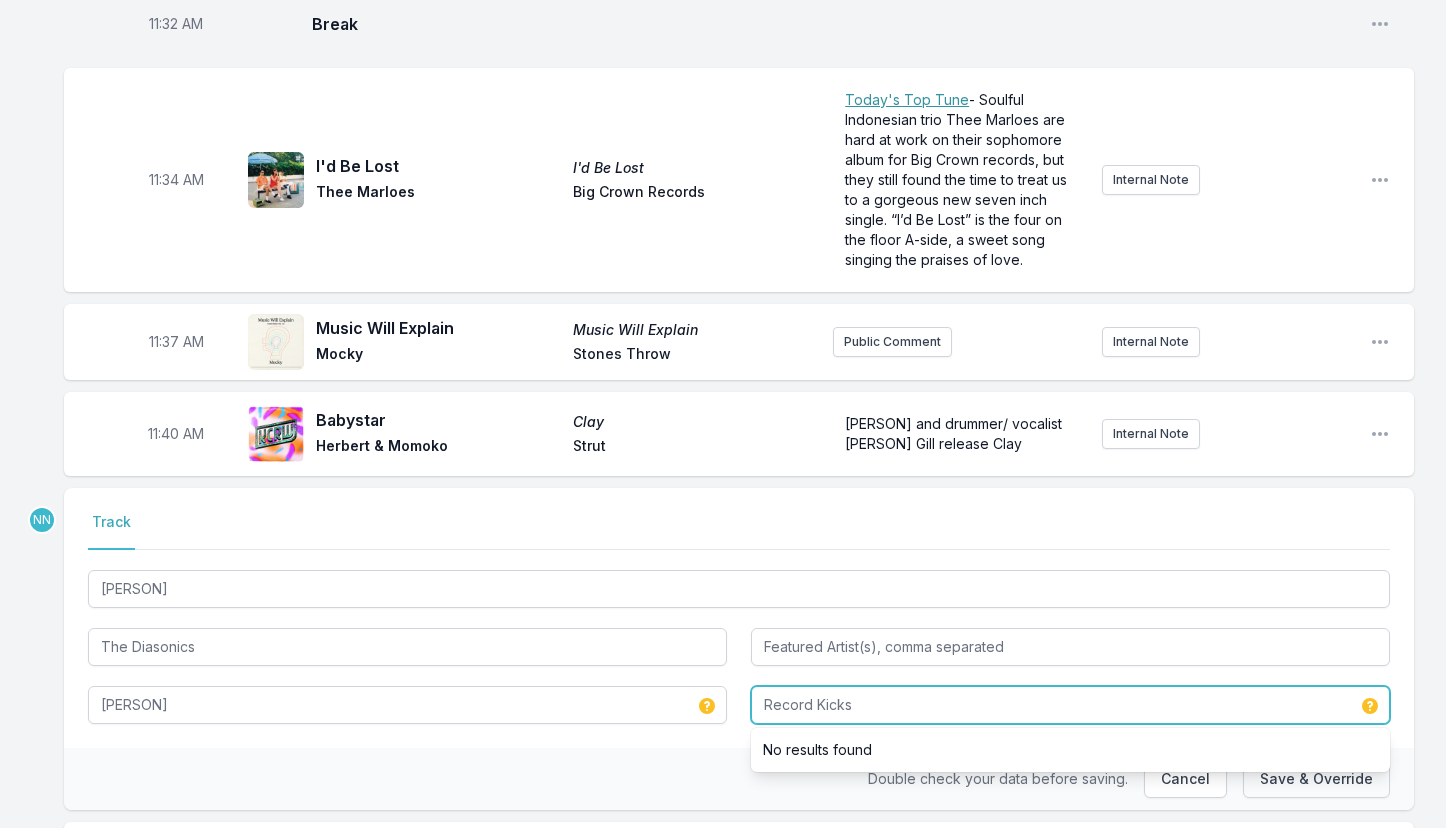 type on "Record Kicks" 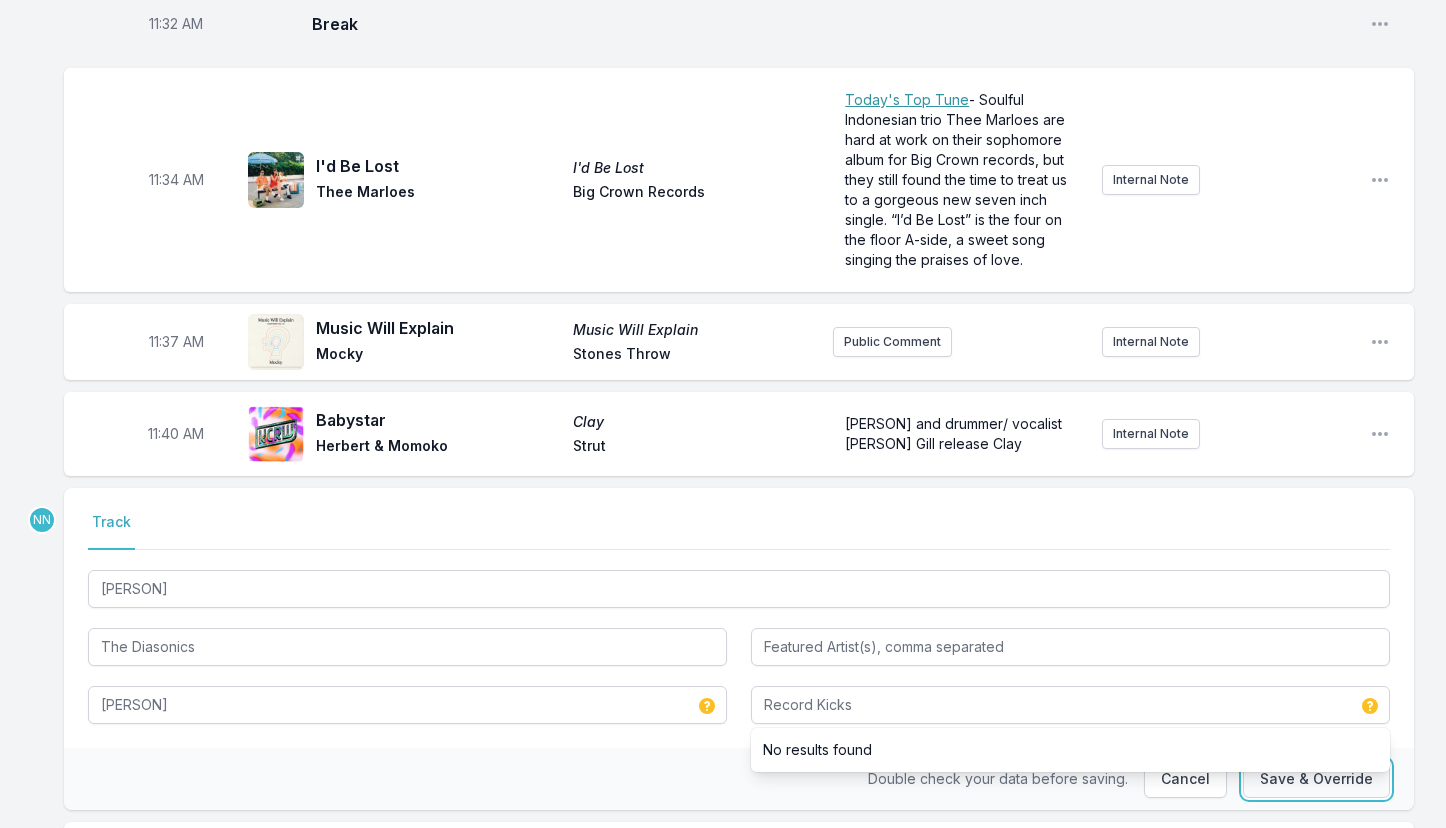 click on "Save & Override" at bounding box center [1316, 779] 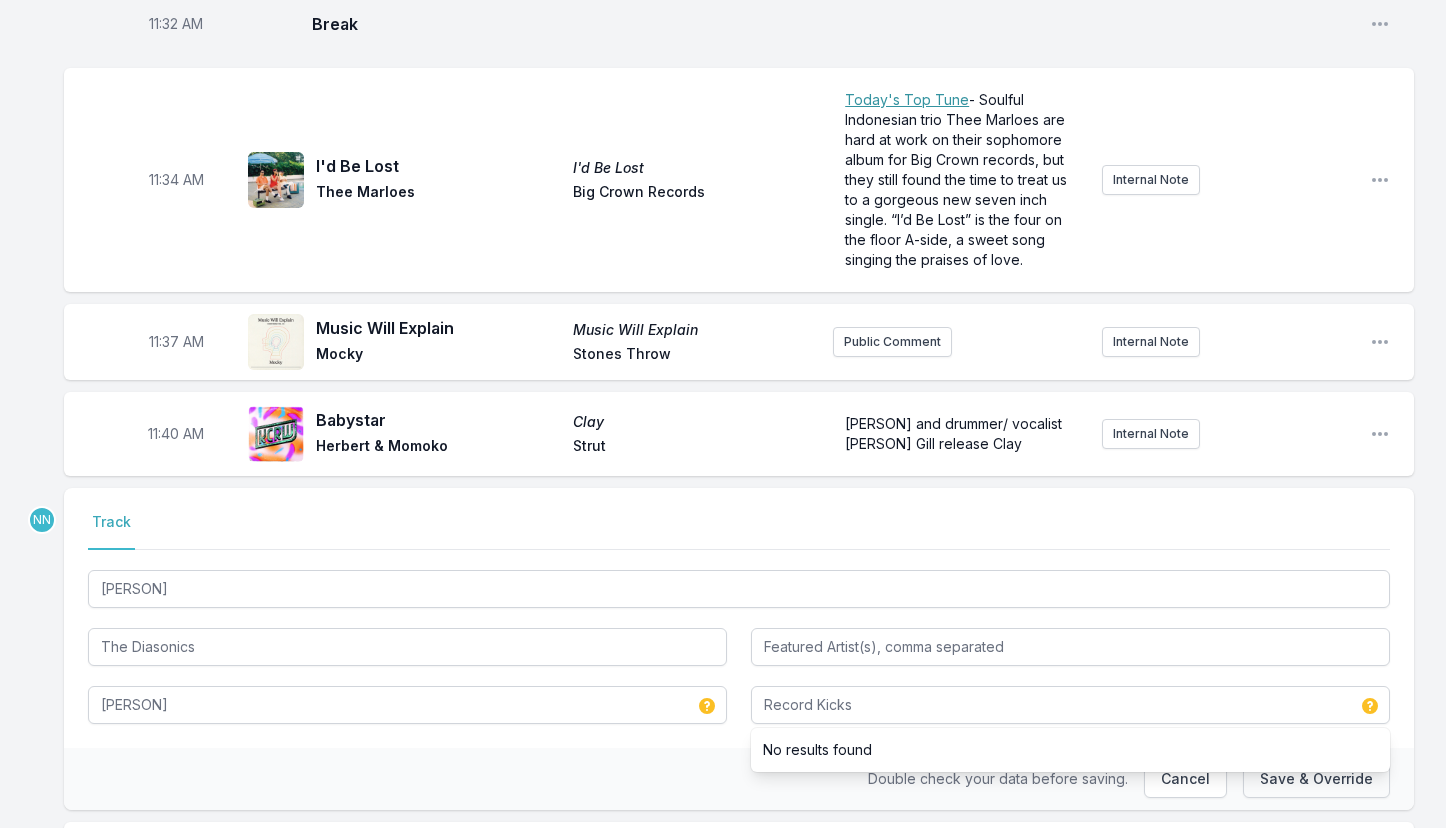 type 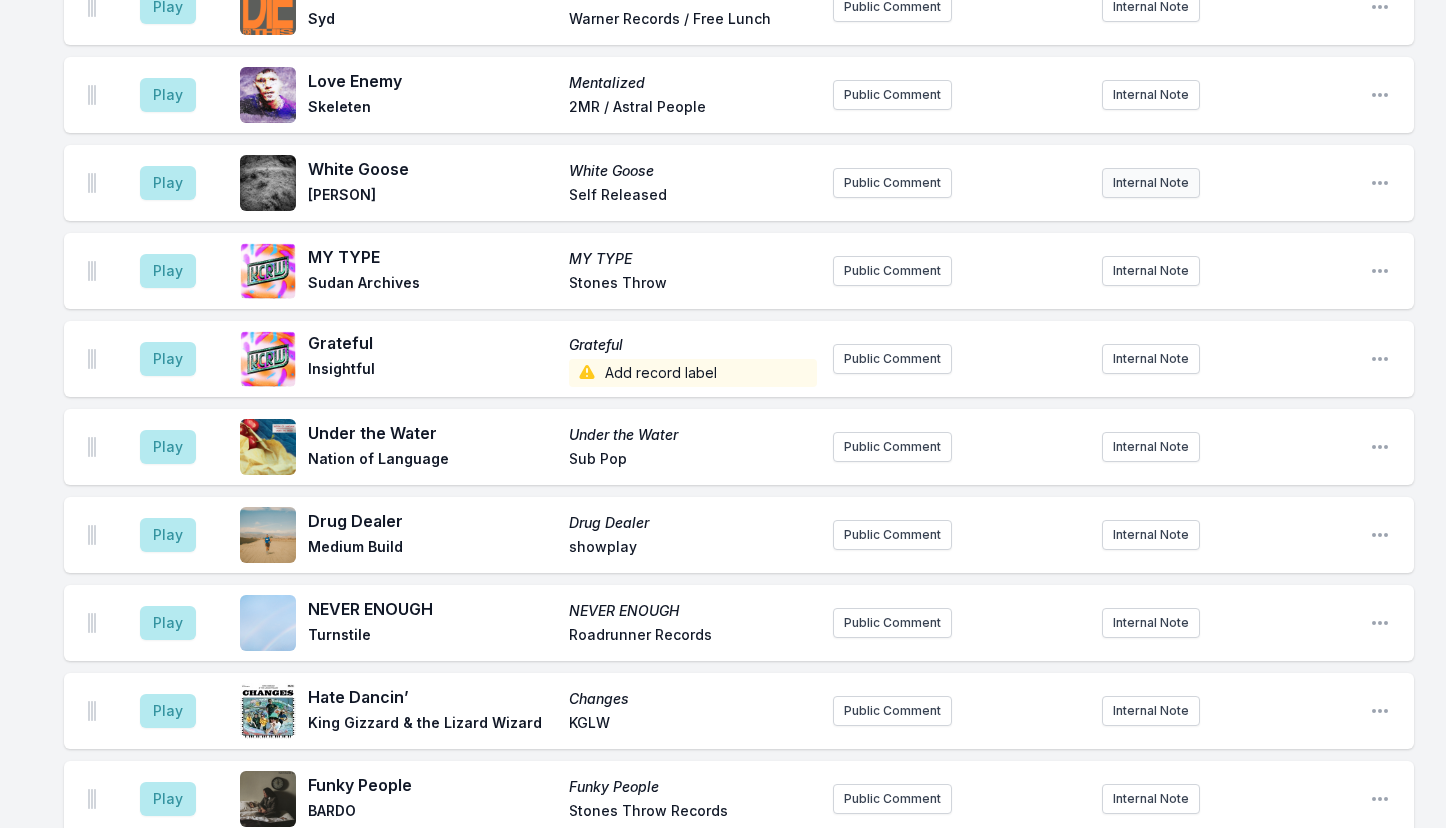 scroll, scrollTop: 6133, scrollLeft: 0, axis: vertical 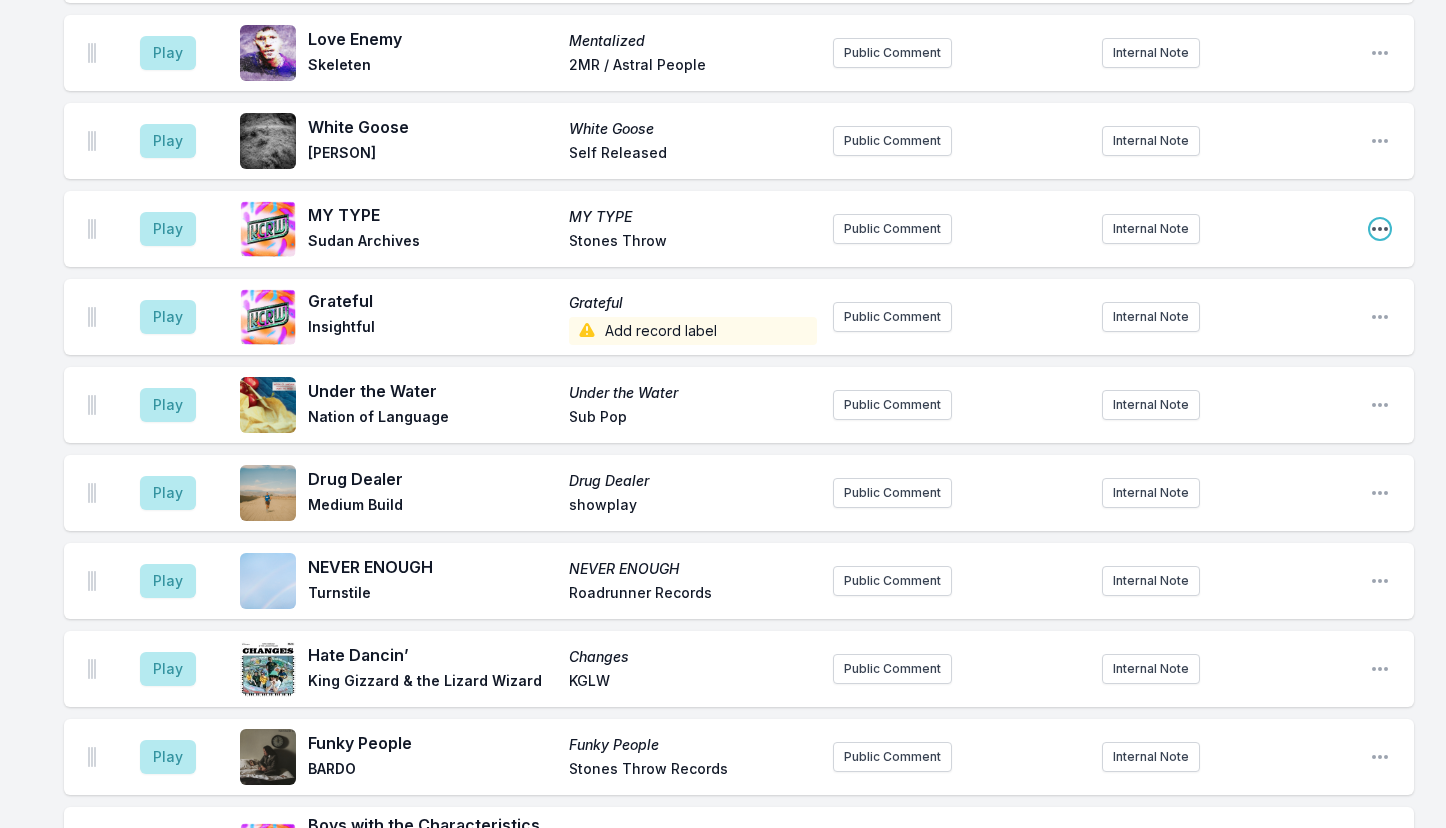 click 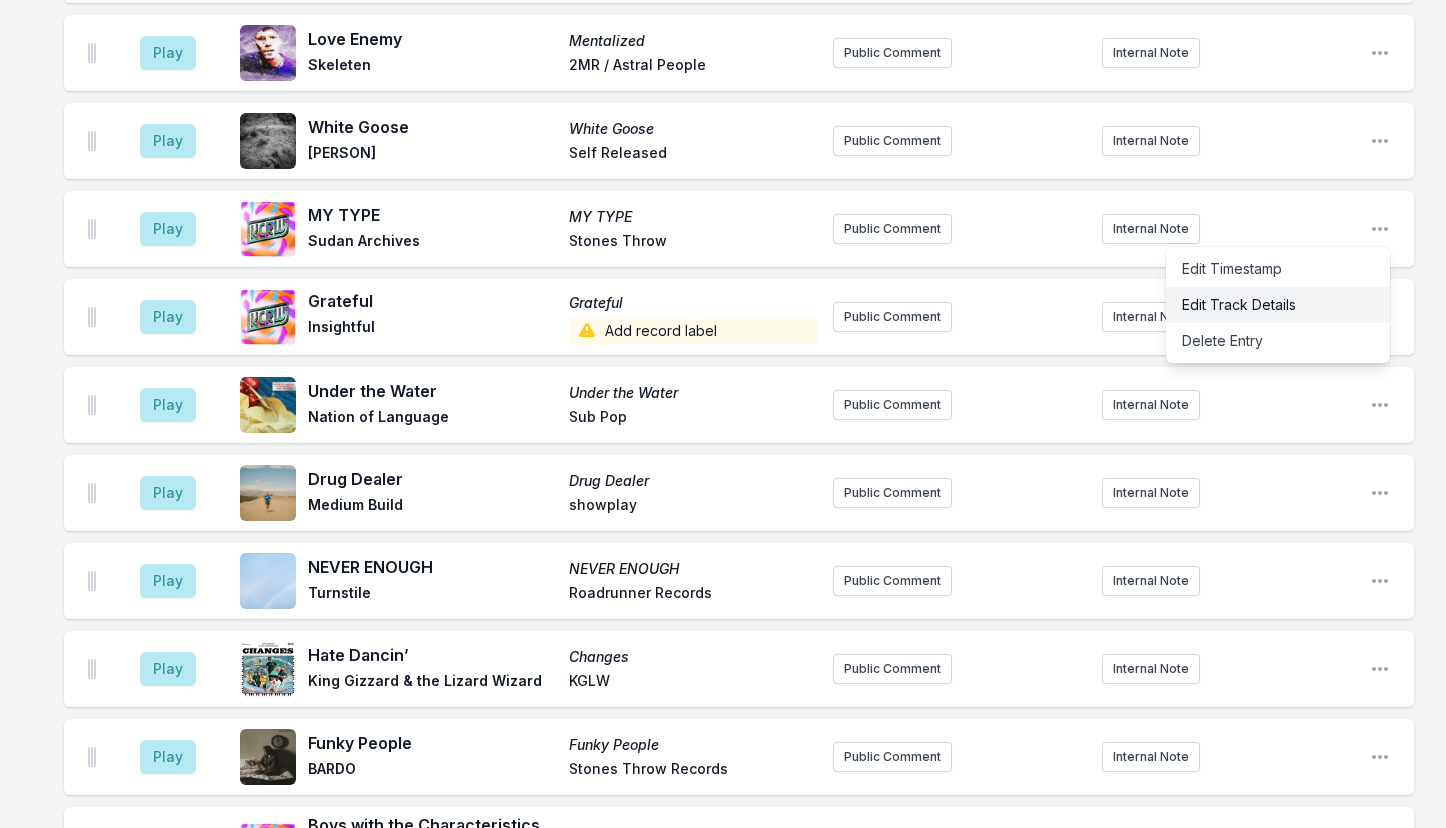 click on "Edit Track Details" at bounding box center (1278, 305) 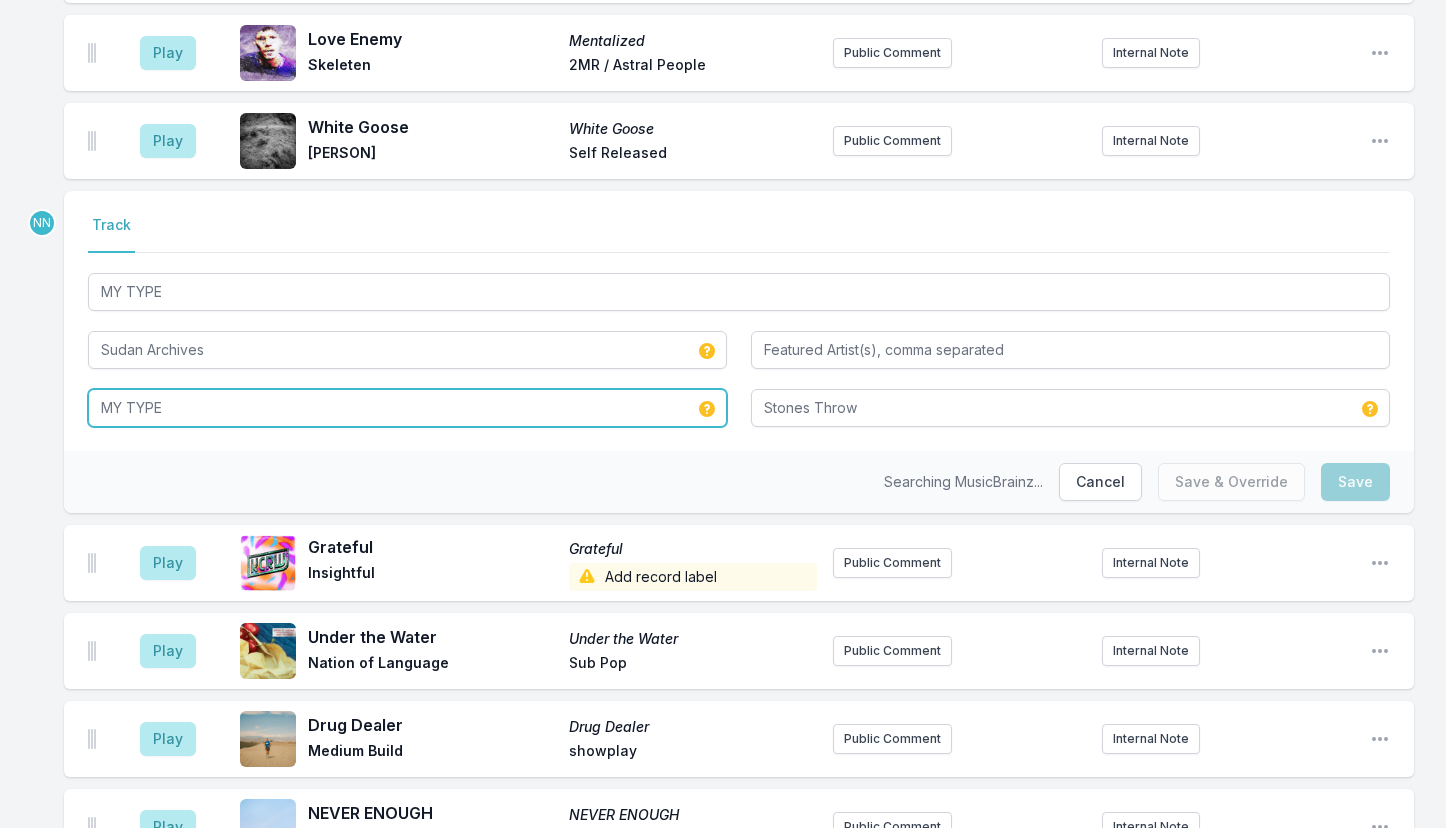 click on "MY TYPE" at bounding box center (407, 408) 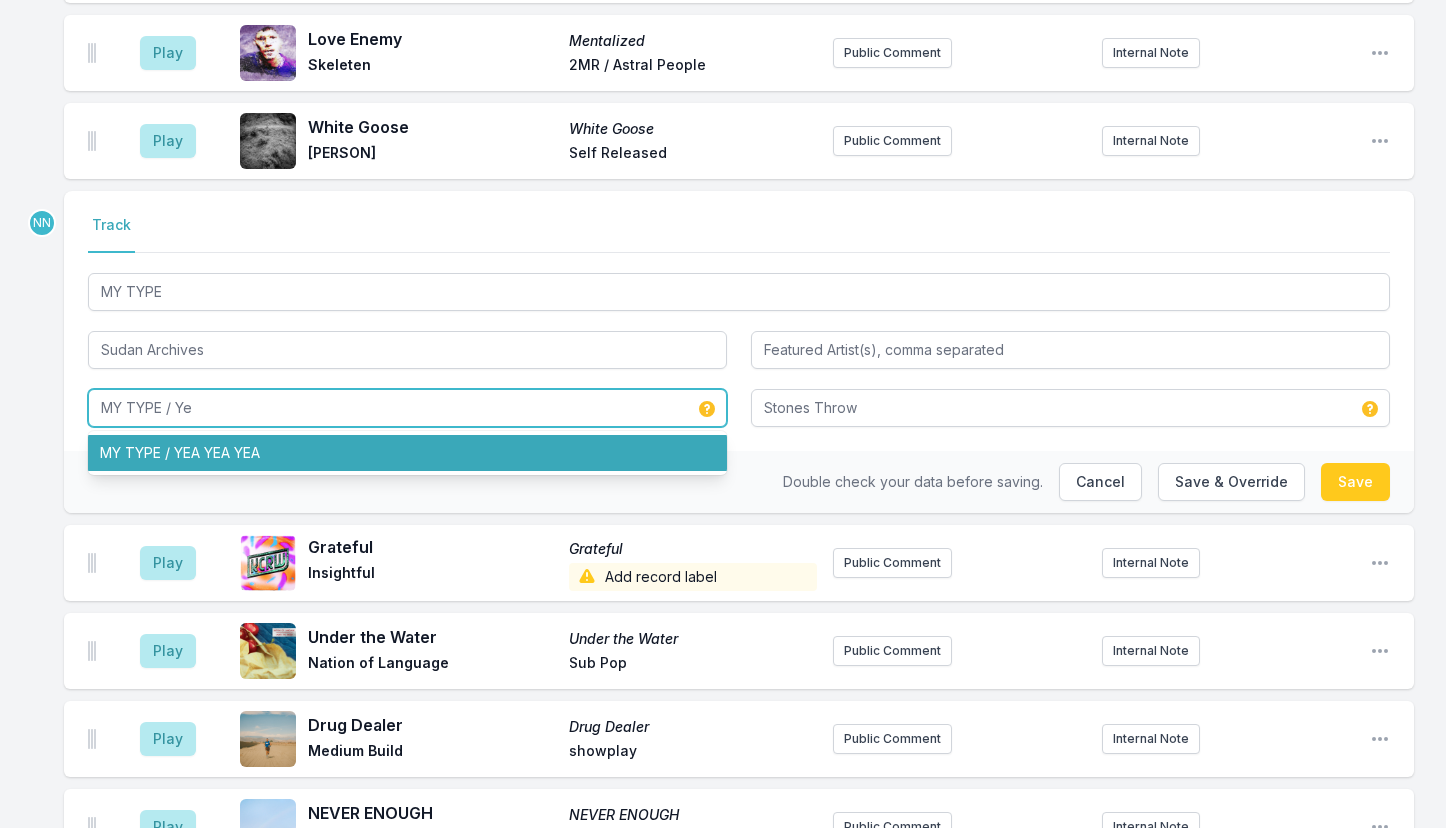 click on "MY TYPE / YEA YEA YEA" at bounding box center (407, 453) 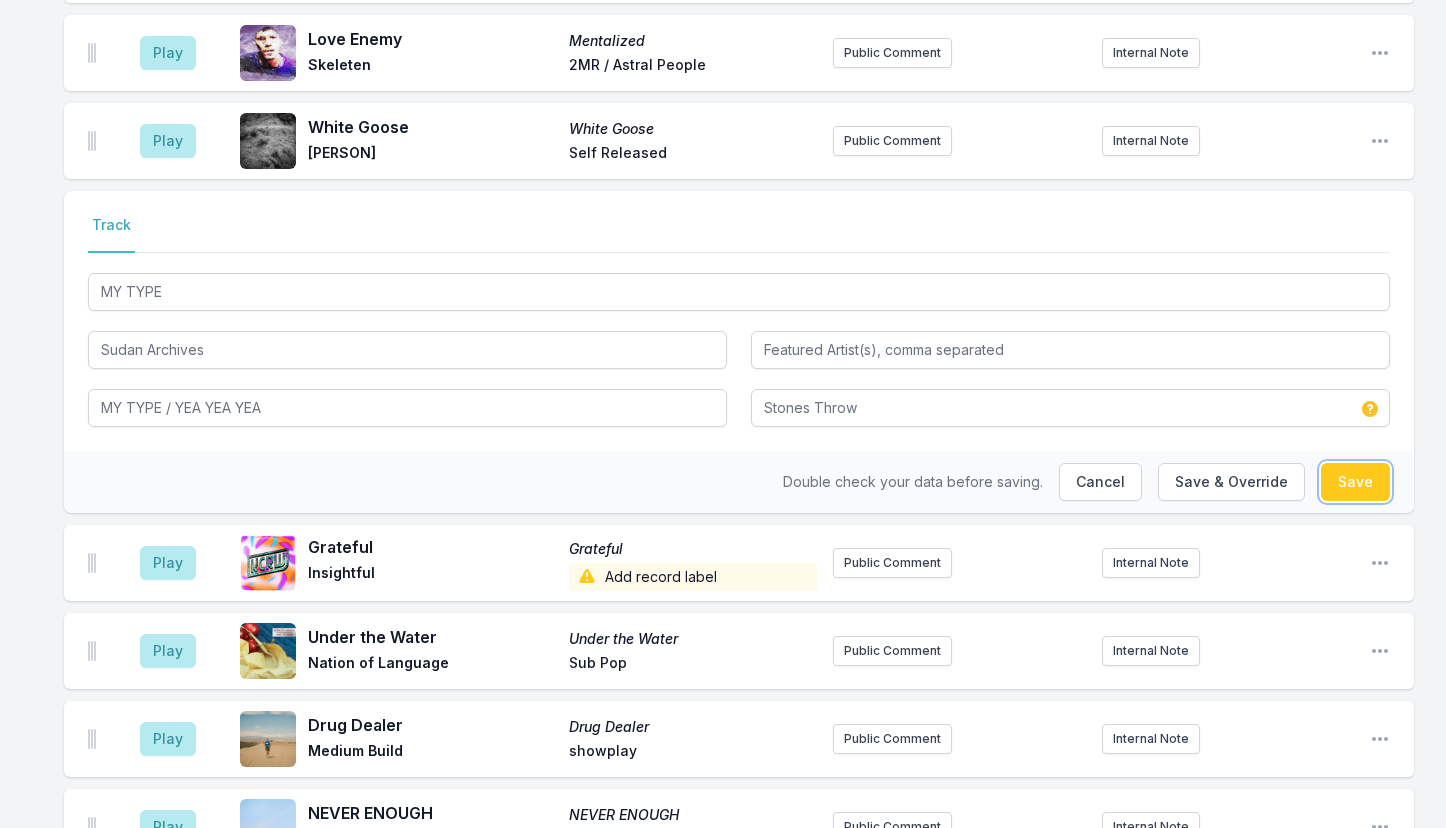 click on "Save" at bounding box center (1355, 482) 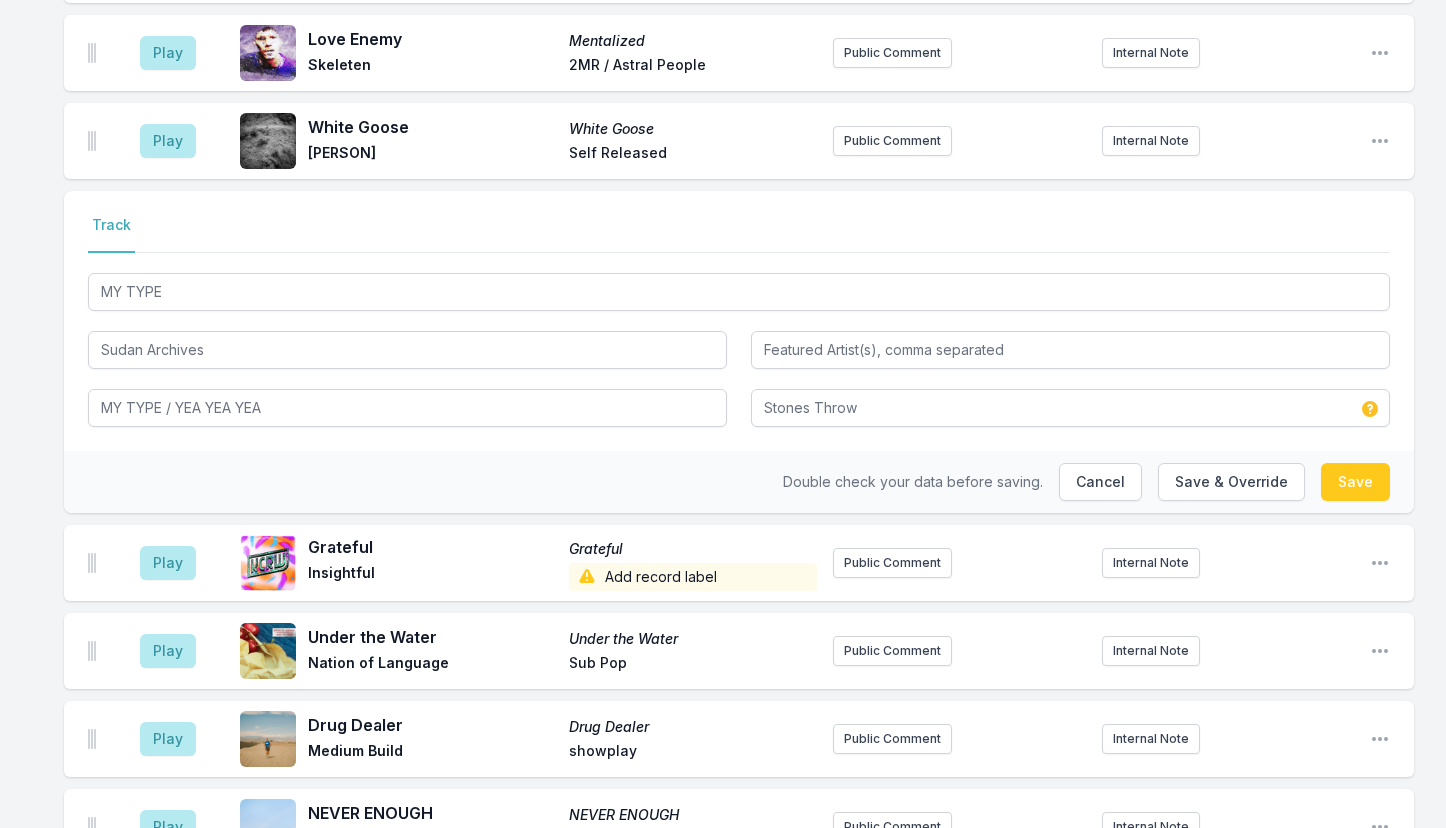 type on "MY TYPE" 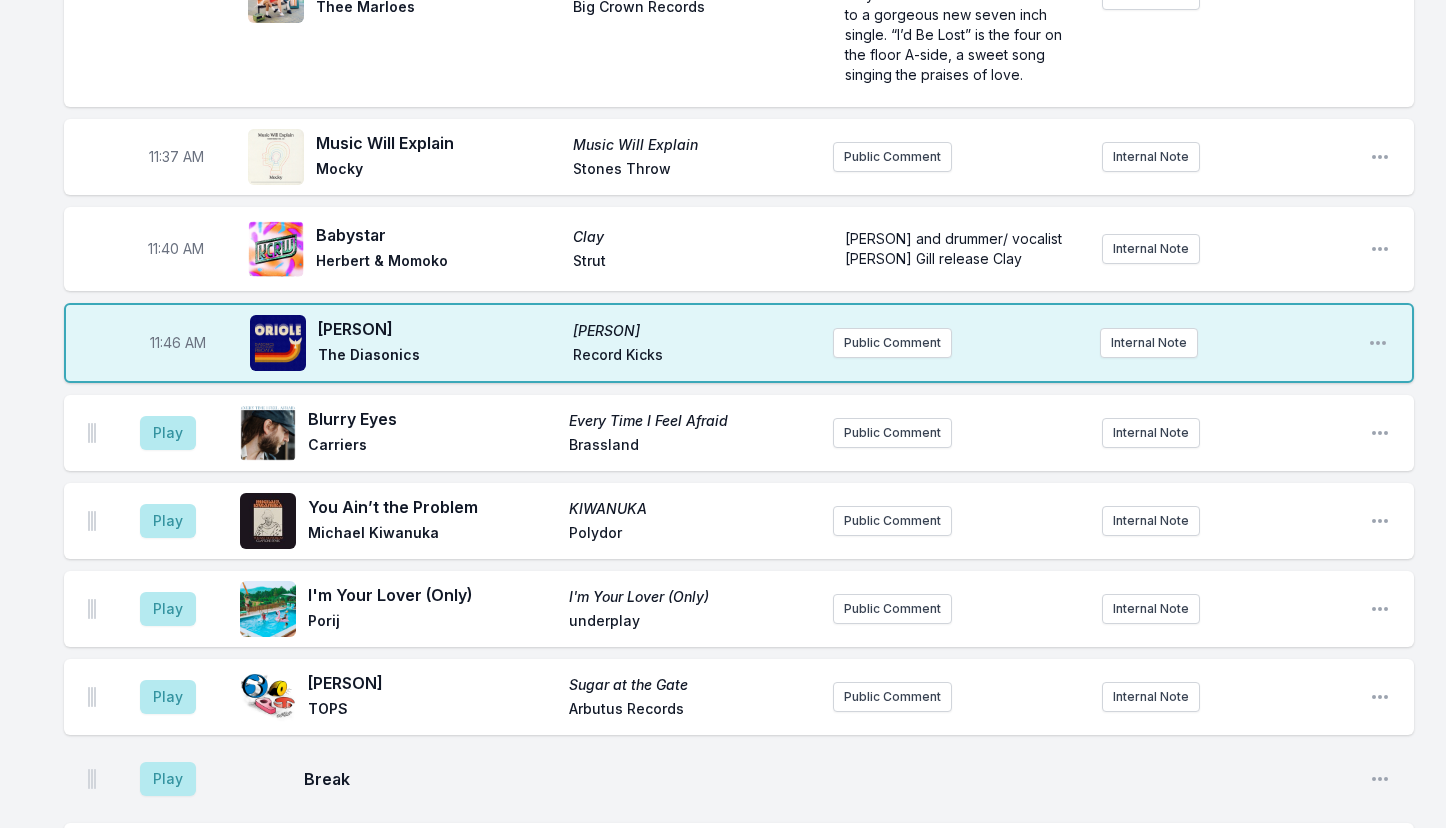 scroll, scrollTop: 4784, scrollLeft: 0, axis: vertical 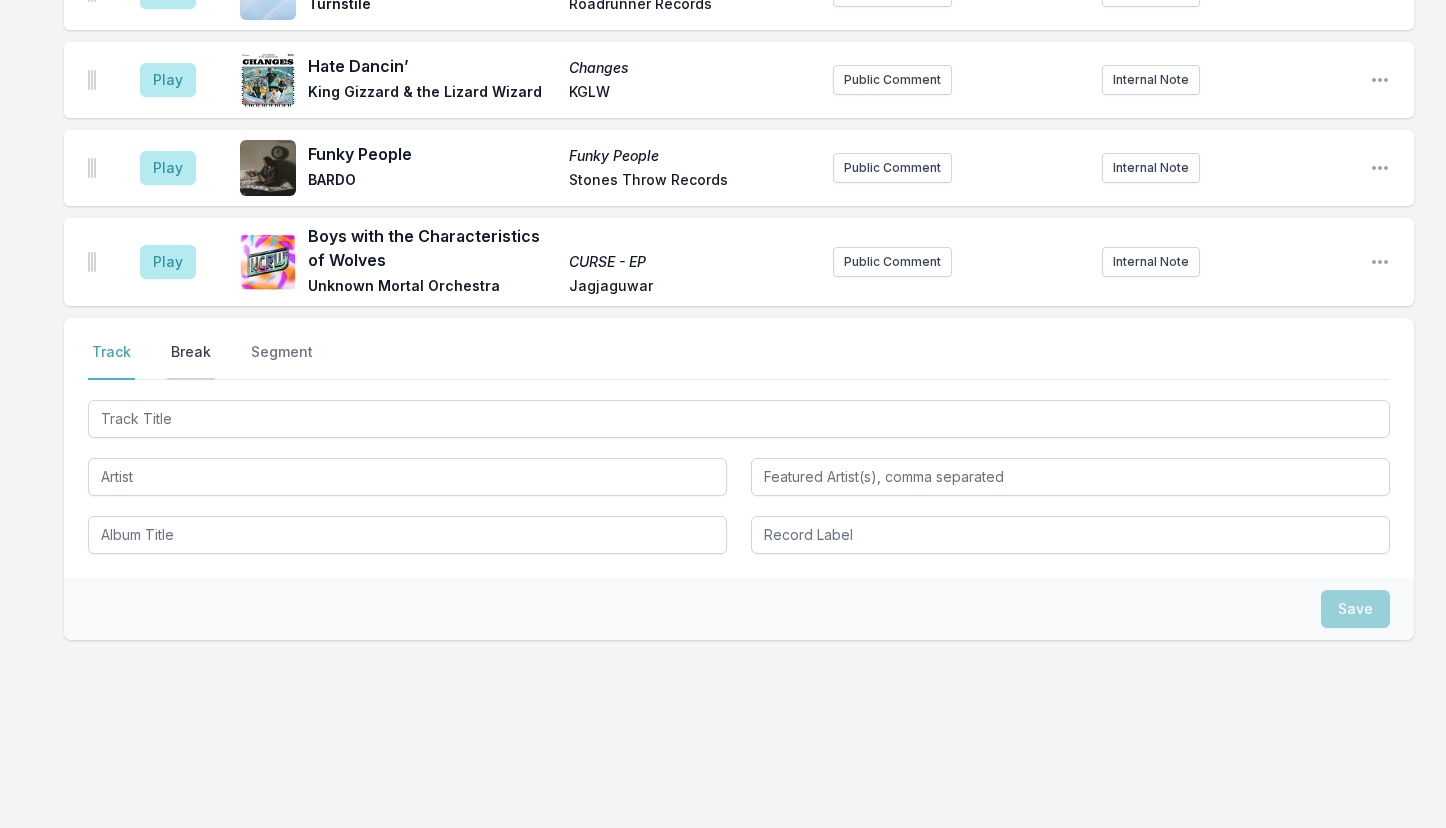click on "Break" at bounding box center [191, 361] 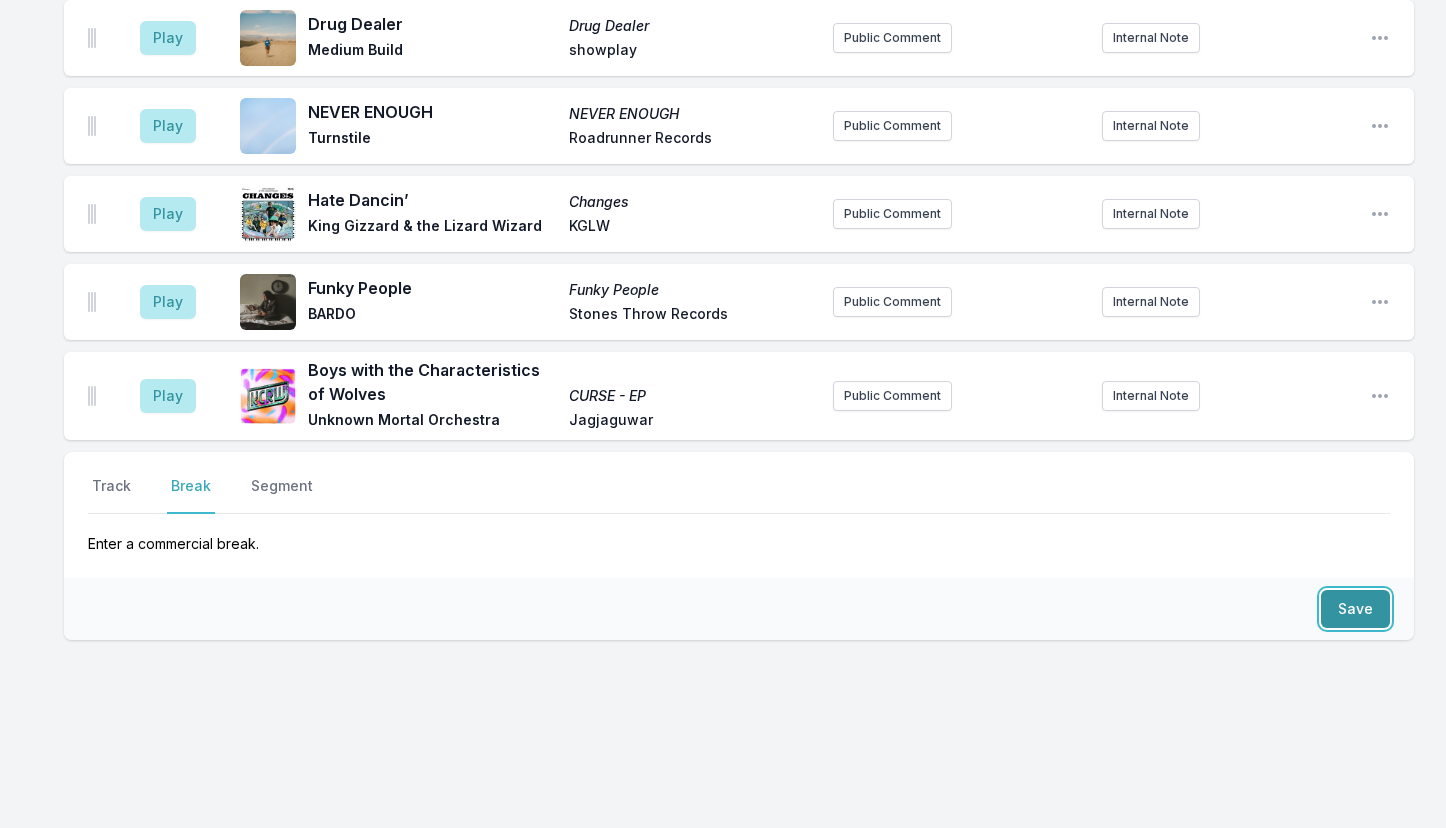 click on "Save" at bounding box center [1355, 609] 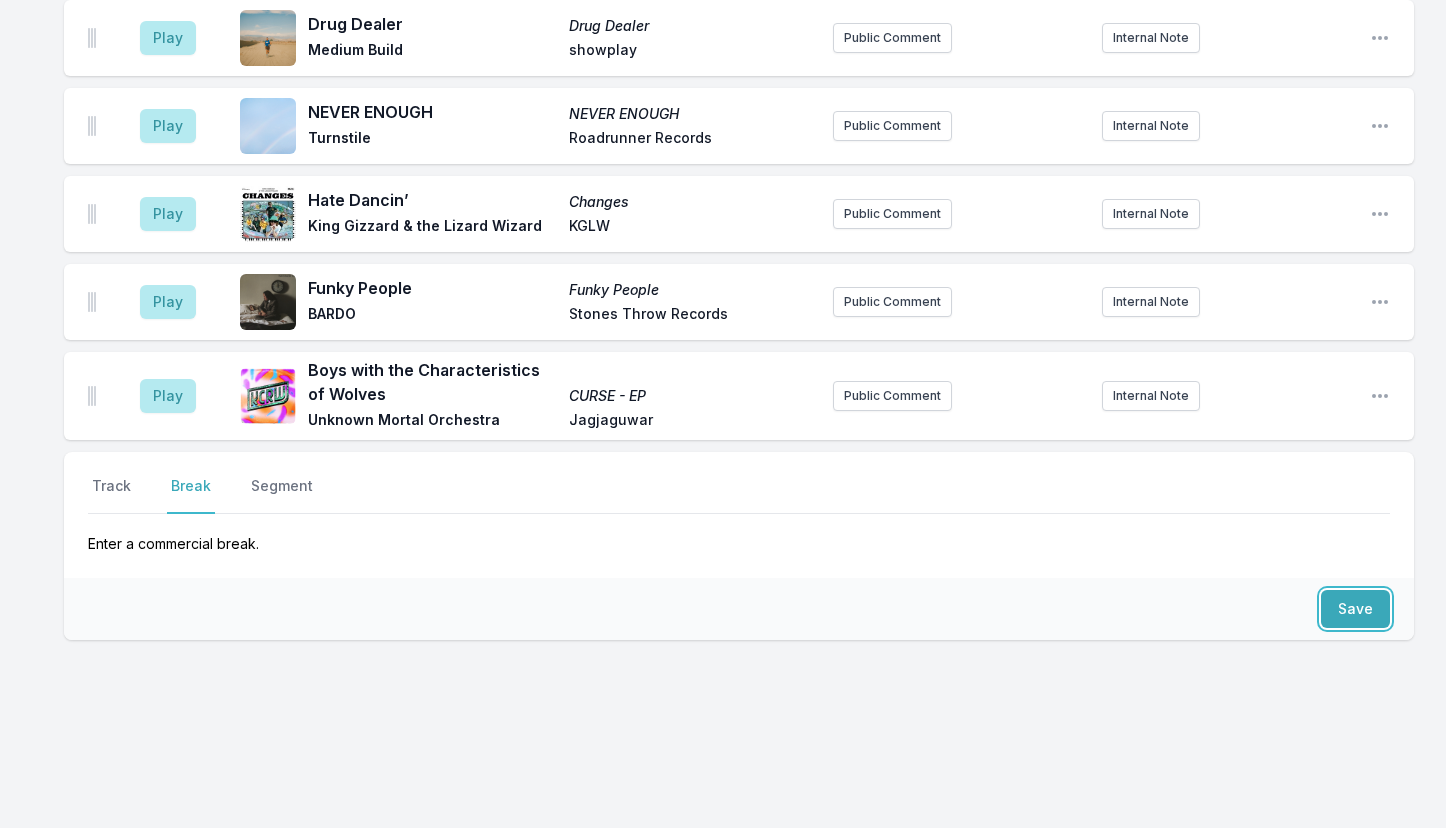 scroll, scrollTop: 6664, scrollLeft: 0, axis: vertical 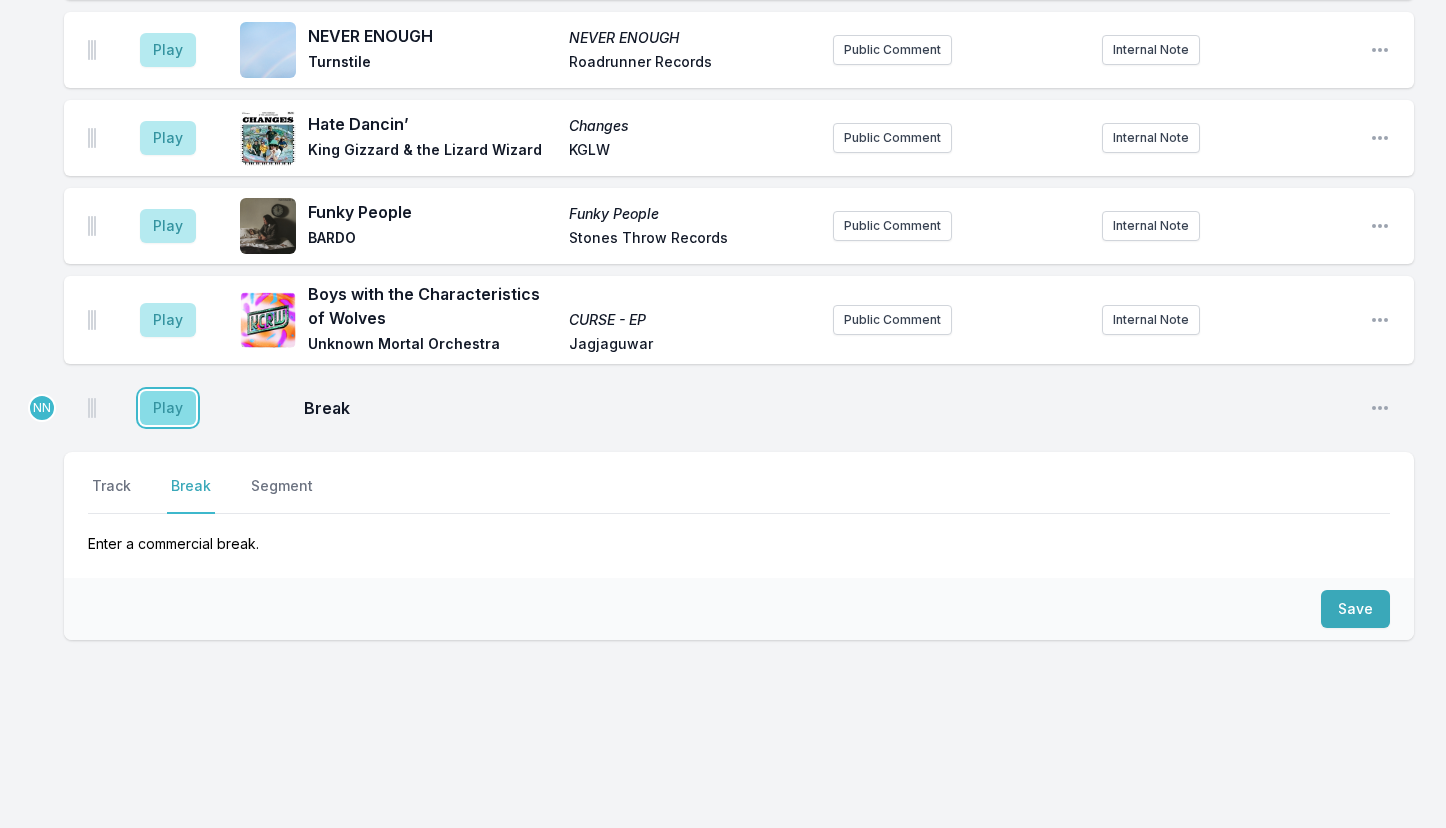 click on "Play" at bounding box center [168, 408] 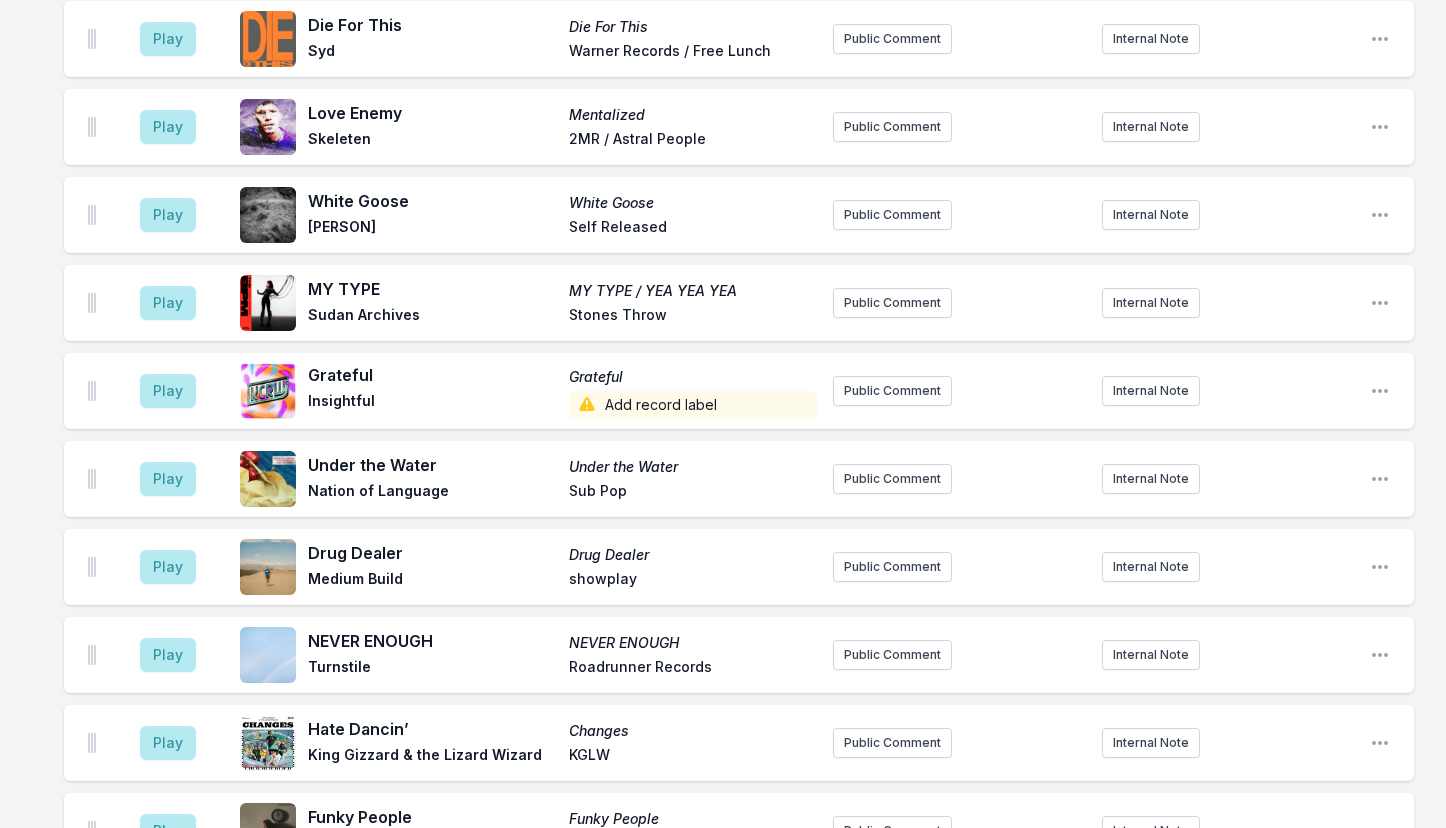 scroll, scrollTop: 6144, scrollLeft: 0, axis: vertical 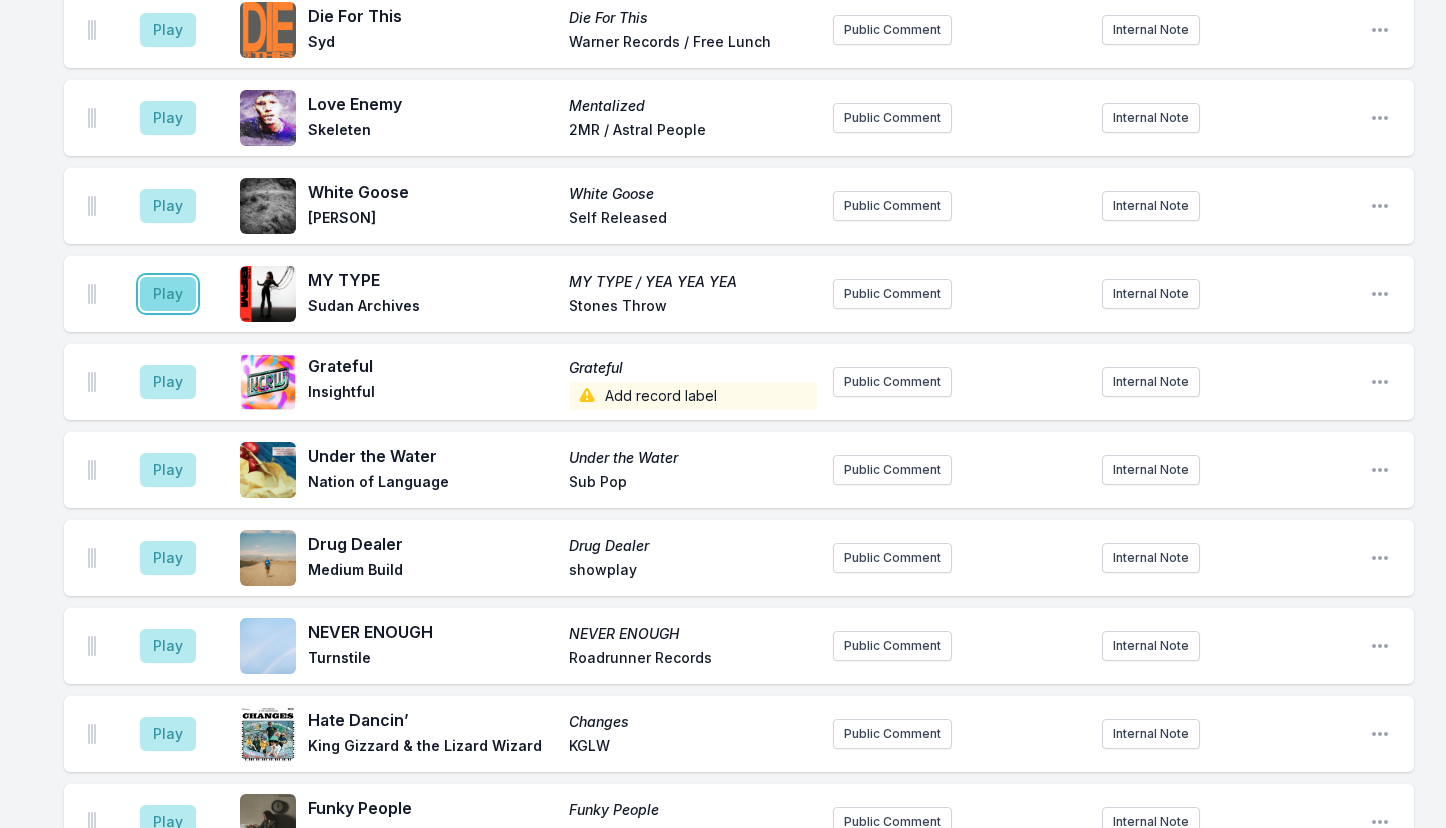click on "Play" at bounding box center [168, 294] 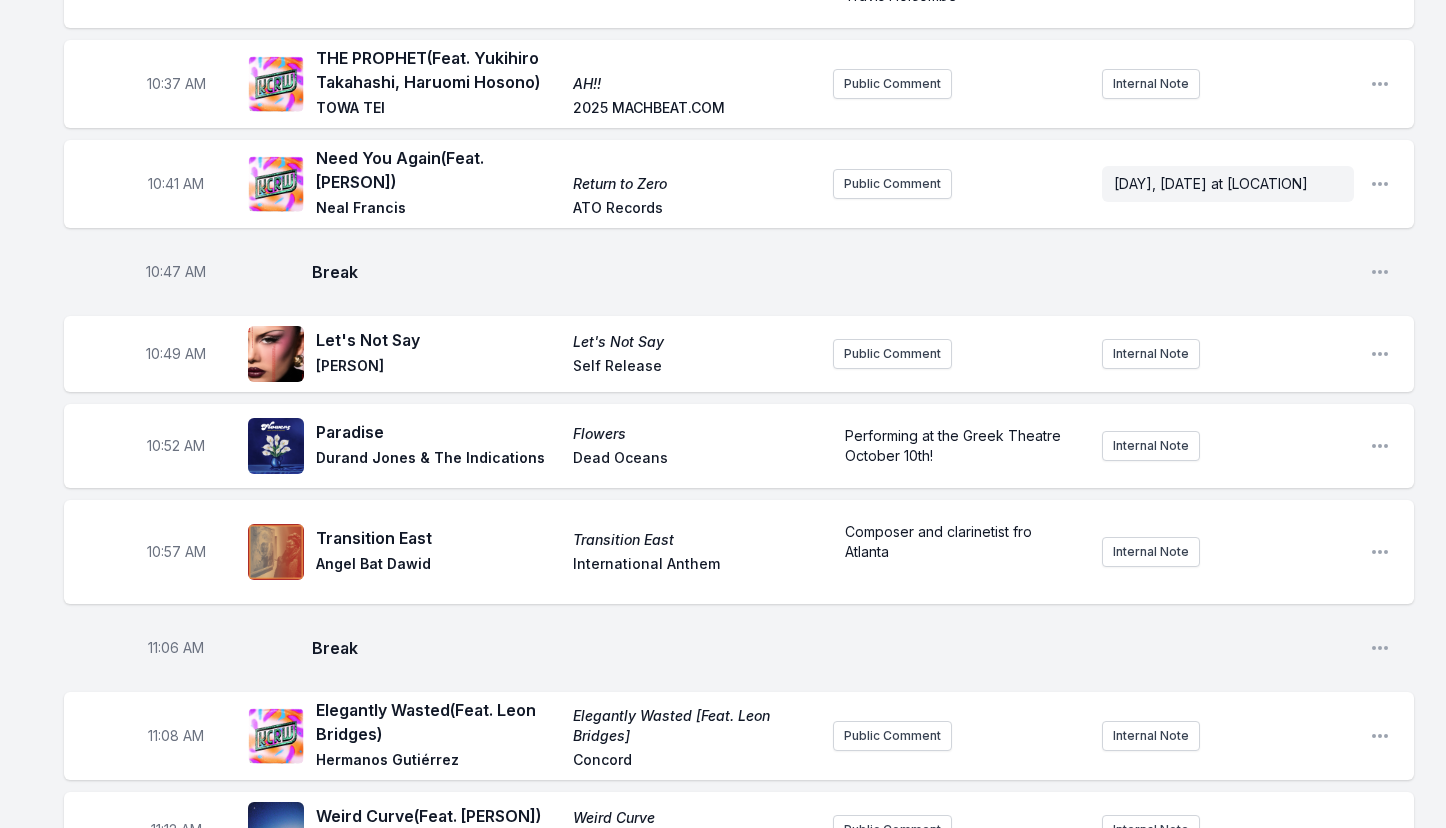 scroll, scrollTop: 3188, scrollLeft: 0, axis: vertical 